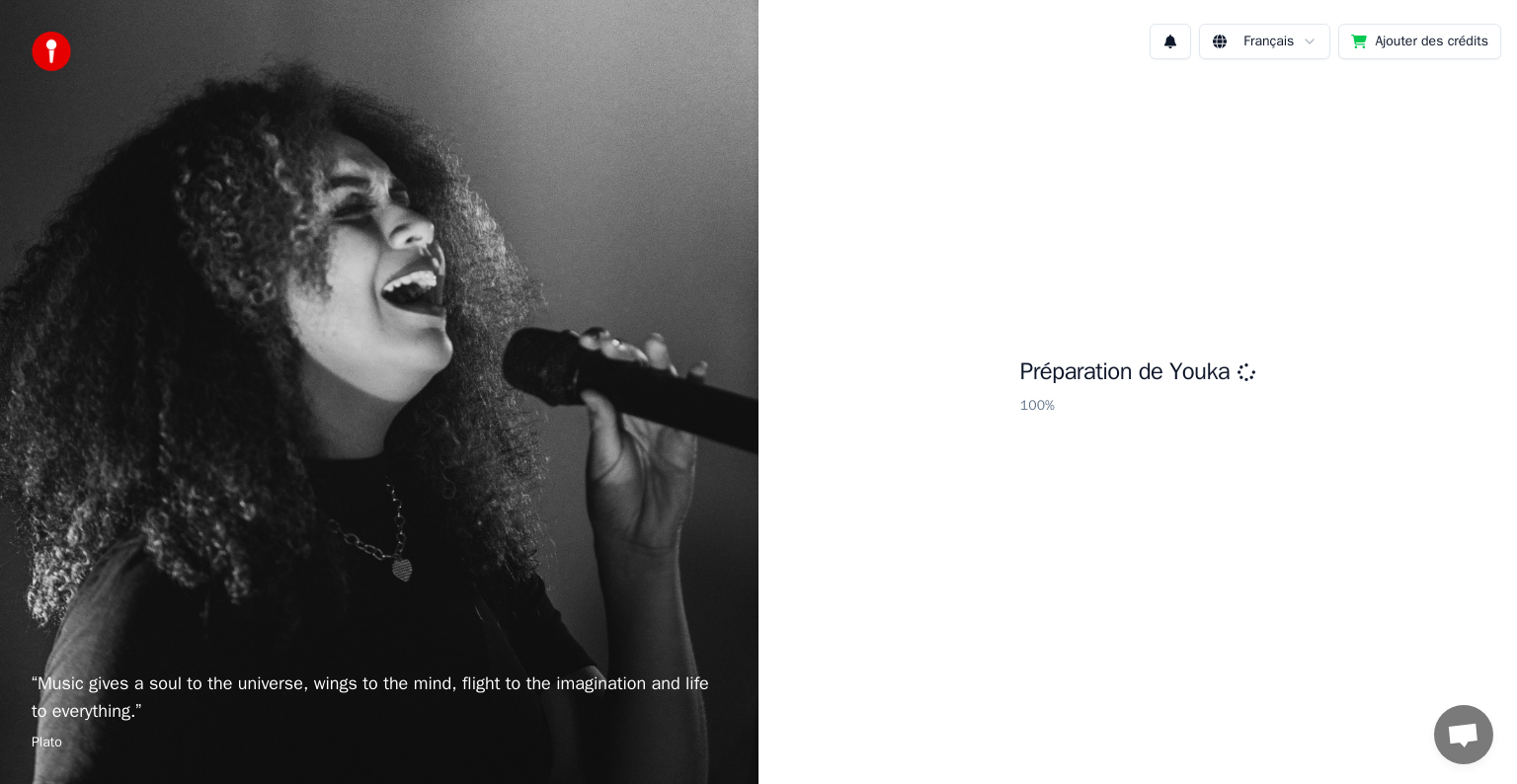 scroll, scrollTop: 0, scrollLeft: 0, axis: both 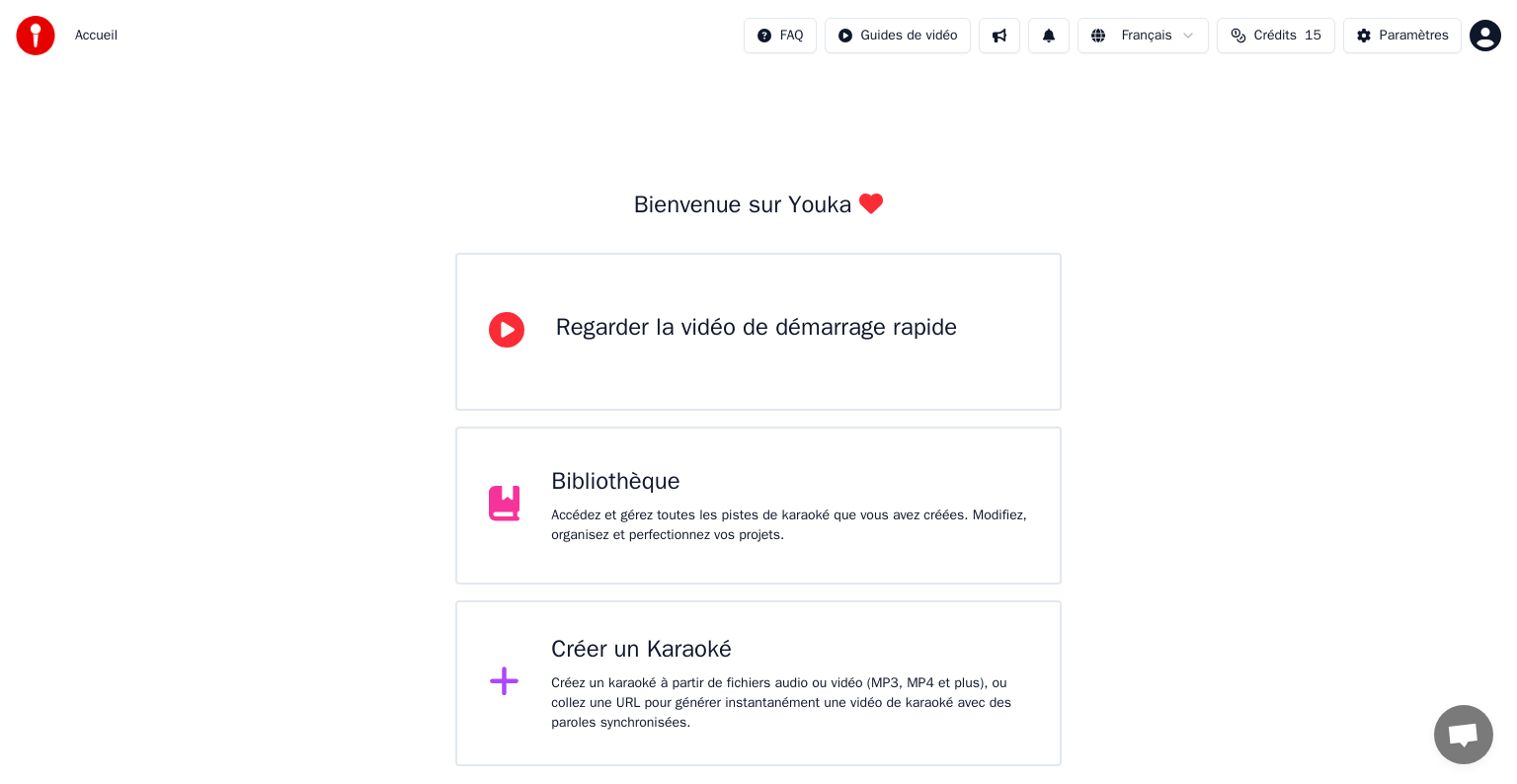 click on "Créer un Karaoké" at bounding box center [789, 650] 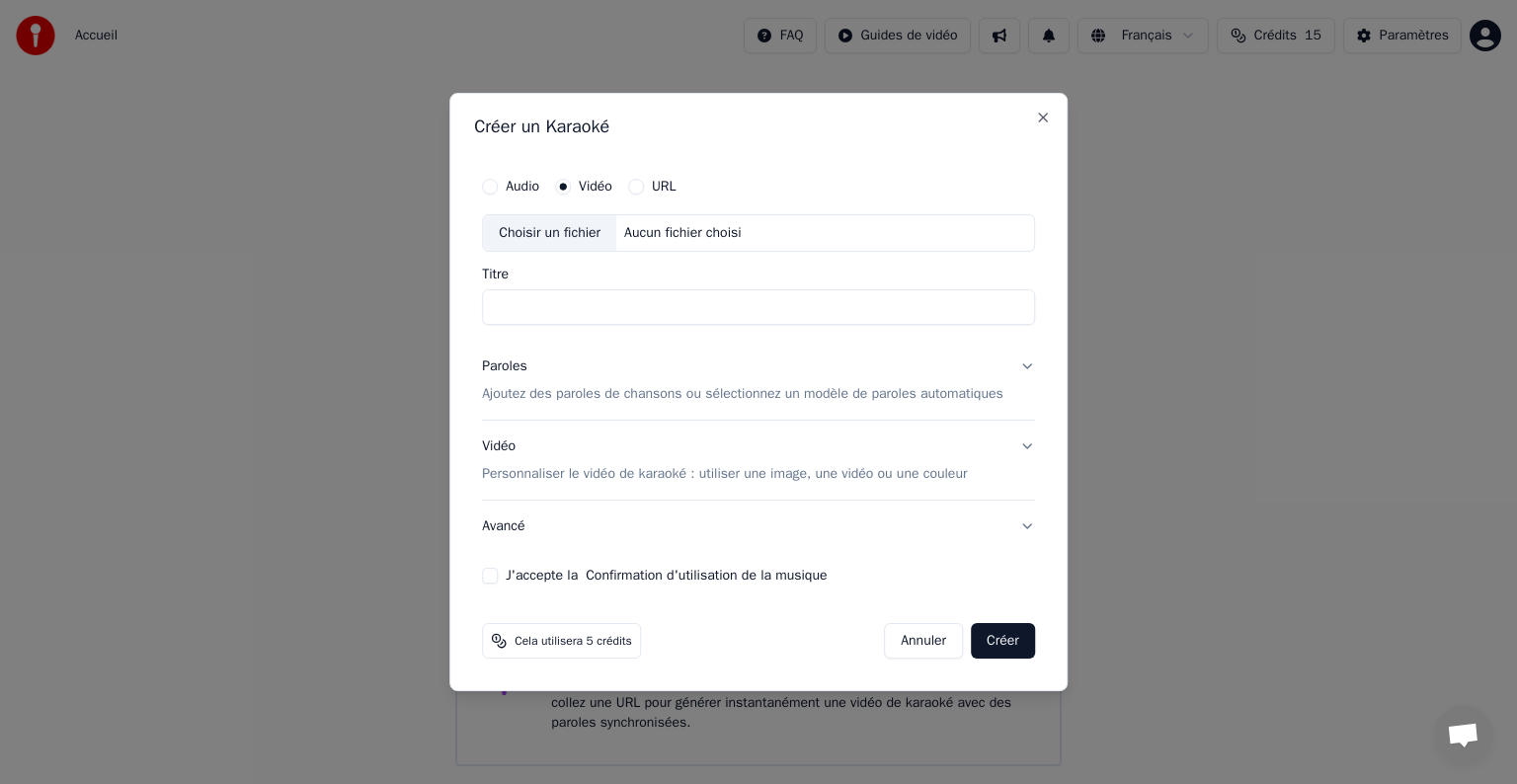click on "Choisir un fichier" at bounding box center (549, 233) 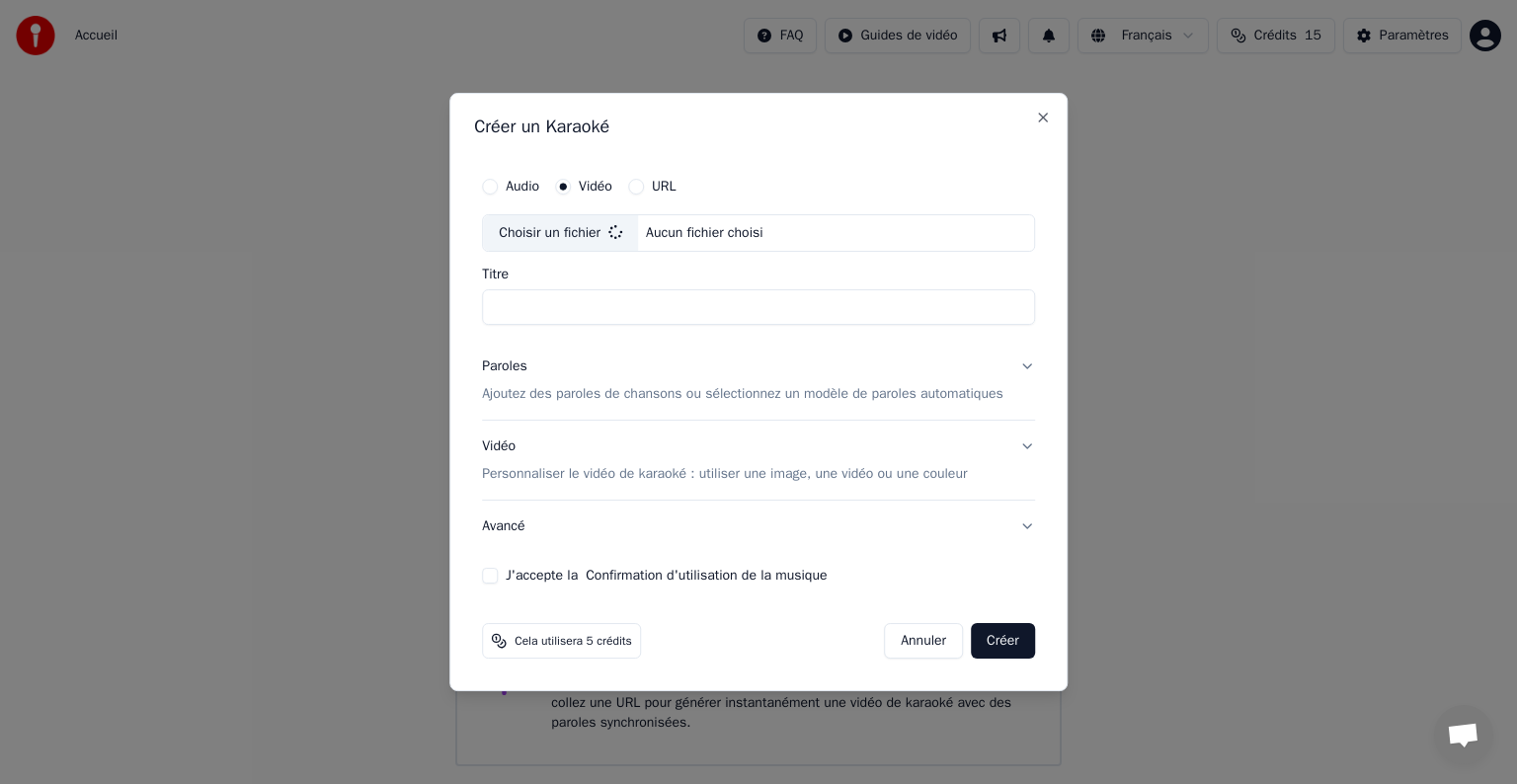 type on "**********" 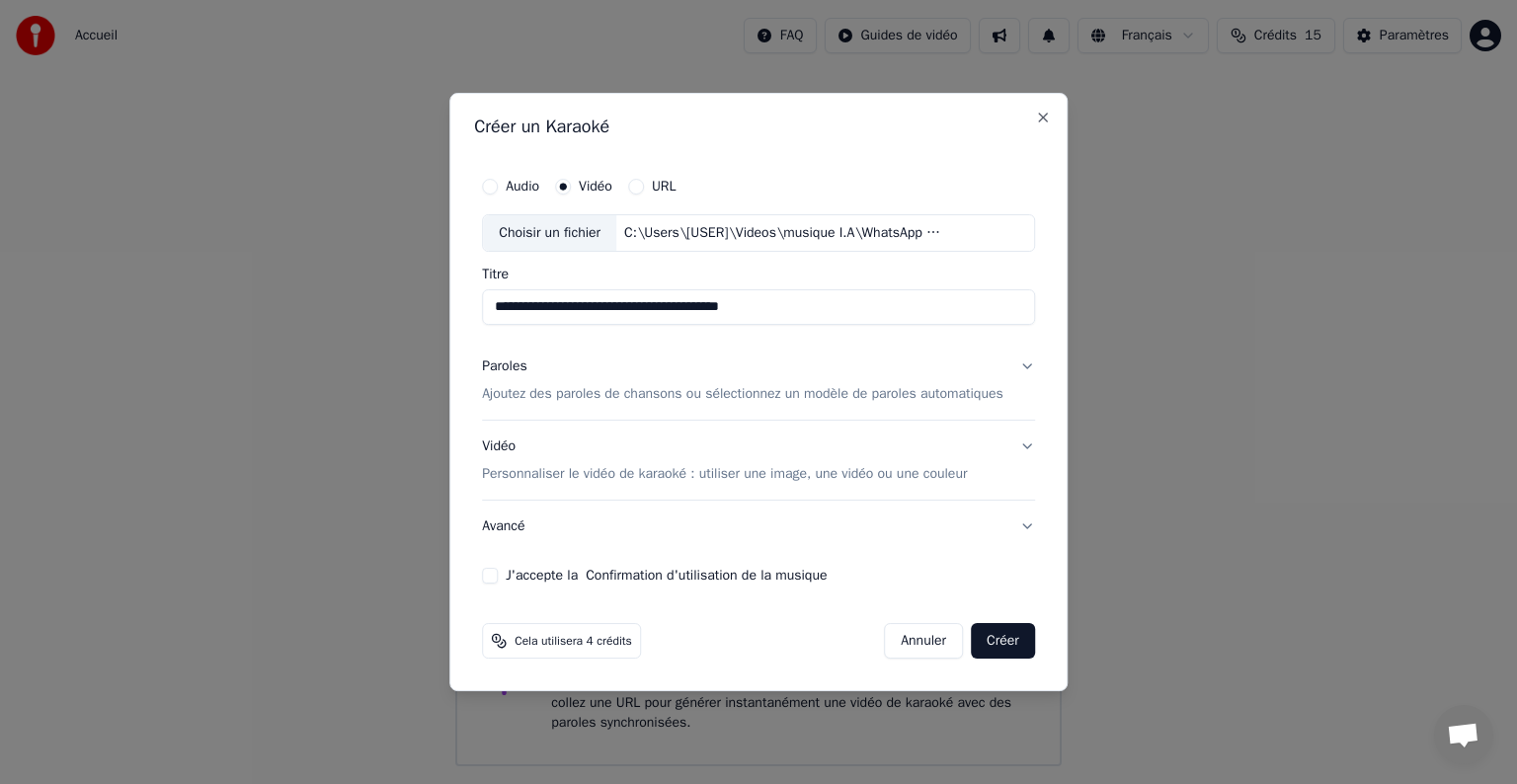 click on "Ajoutez des paroles de chansons ou sélectionnez un modèle de paroles automatiques" at bounding box center [743, 394] 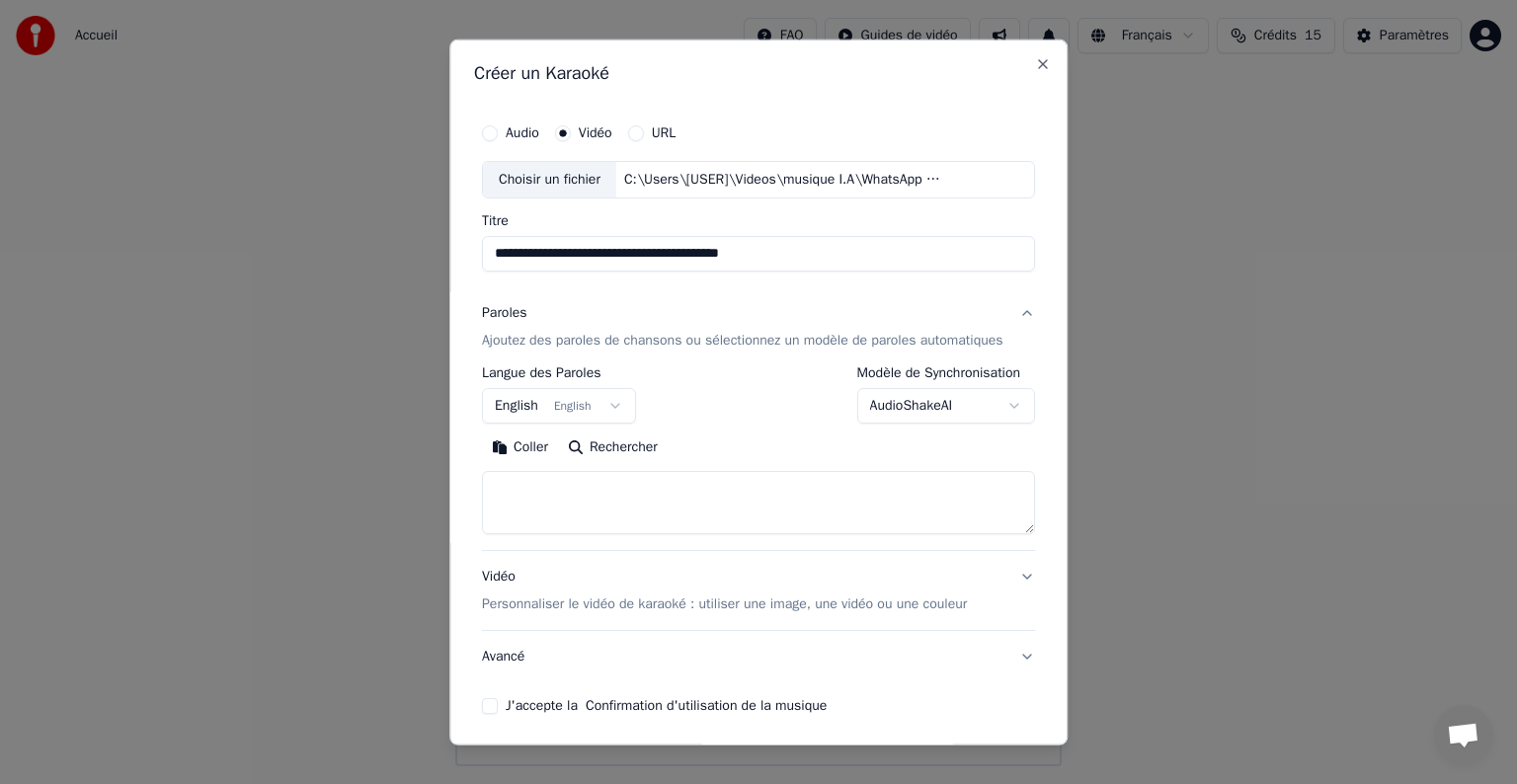 click on "English English" at bounding box center [559, 406] 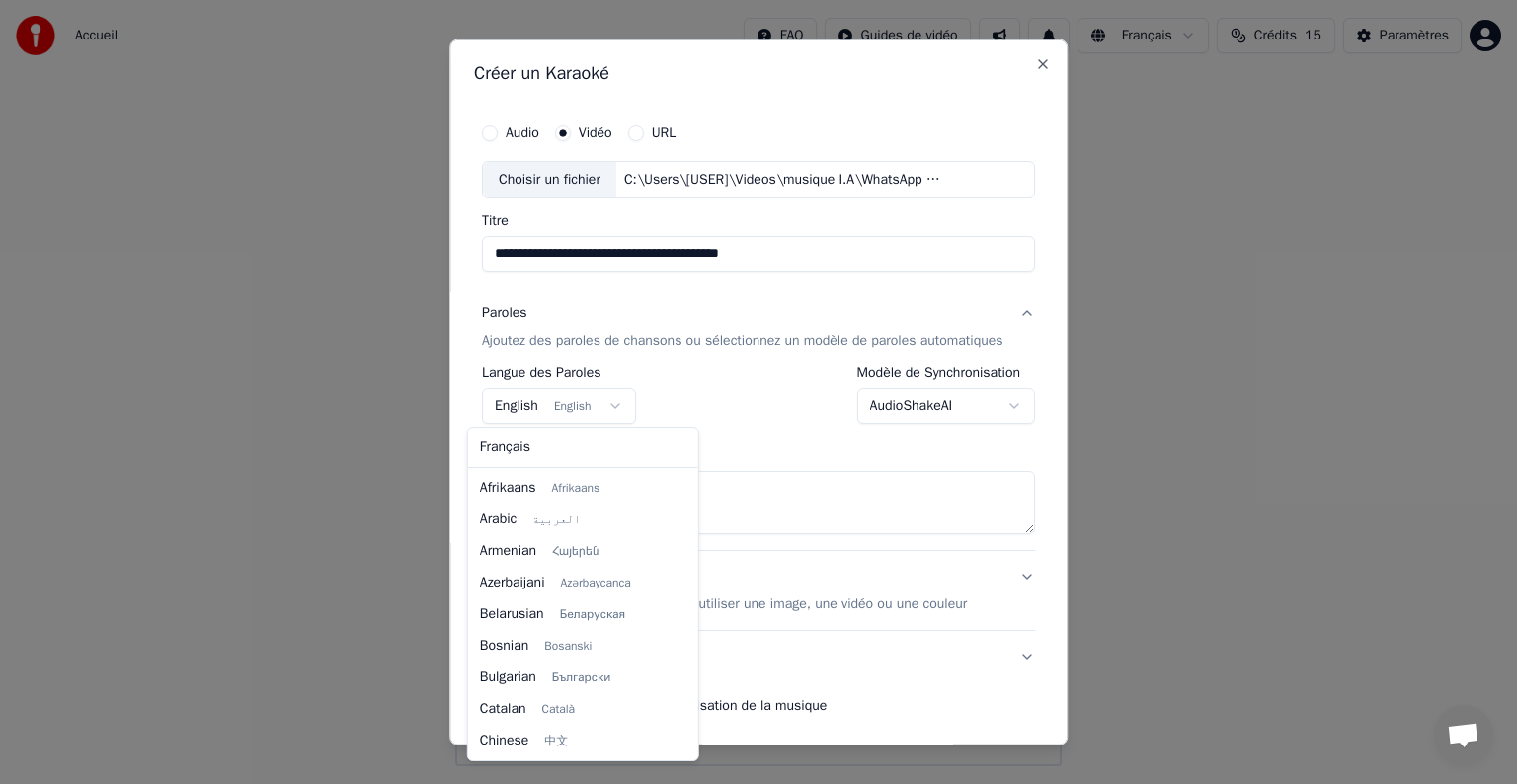 scroll, scrollTop: 158, scrollLeft: 0, axis: vertical 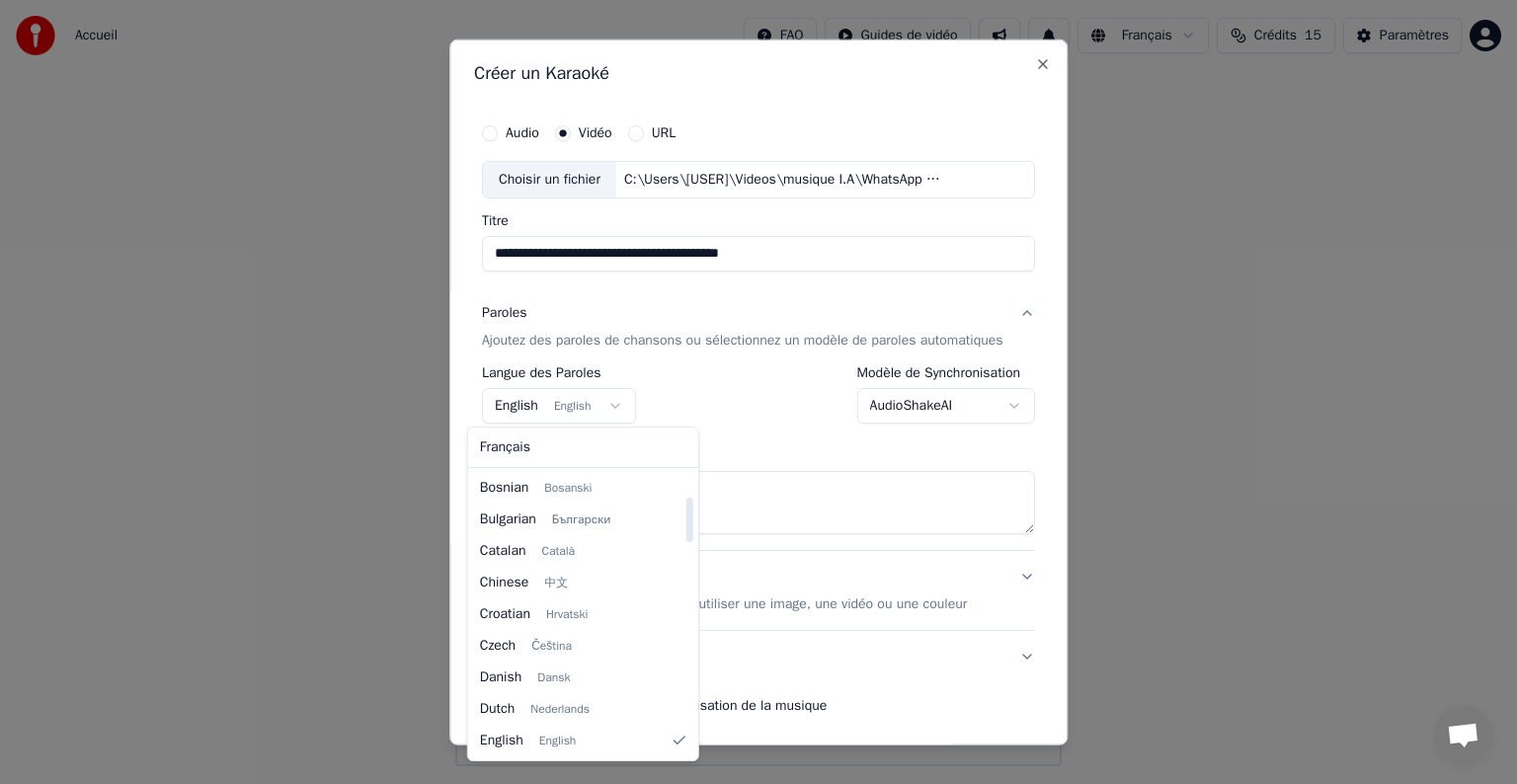select on "**" 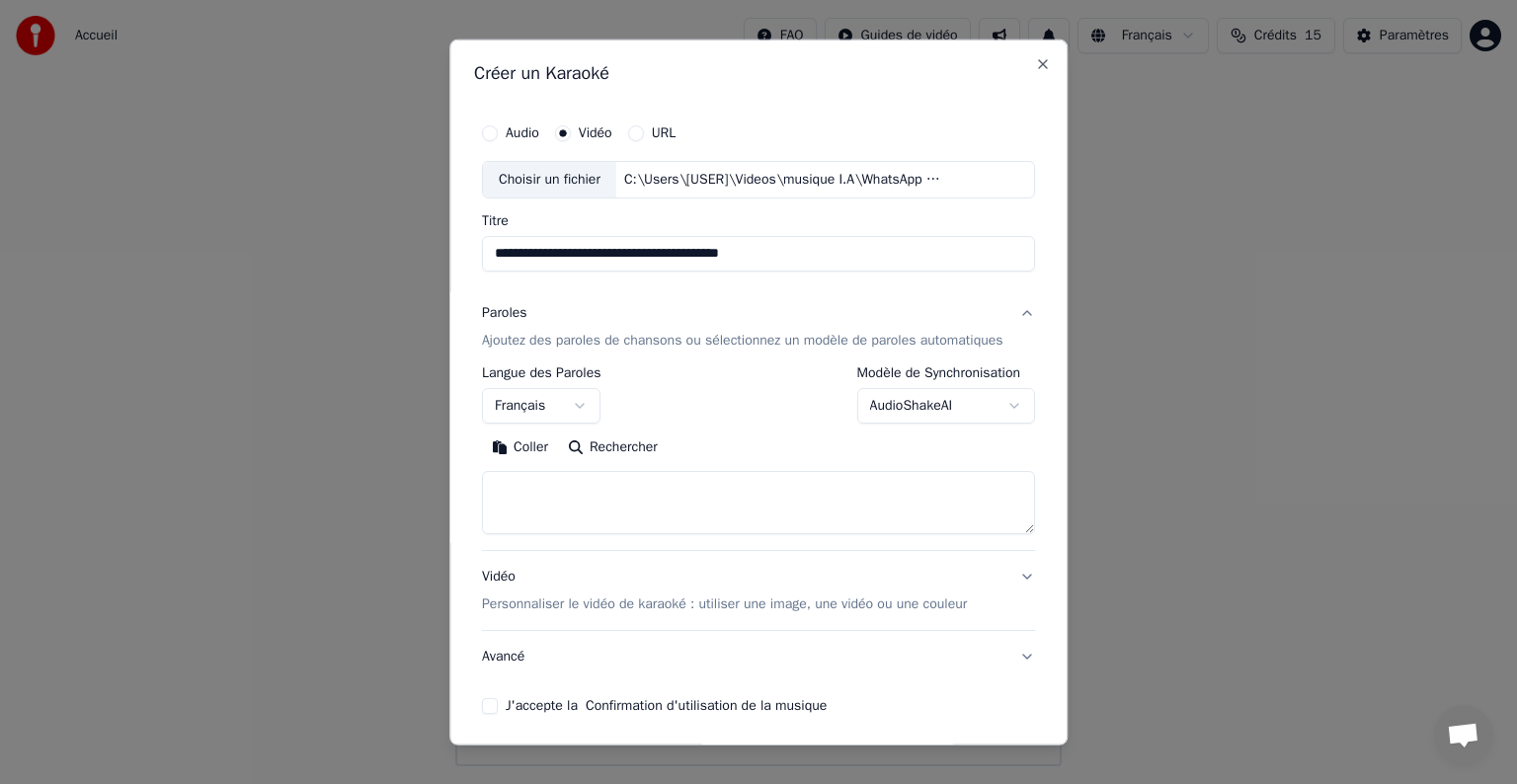 click on "Coller" at bounding box center (519, 447) 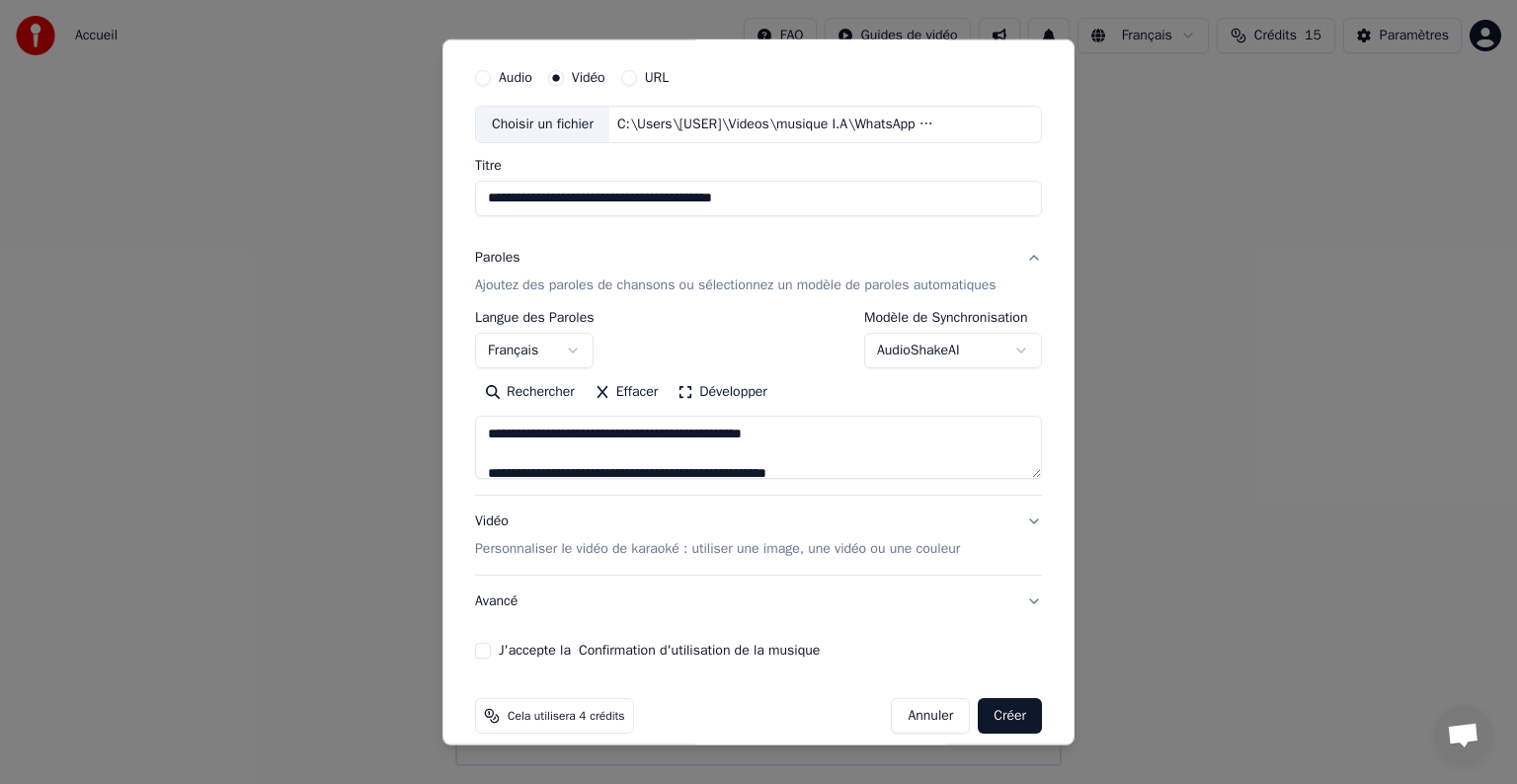 scroll, scrollTop: 75, scrollLeft: 0, axis: vertical 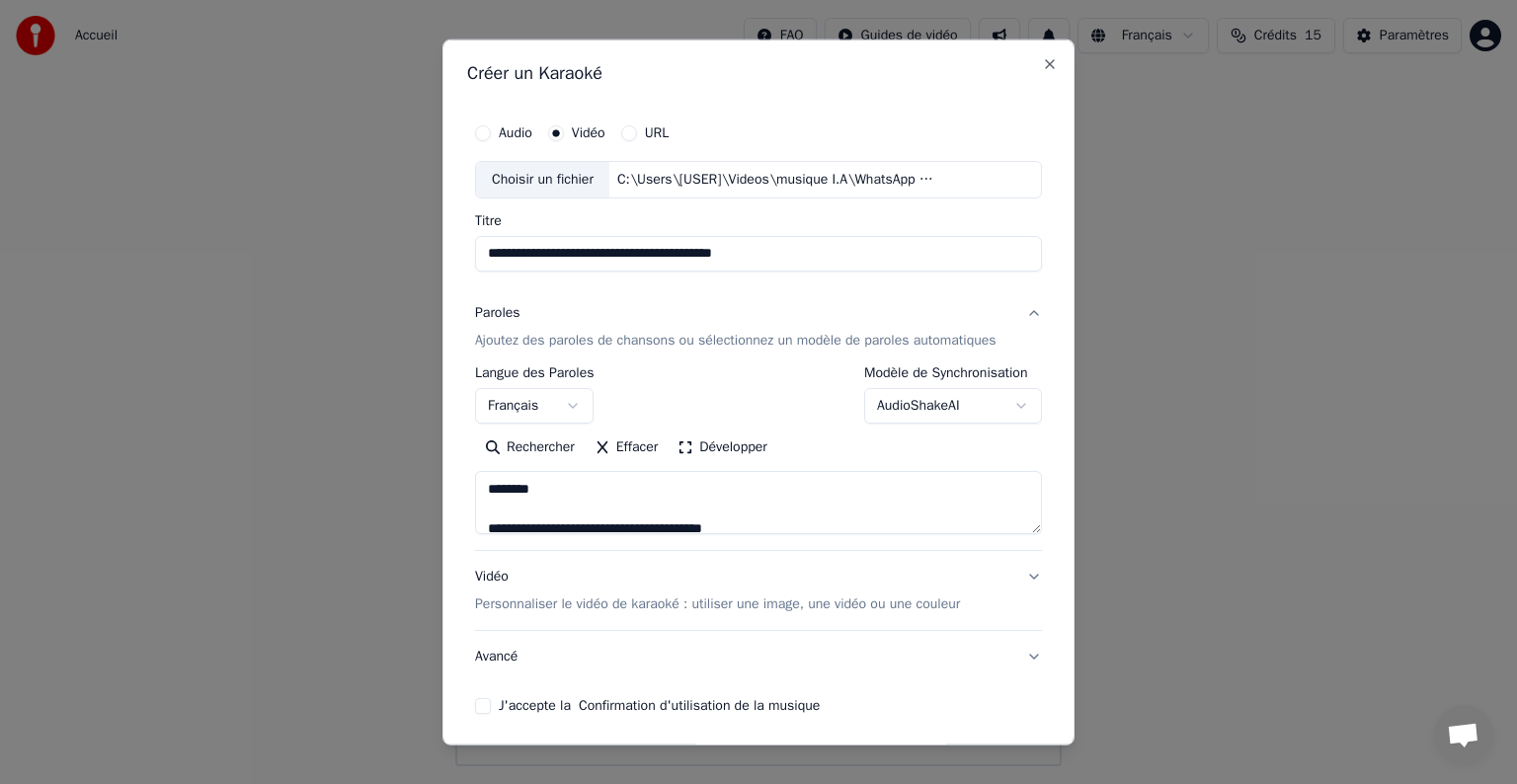 click at bounding box center [758, 503] 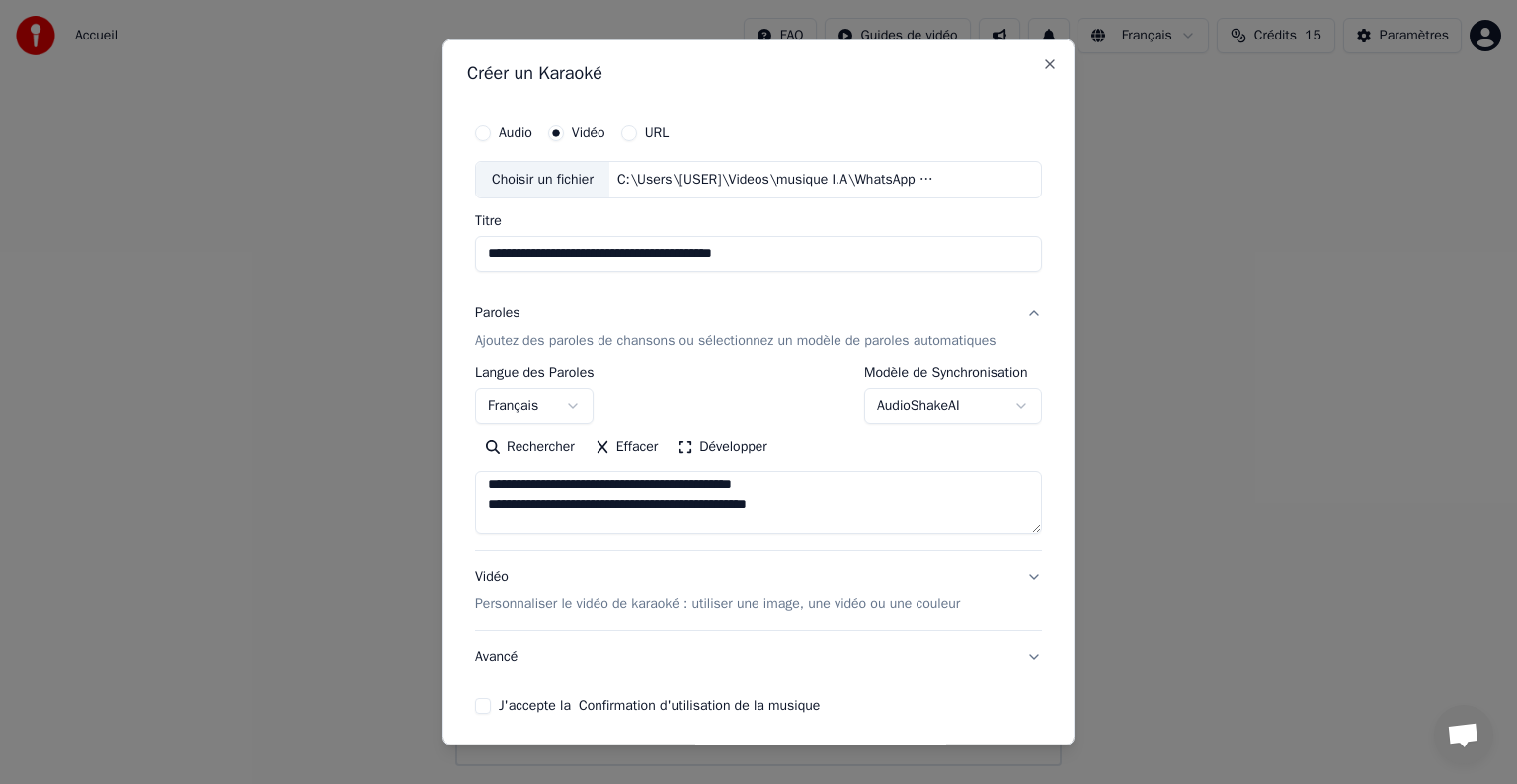 scroll, scrollTop: 1228, scrollLeft: 0, axis: vertical 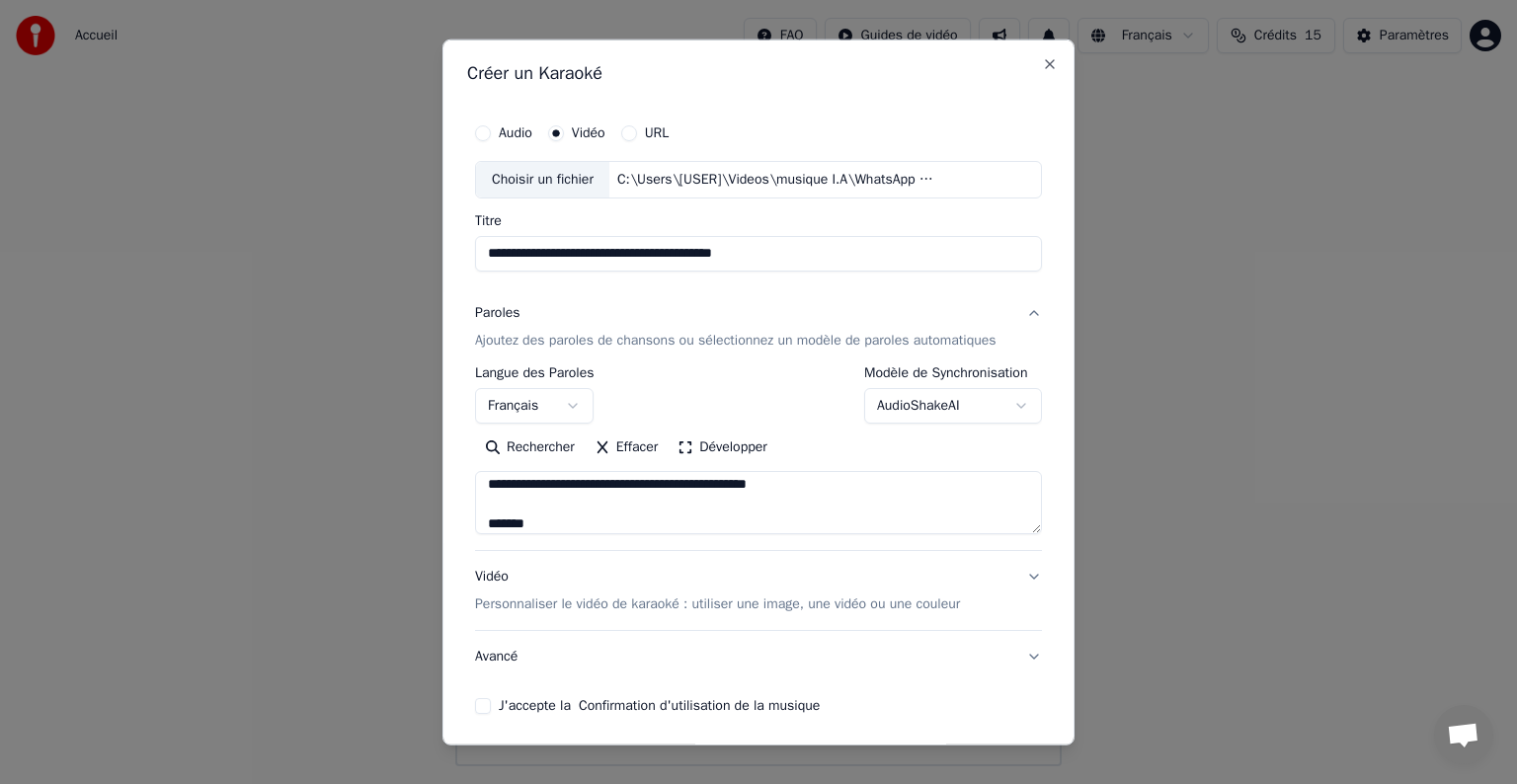 click on "Développer" at bounding box center (722, 447) 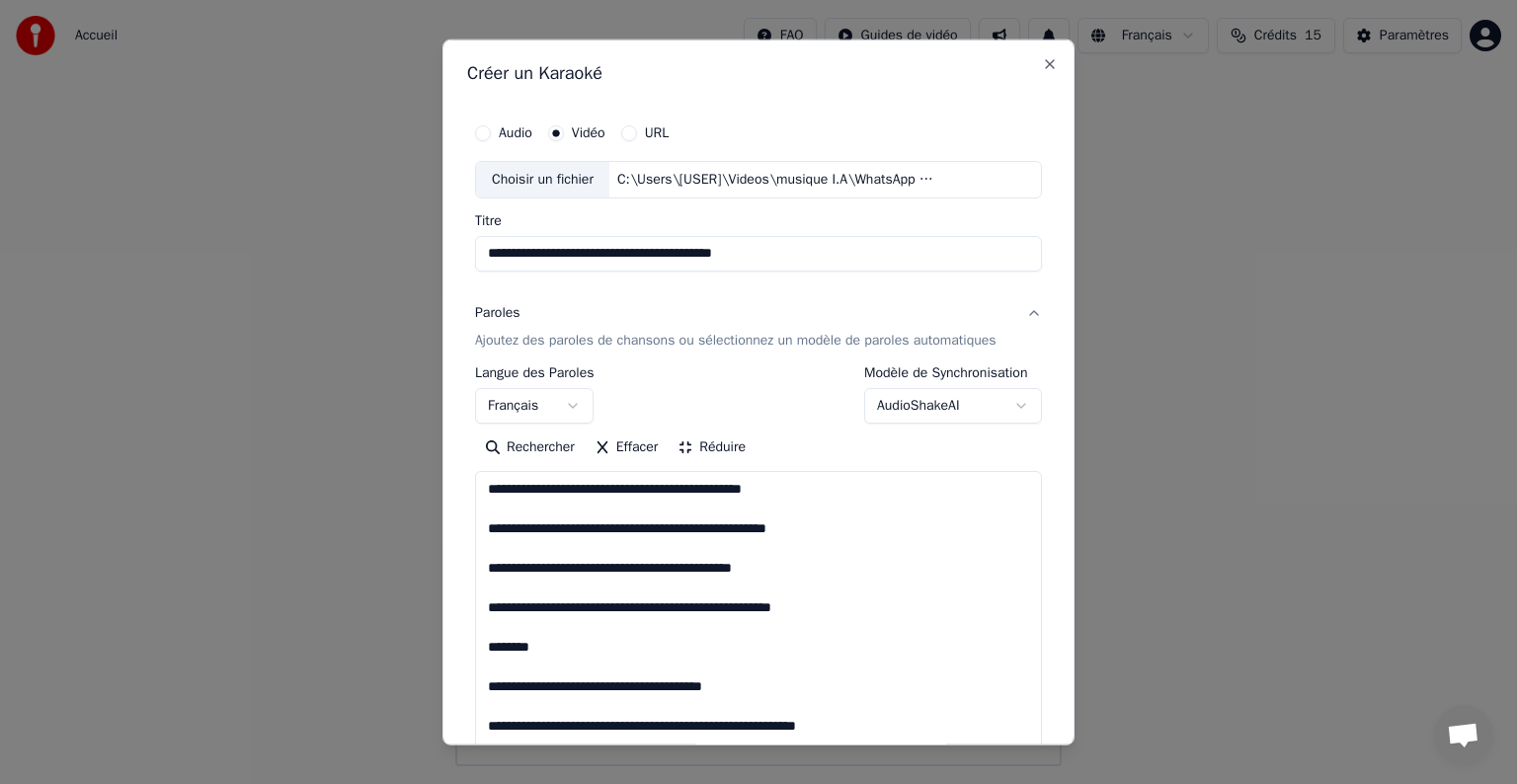 scroll, scrollTop: 0, scrollLeft: 0, axis: both 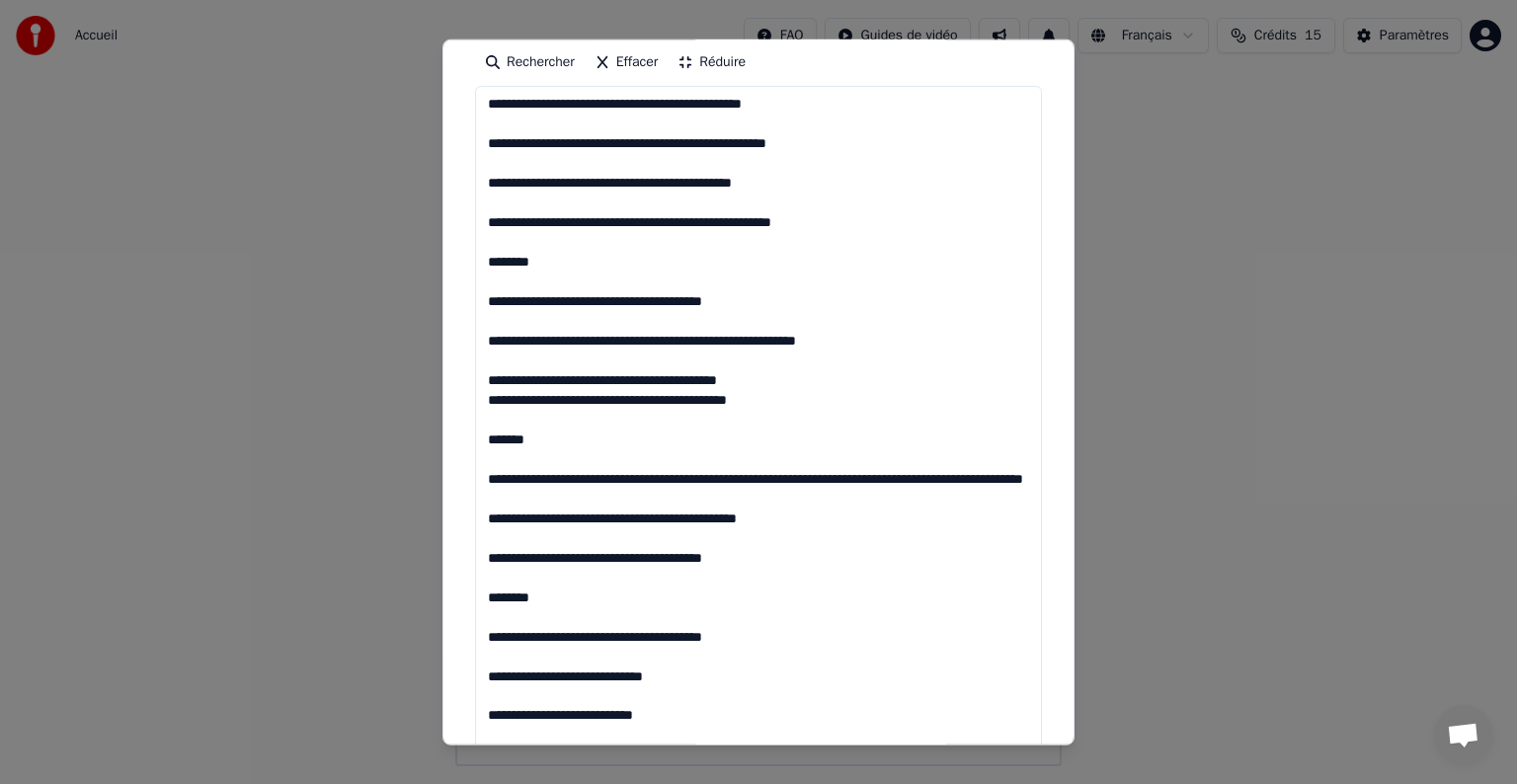 click at bounding box center [758, 794] 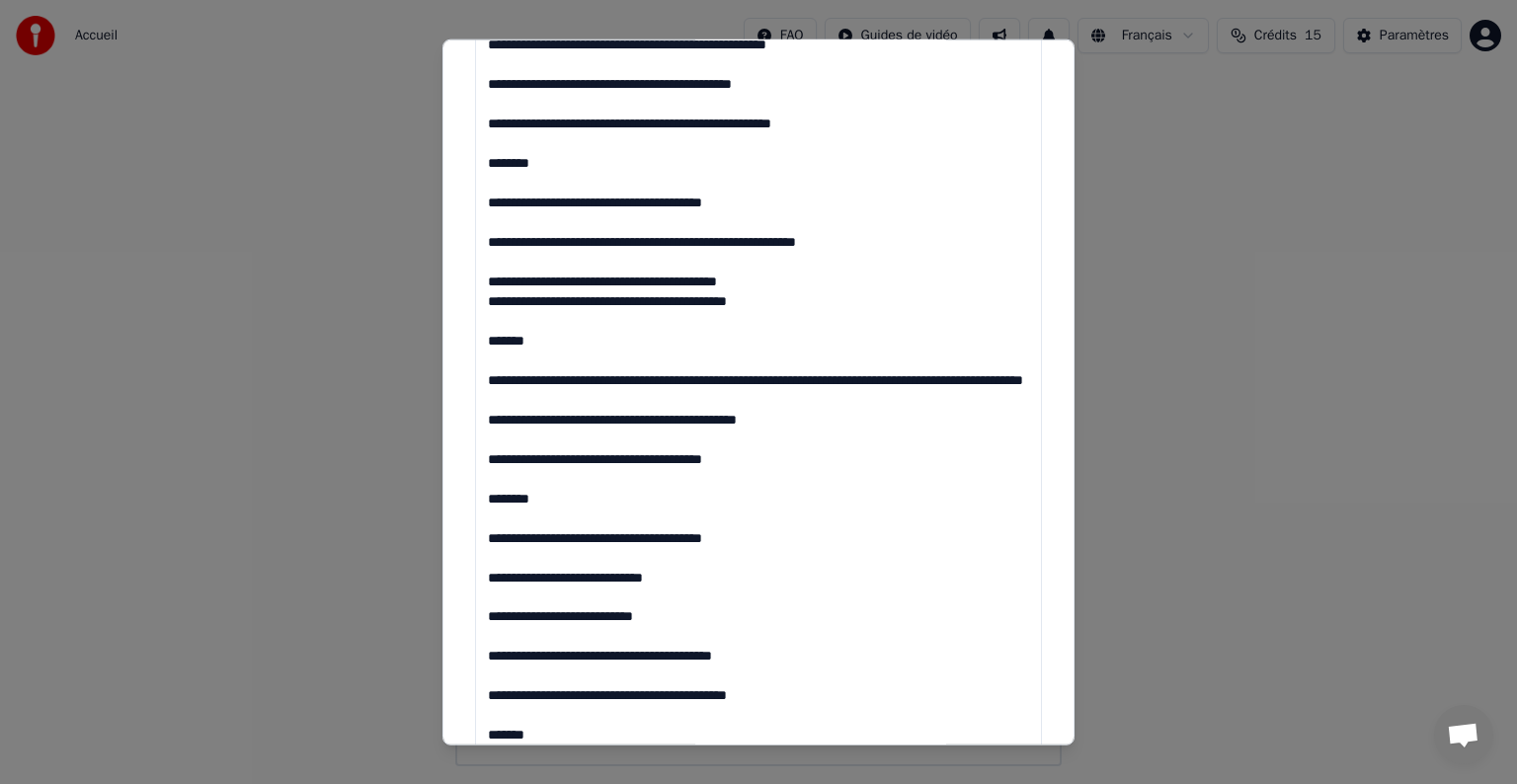 scroll, scrollTop: 583, scrollLeft: 0, axis: vertical 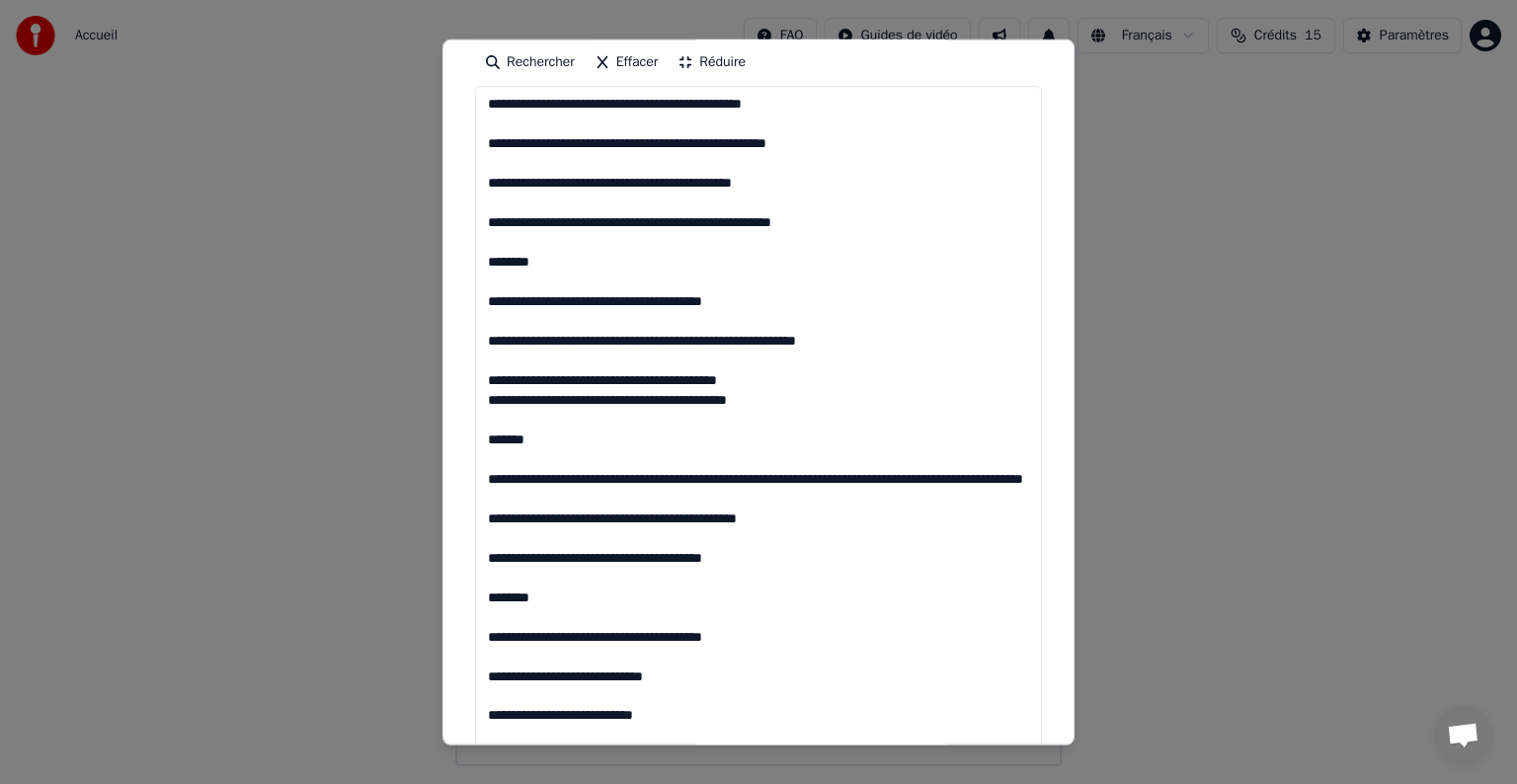 click at bounding box center [758, 794] 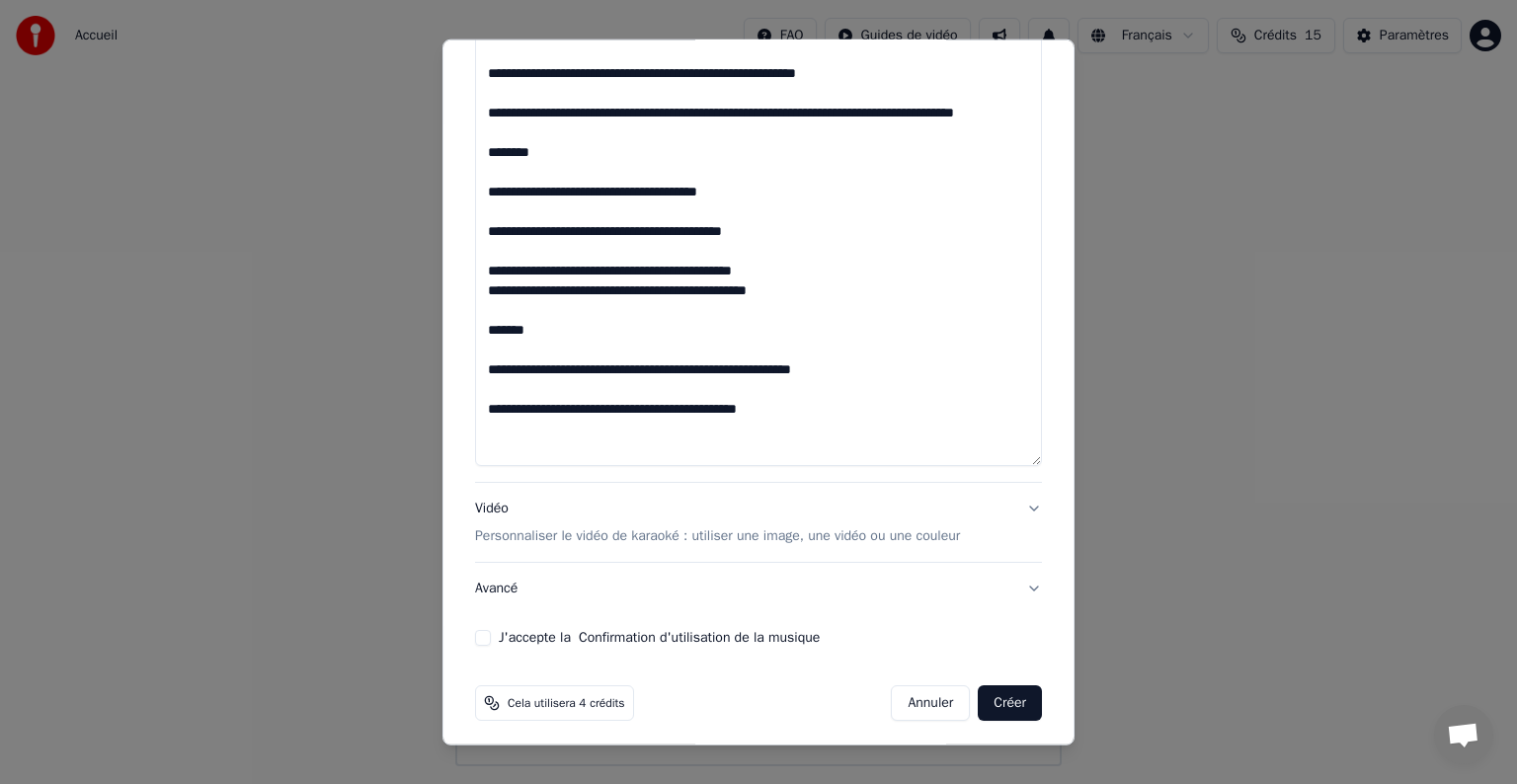 scroll, scrollTop: 1429, scrollLeft: 0, axis: vertical 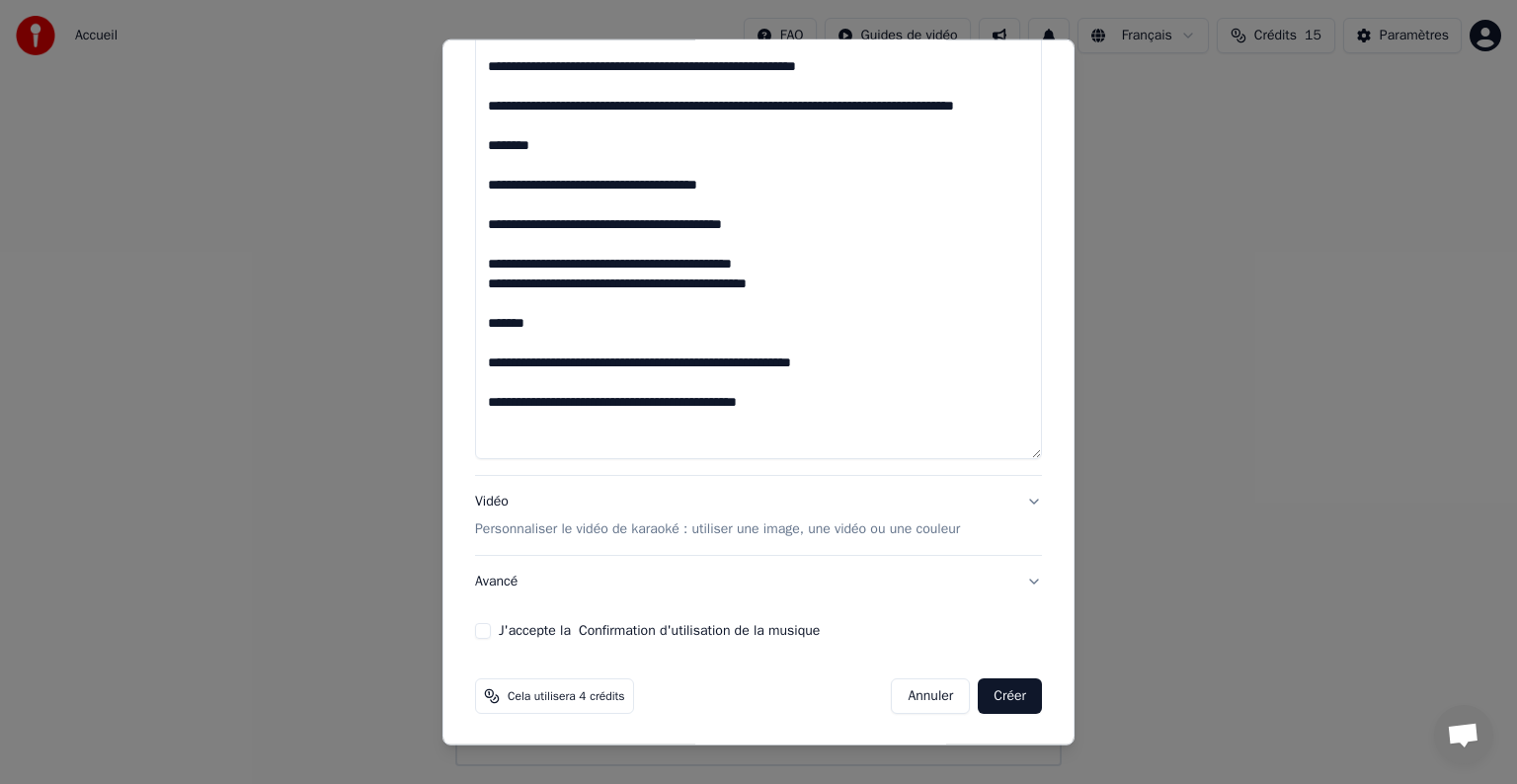 type on "**********" 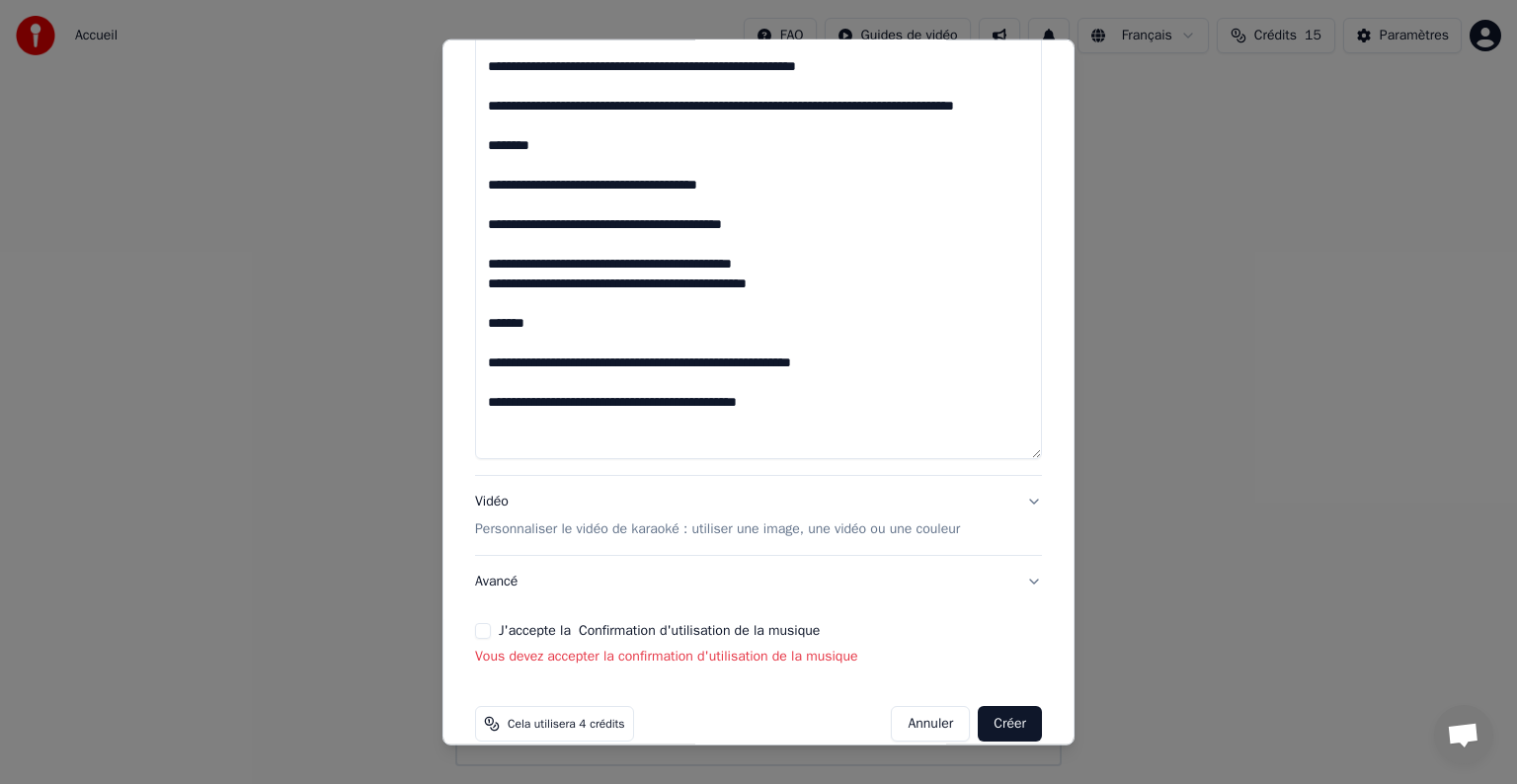 click on "J'accepte la   Confirmation d'utilisation de la musique" at bounding box center (483, 631) 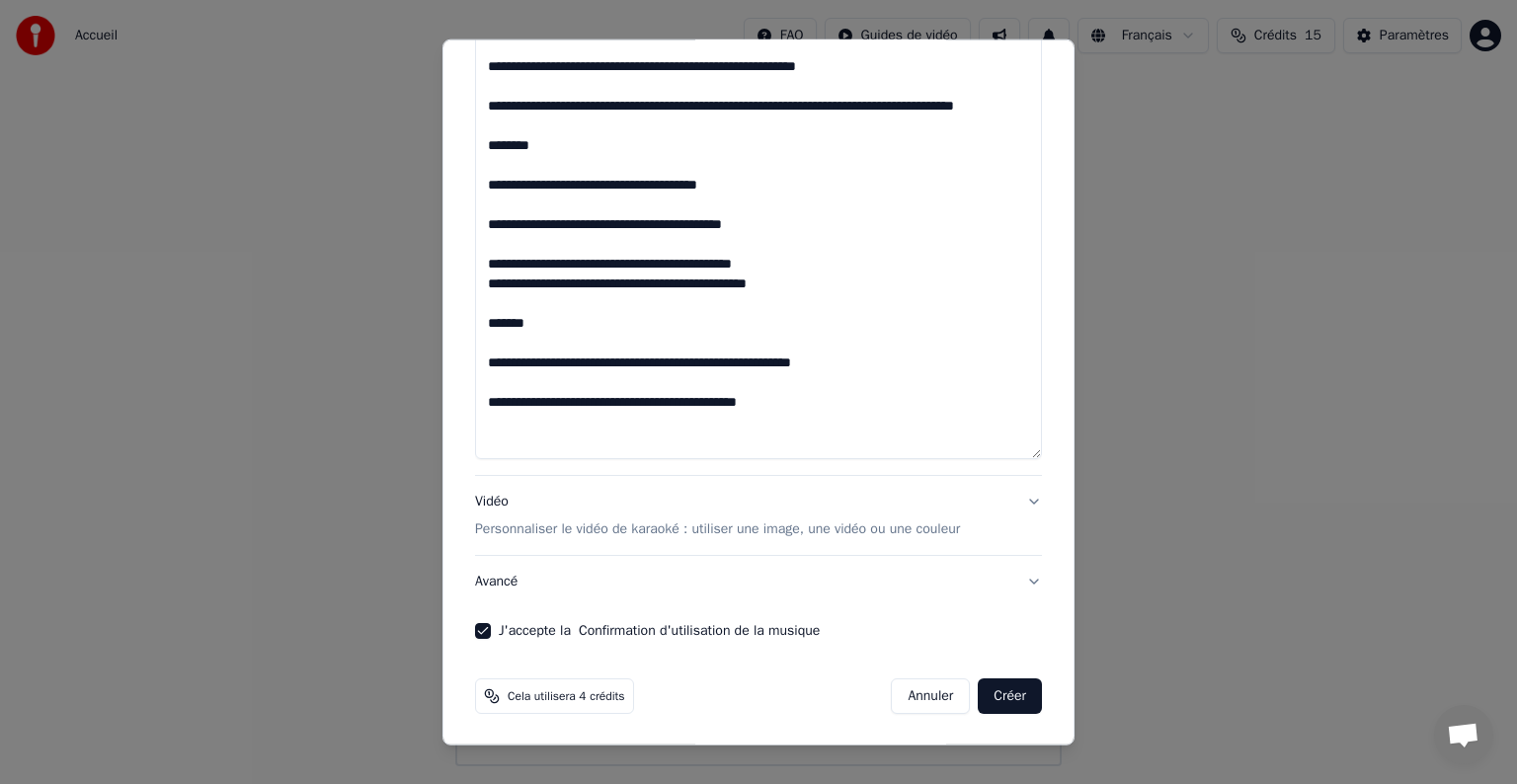 click on "Créer" at bounding box center (1009, 696) 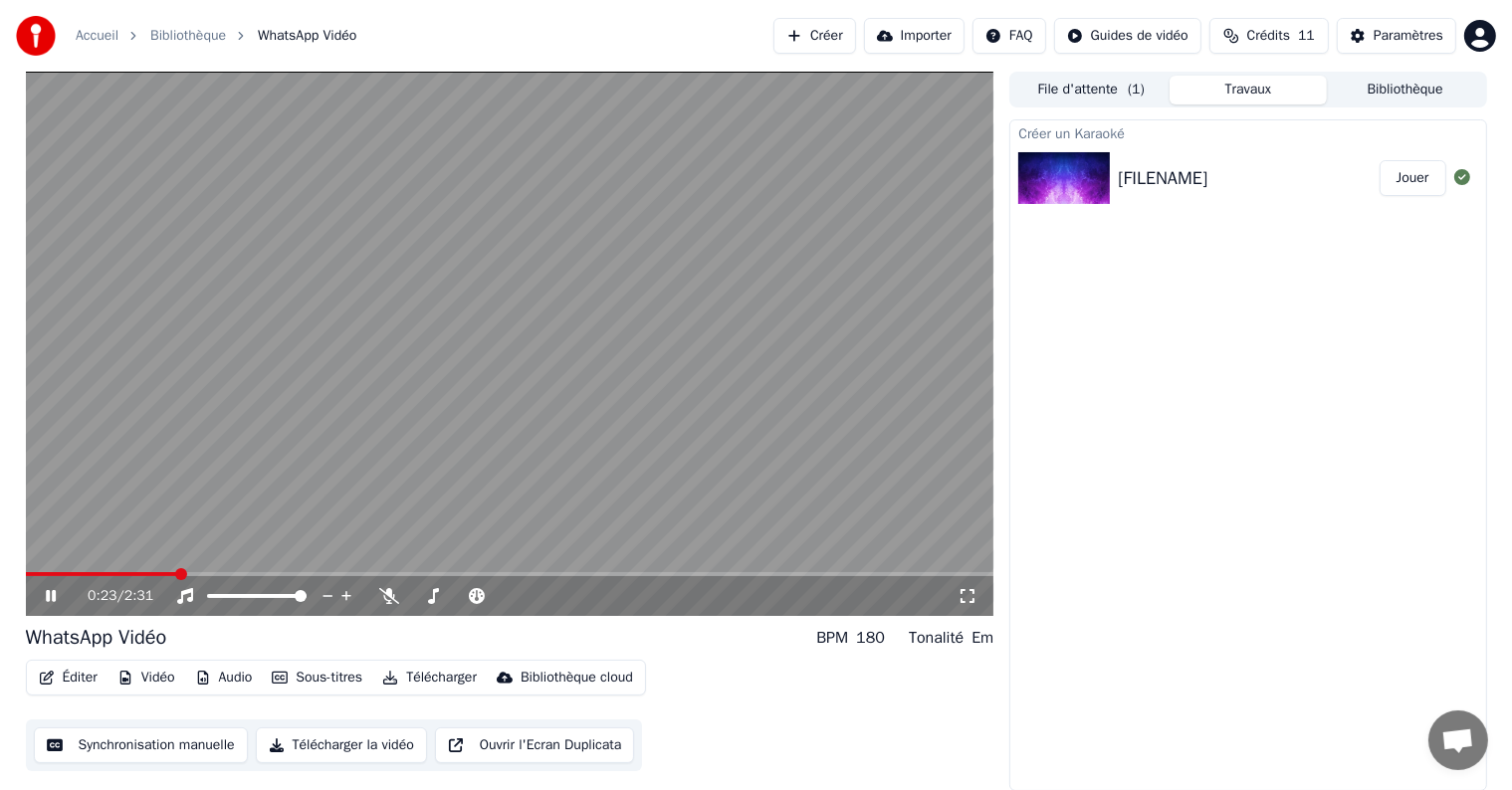 click on "Importer" at bounding box center [914, 36] 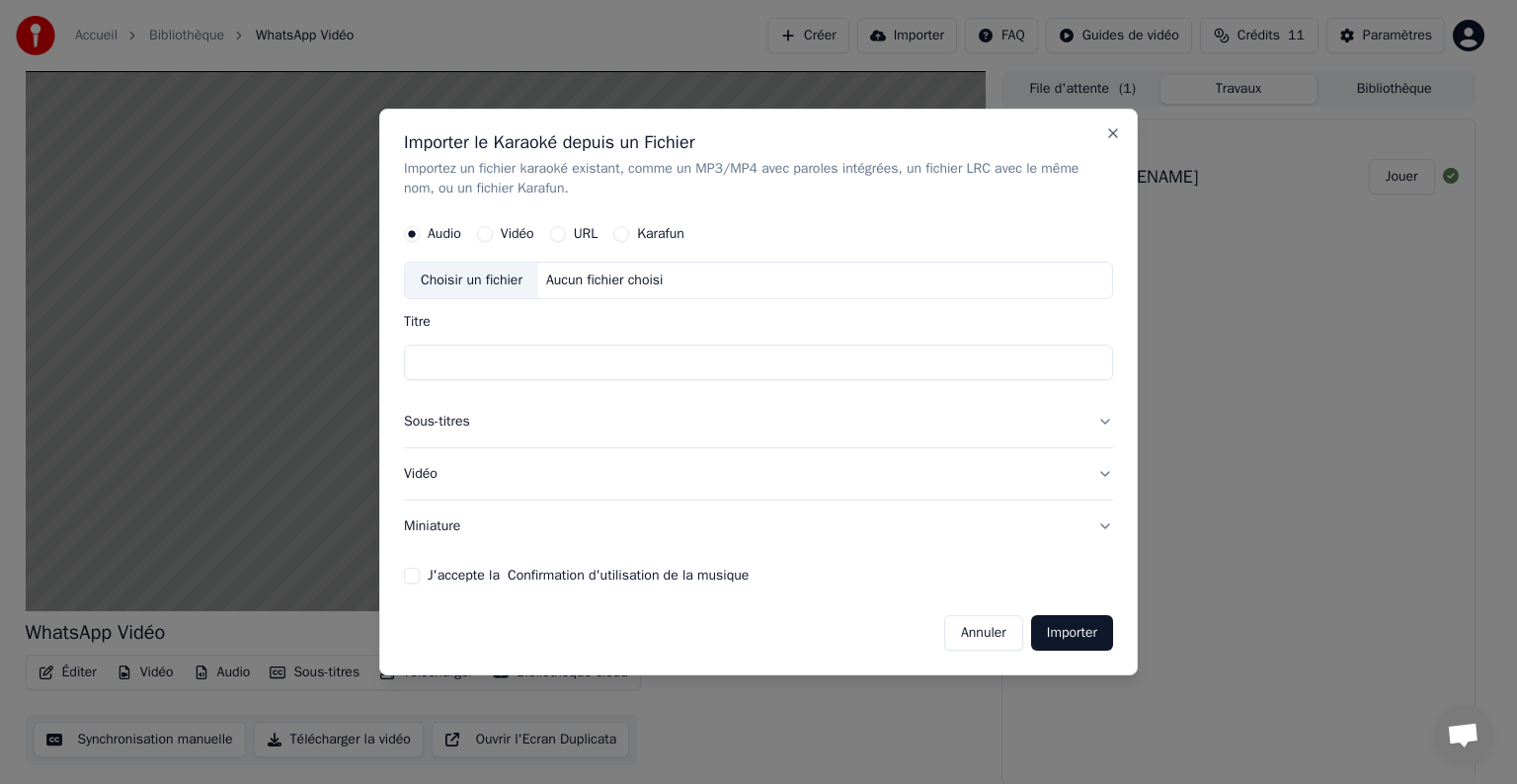 click on "Vidéo" at bounding box center (518, 234) 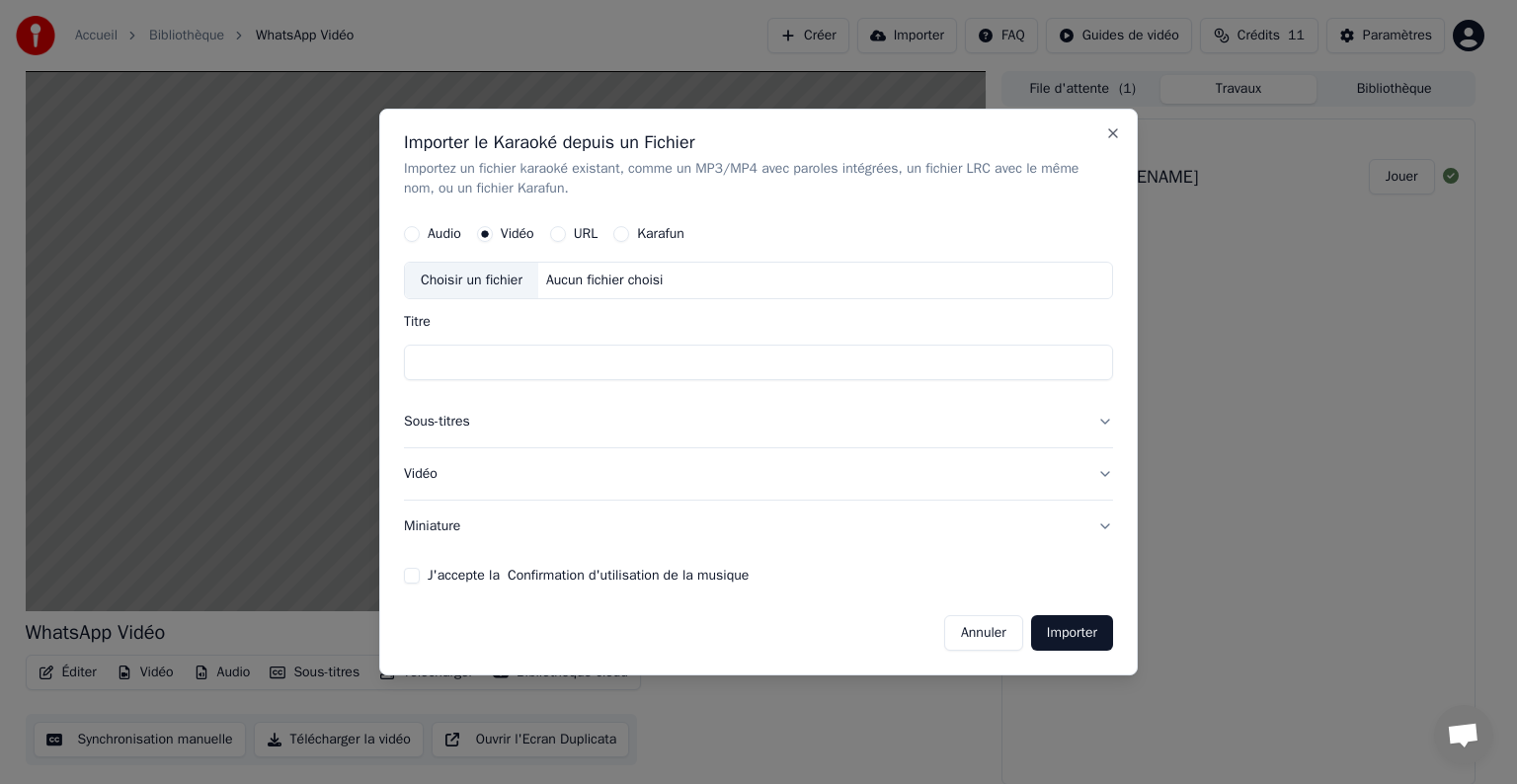 click on "Choisir un fichier" at bounding box center [471, 280] 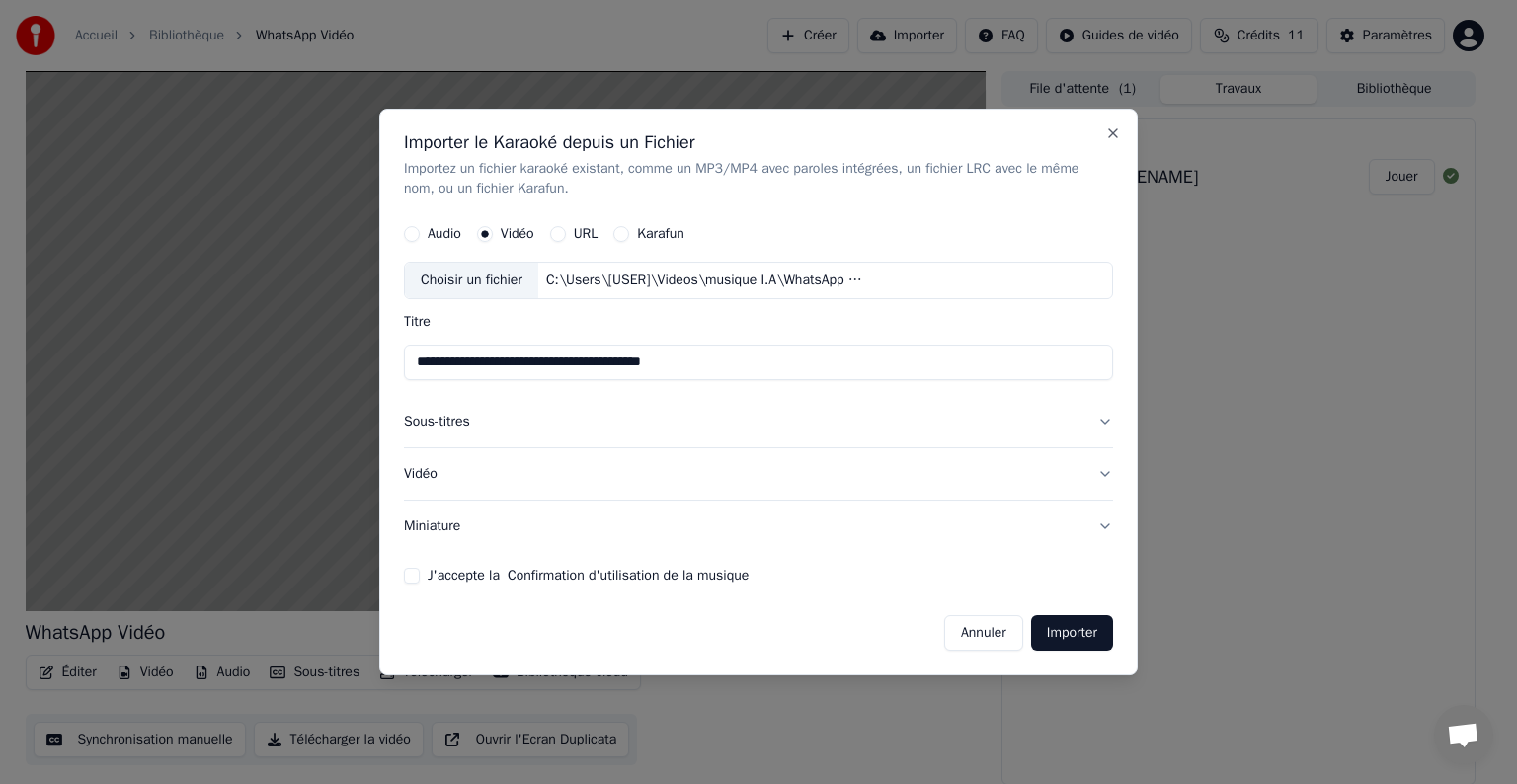 click on "Sous-titres" at bounding box center (758, 422) 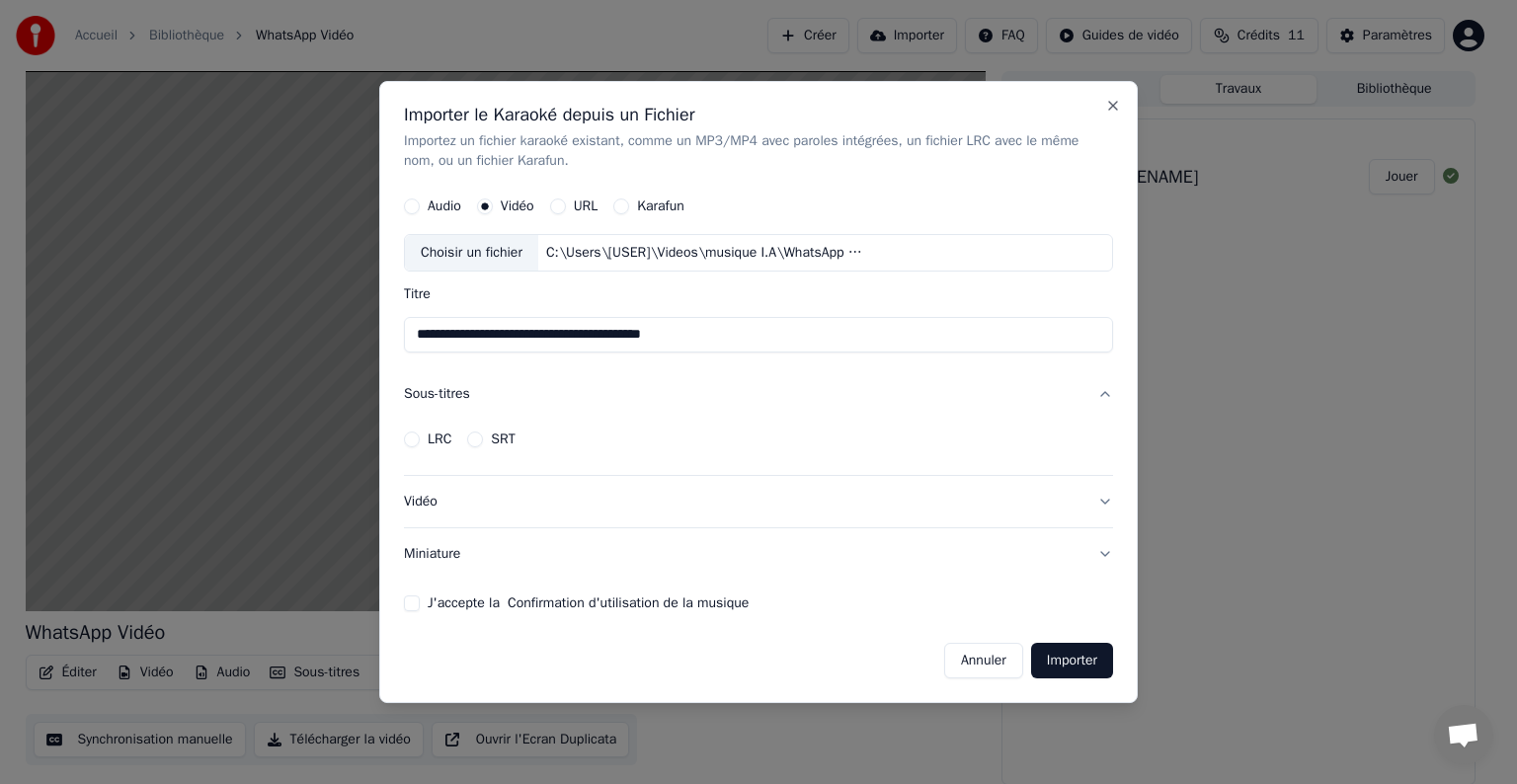 click on "Sous-titres" at bounding box center (758, 394) 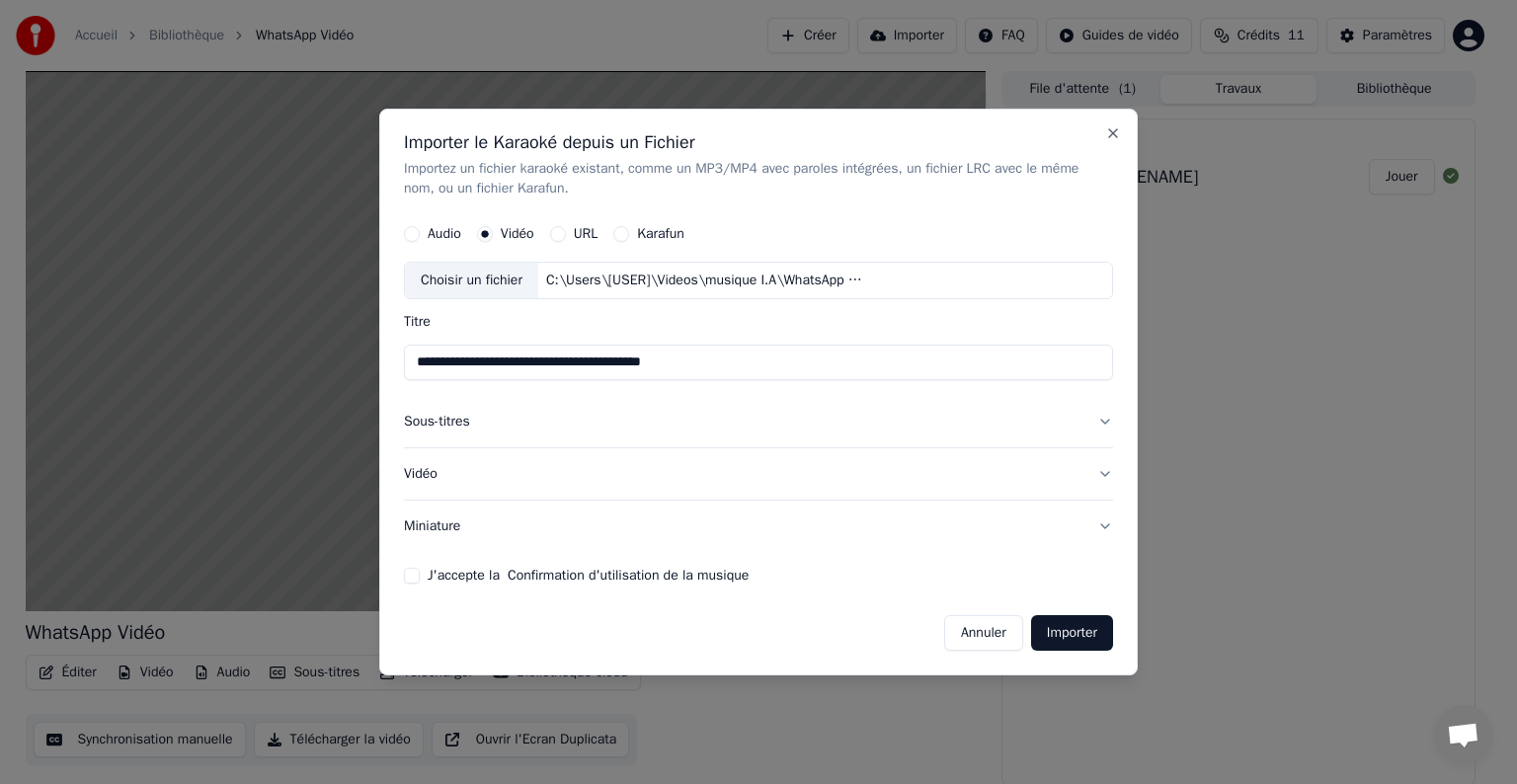 click on "Vidéo" at bounding box center (758, 474) 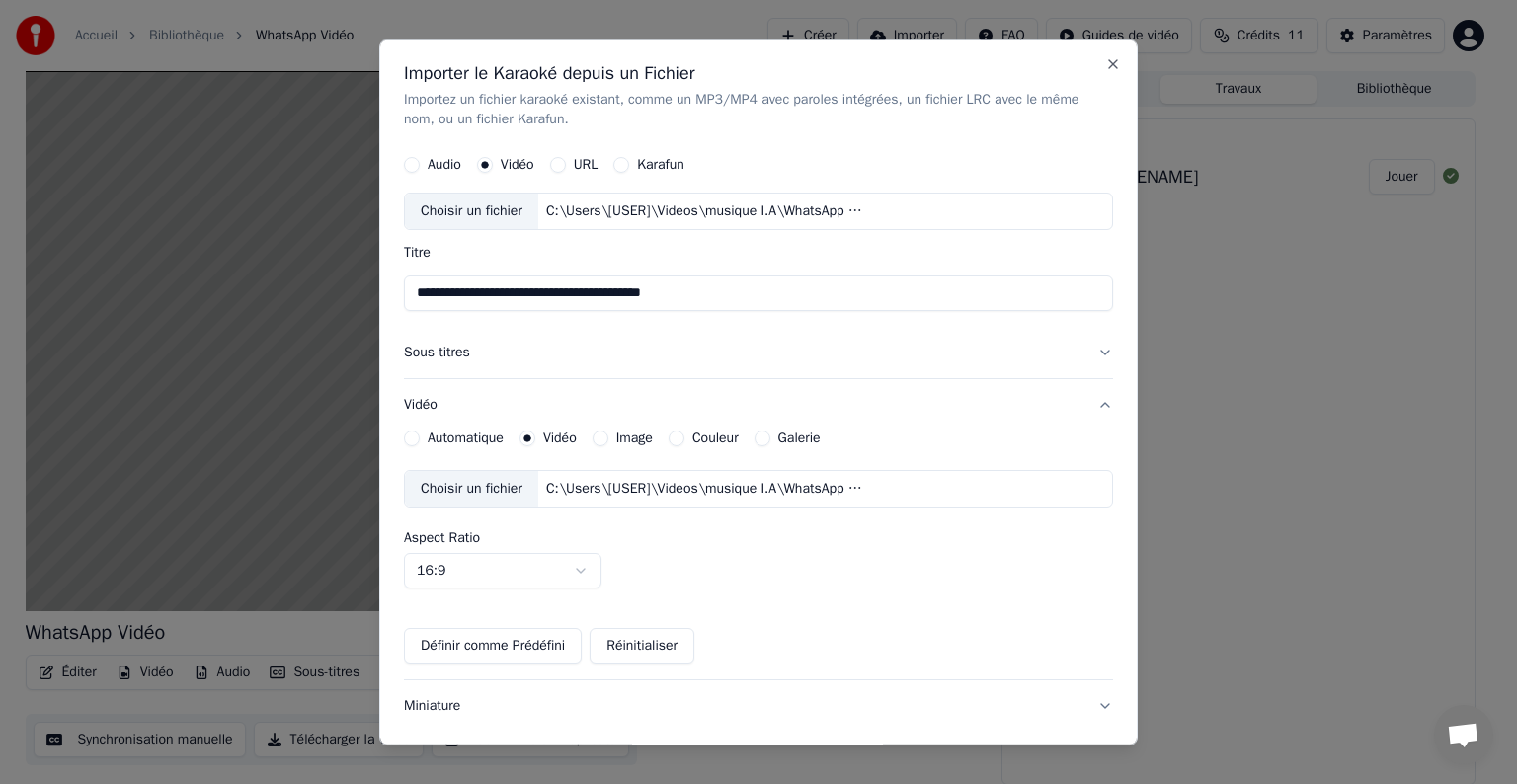 click on "Automatique" at bounding box center [465, 438] 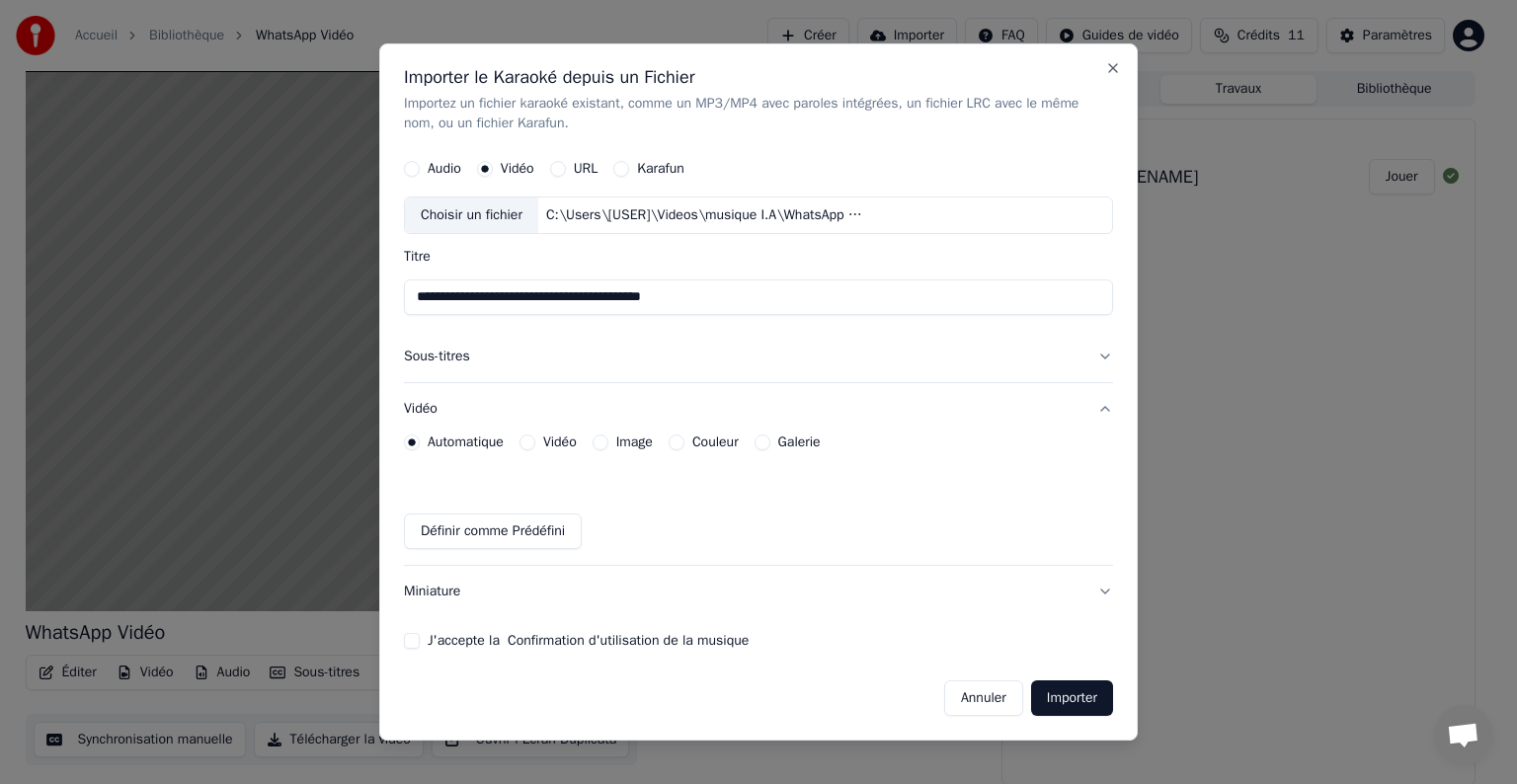 click on "Sous-titres" at bounding box center (758, 356) 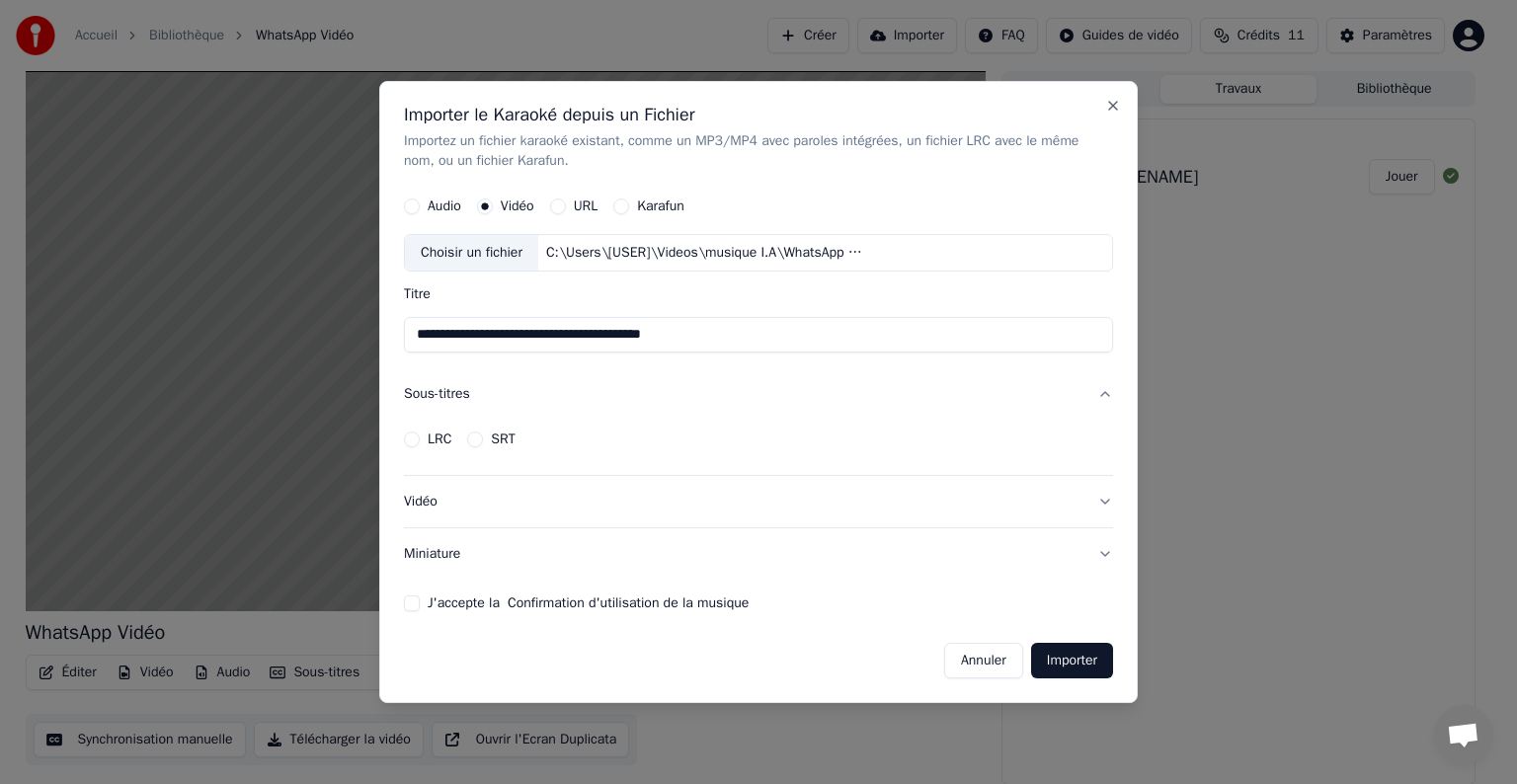 click on "LRC" at bounding box center [439, 439] 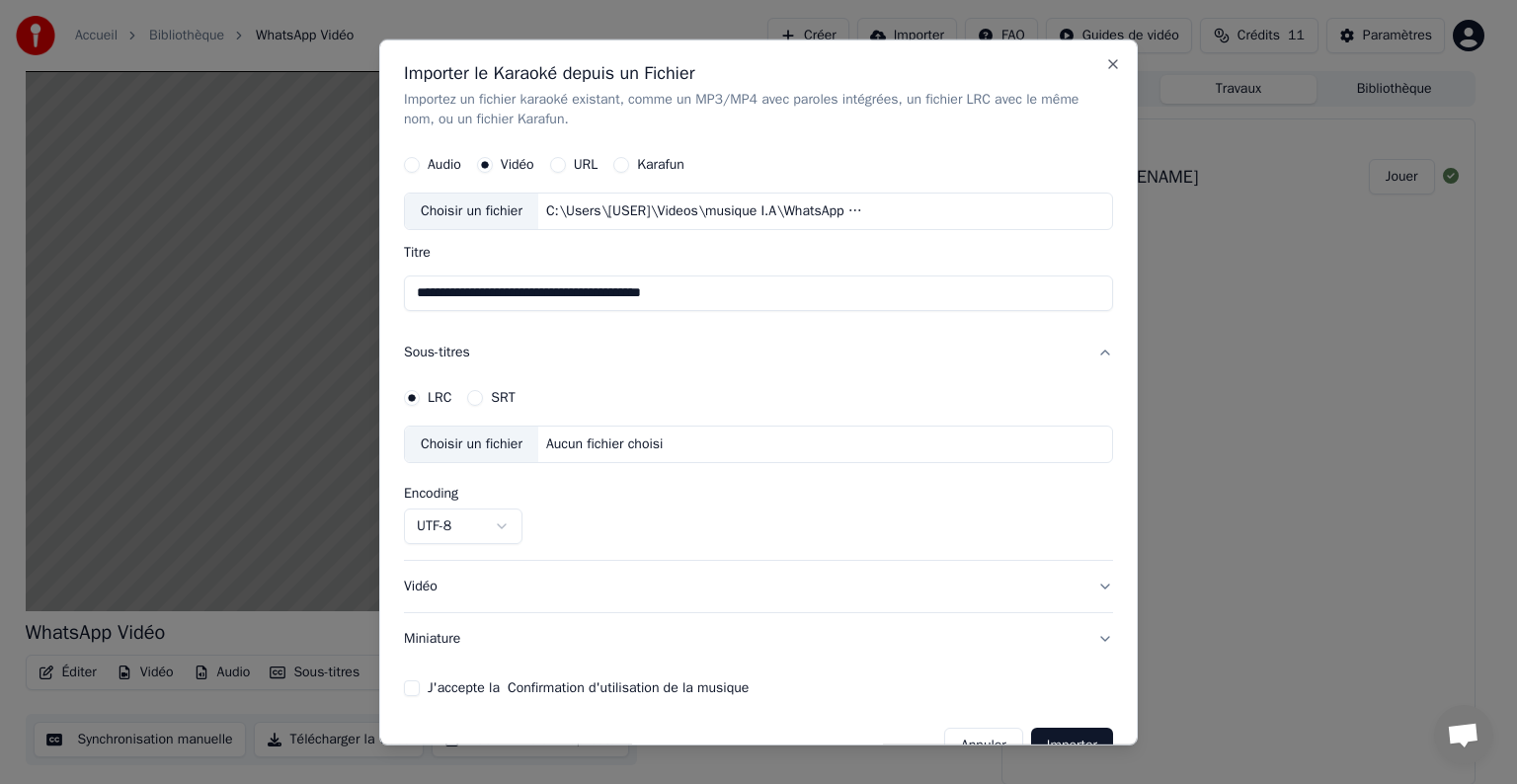 click on "SRT" at bounding box center [475, 398] 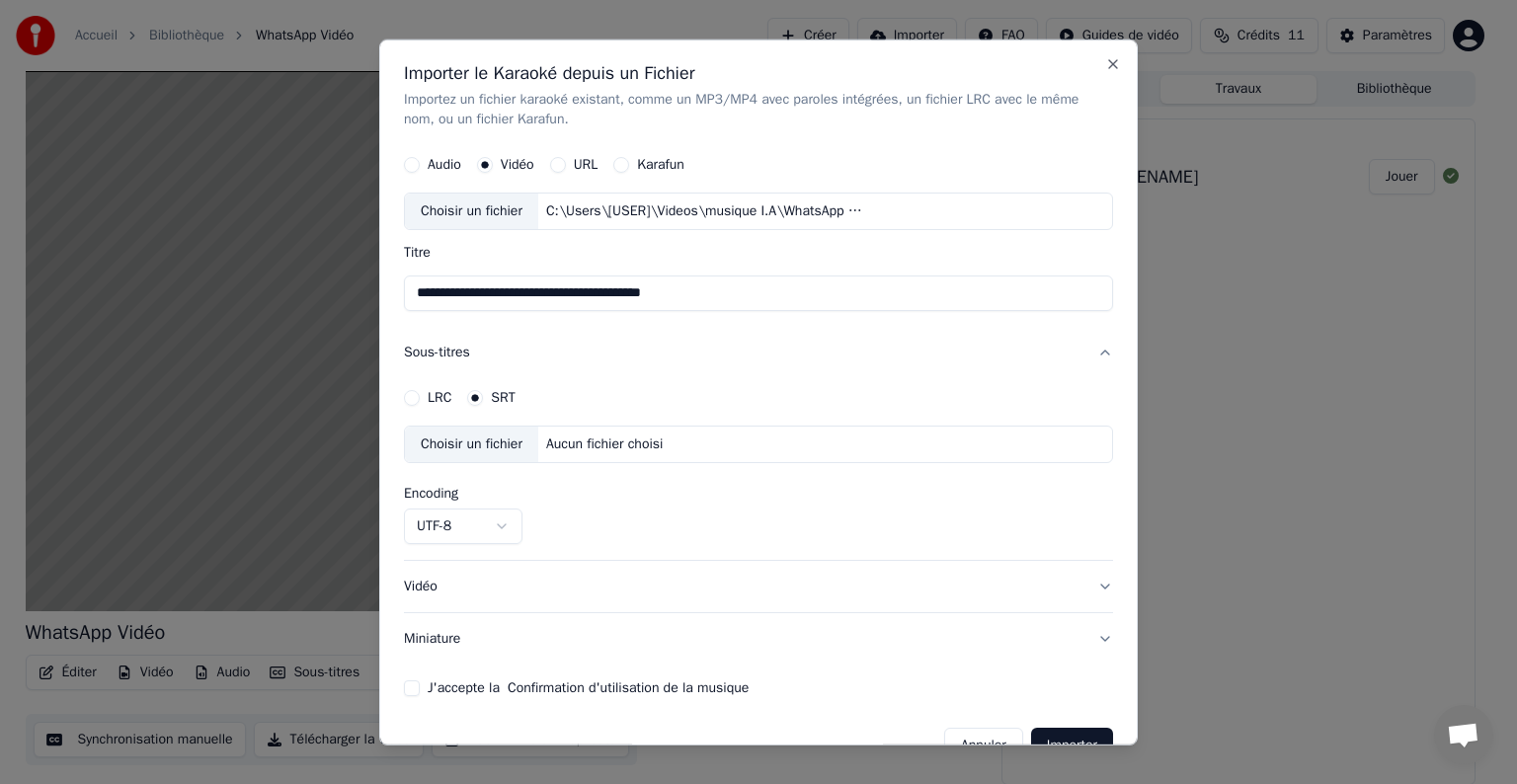 click on "LRC" at bounding box center (439, 398) 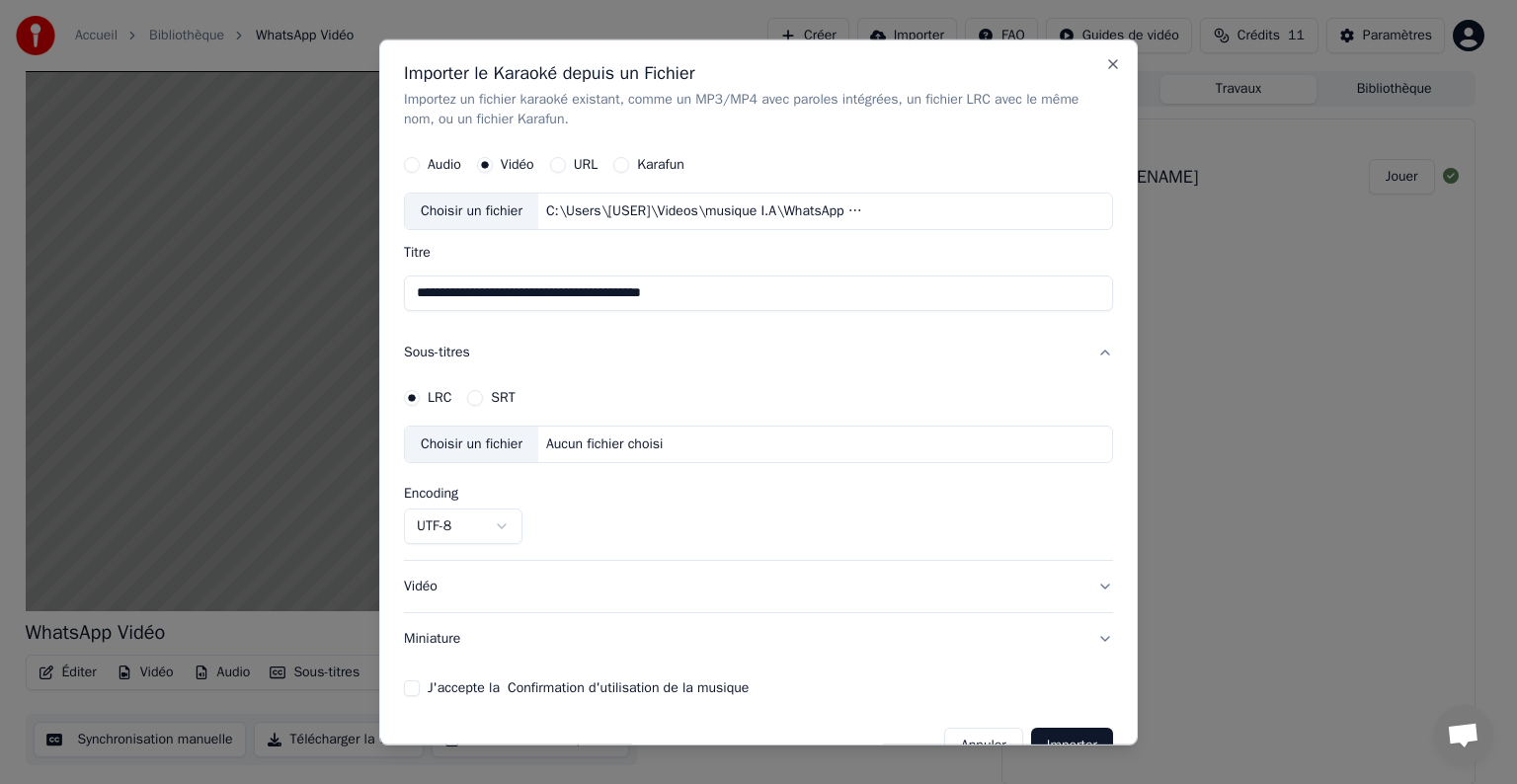 click on "Choisir un fichier" at bounding box center [471, 444] 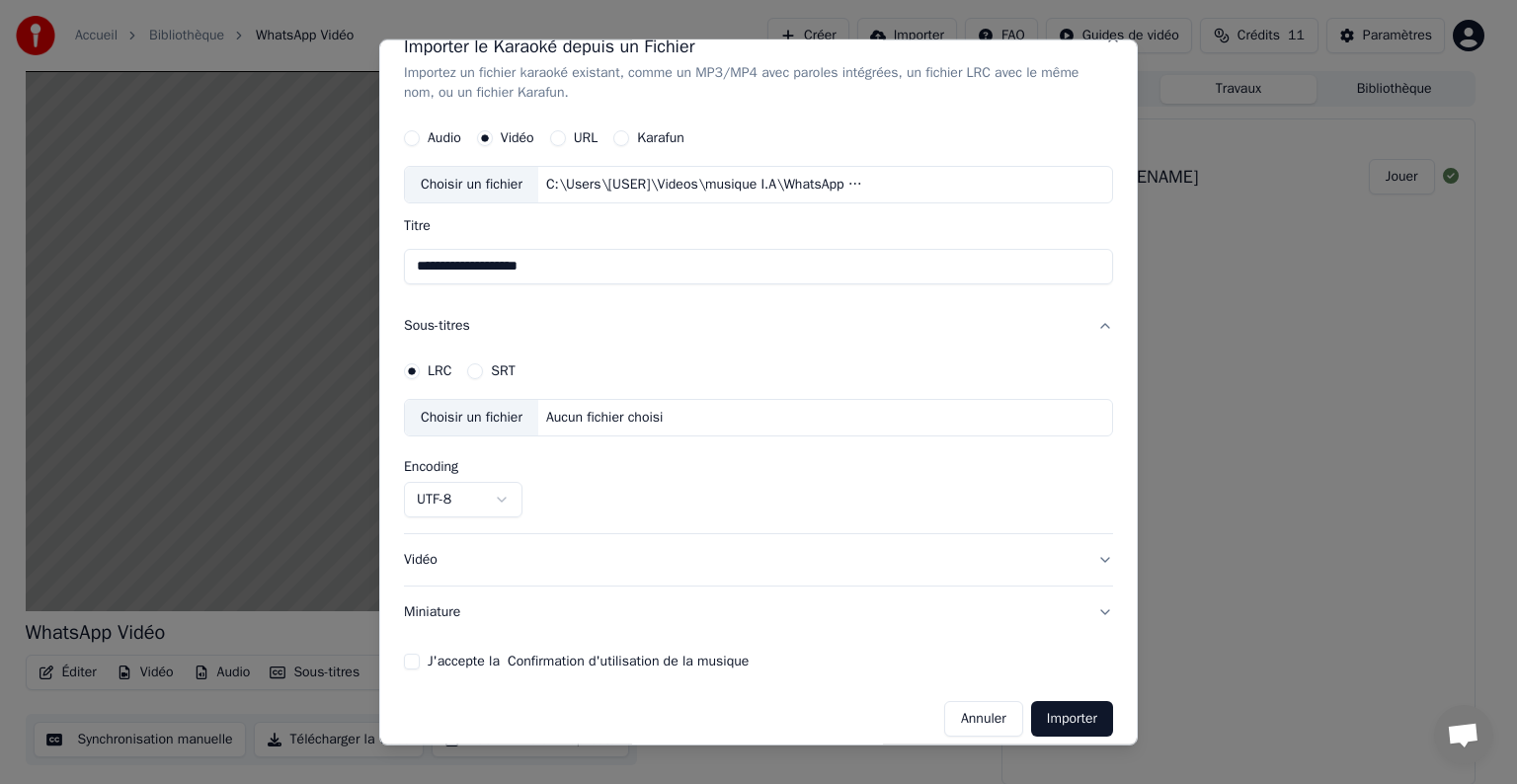 scroll, scrollTop: 40, scrollLeft: 0, axis: vertical 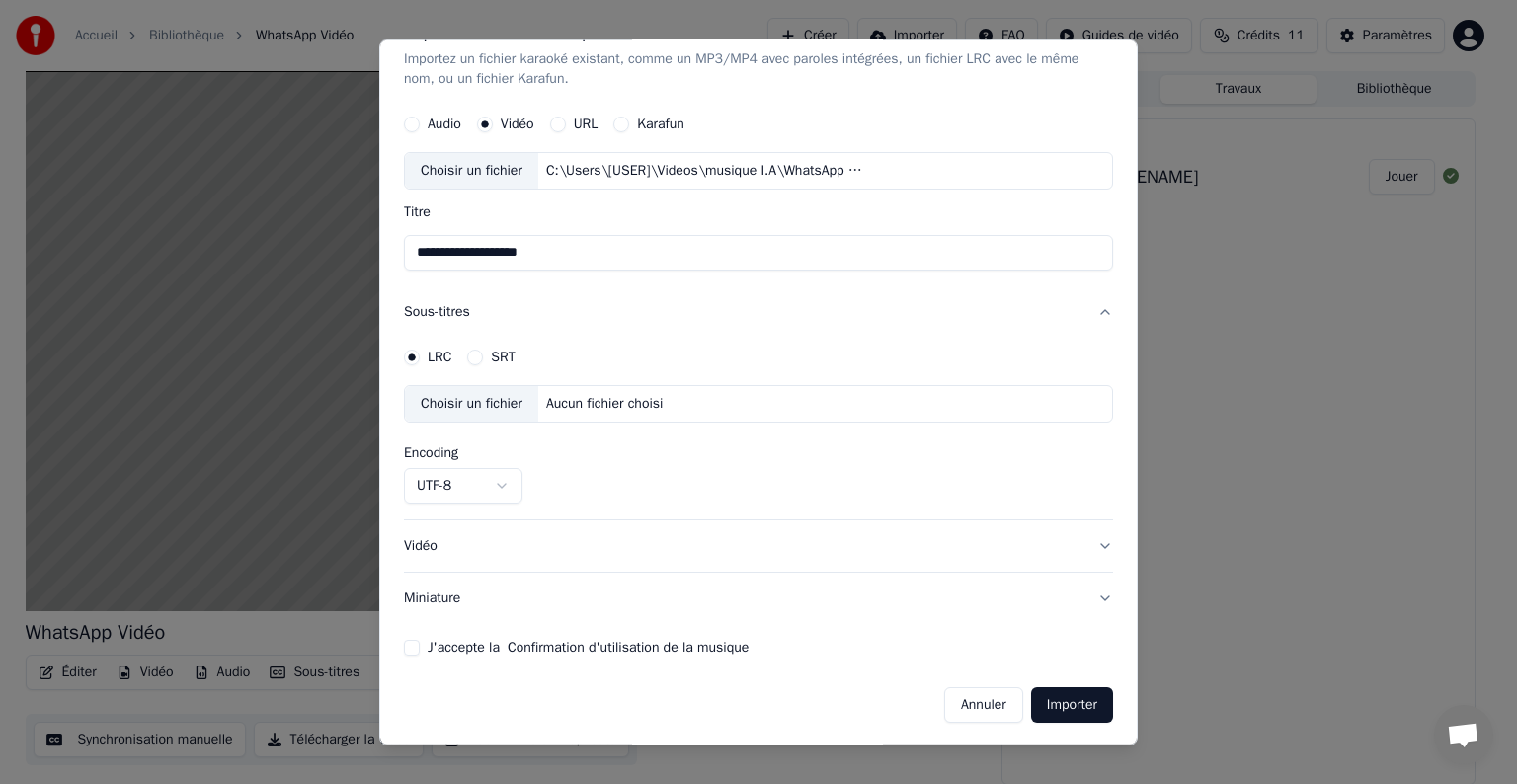 click on "Vidéo" at bounding box center (758, 546) 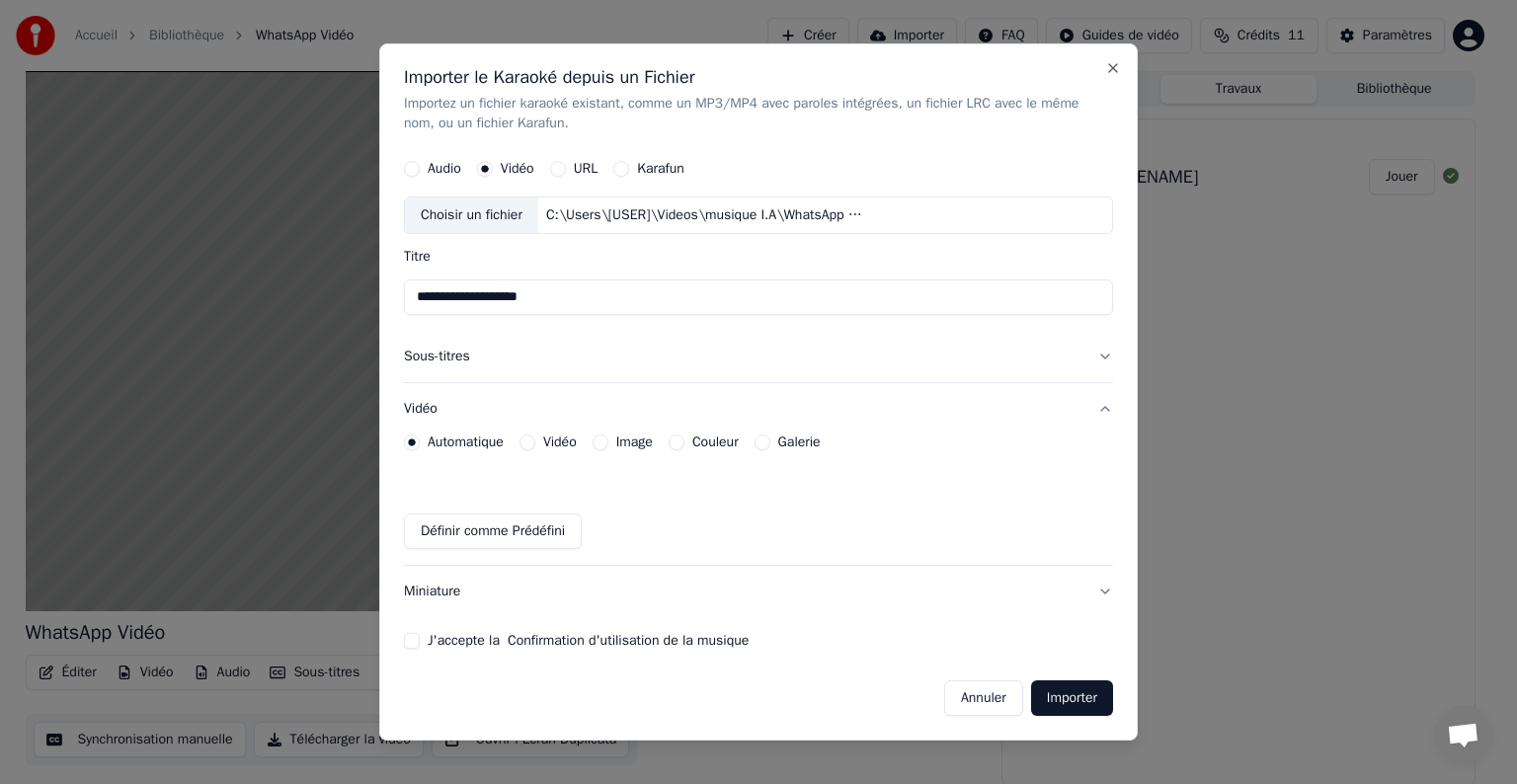 click on "Vidéo" at bounding box center [560, 442] 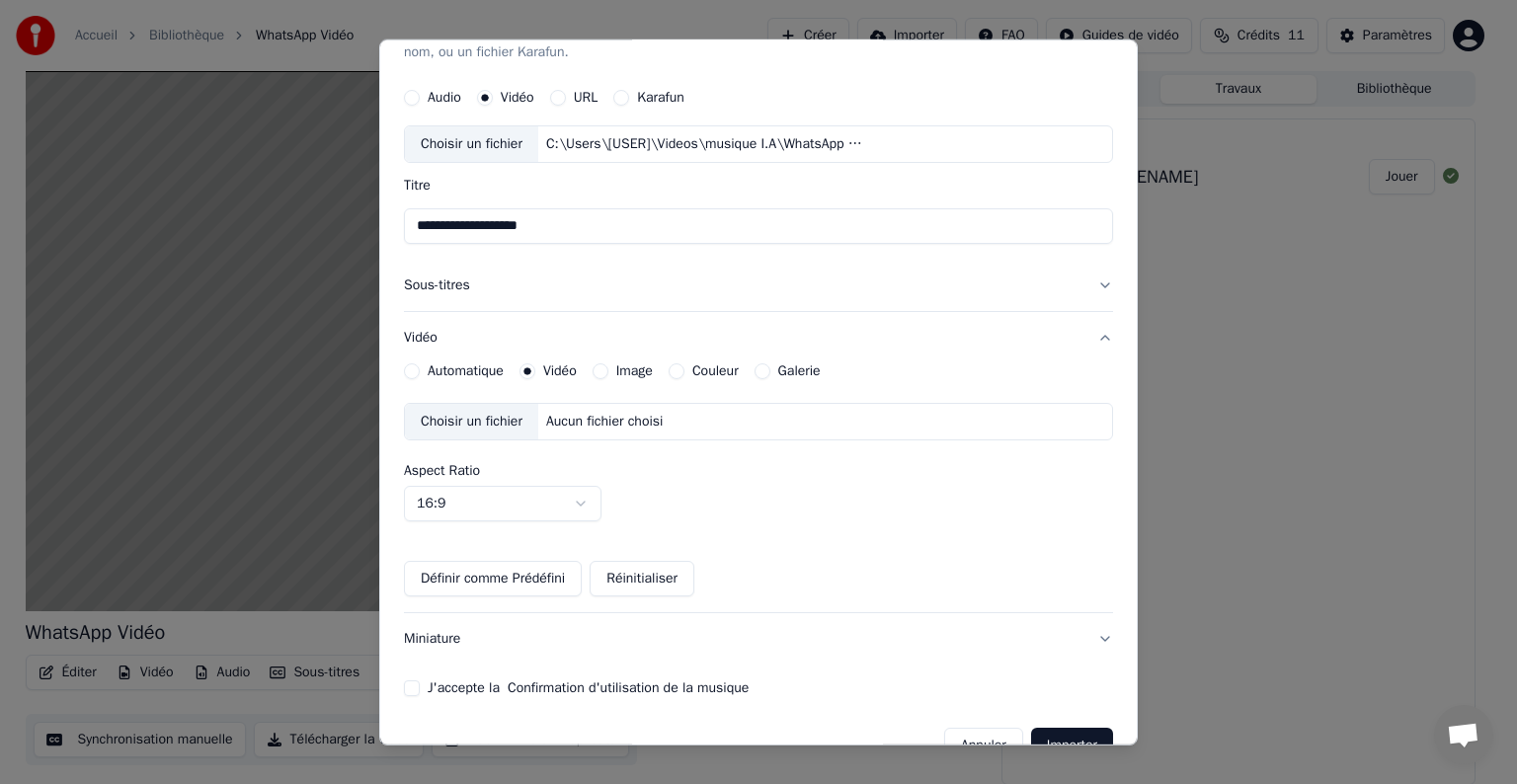 scroll, scrollTop: 108, scrollLeft: 0, axis: vertical 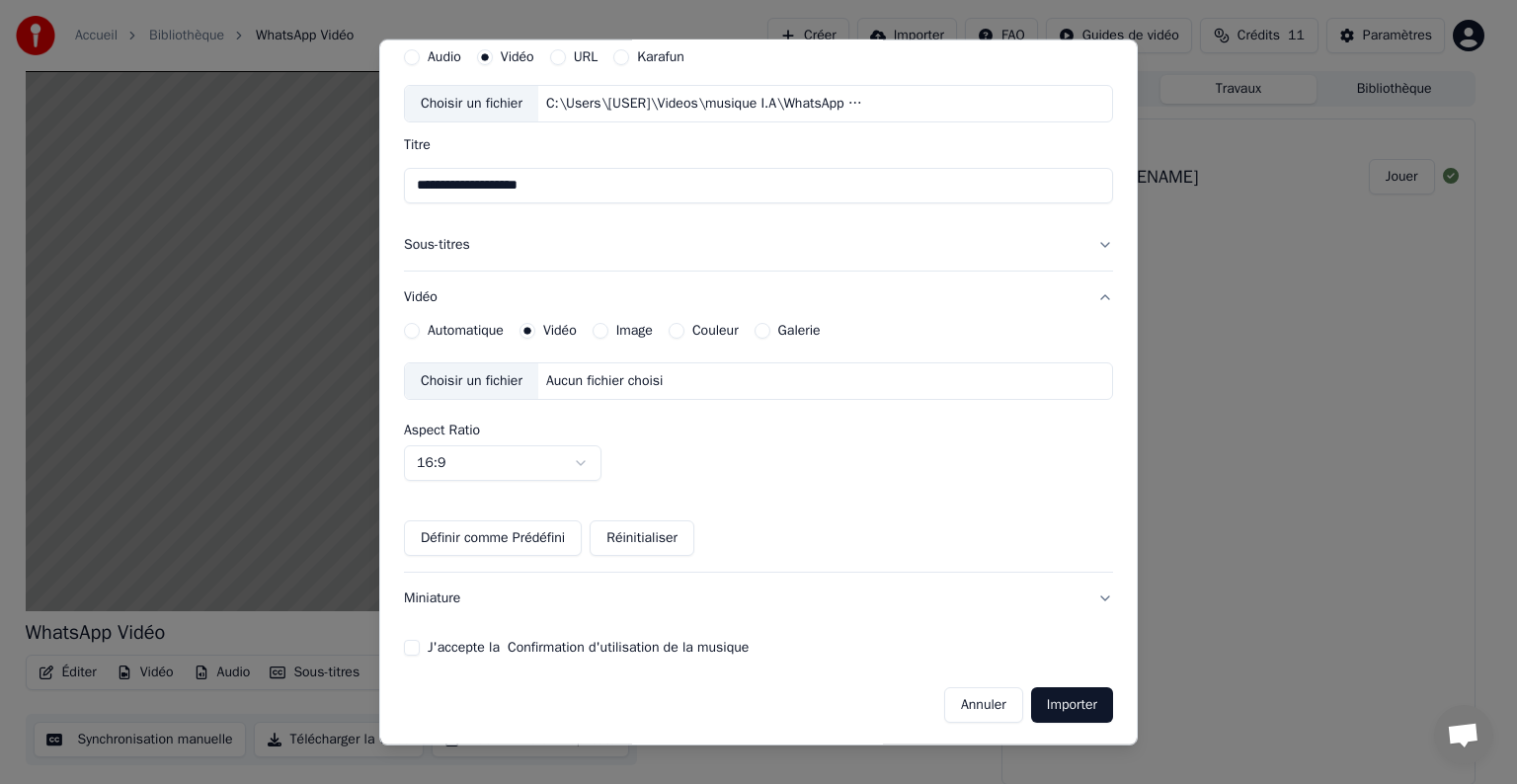 click on "Miniature" at bounding box center [758, 598] 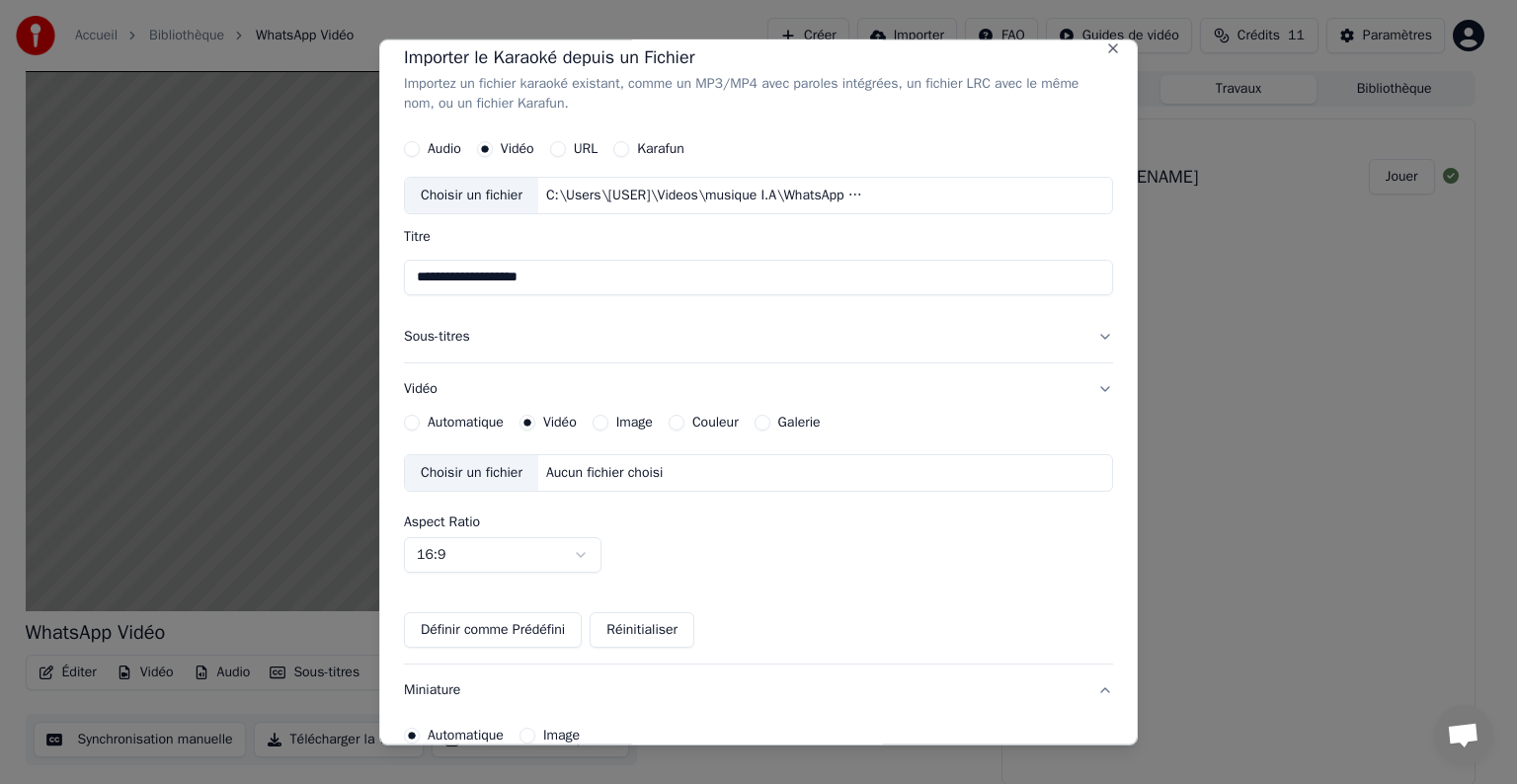 scroll, scrollTop: 0, scrollLeft: 0, axis: both 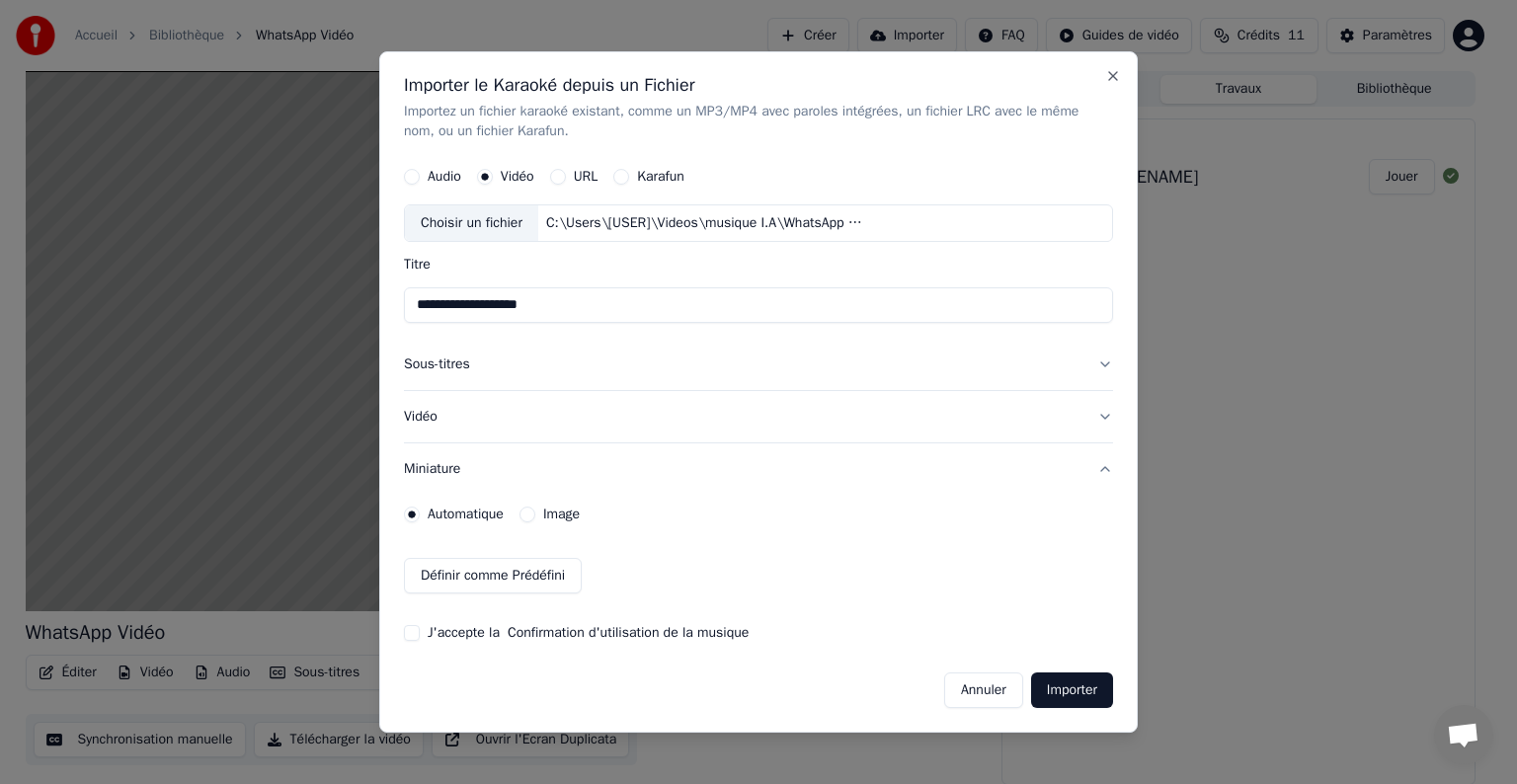 click on "Miniature" at bounding box center (758, 469) 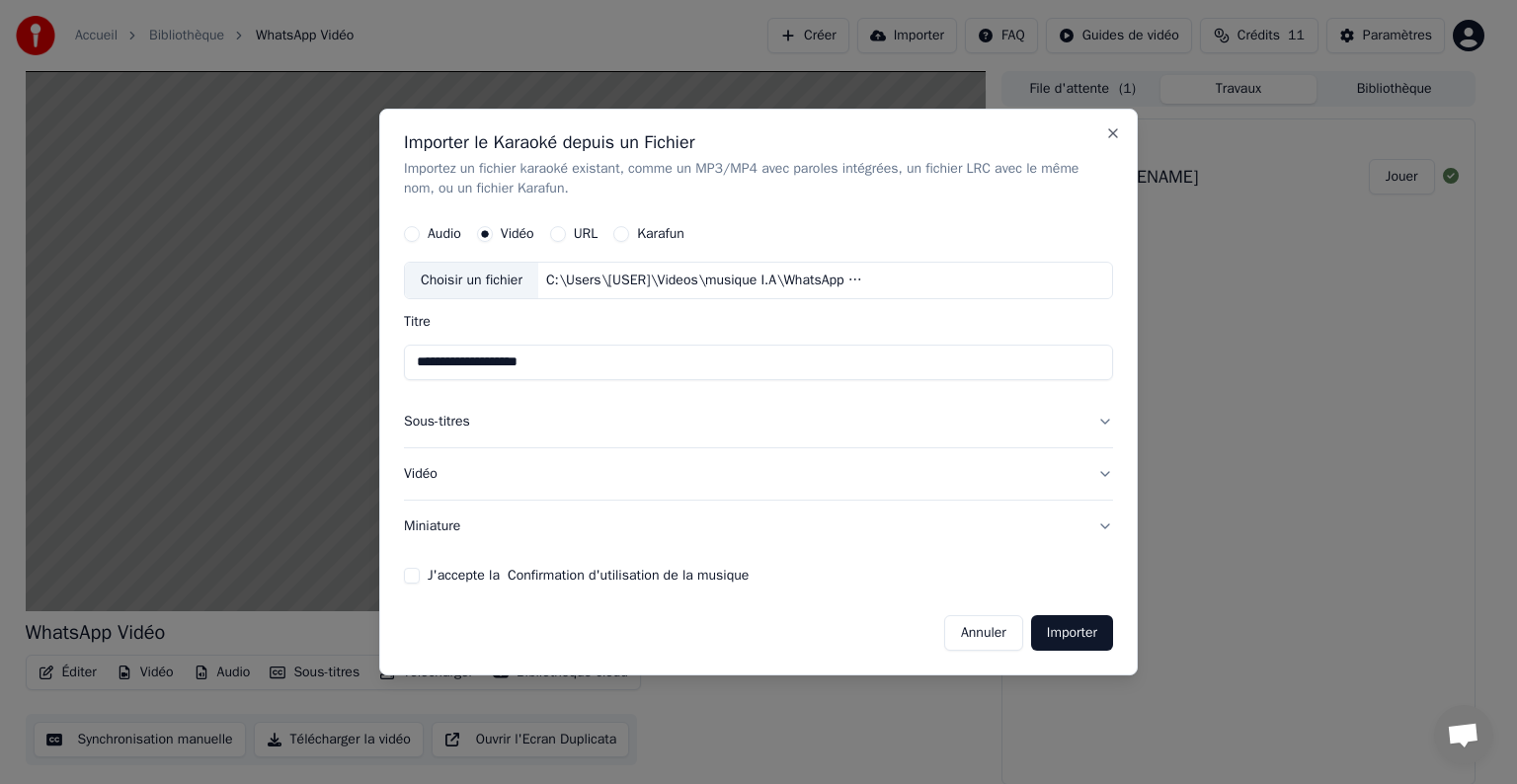 click on "Miniature" at bounding box center (758, 526) 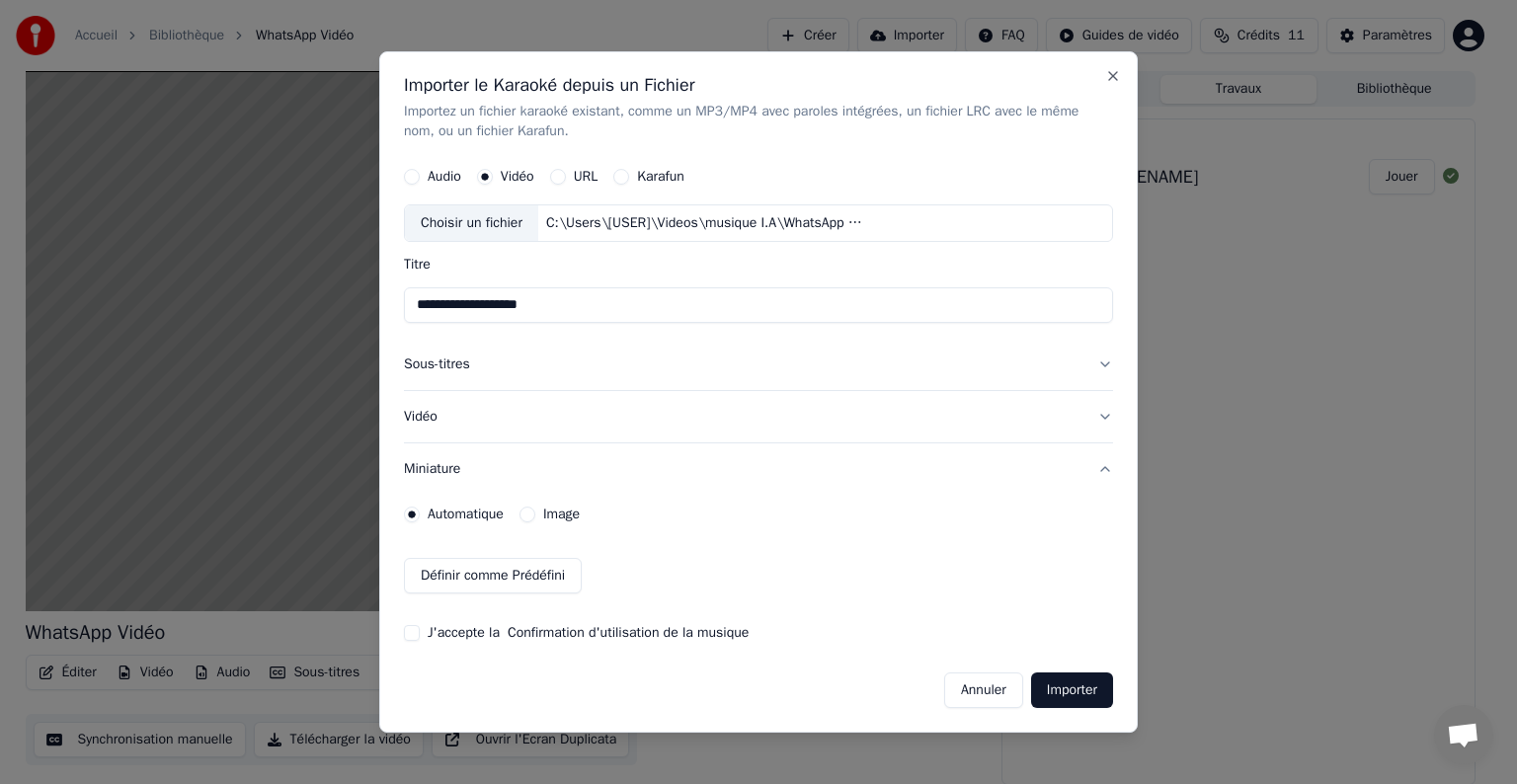click on "J'accepte la   Confirmation d'utilisation de la musique" at bounding box center (412, 633) 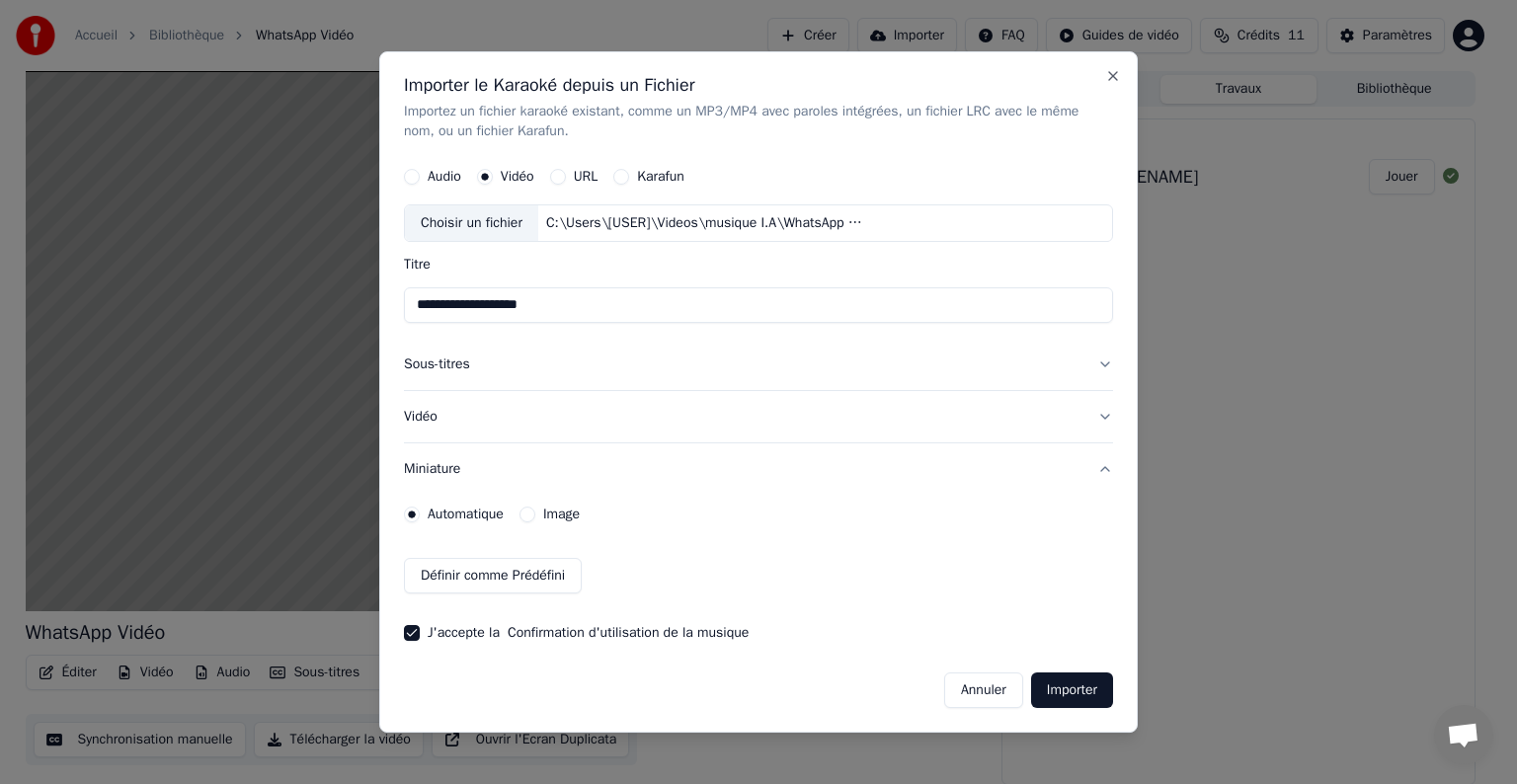 click on "Image" at bounding box center (527, 514) 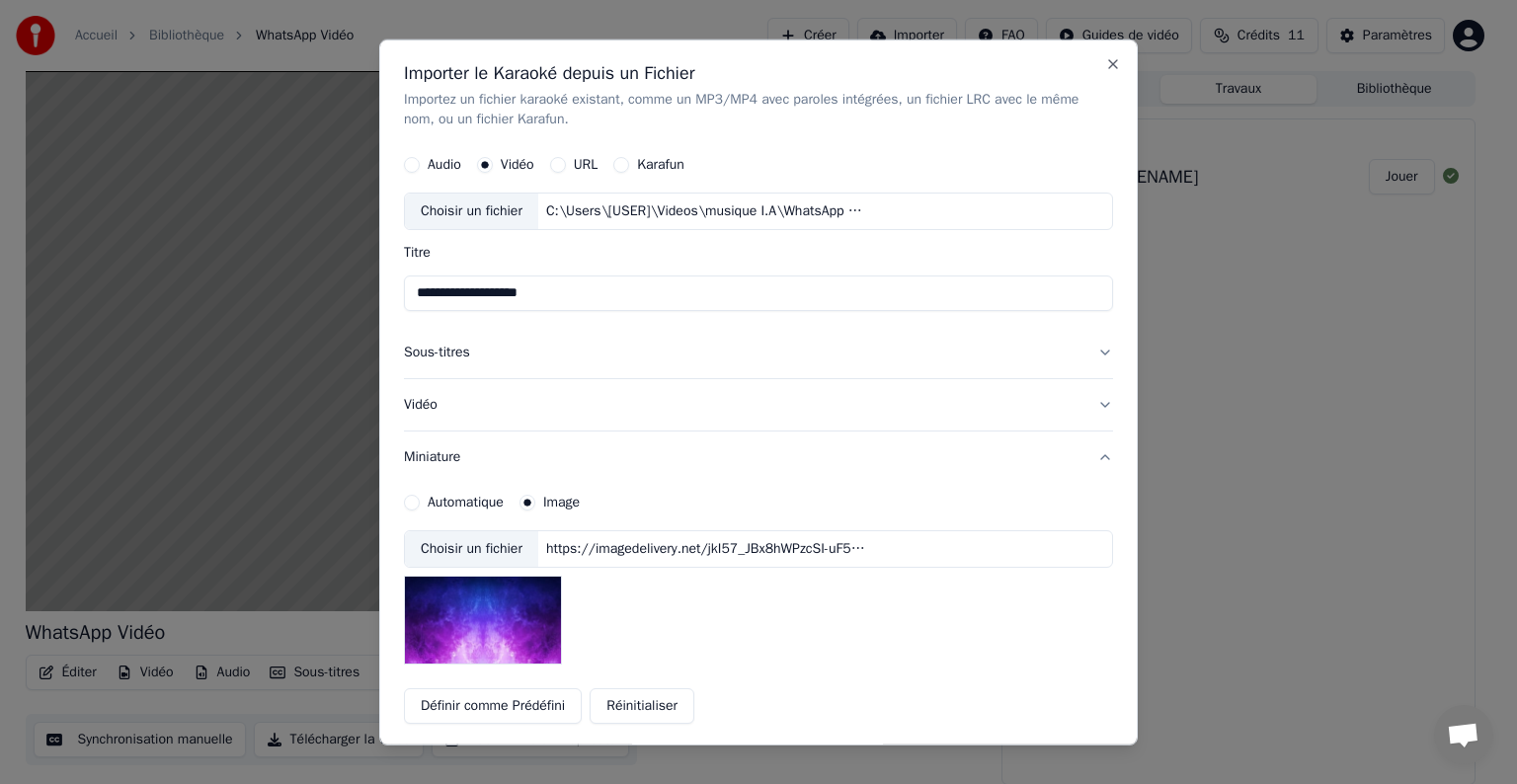click on "Choisir un fichier" at bounding box center (471, 549) 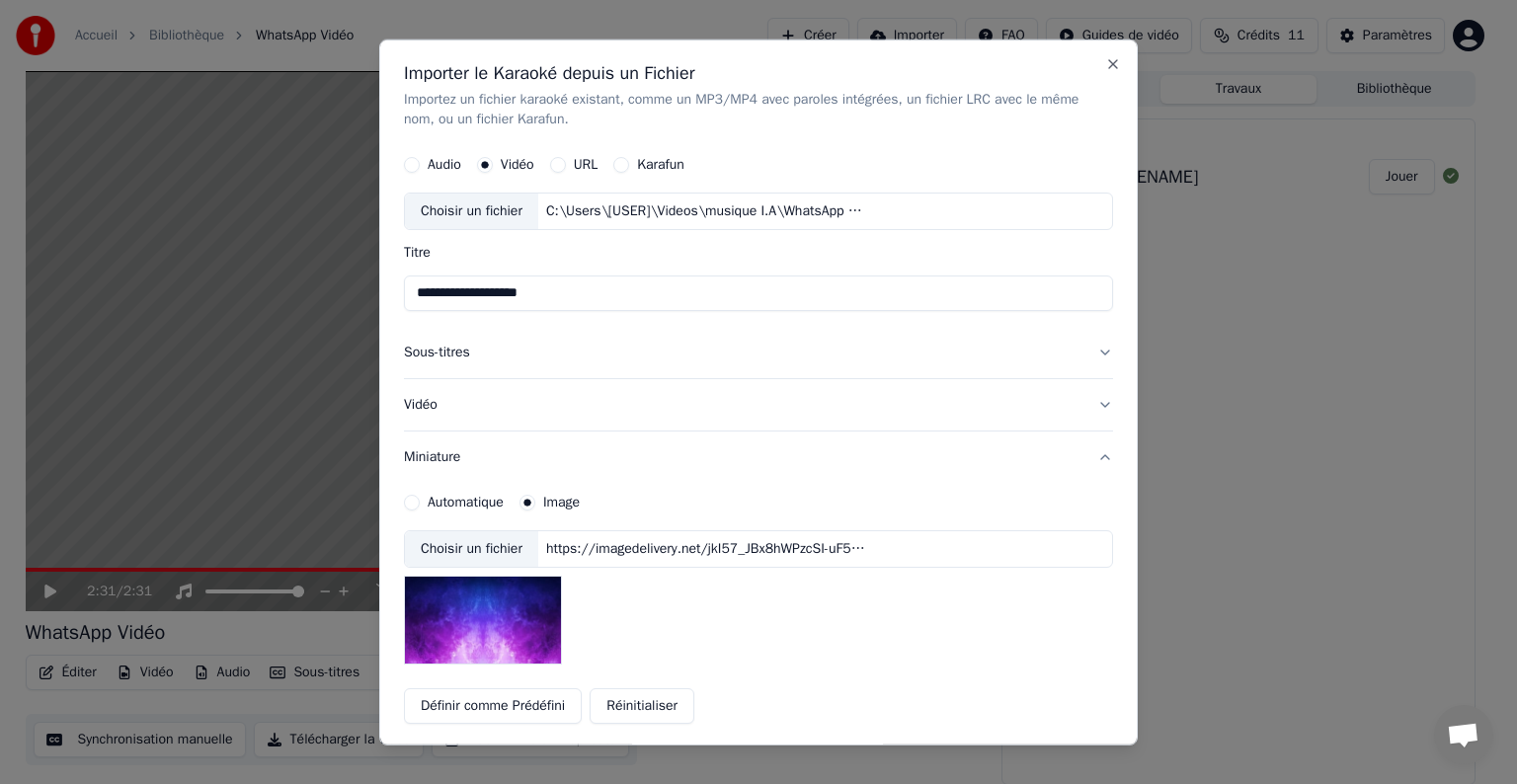 click on "https://imagedelivery.net/jkI57_JBx8hWPzcSI-uF5w/c7639807-3f76-4ea5-9112-66e75e03d200/thumbnail" at bounding box center [706, 549] 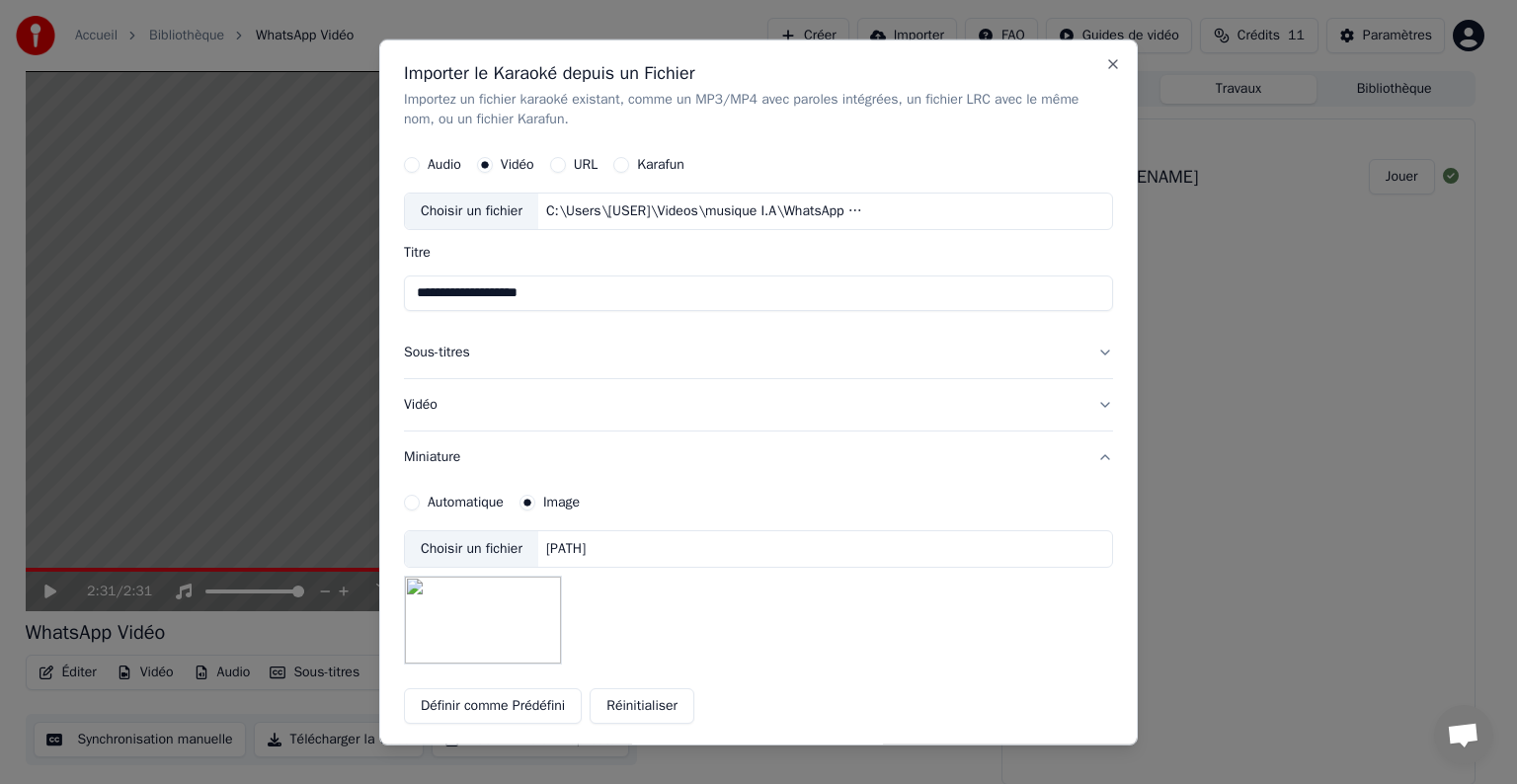 click on "Définir comme Prédéfini" at bounding box center [493, 706] 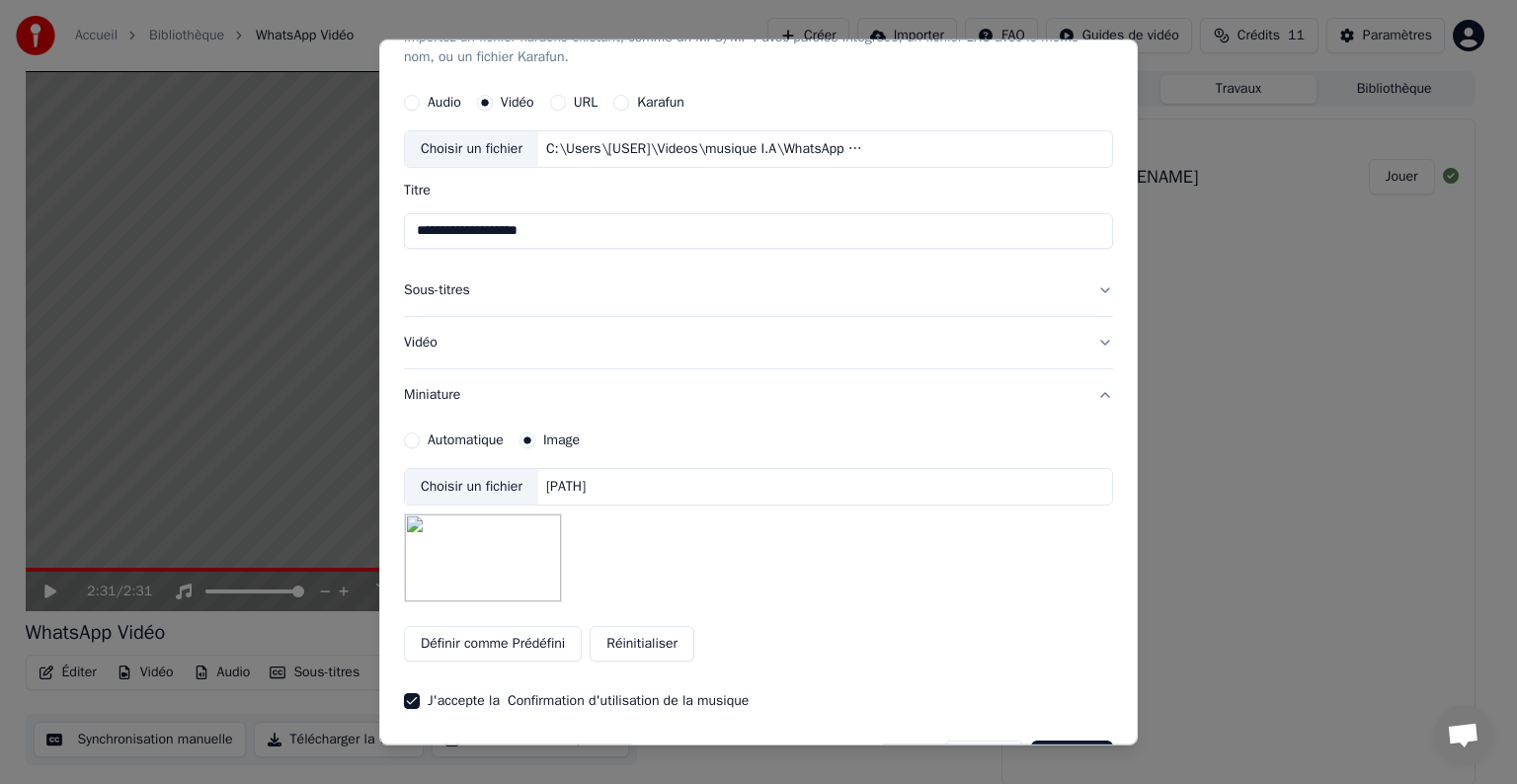 scroll, scrollTop: 116, scrollLeft: 0, axis: vertical 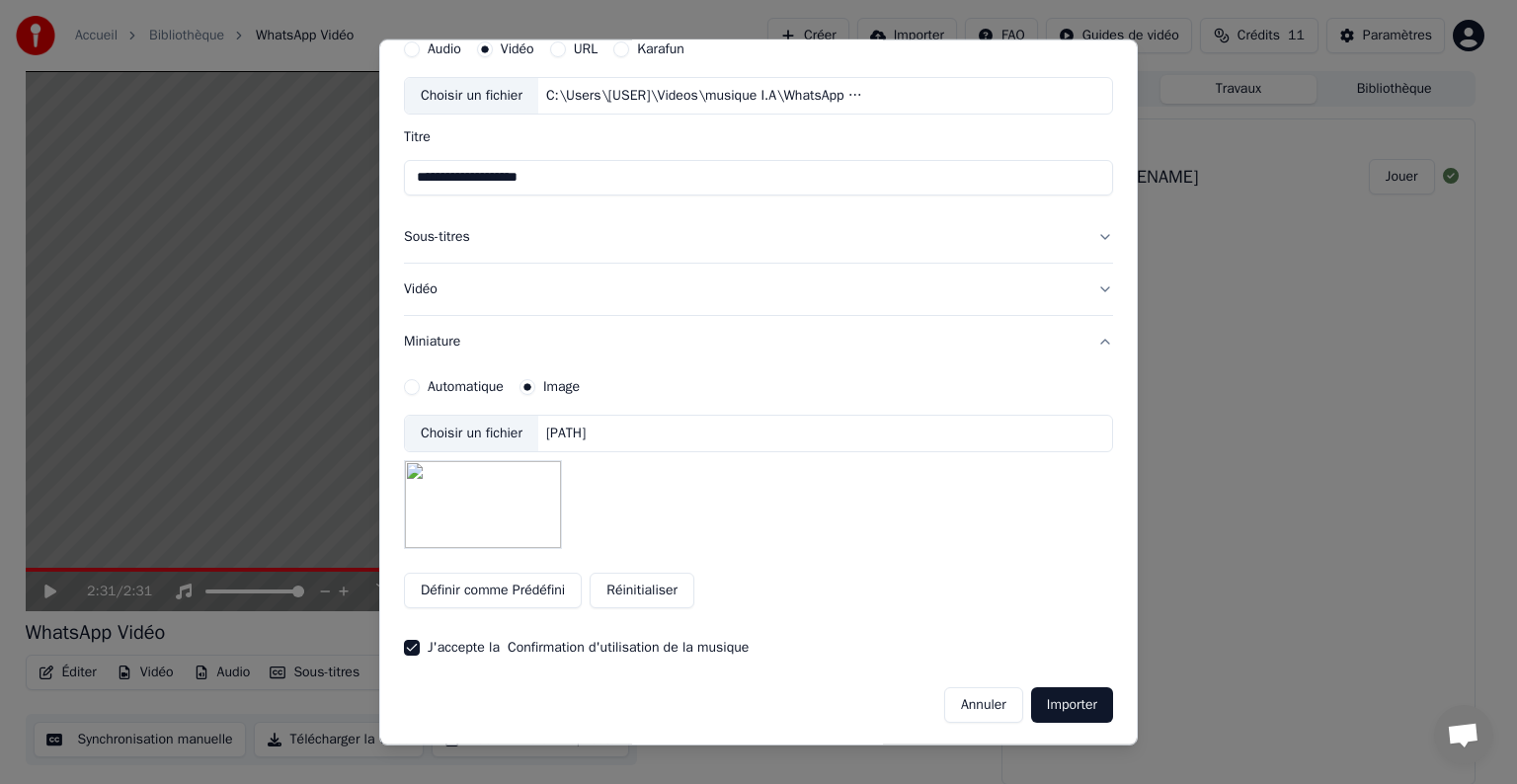 click on "Annuler Importer" at bounding box center [758, 697] 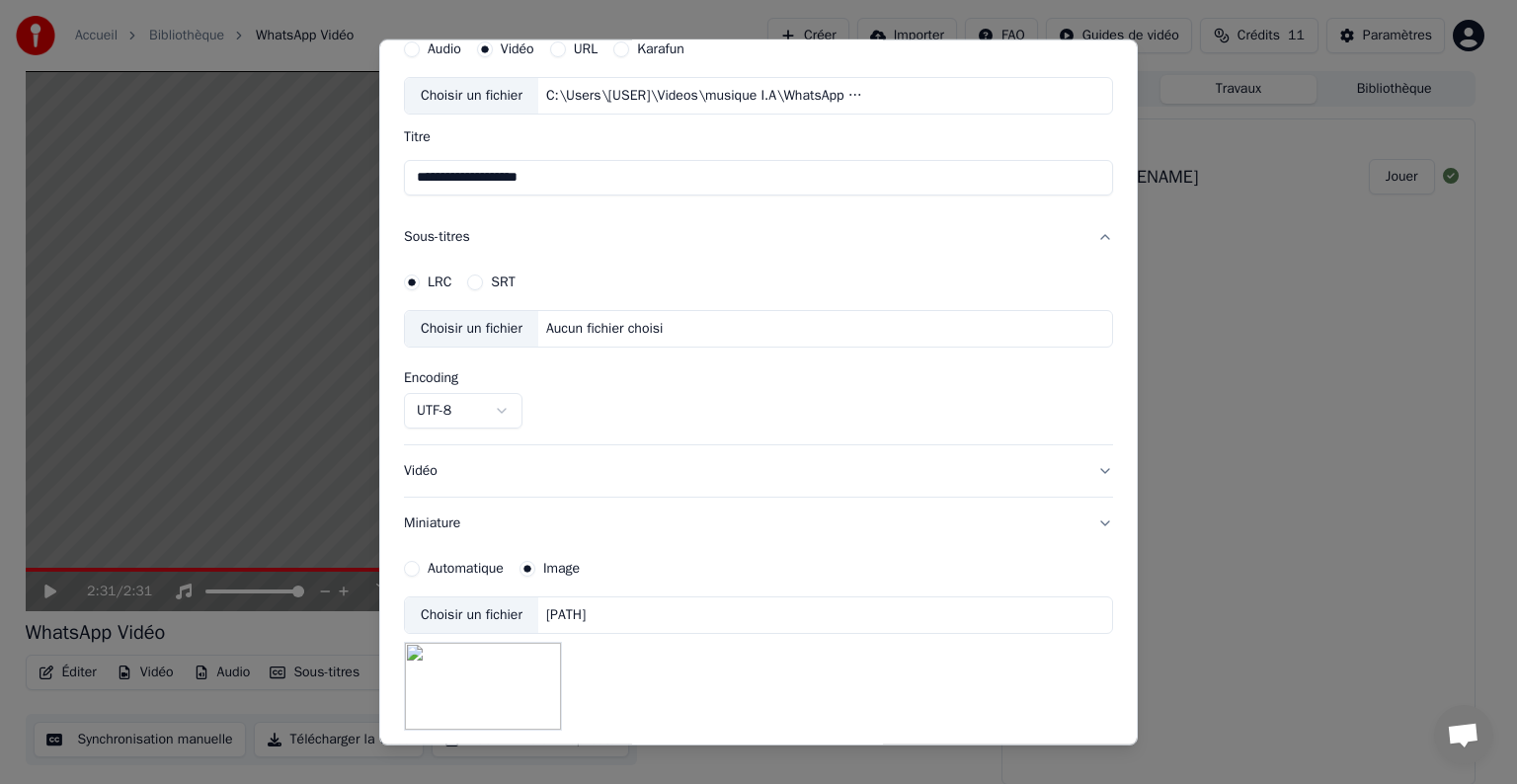 scroll, scrollTop: 40, scrollLeft: 0, axis: vertical 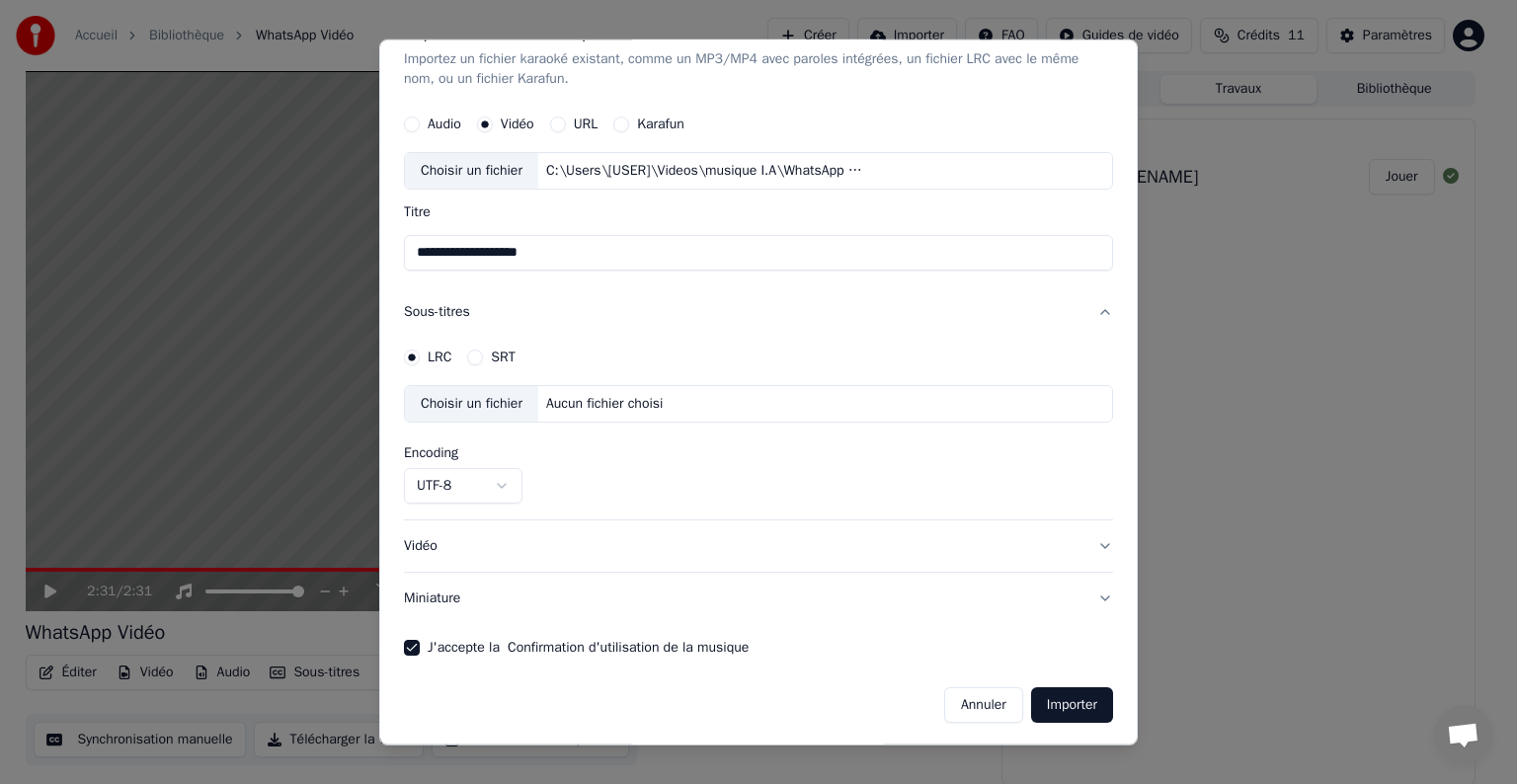click on "Sous-titres" at bounding box center [758, 312] 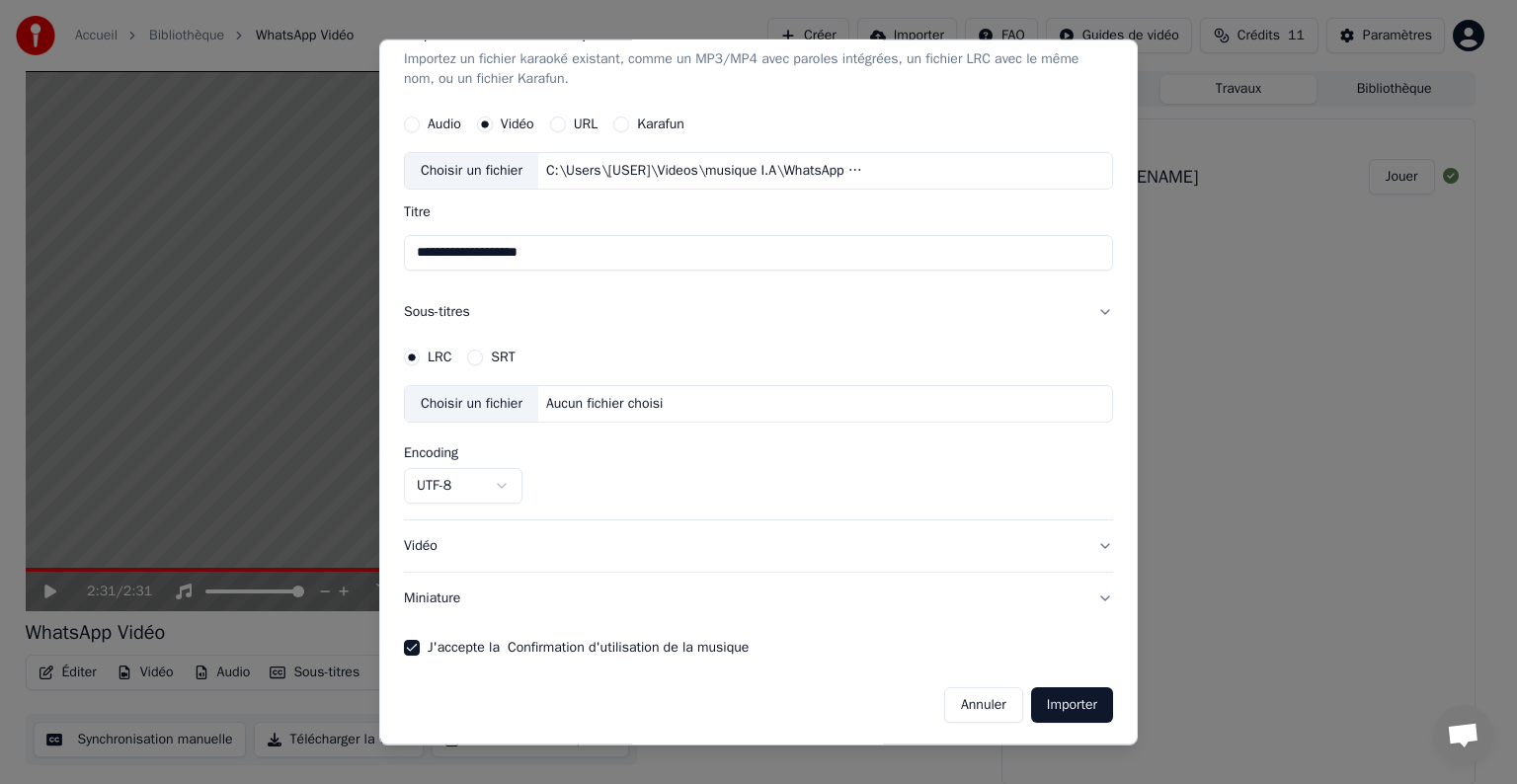 scroll, scrollTop: 0, scrollLeft: 0, axis: both 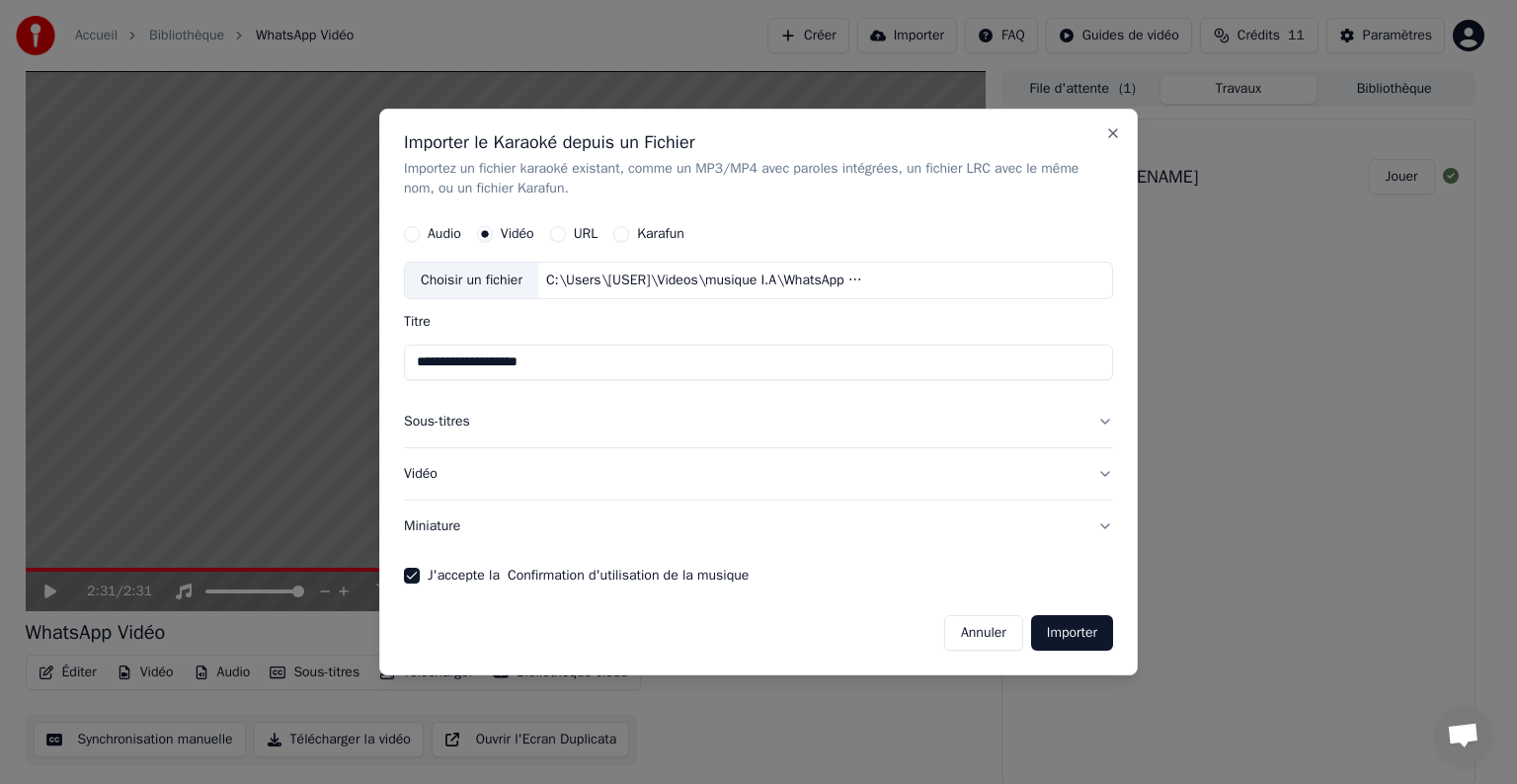 click on "Importer" at bounding box center [1072, 633] 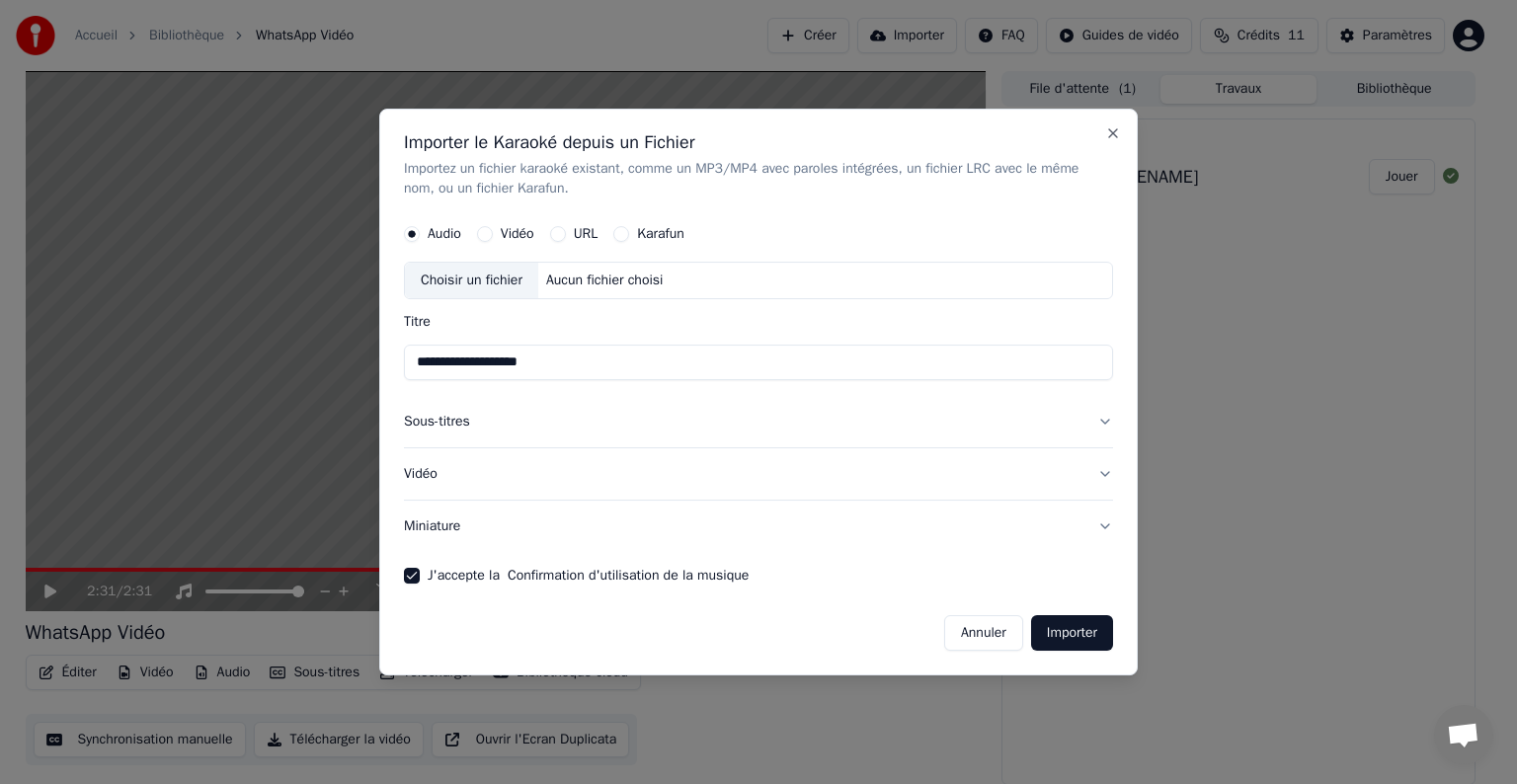 click on "Choisir un fichier" at bounding box center (471, 280) 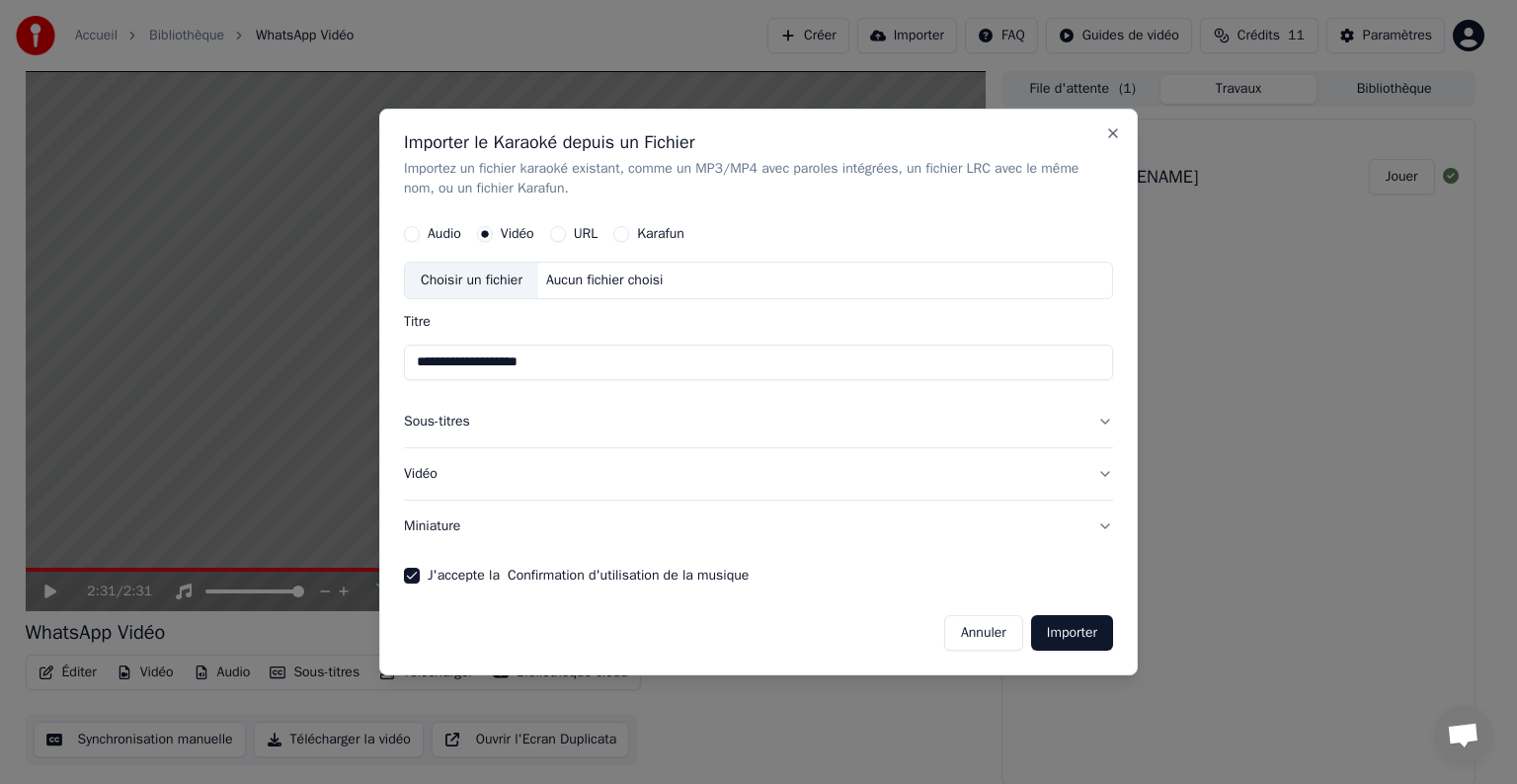click on "Choisir un fichier" at bounding box center [471, 280] 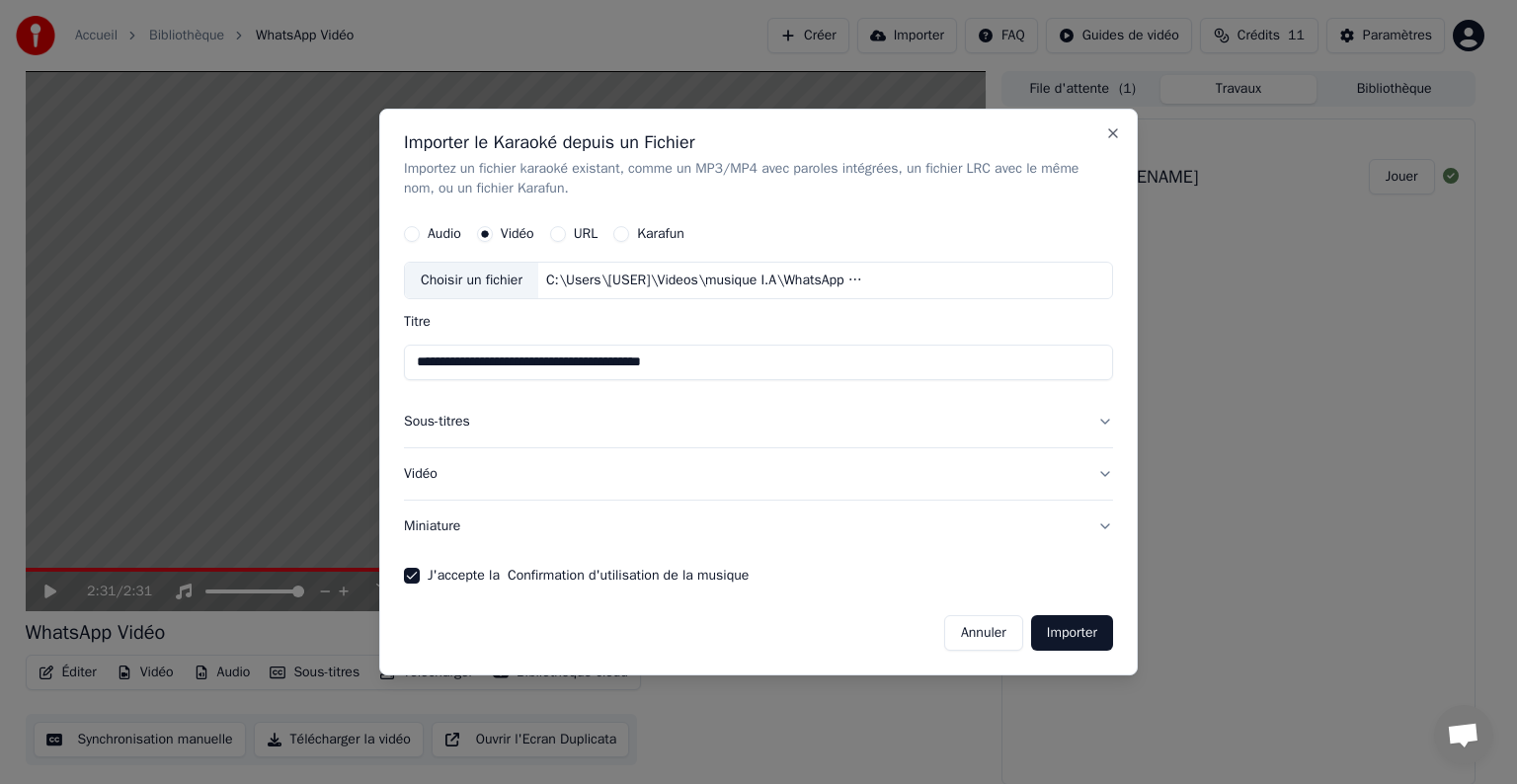 click on "Importer" at bounding box center [1072, 633] 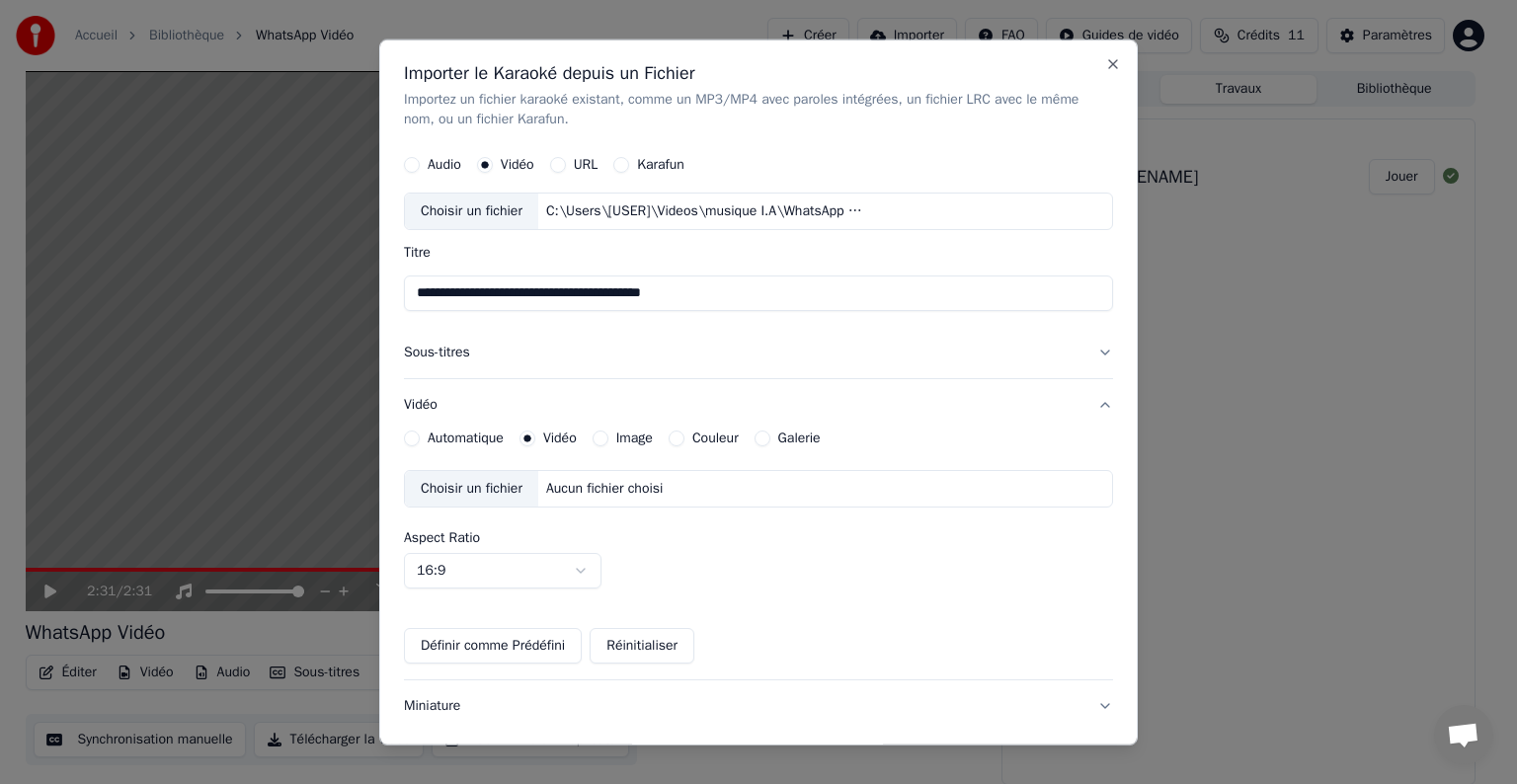 click on "Choisir un fichier" at bounding box center [471, 489] 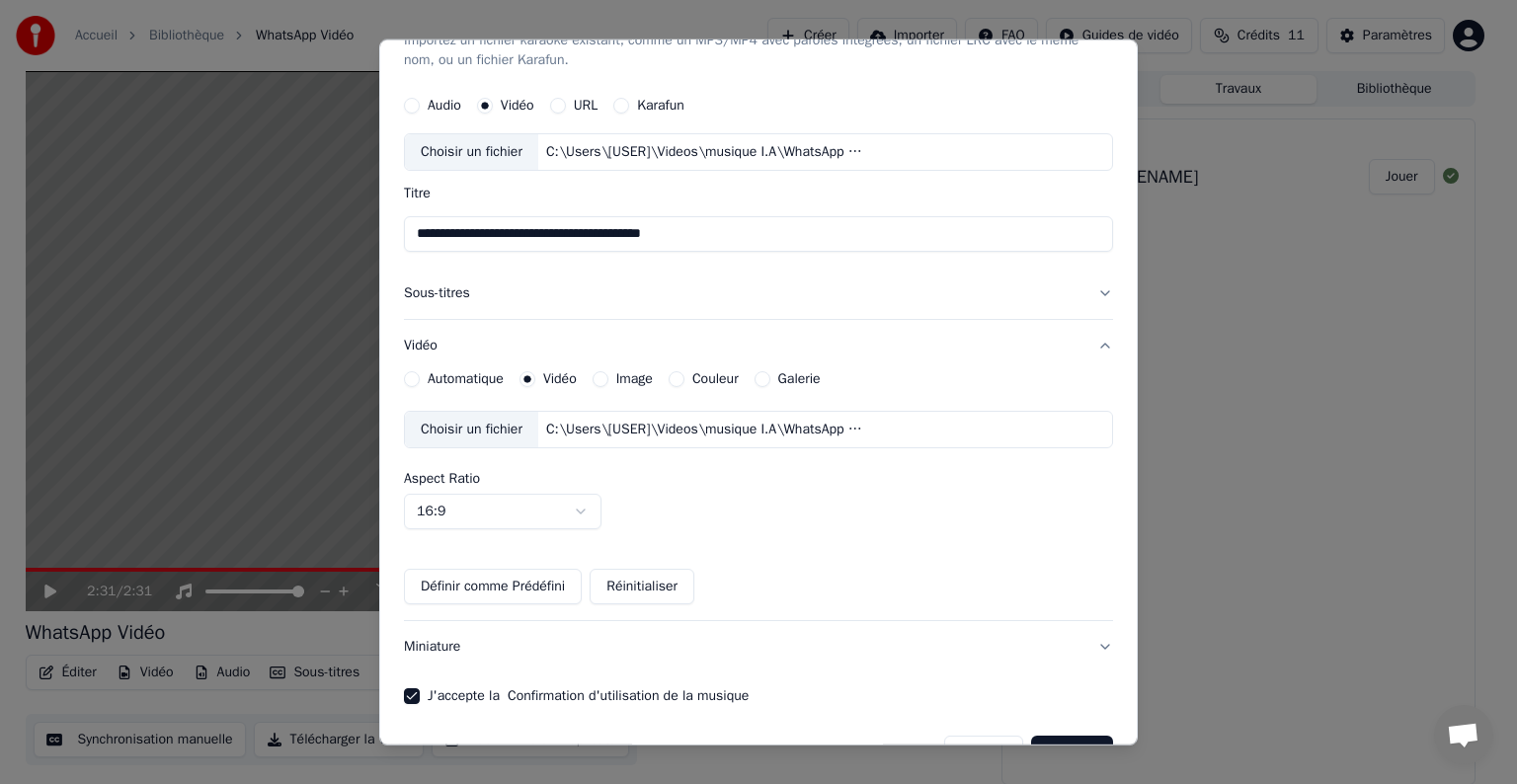 scroll, scrollTop: 108, scrollLeft: 0, axis: vertical 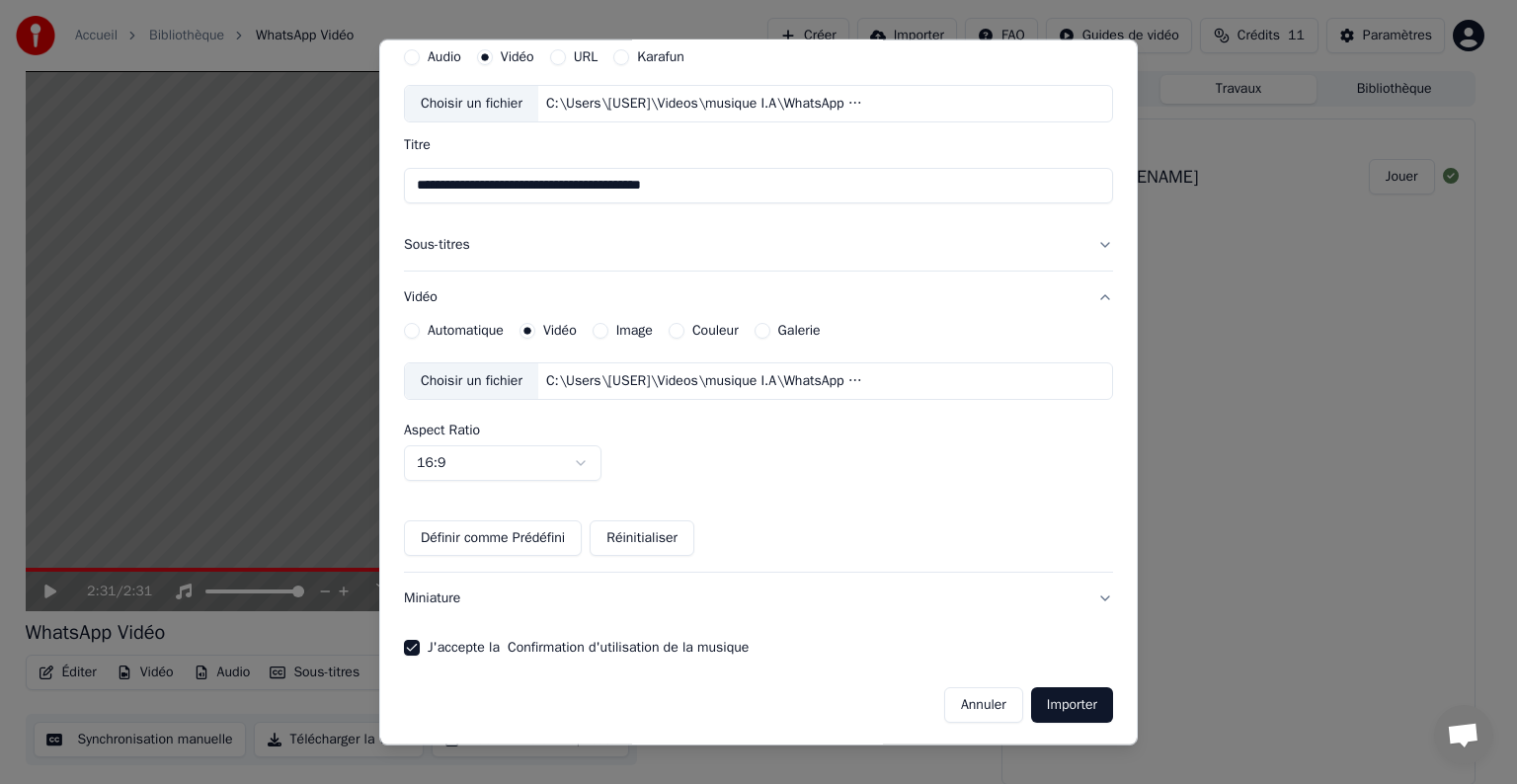 click on "Importer" at bounding box center (1072, 705) 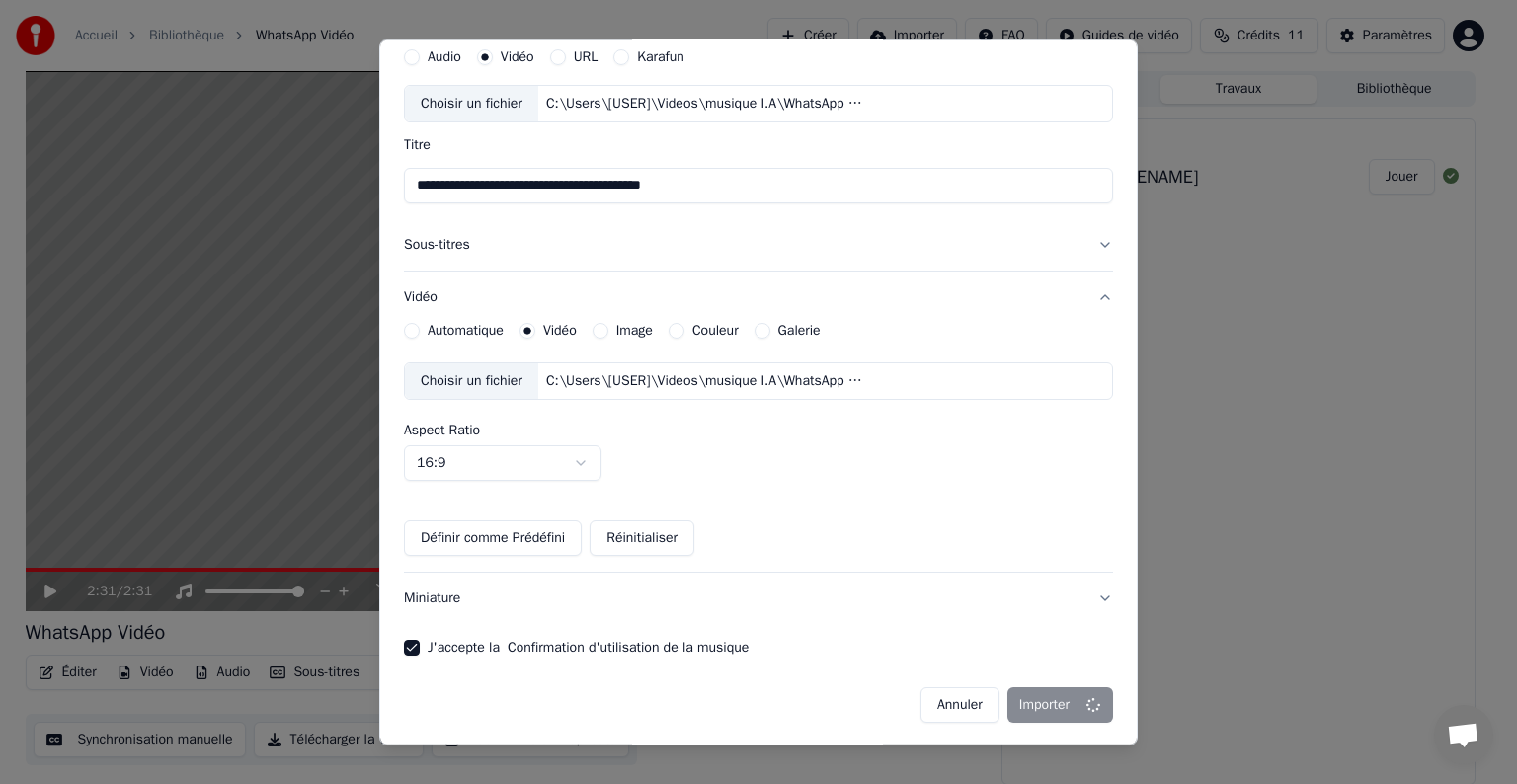 type 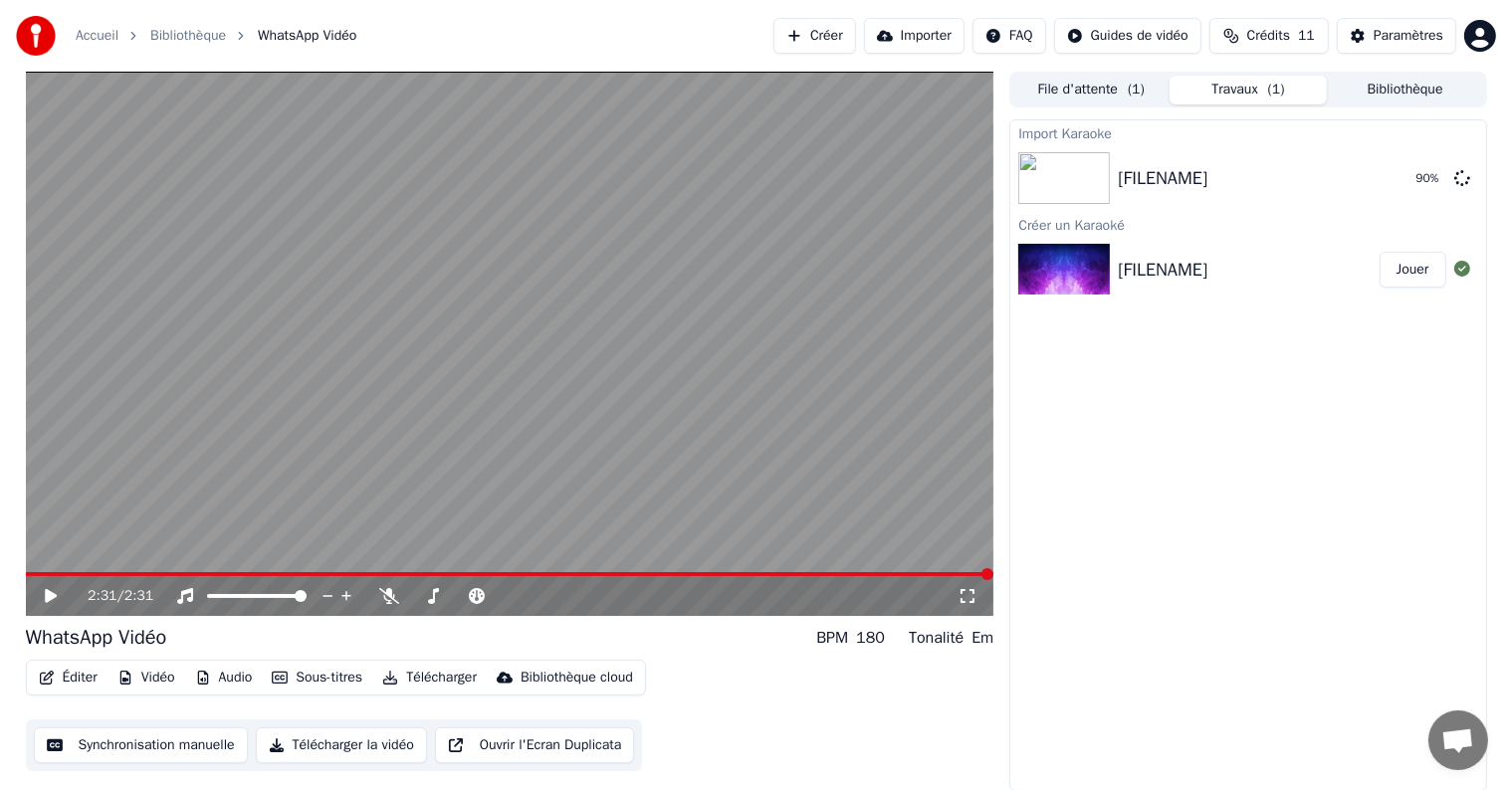 click on "Jouer" at bounding box center (1412, 270) 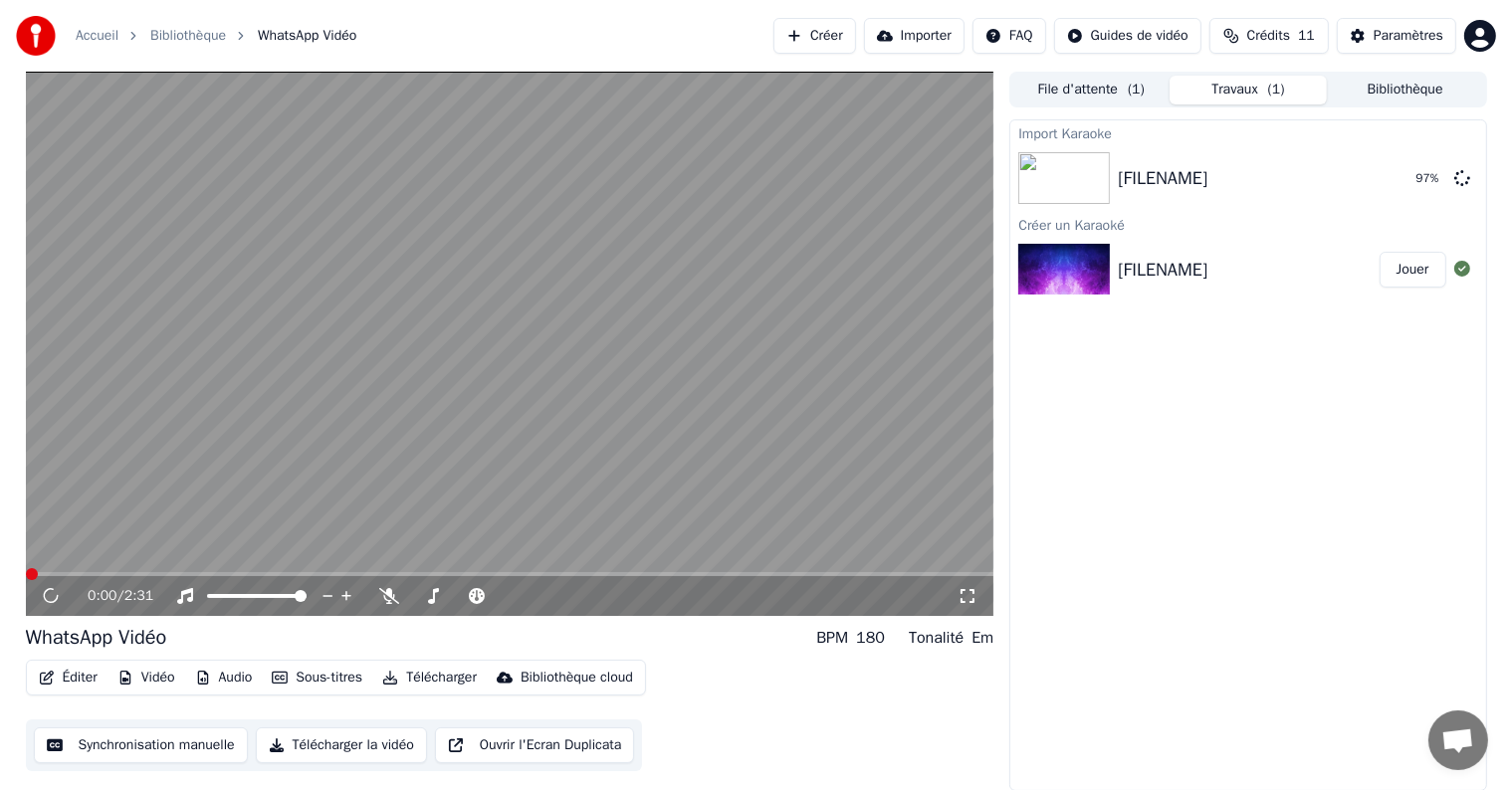 click on "Jouer" at bounding box center [1412, 270] 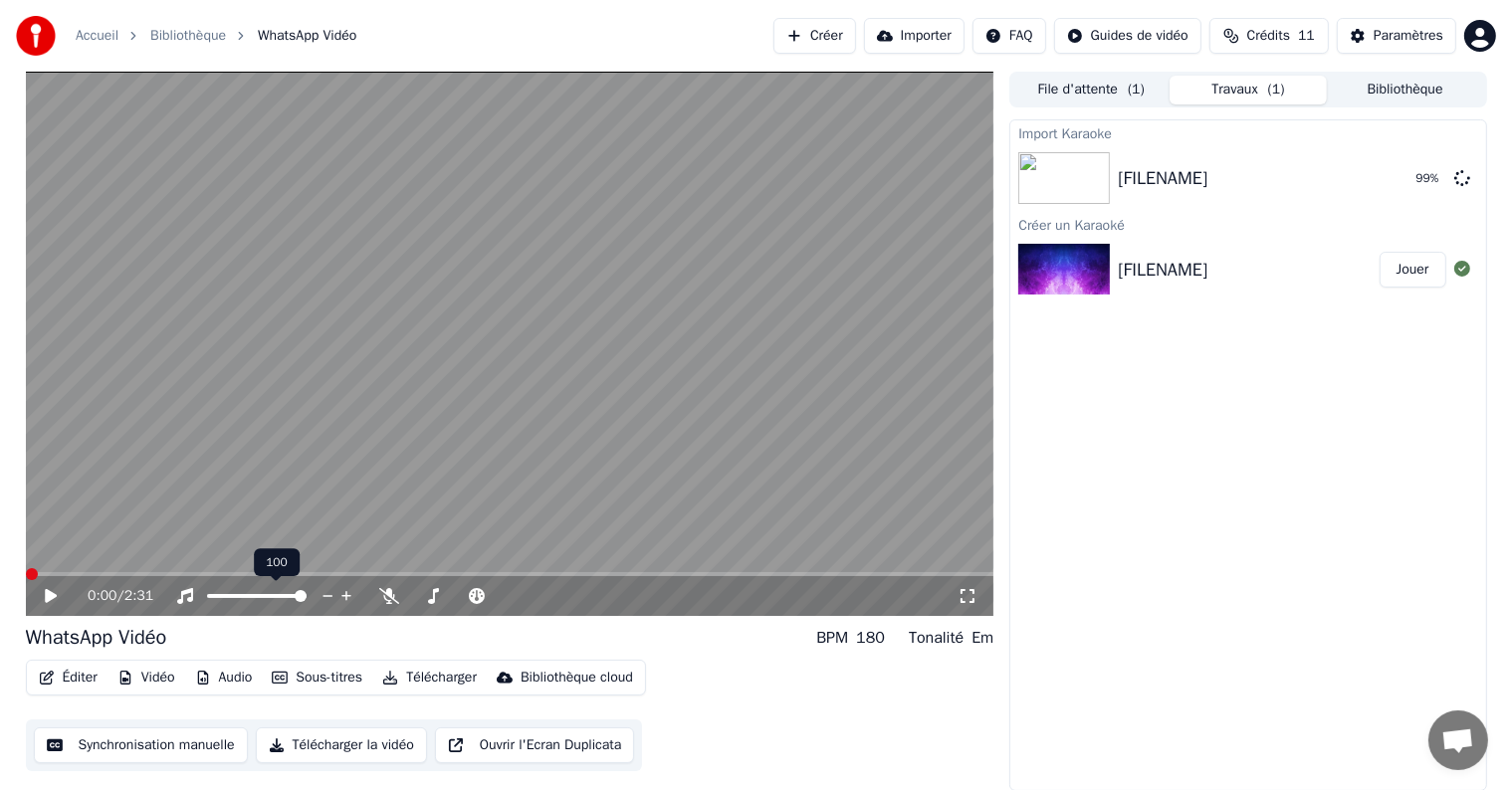 type 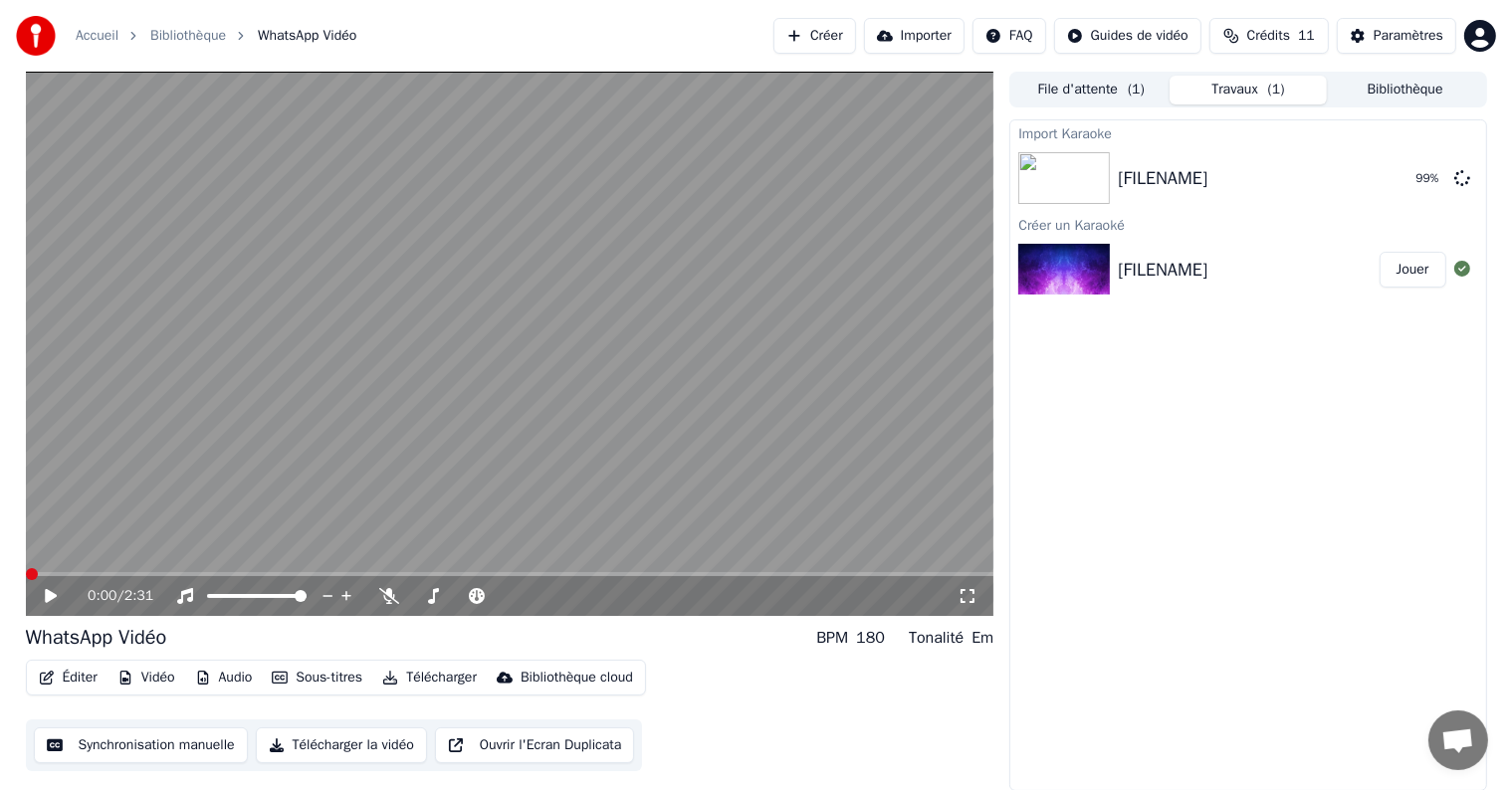 click on "Éditer" at bounding box center [68, 678] 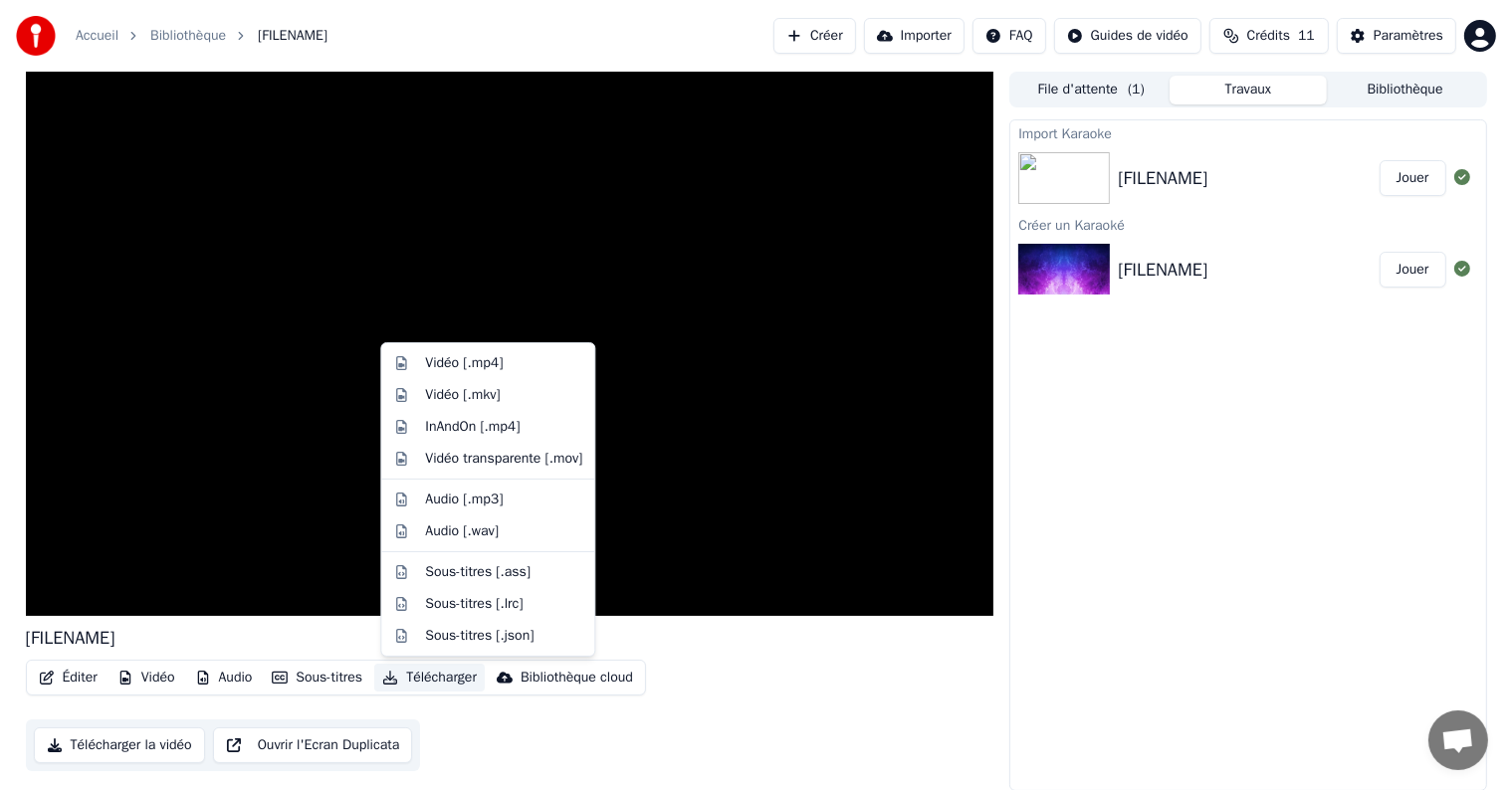 click on "Import Karaoke [FILENAME] Jouer Créer un Karaoké [FILENAME] Jouer" at bounding box center (1247, 455) 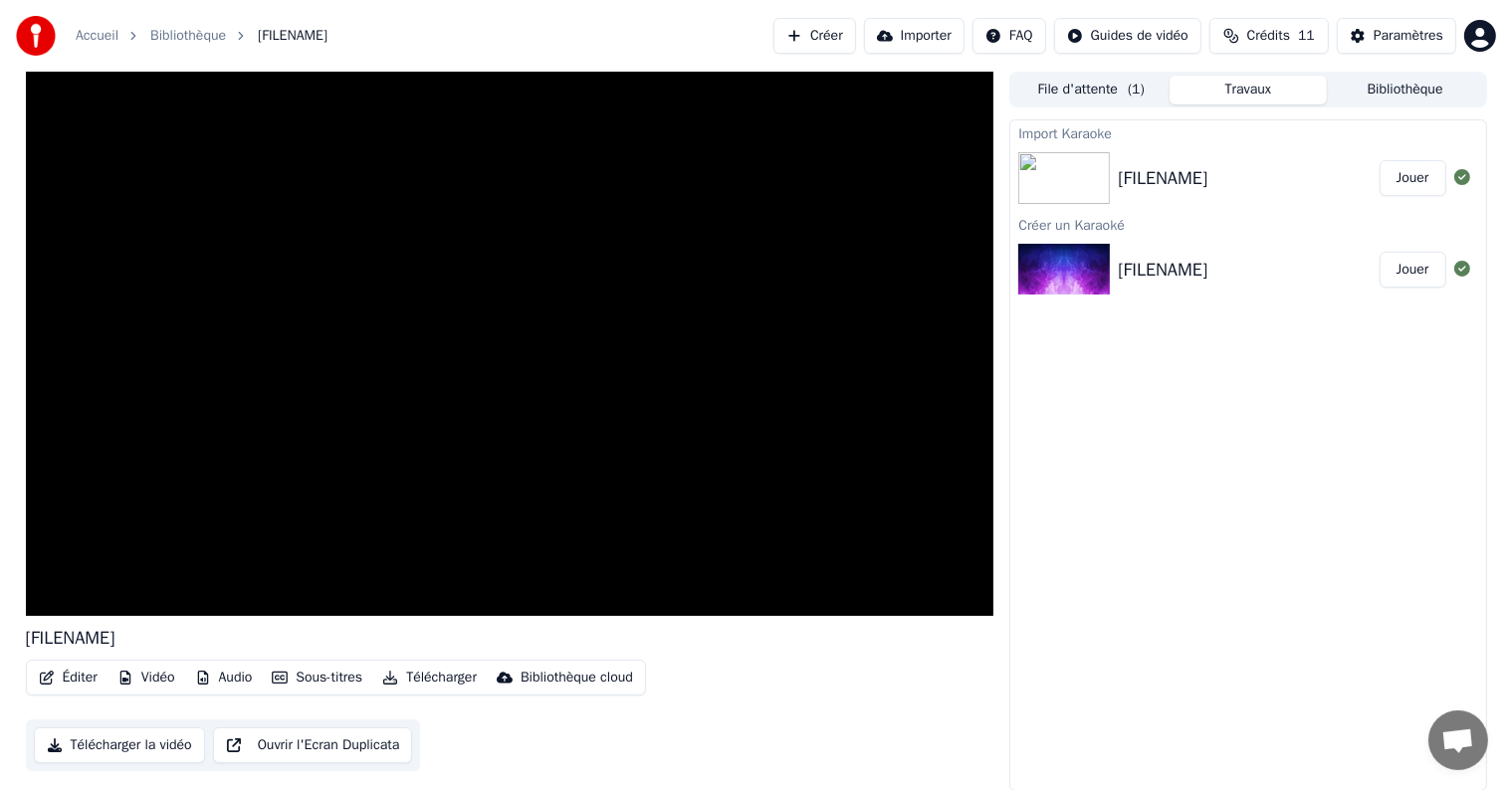click on "Jouer" at bounding box center (1412, 178) 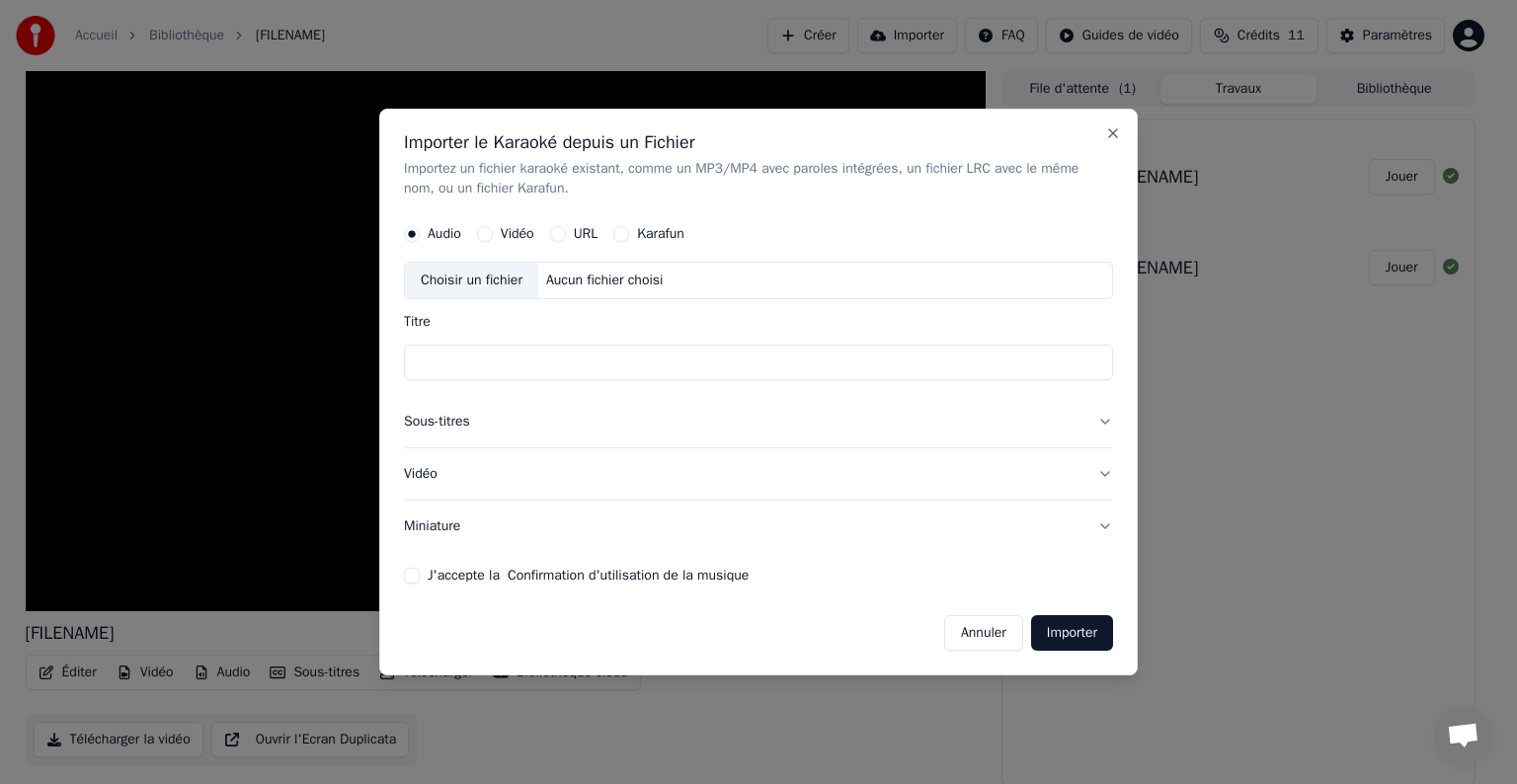 click on "Importer le Karaoké depuis un Fichier Importez un fichier karaoké existant, comme un MP3/MP4 avec paroles intégrées, un fichier LRC avec le même nom, ou un fichier Karafun. Audio Vidéo URL Karafun Choisir un fichier Aucun fichier choisi Titre Sous-titres Vidéo Miniature J'accepte la   Confirmation d'utilisation de la musique Annuler Importer Close" at bounding box center [758, 392] 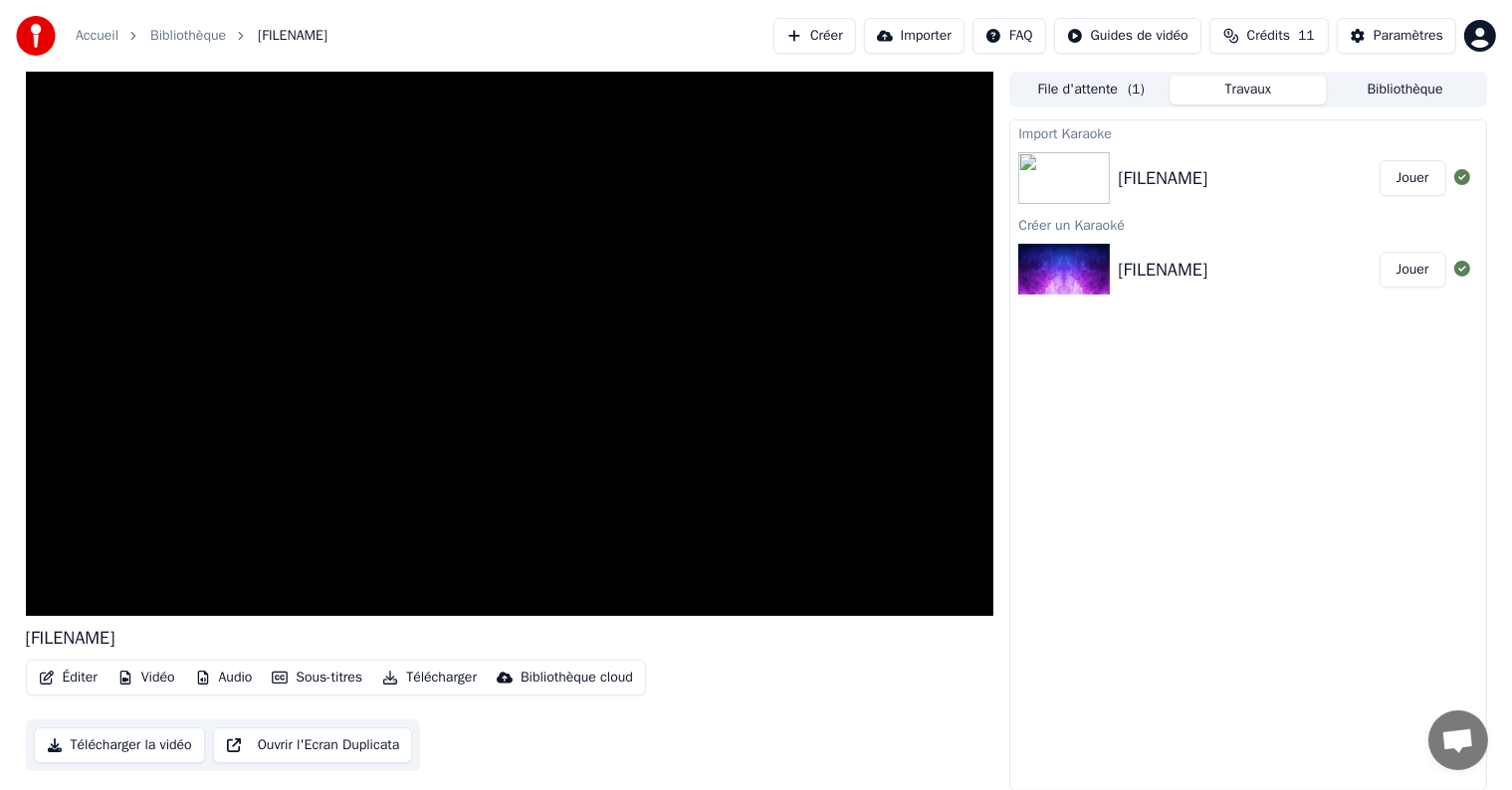 click on "Créer" at bounding box center (814, 36) 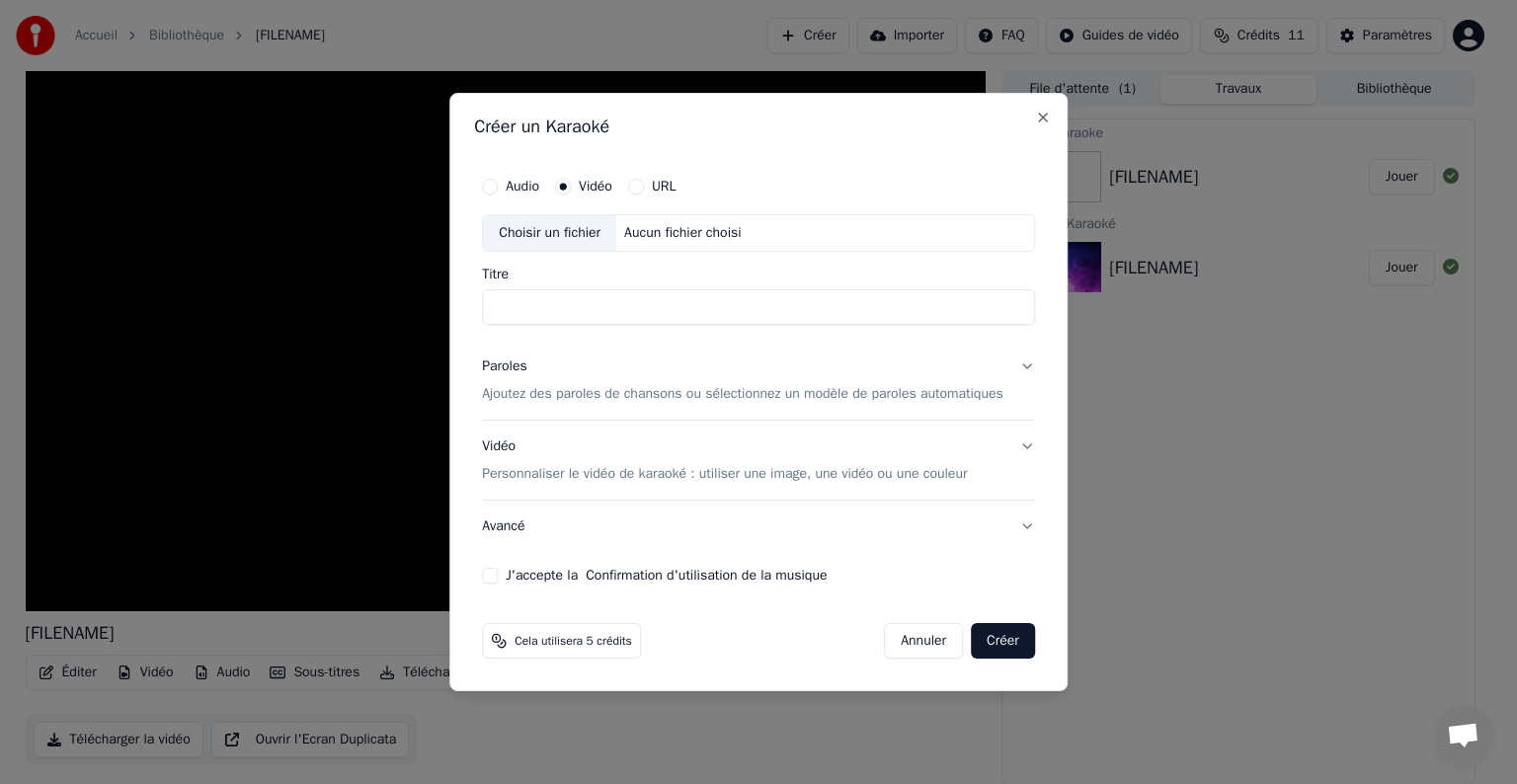 click on "Ajoutez des paroles de chansons ou sélectionnez un modèle de paroles automatiques" at bounding box center [743, 394] 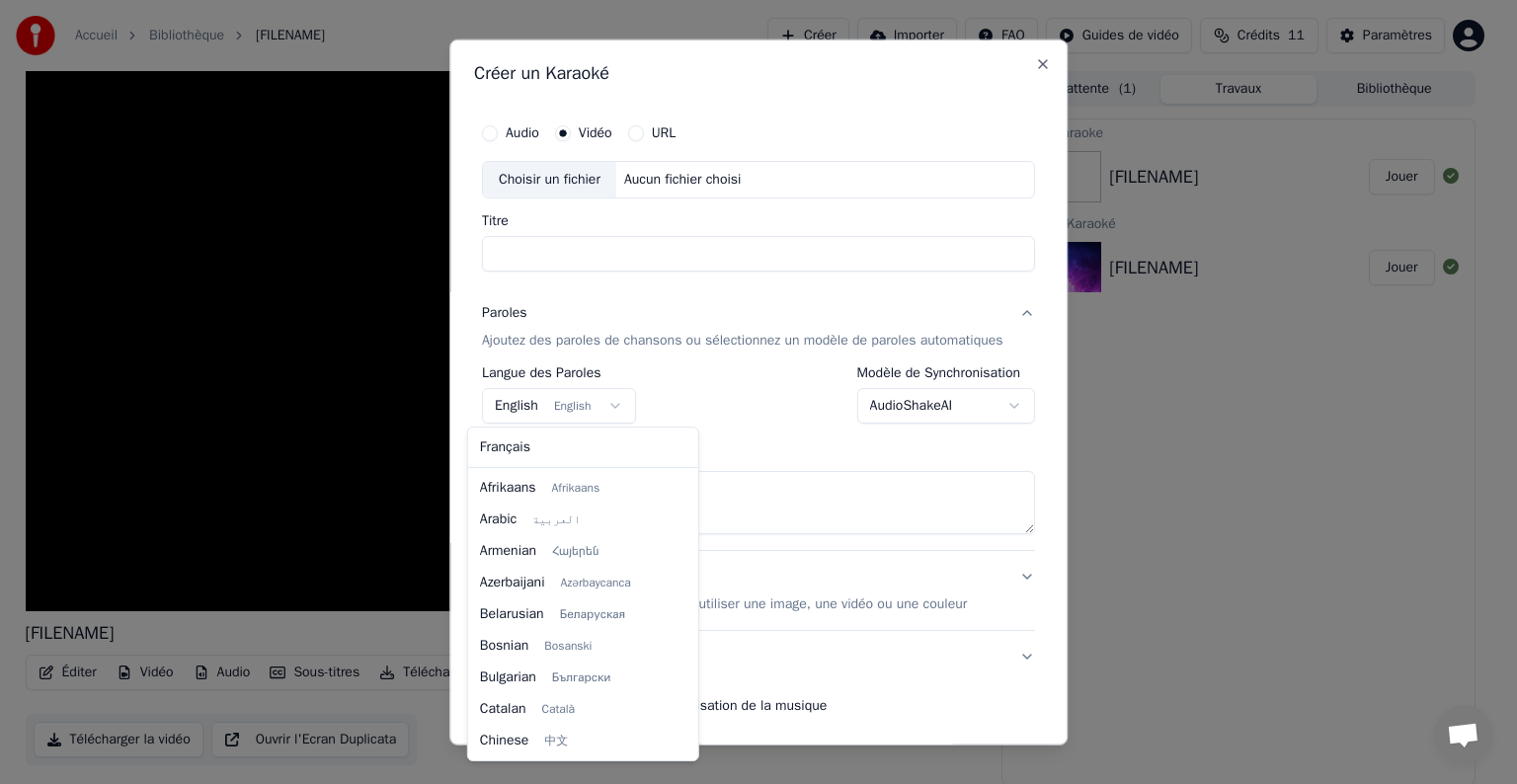 click on "**********" at bounding box center (750, 392) 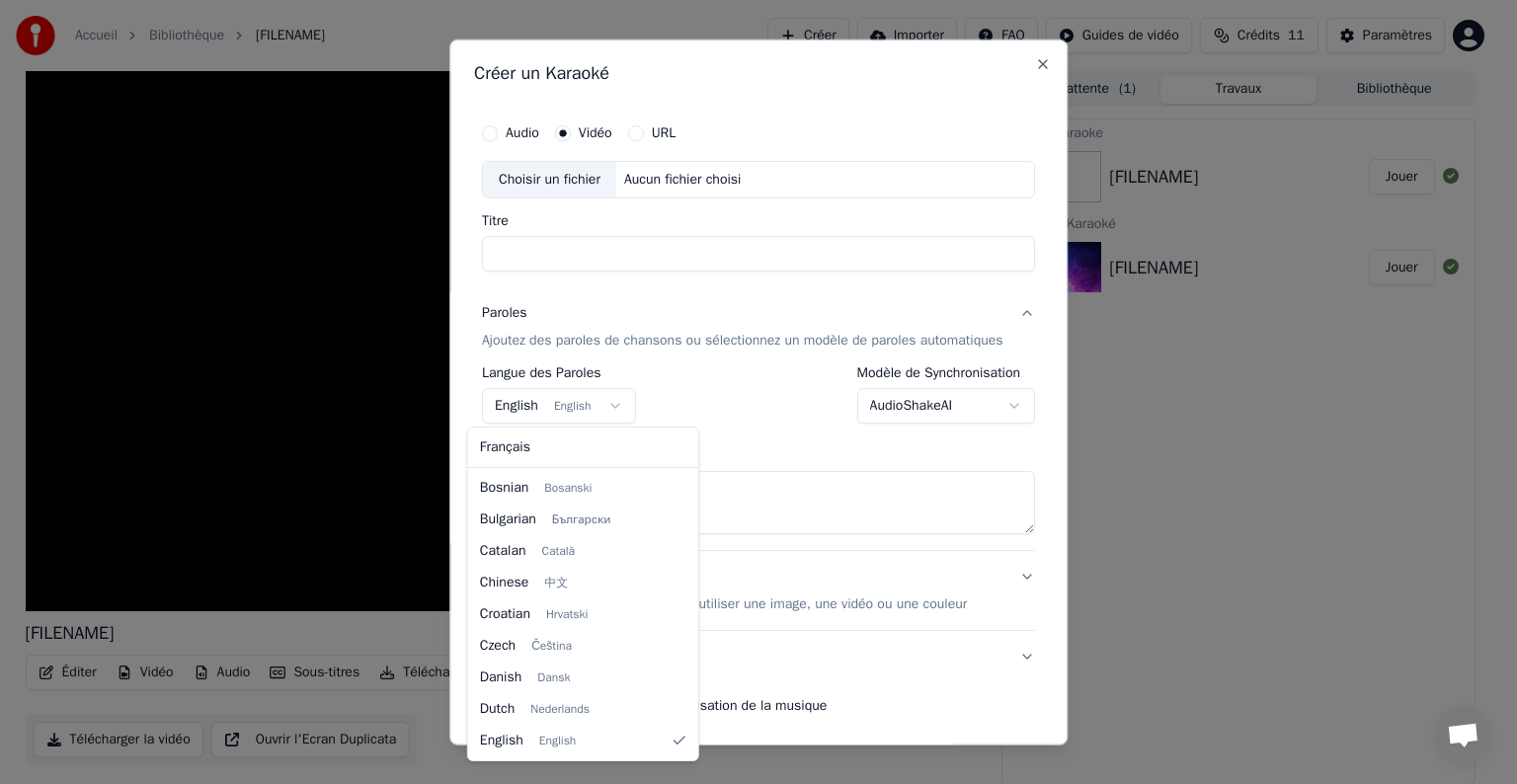 select on "**" 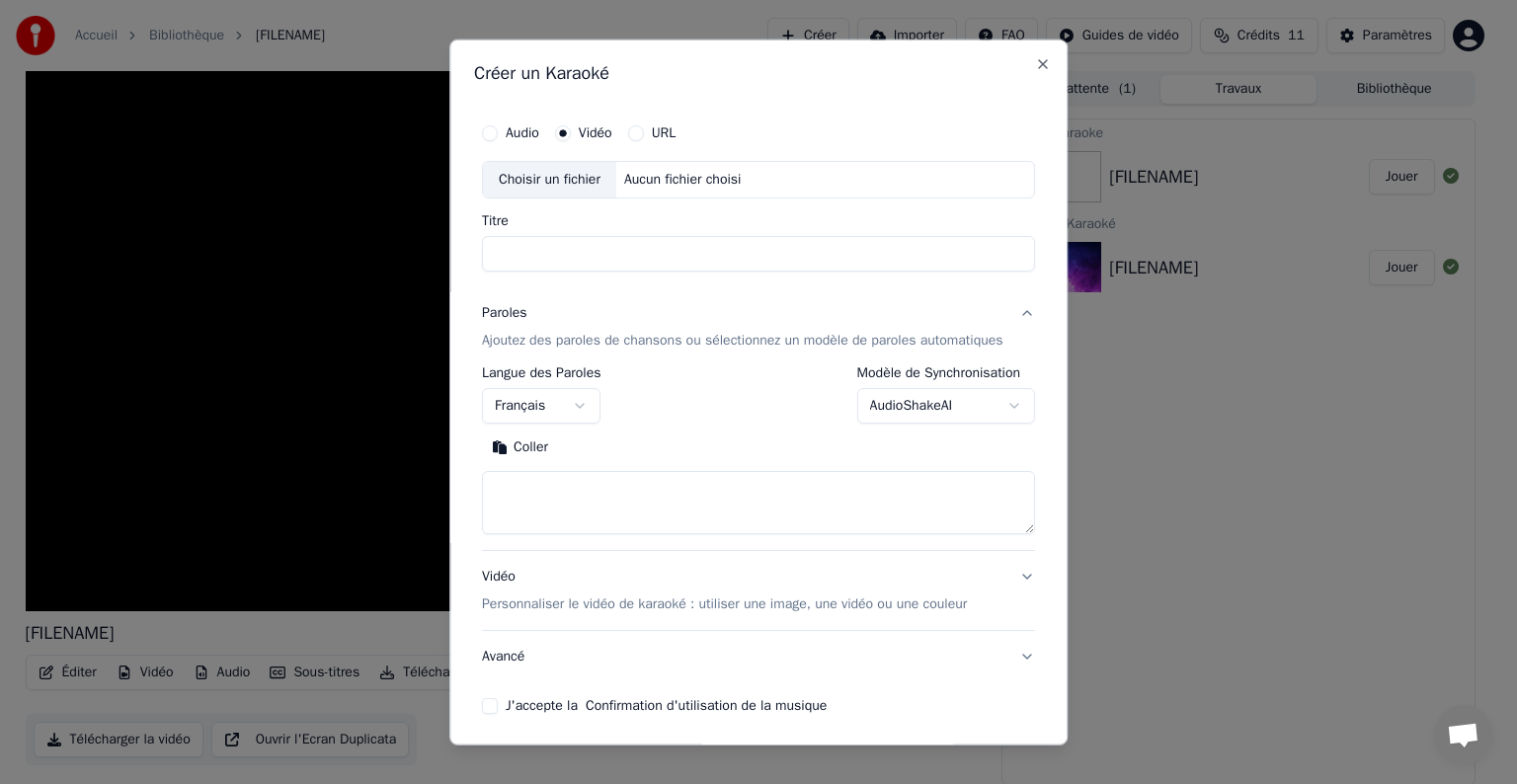 click on "Coller" at bounding box center [519, 447] 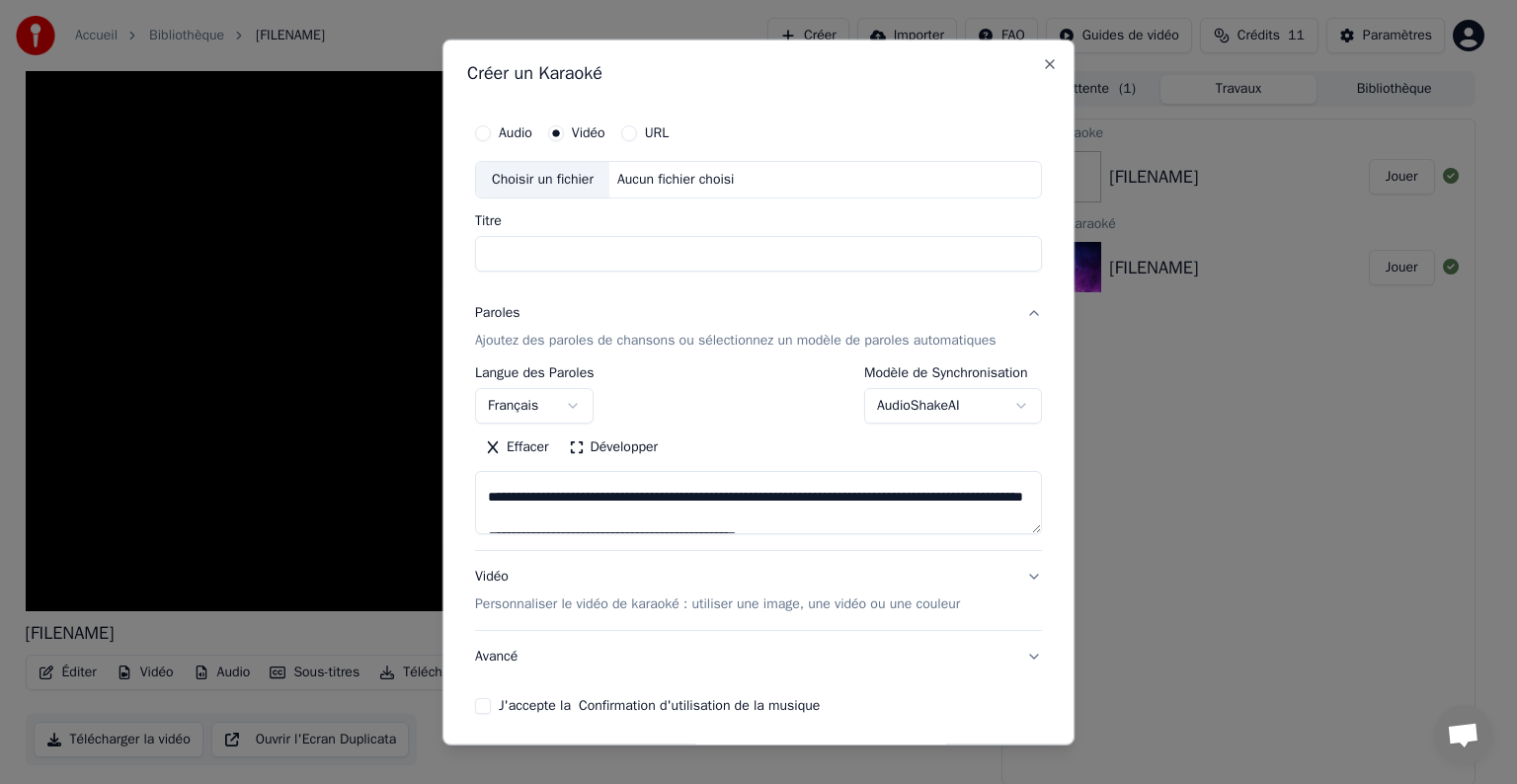 scroll, scrollTop: 0, scrollLeft: 0, axis: both 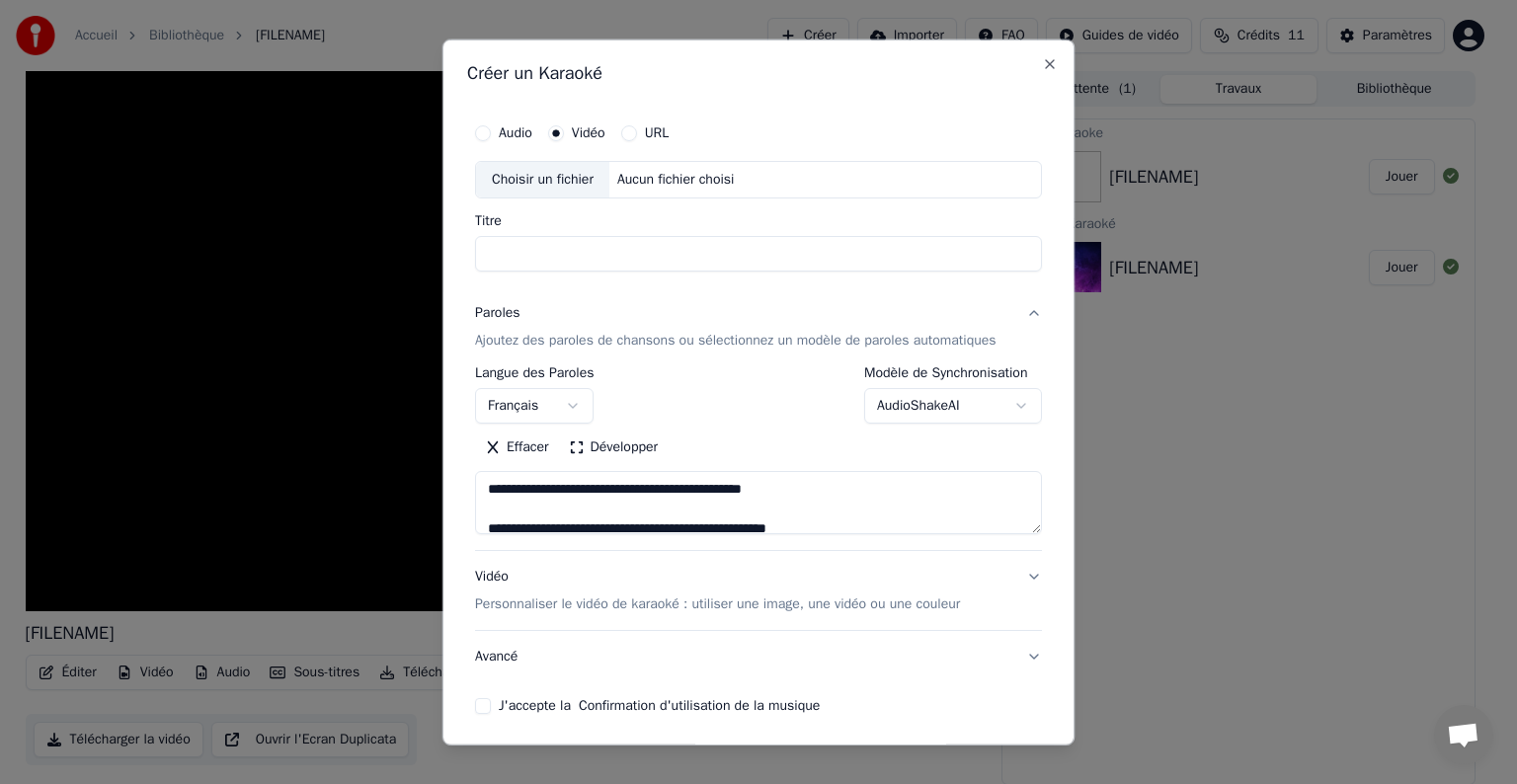 select 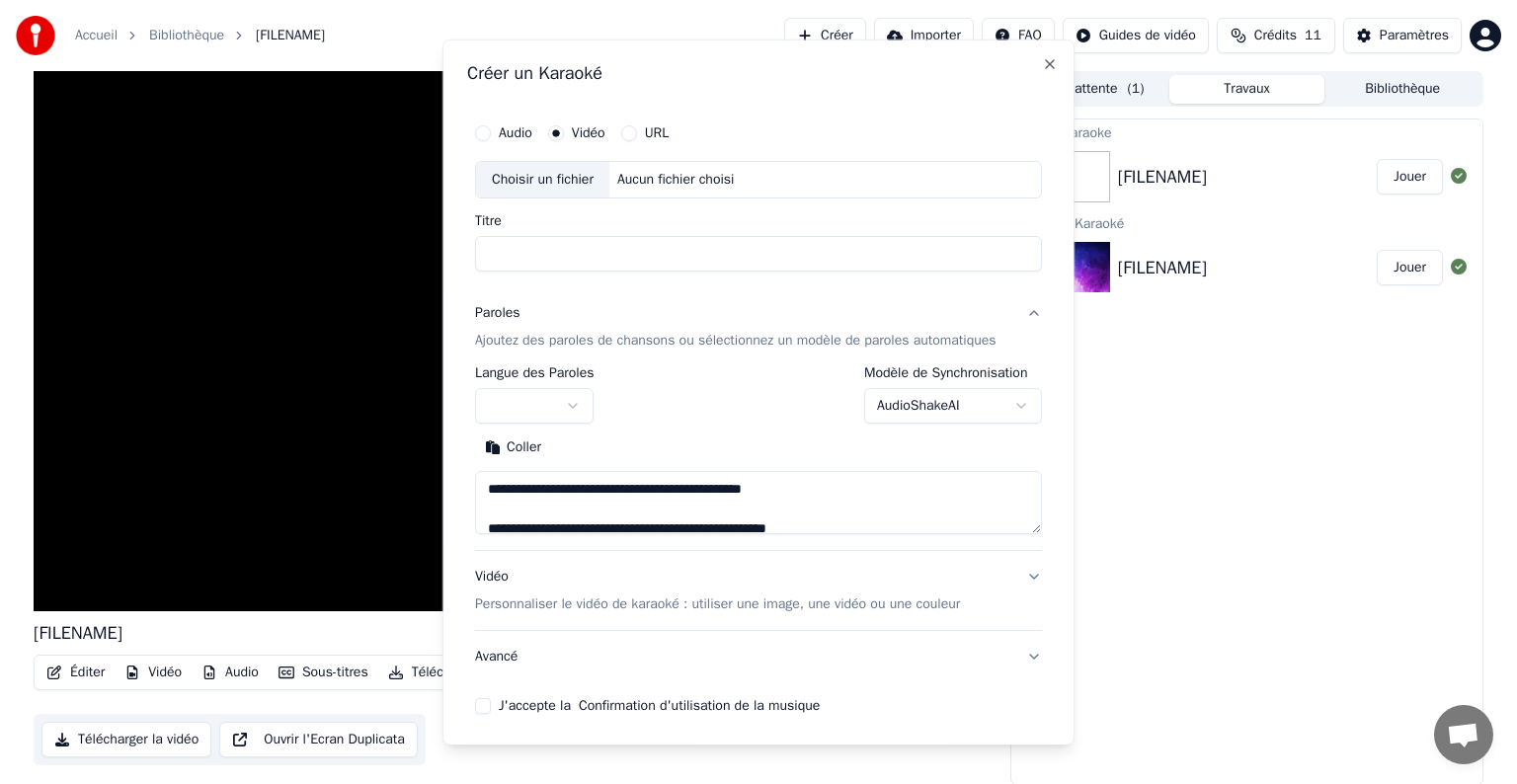 type 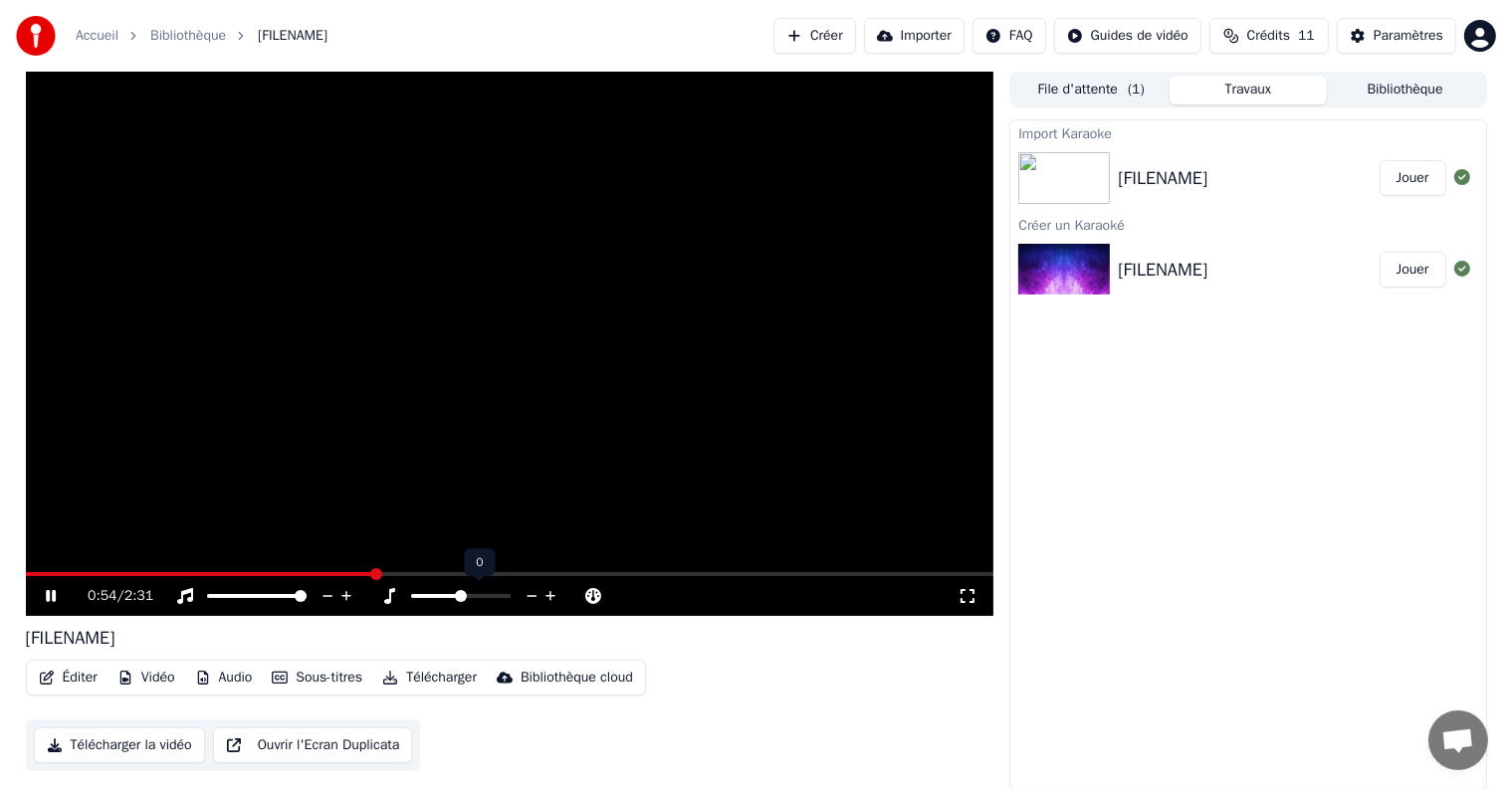 click at bounding box center [461, 596] 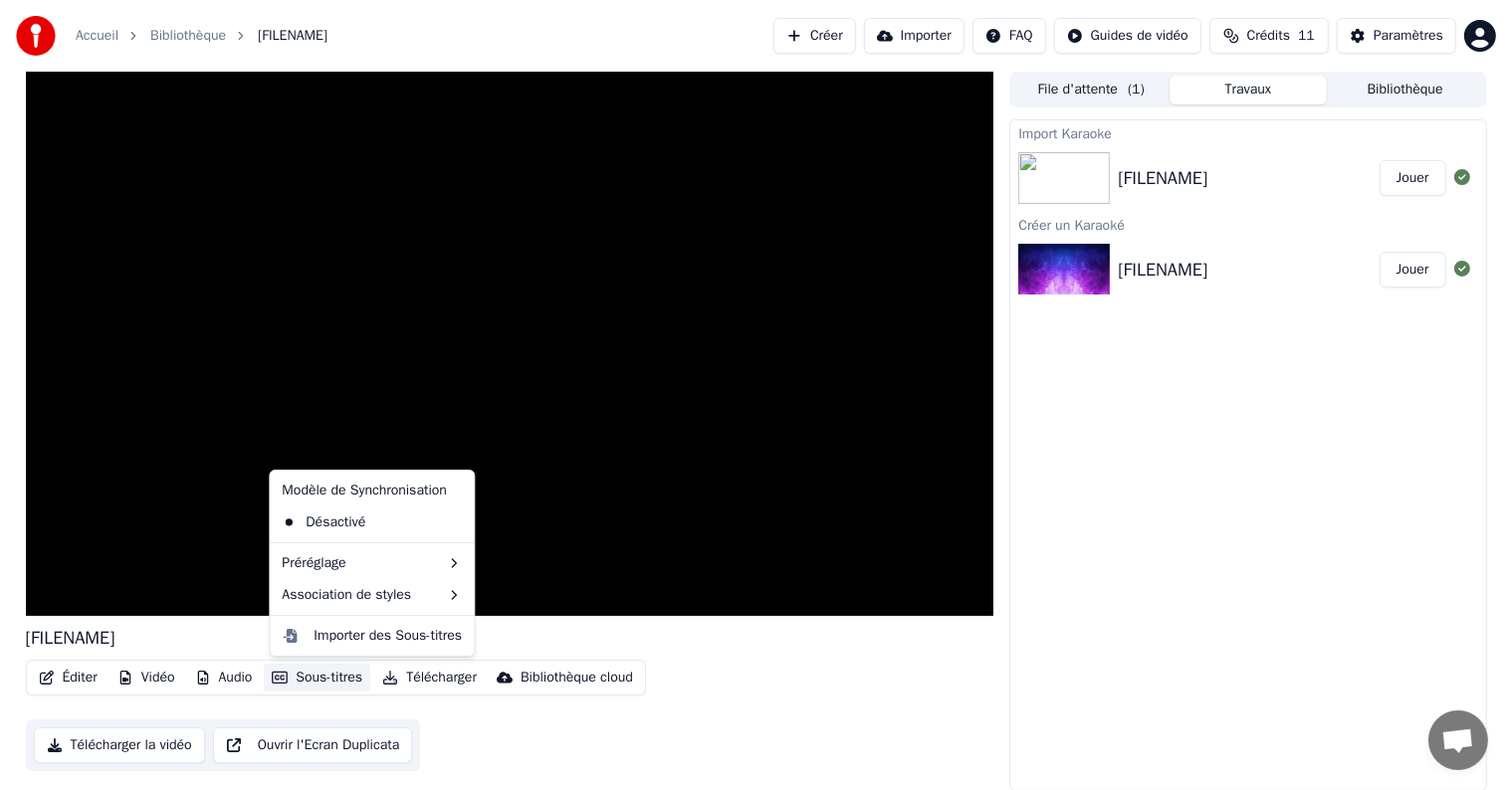 click on "Sous-titres" at bounding box center (317, 678) 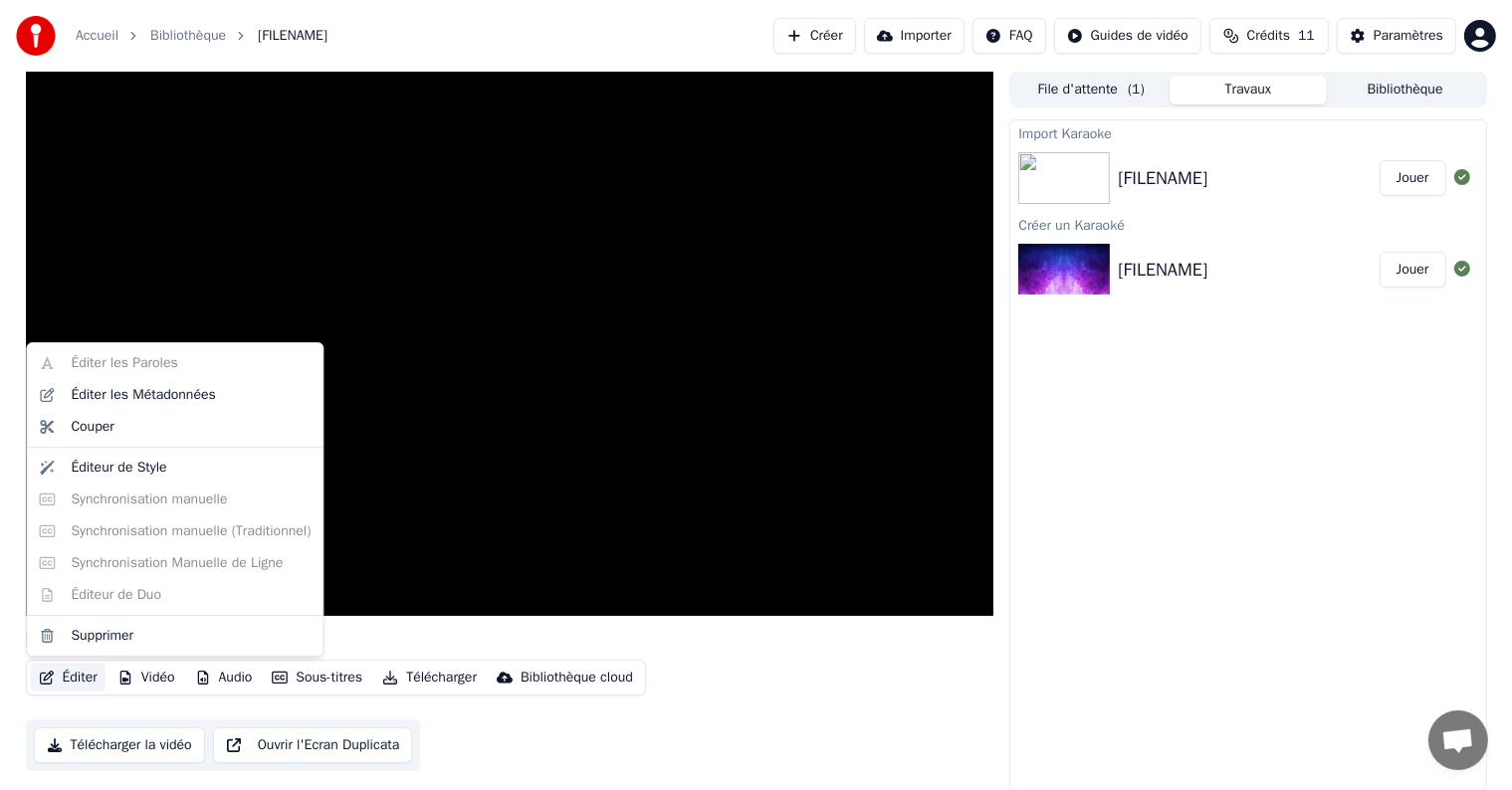 click on "Éditer" at bounding box center [68, 678] 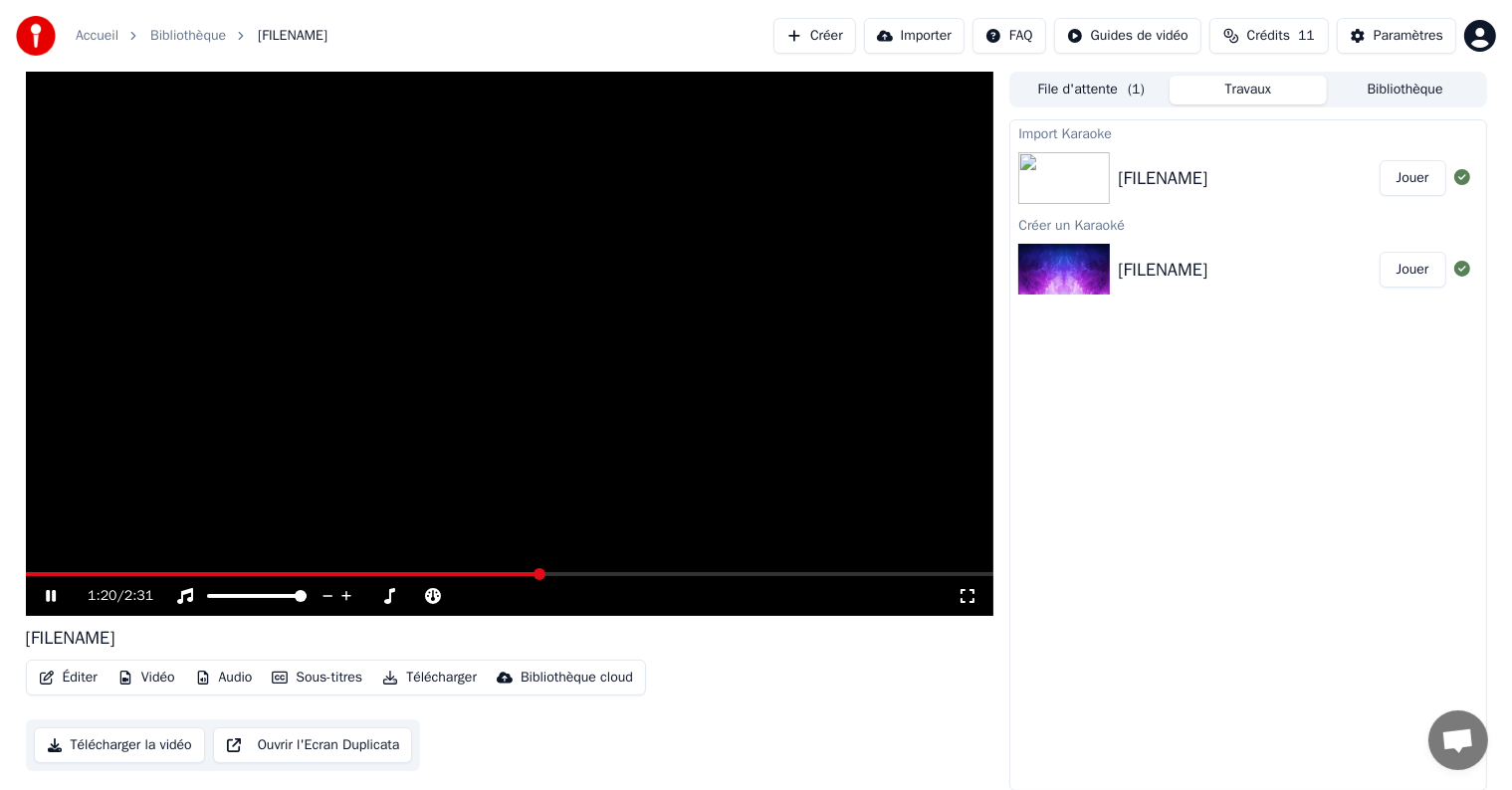 click on "Créer" at bounding box center (814, 36) 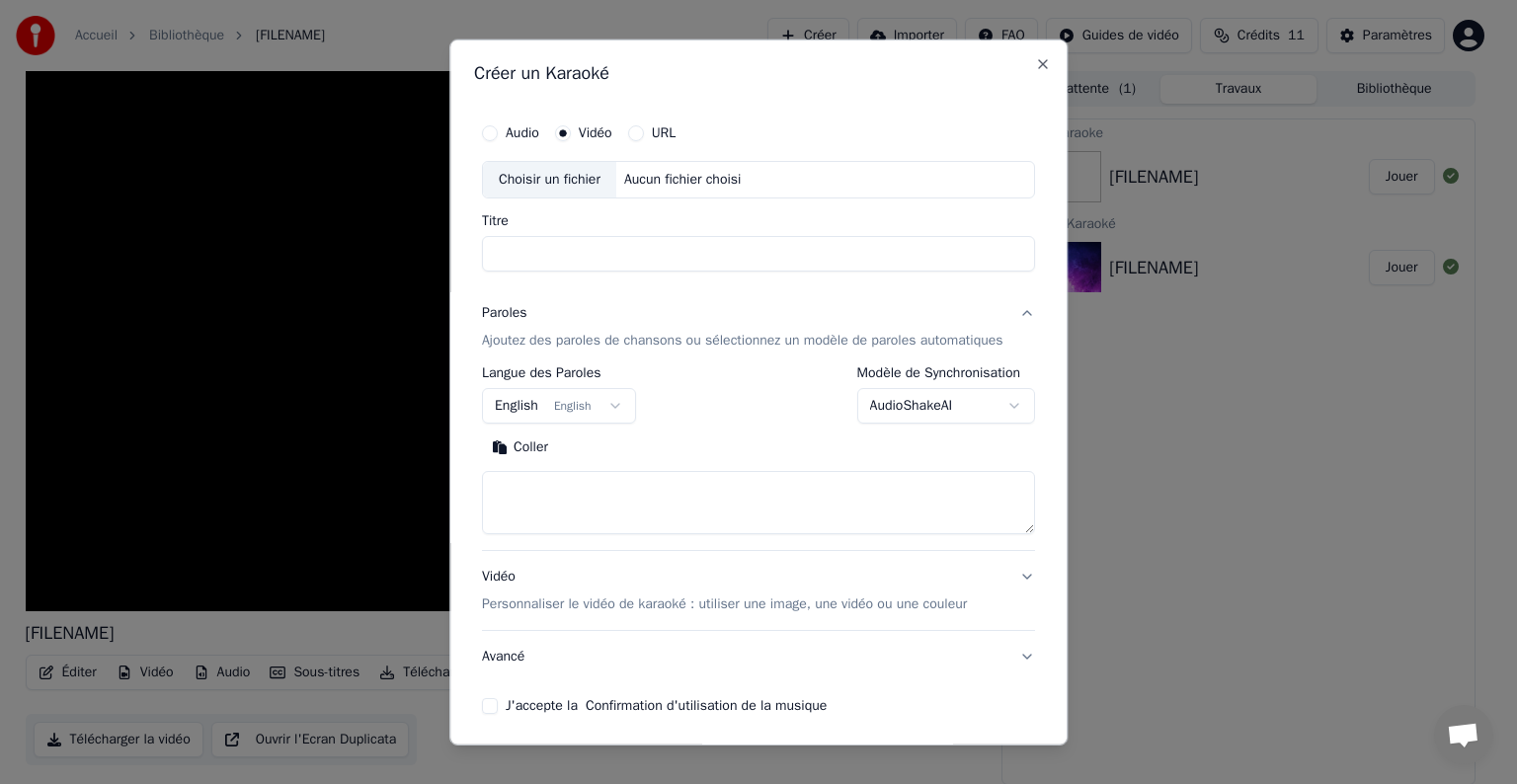 click on "Titre" at bounding box center [758, 254] 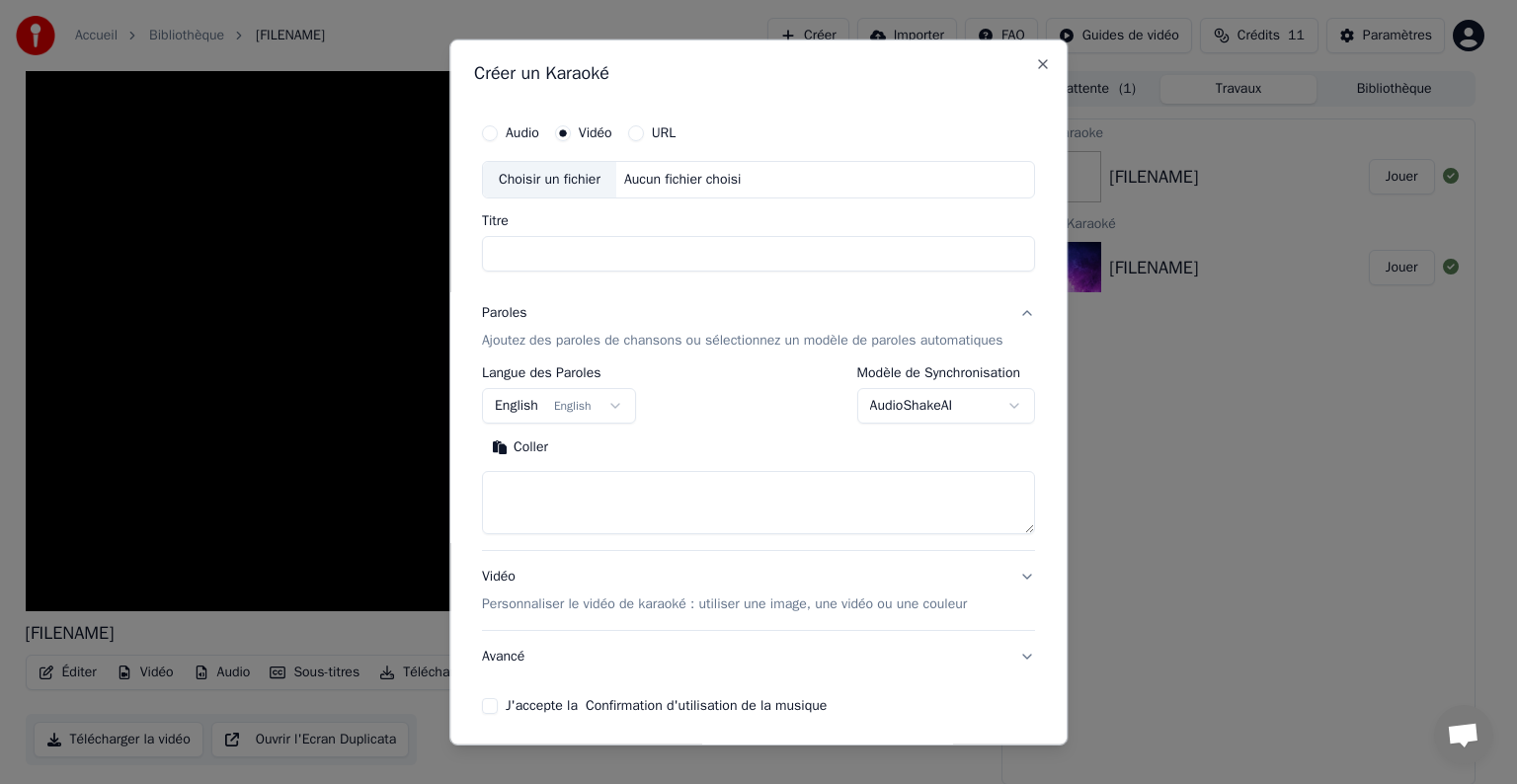 click on "**********" at bounding box center (750, 392) 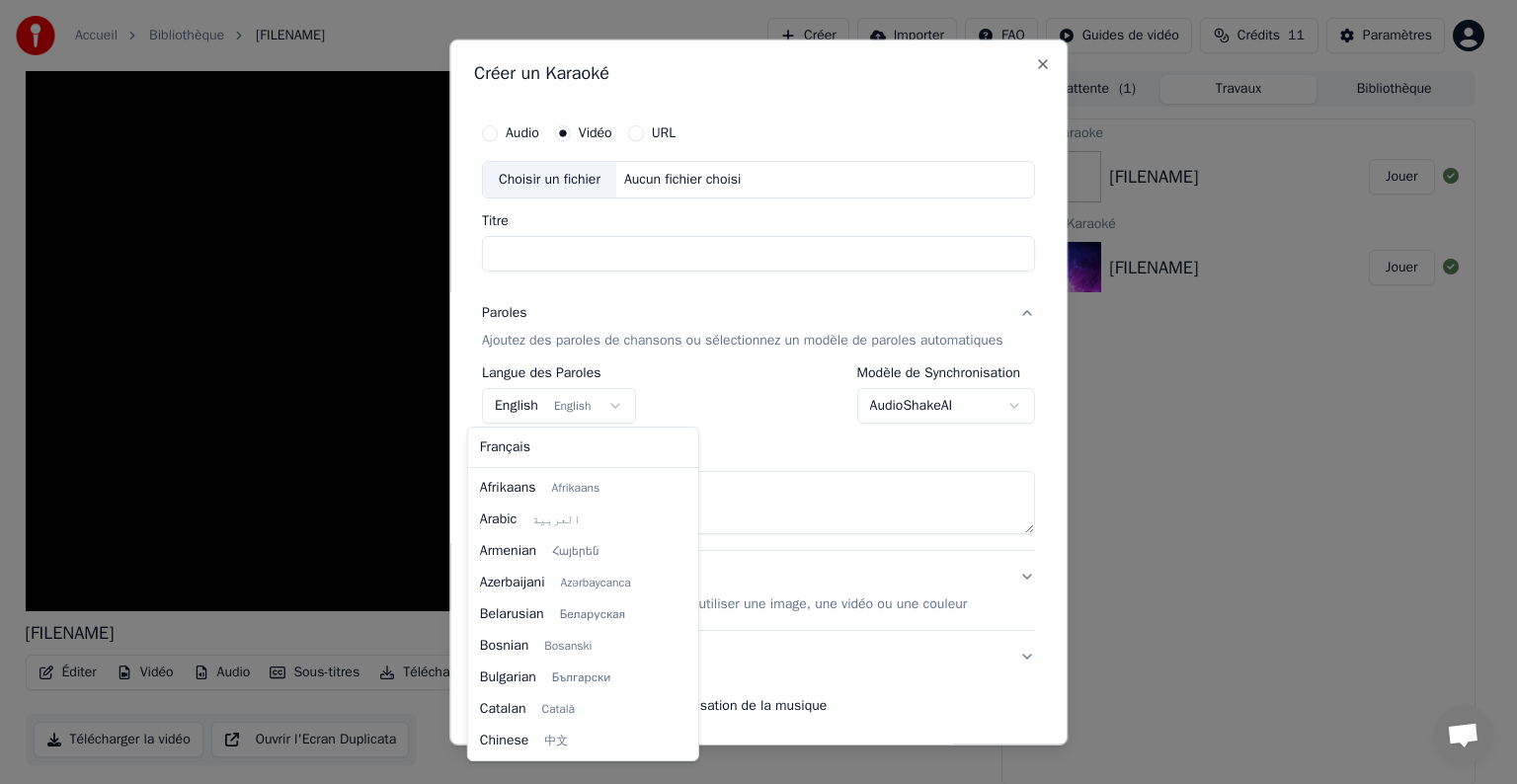 scroll, scrollTop: 158, scrollLeft: 0, axis: vertical 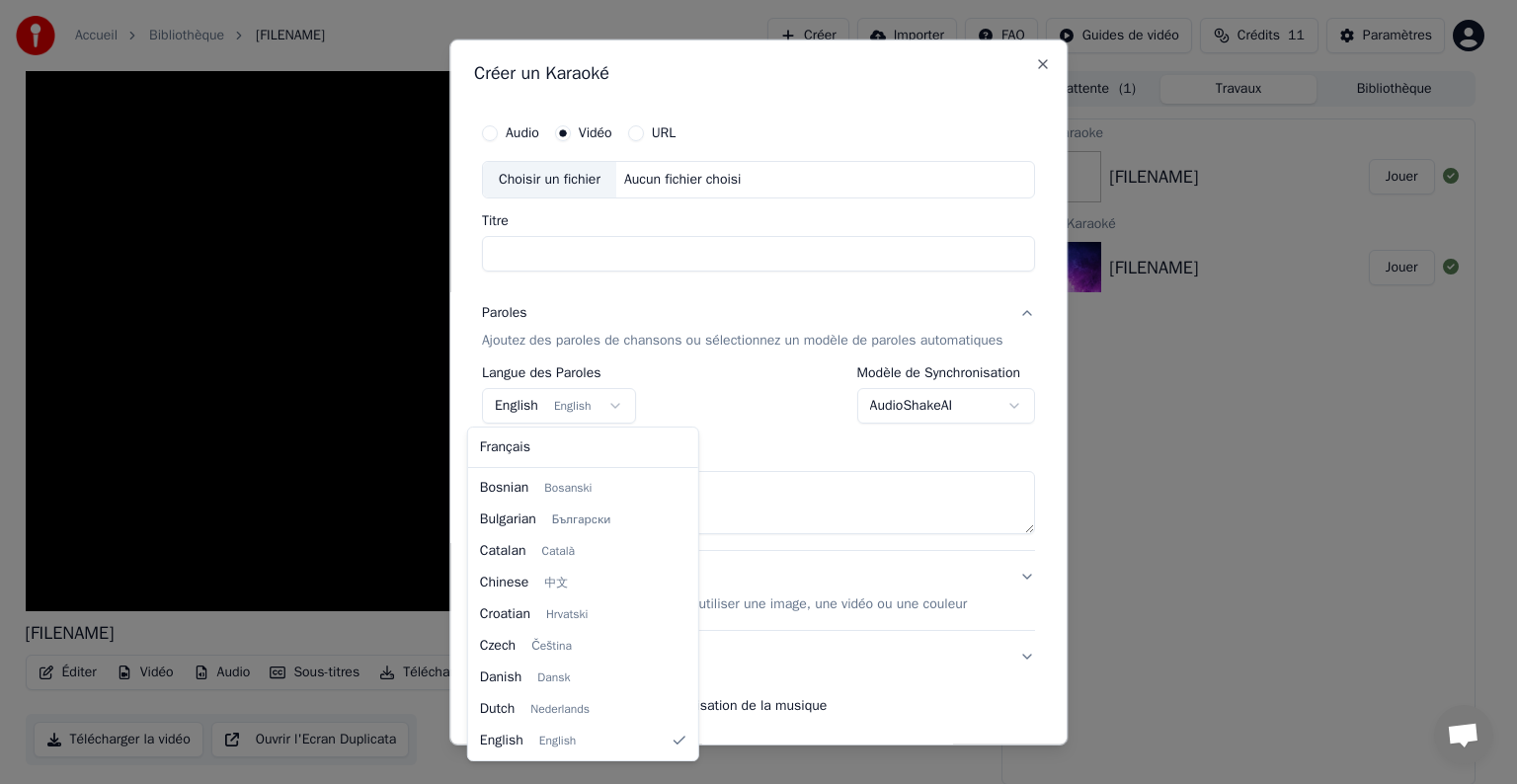 select on "**" 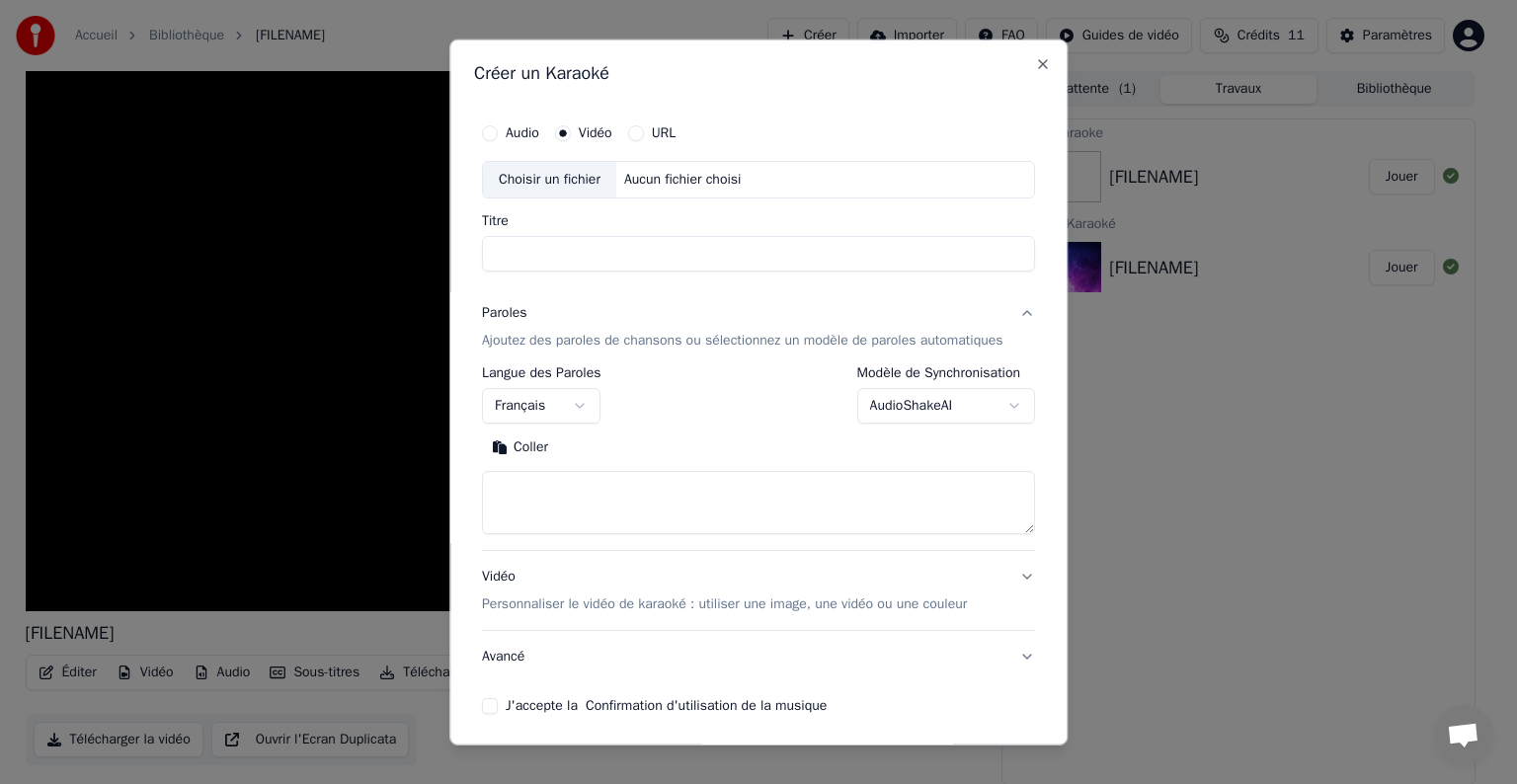 click on "Coller" at bounding box center (519, 447) 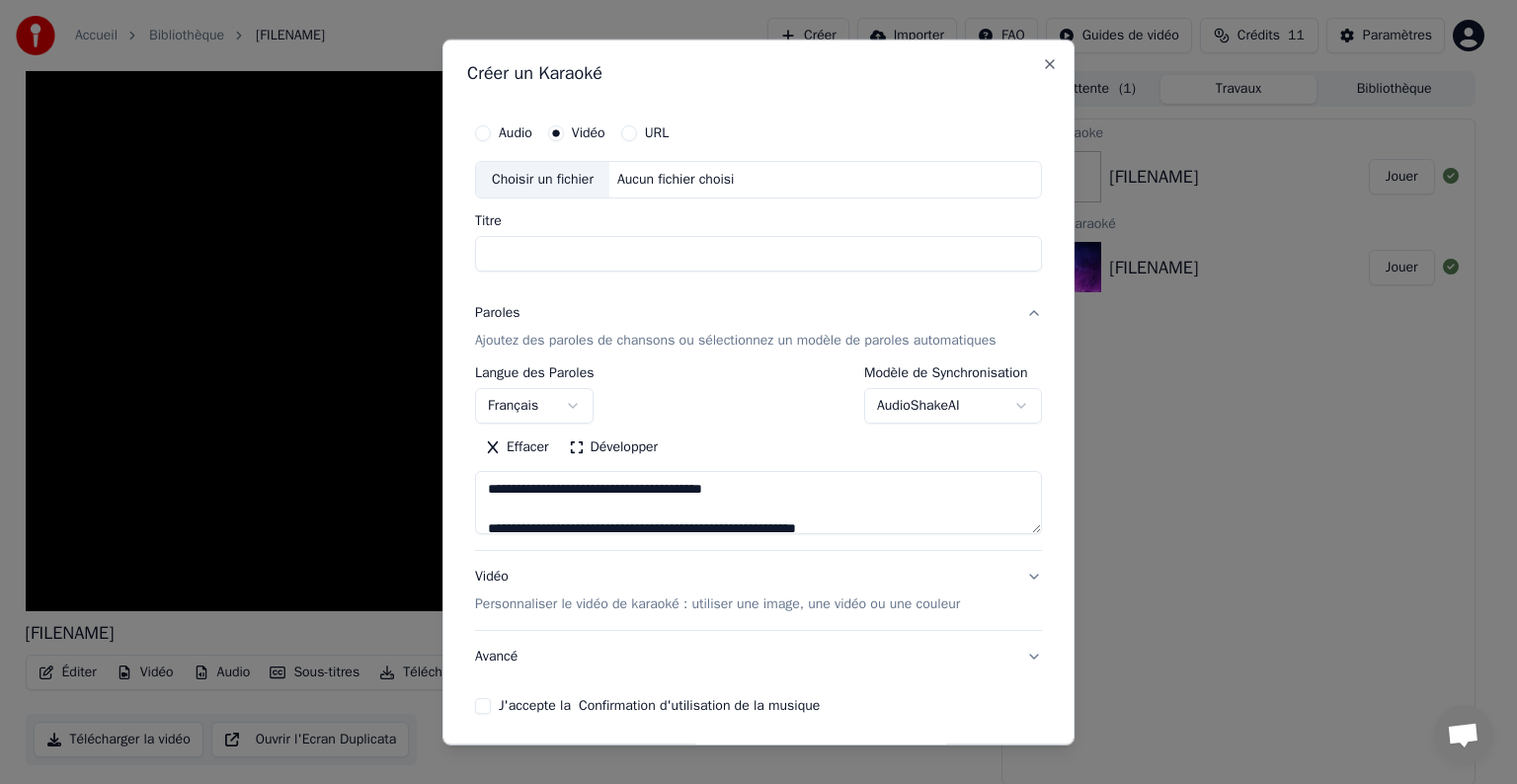 scroll, scrollTop: 296, scrollLeft: 0, axis: vertical 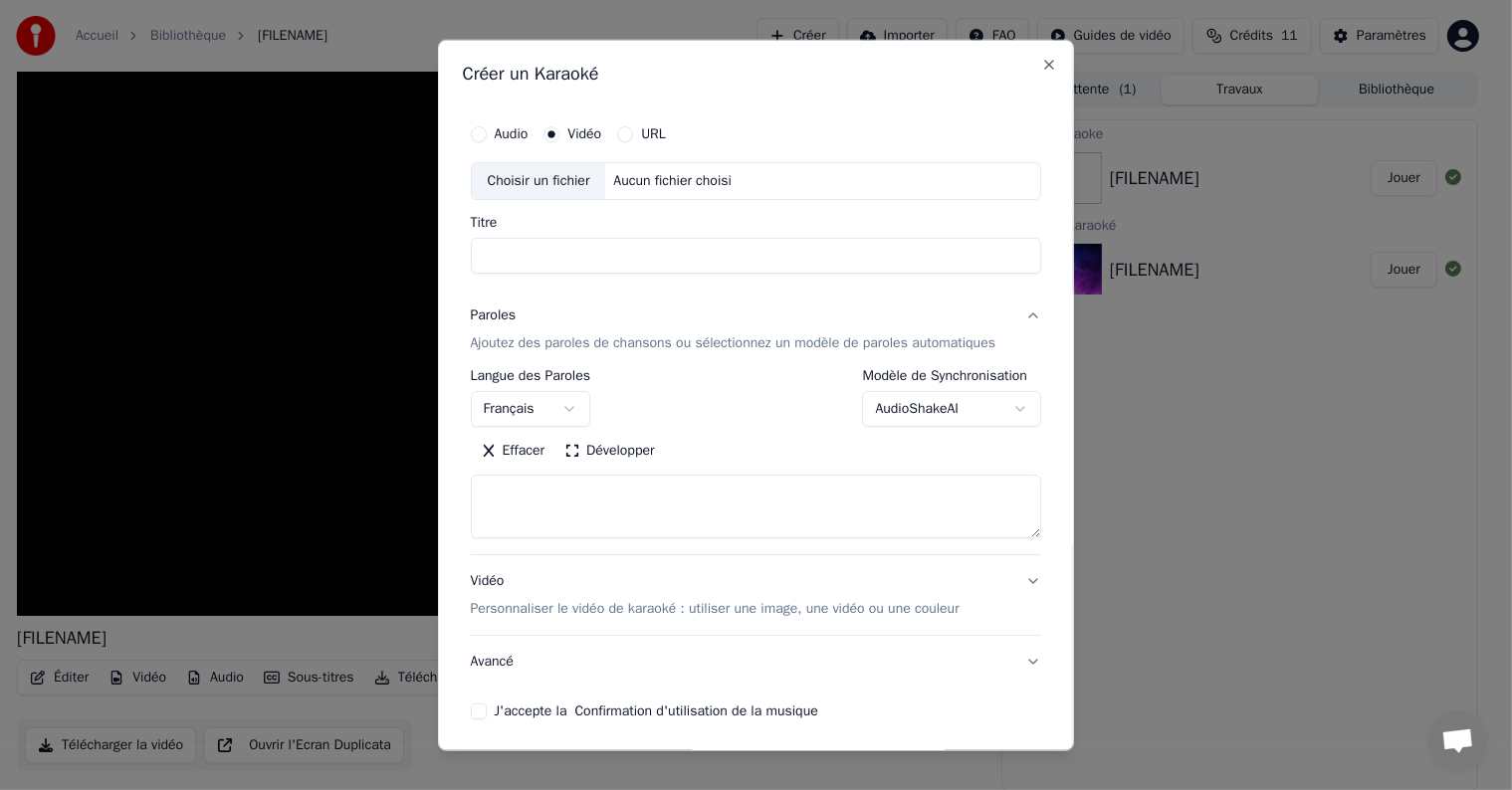 select 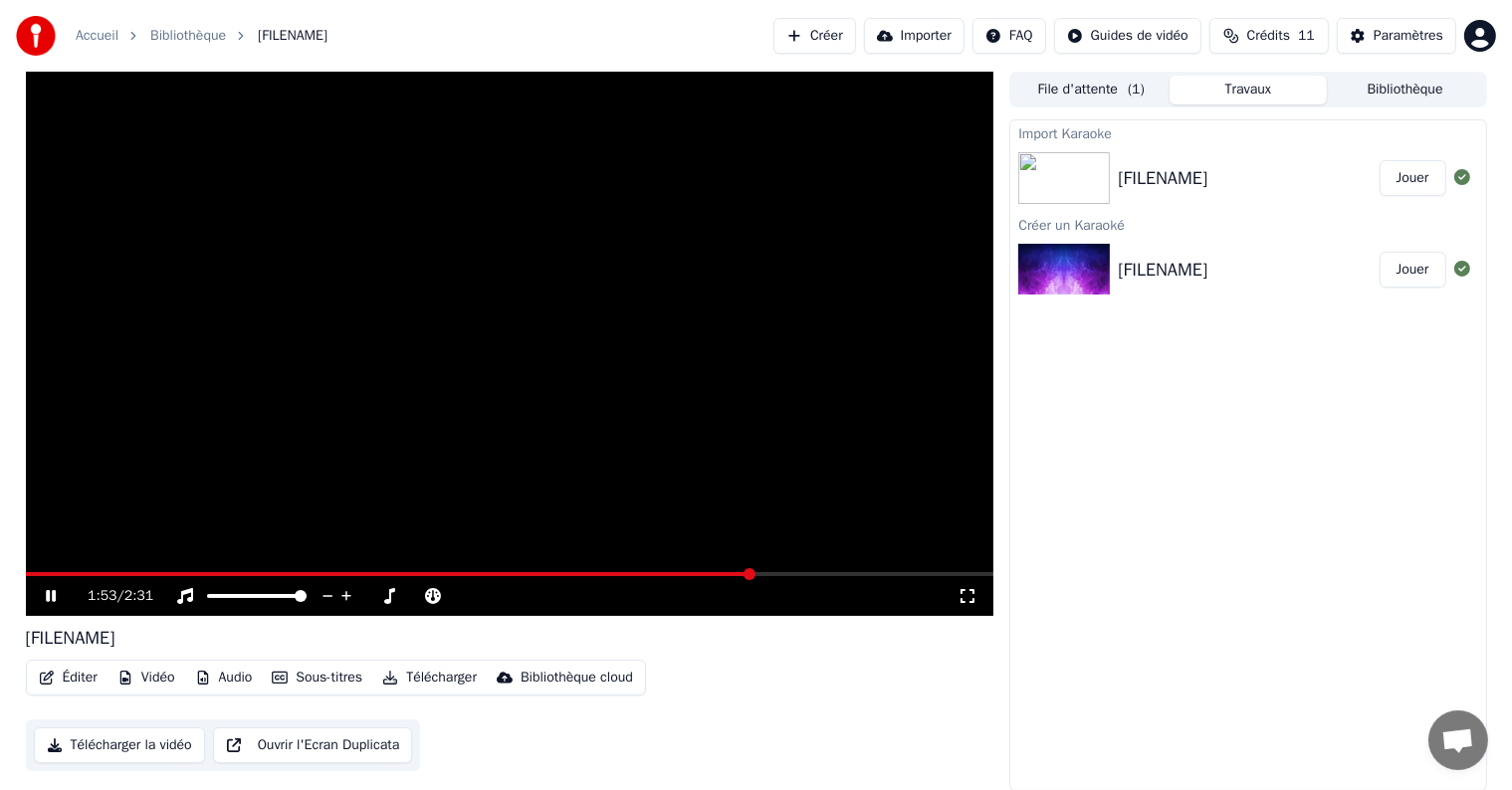 click at bounding box center (510, 343) 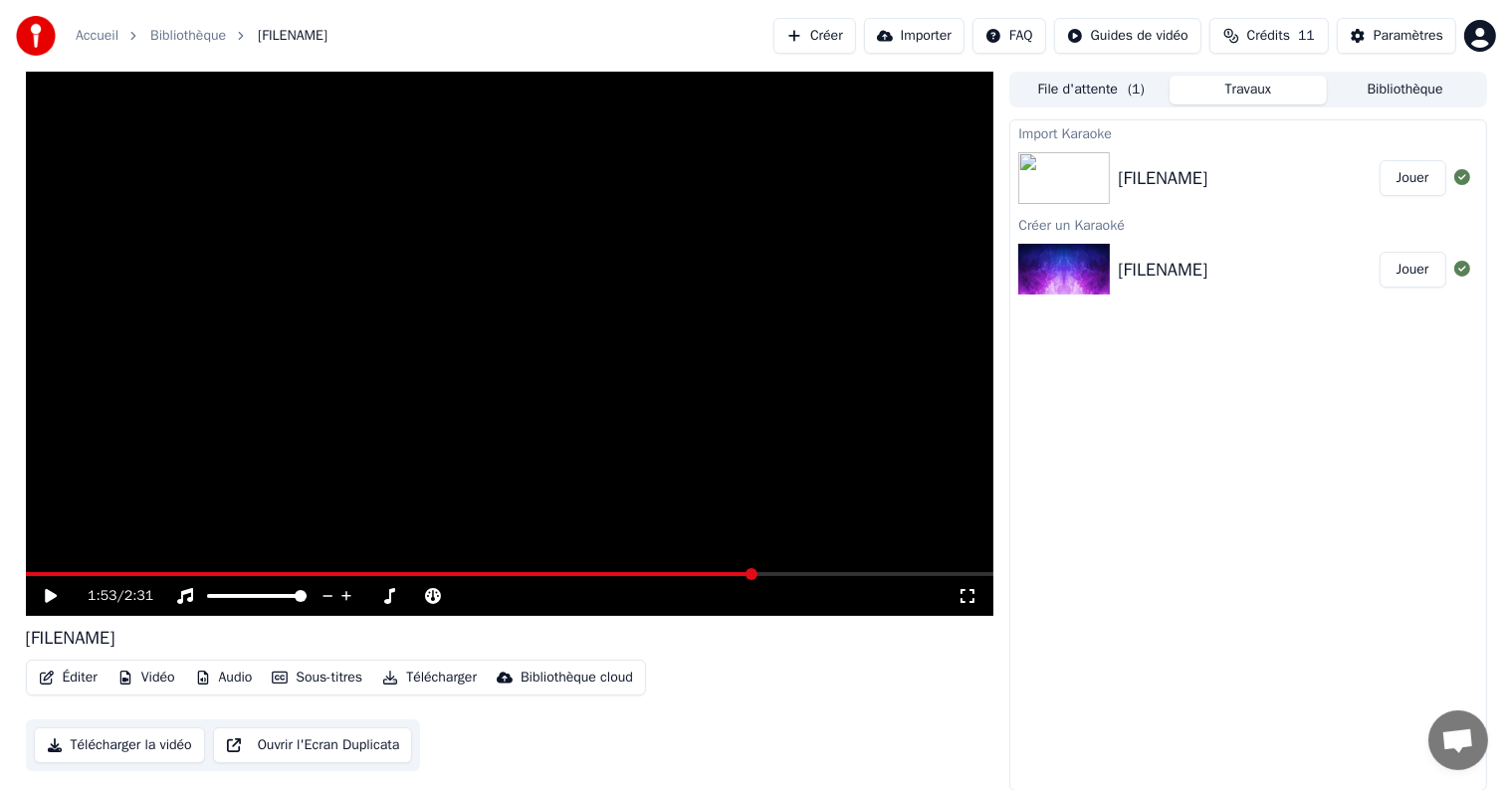 click on "Créer" at bounding box center [814, 36] 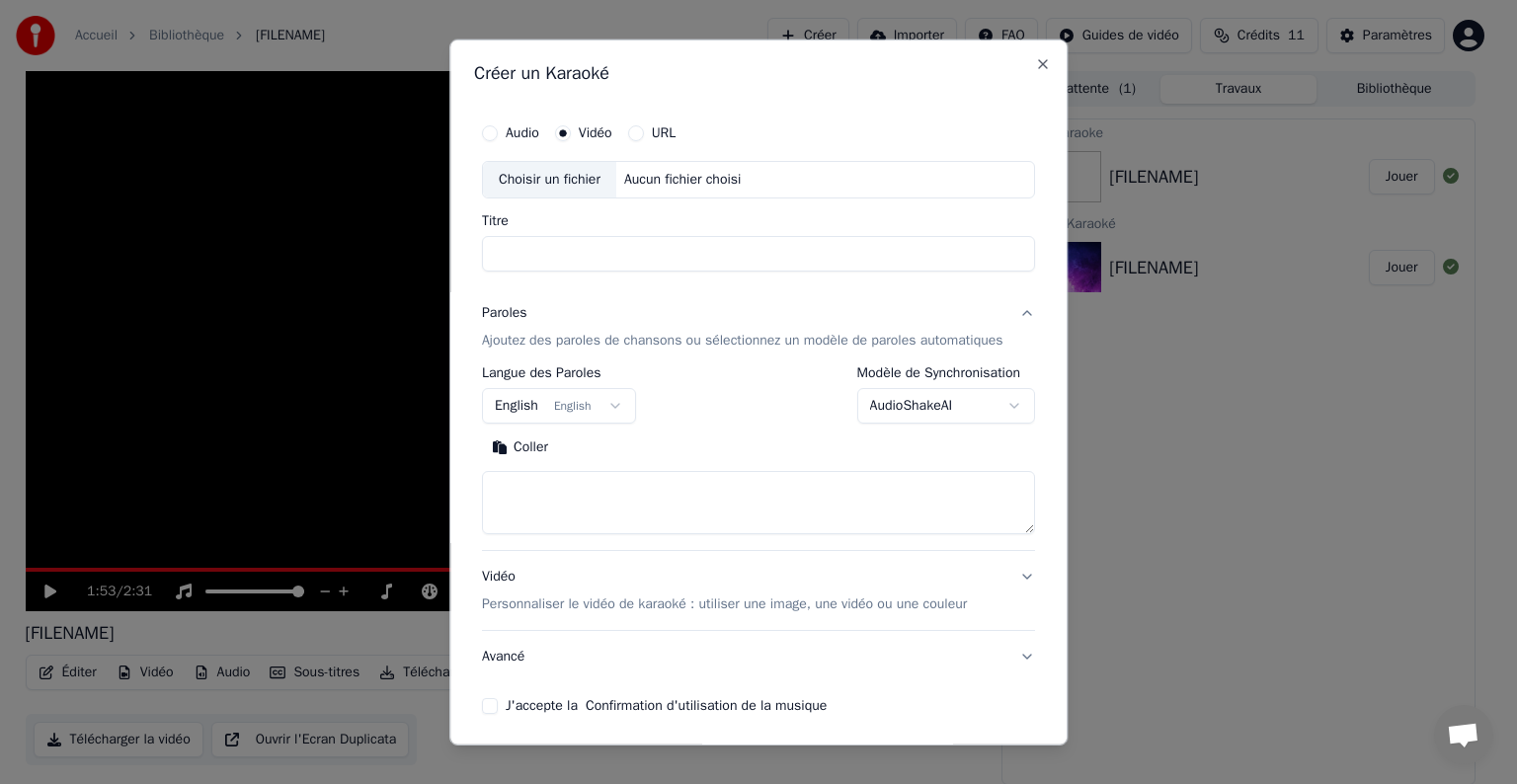 click on "**********" at bounding box center [750, 392] 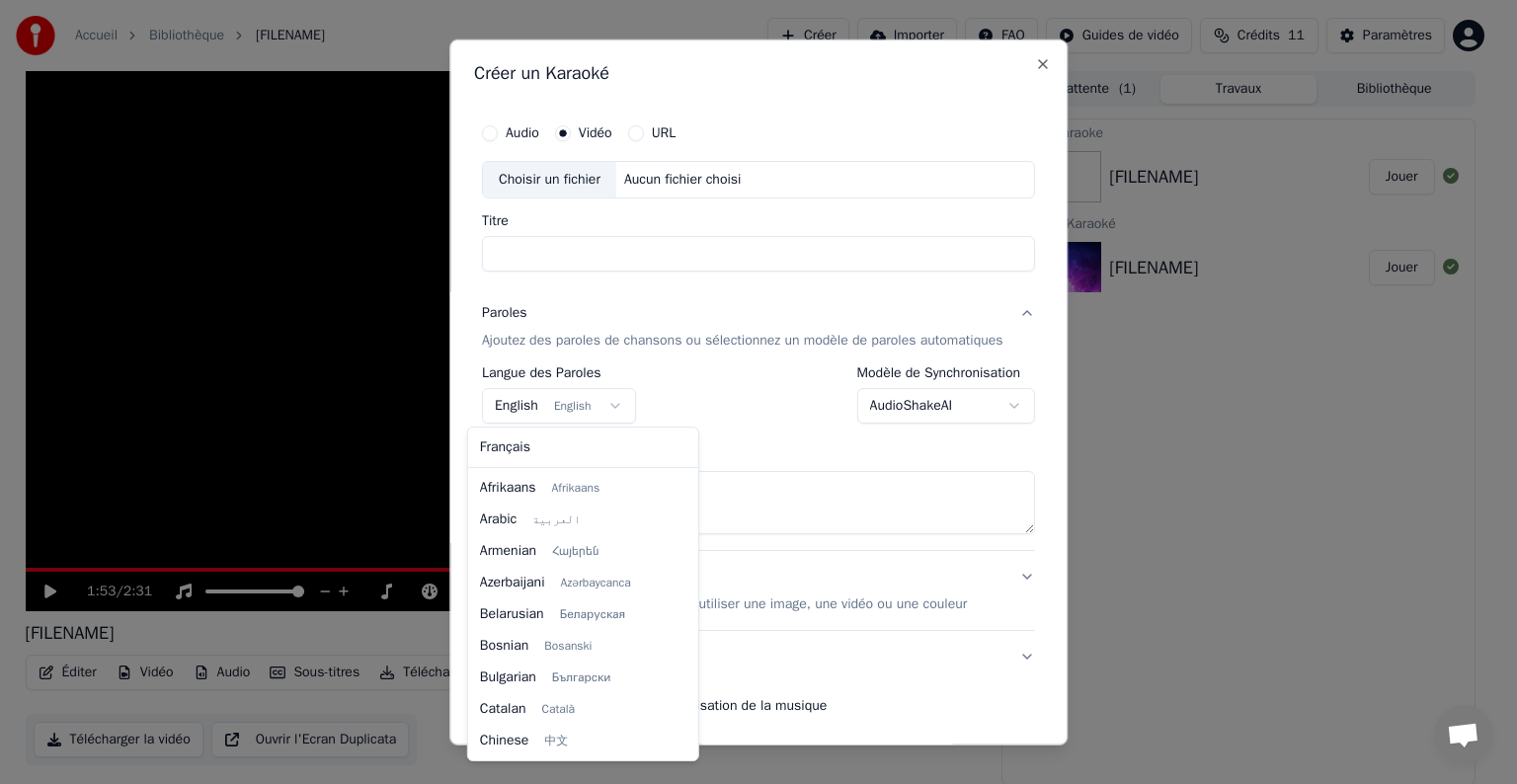 scroll, scrollTop: 158, scrollLeft: 0, axis: vertical 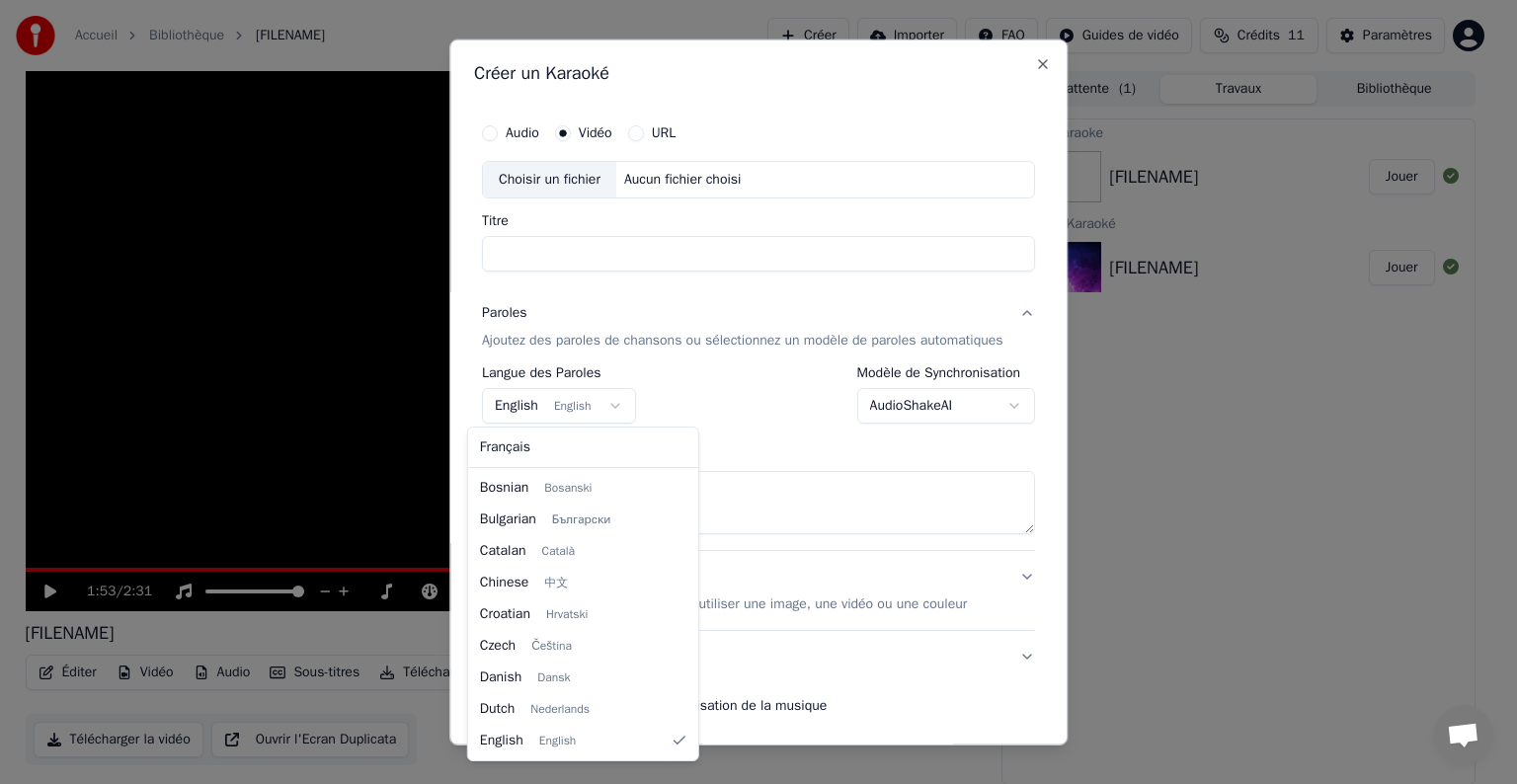 select on "**" 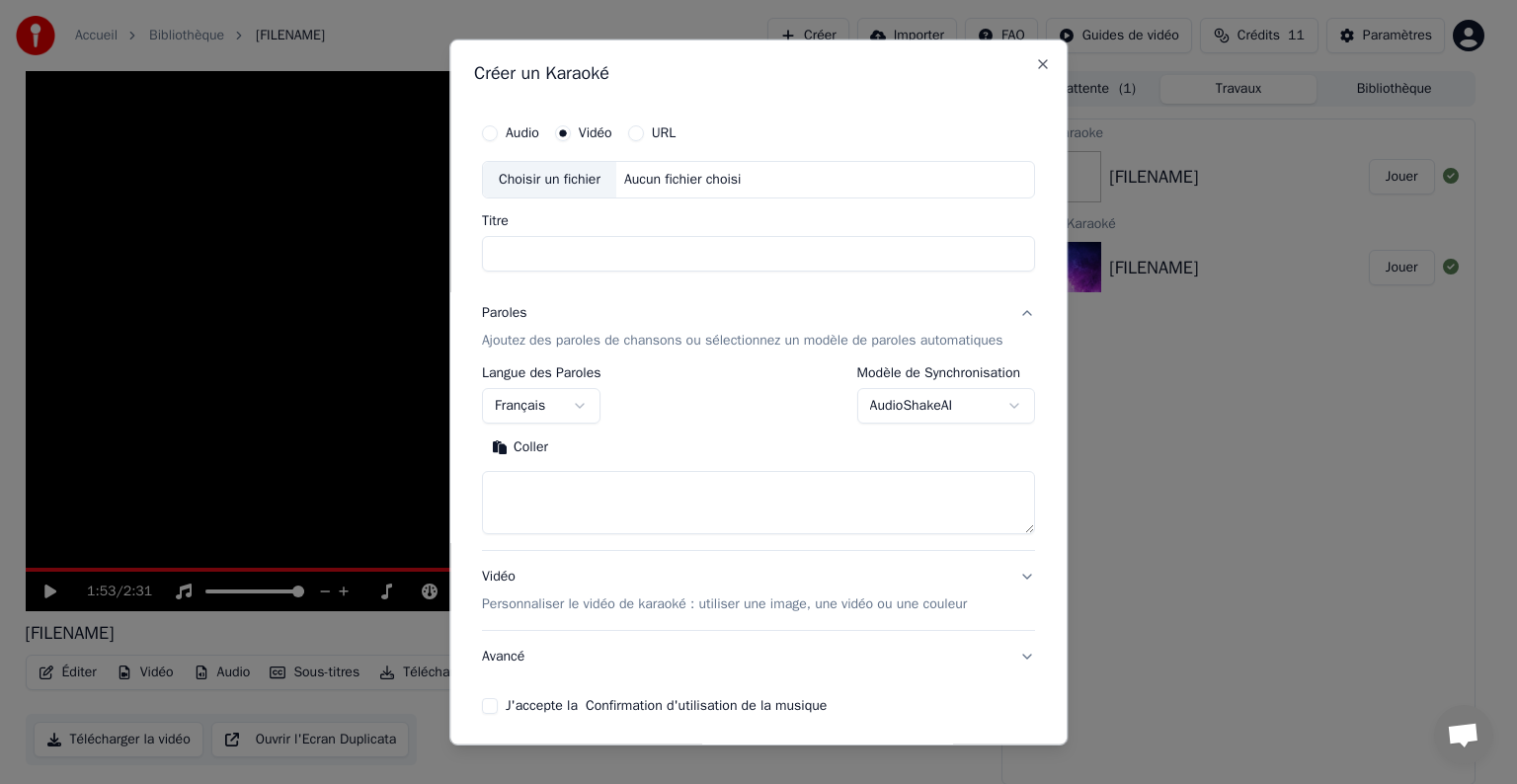 click on "**********" at bounding box center [758, 450] 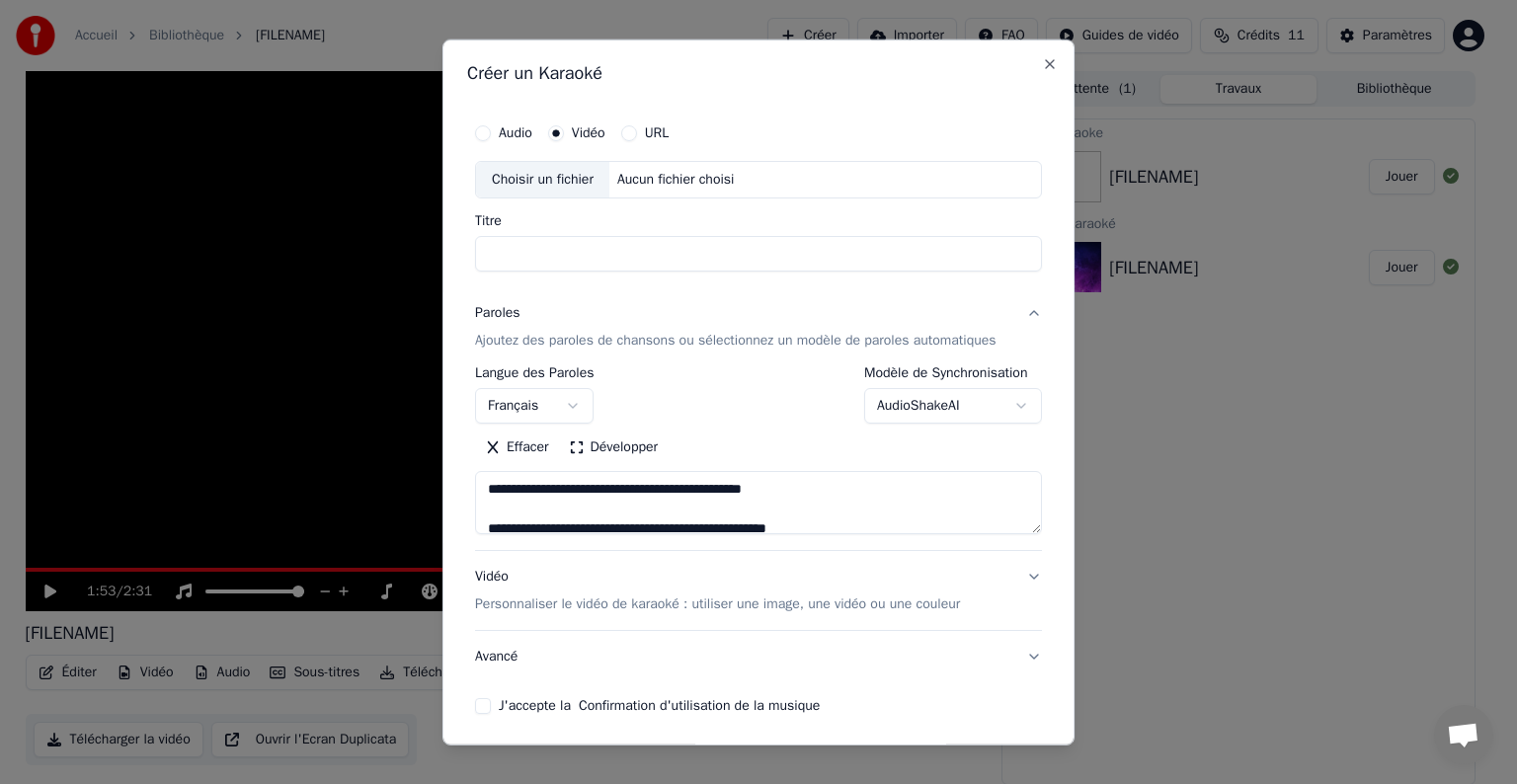 click at bounding box center [758, 503] 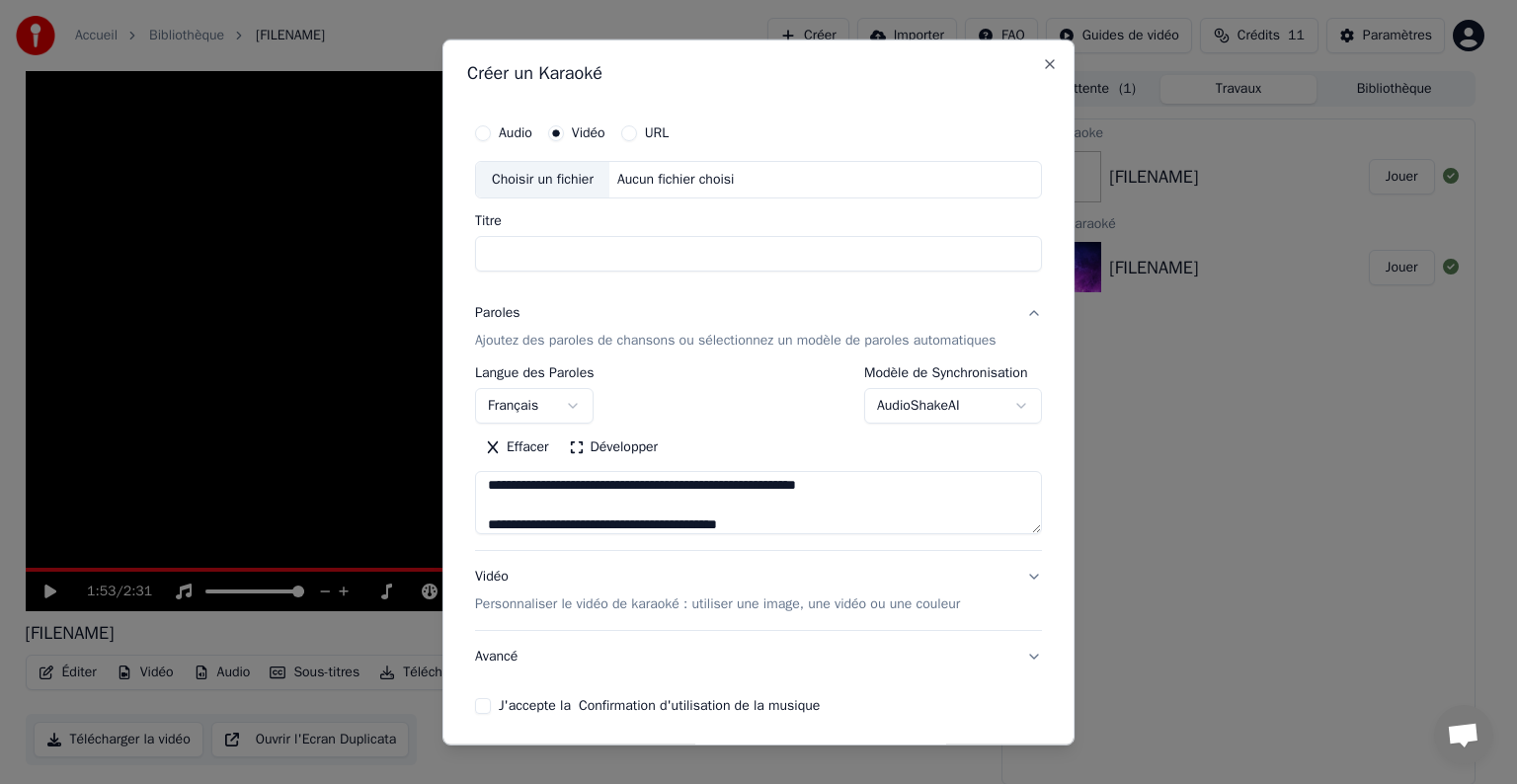 scroll, scrollTop: 261, scrollLeft: 0, axis: vertical 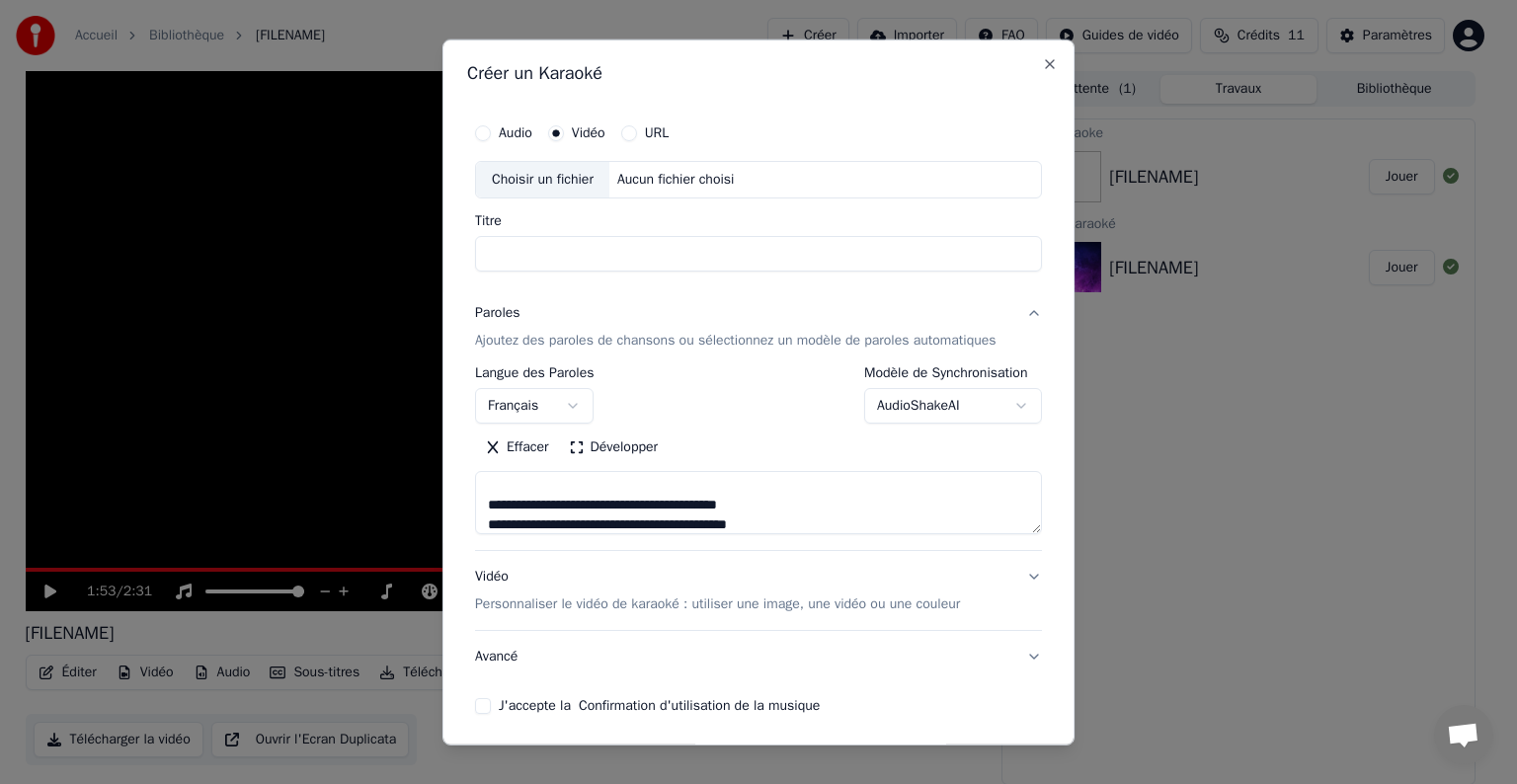 click at bounding box center (758, 503) 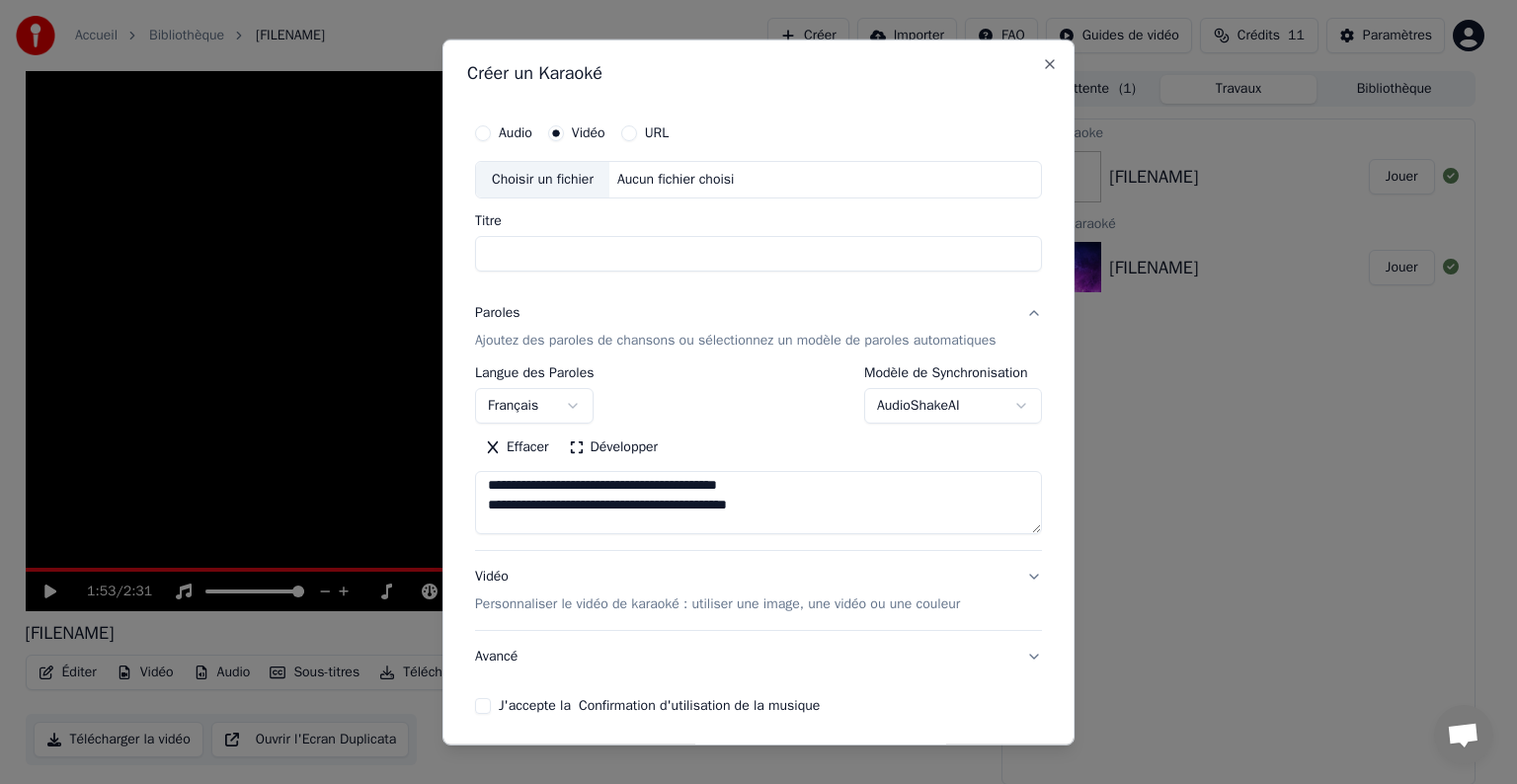 click at bounding box center (758, 503) 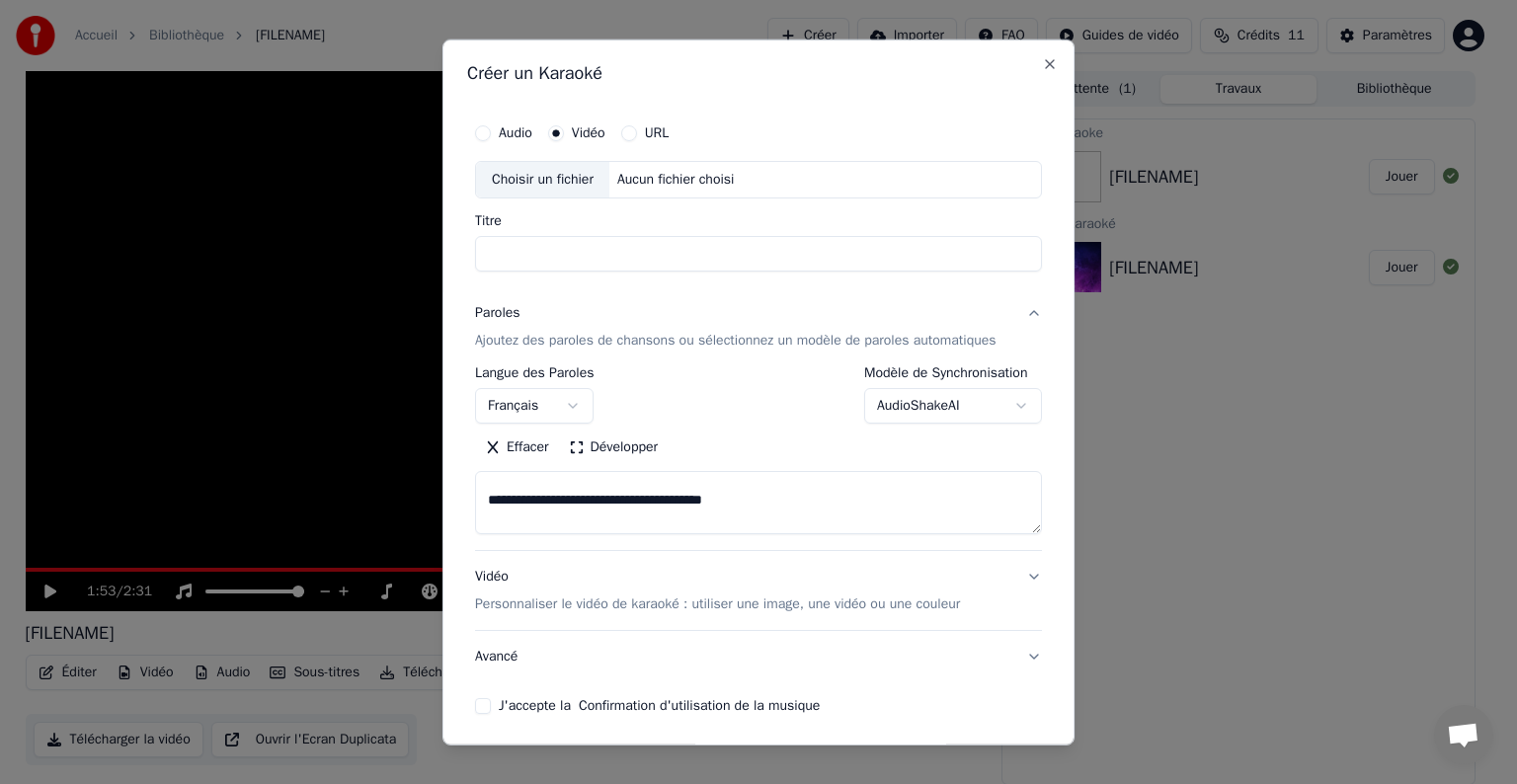scroll, scrollTop: 478, scrollLeft: 0, axis: vertical 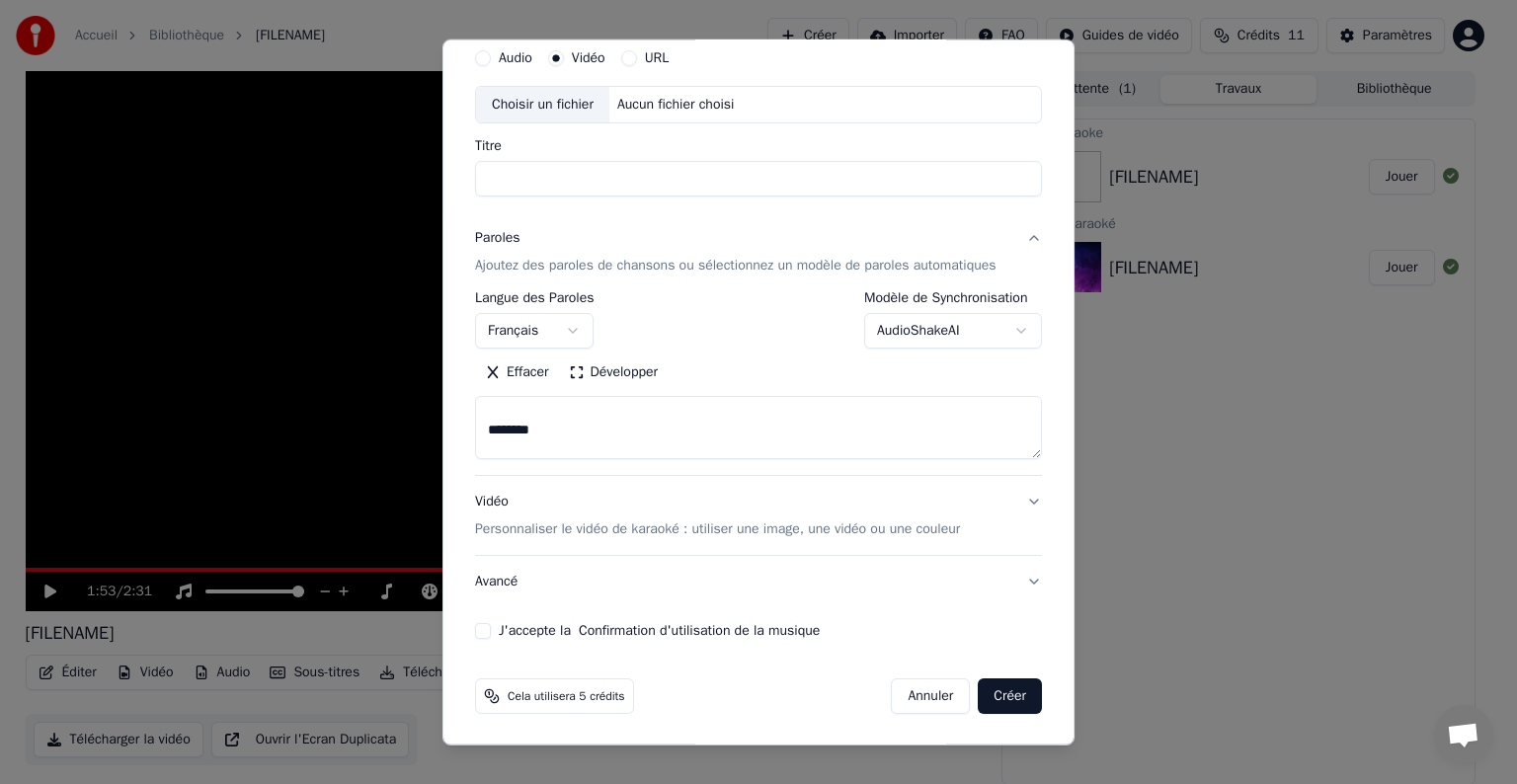 click at bounding box center [758, 428] 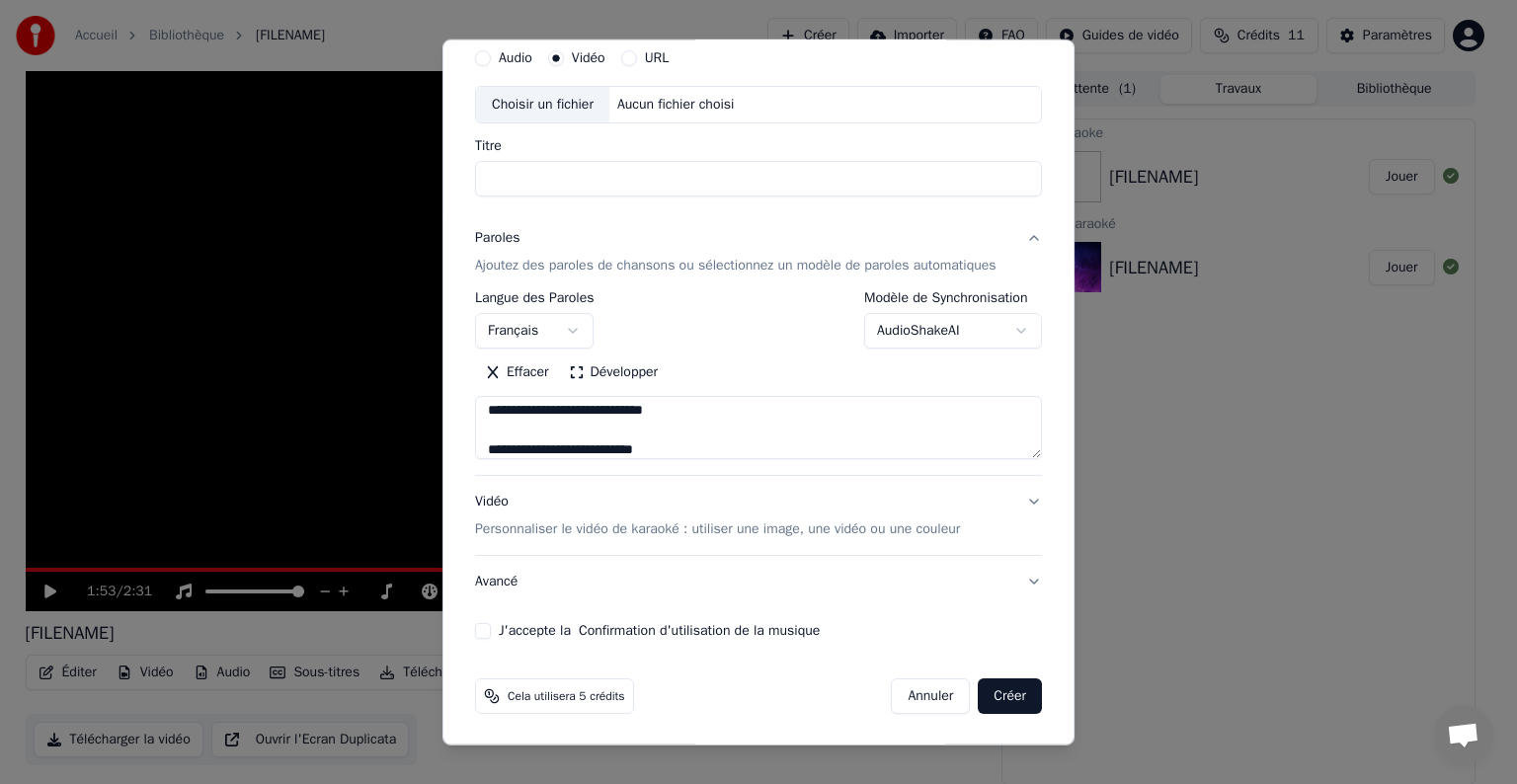 scroll, scrollTop: 441, scrollLeft: 0, axis: vertical 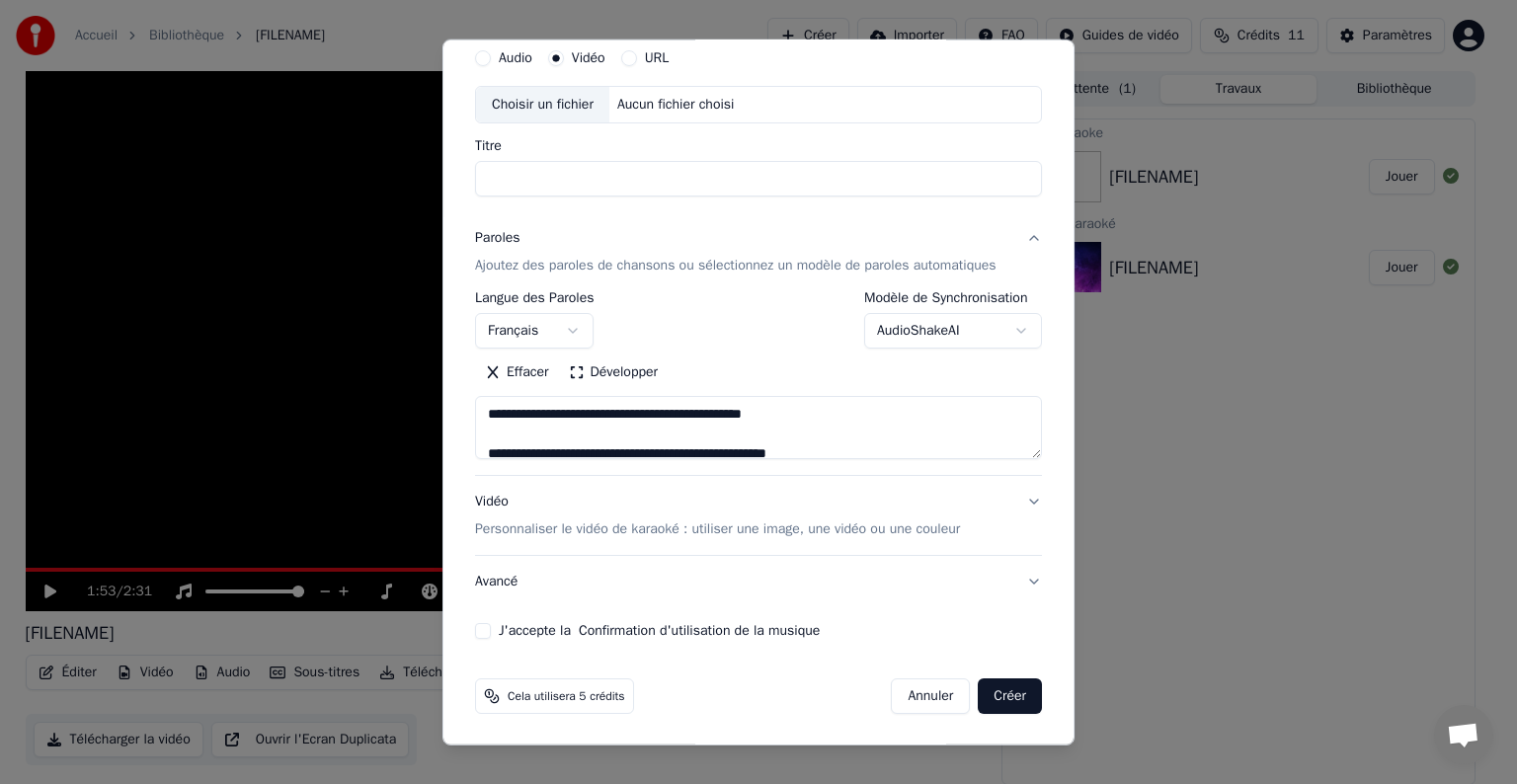 drag, startPoint x: 747, startPoint y: 419, endPoint x: 469, endPoint y: 382, distance: 280.45142 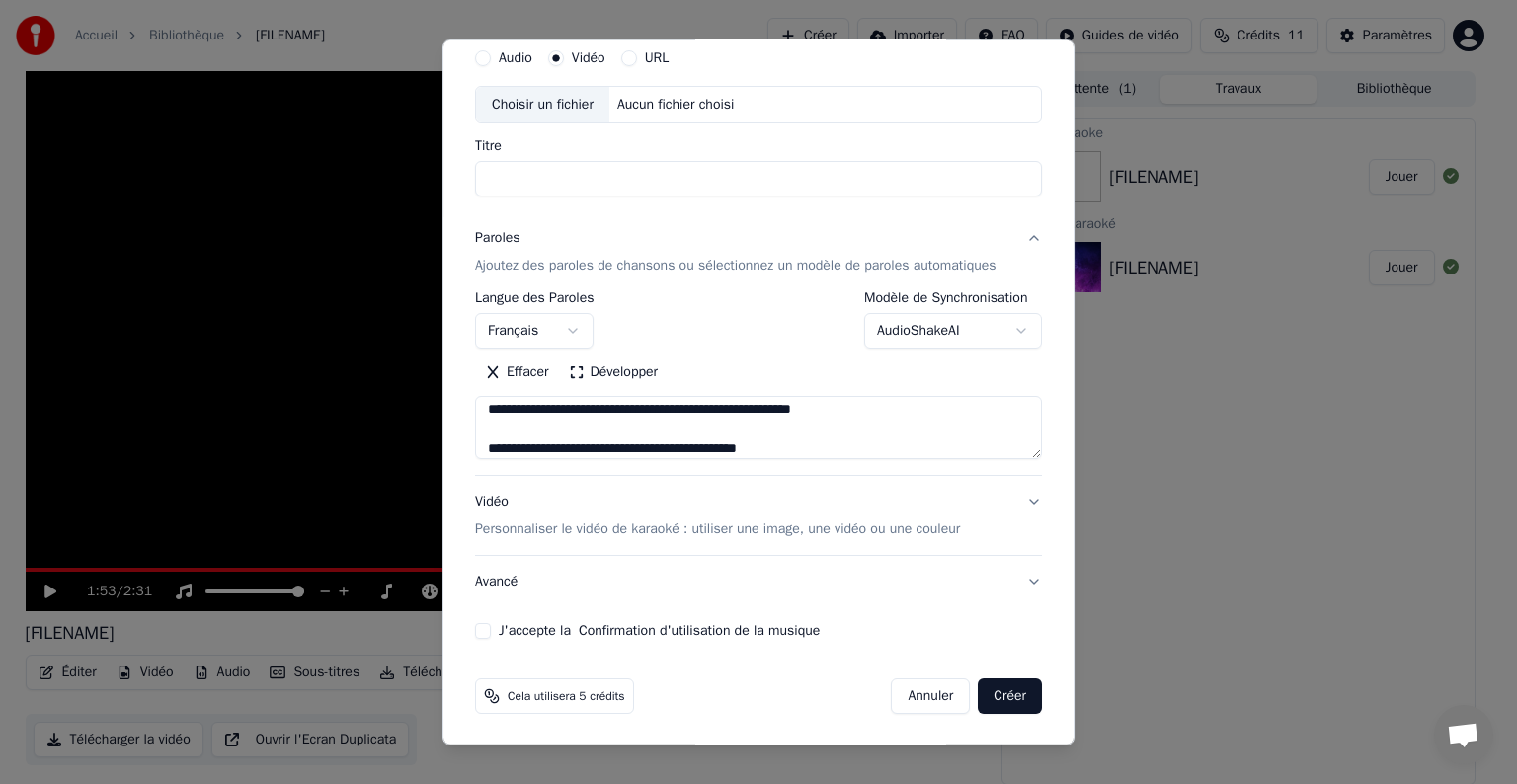 scroll, scrollTop: 794, scrollLeft: 0, axis: vertical 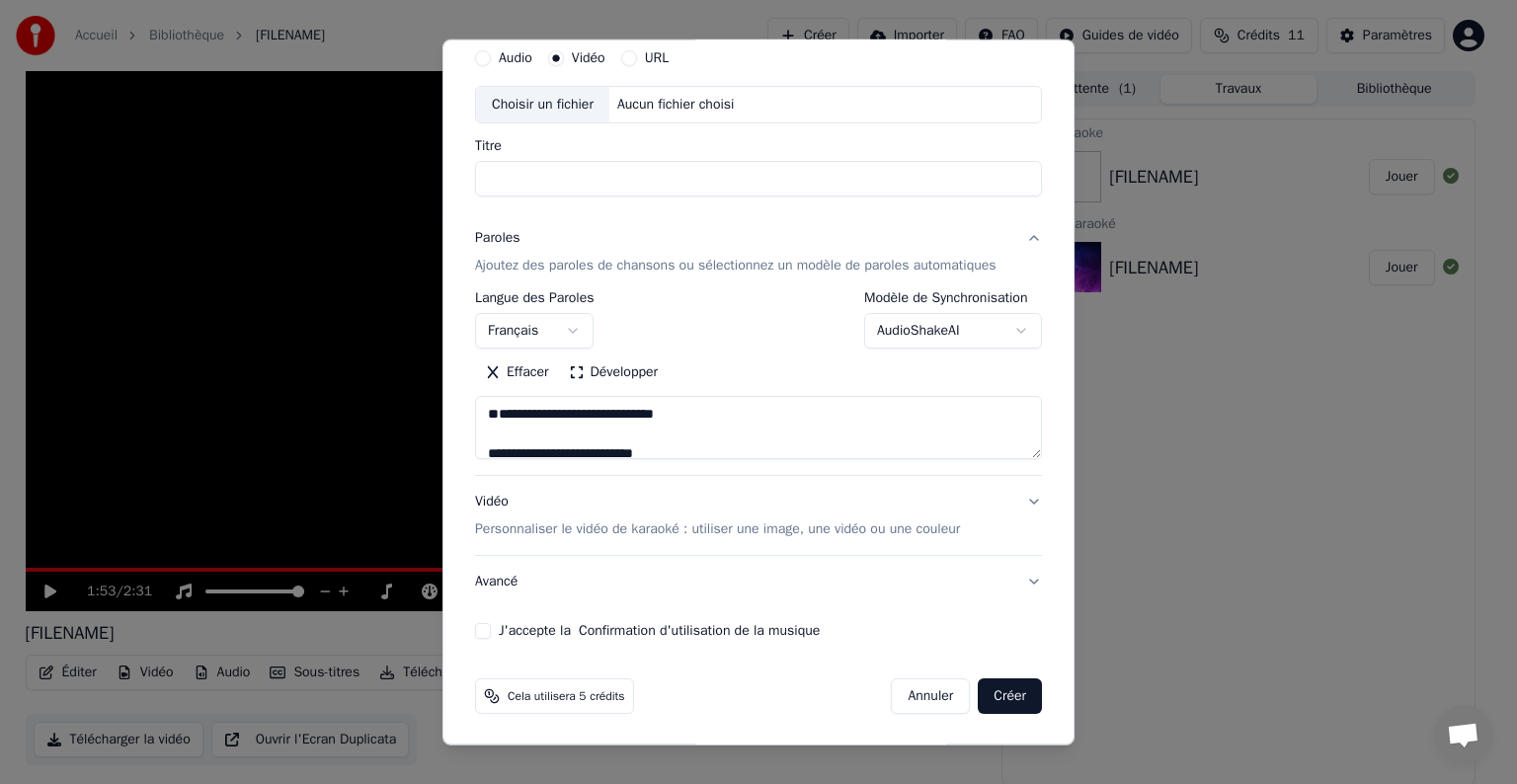 drag, startPoint x: 781, startPoint y: 448, endPoint x: 470, endPoint y: 383, distance: 317.72 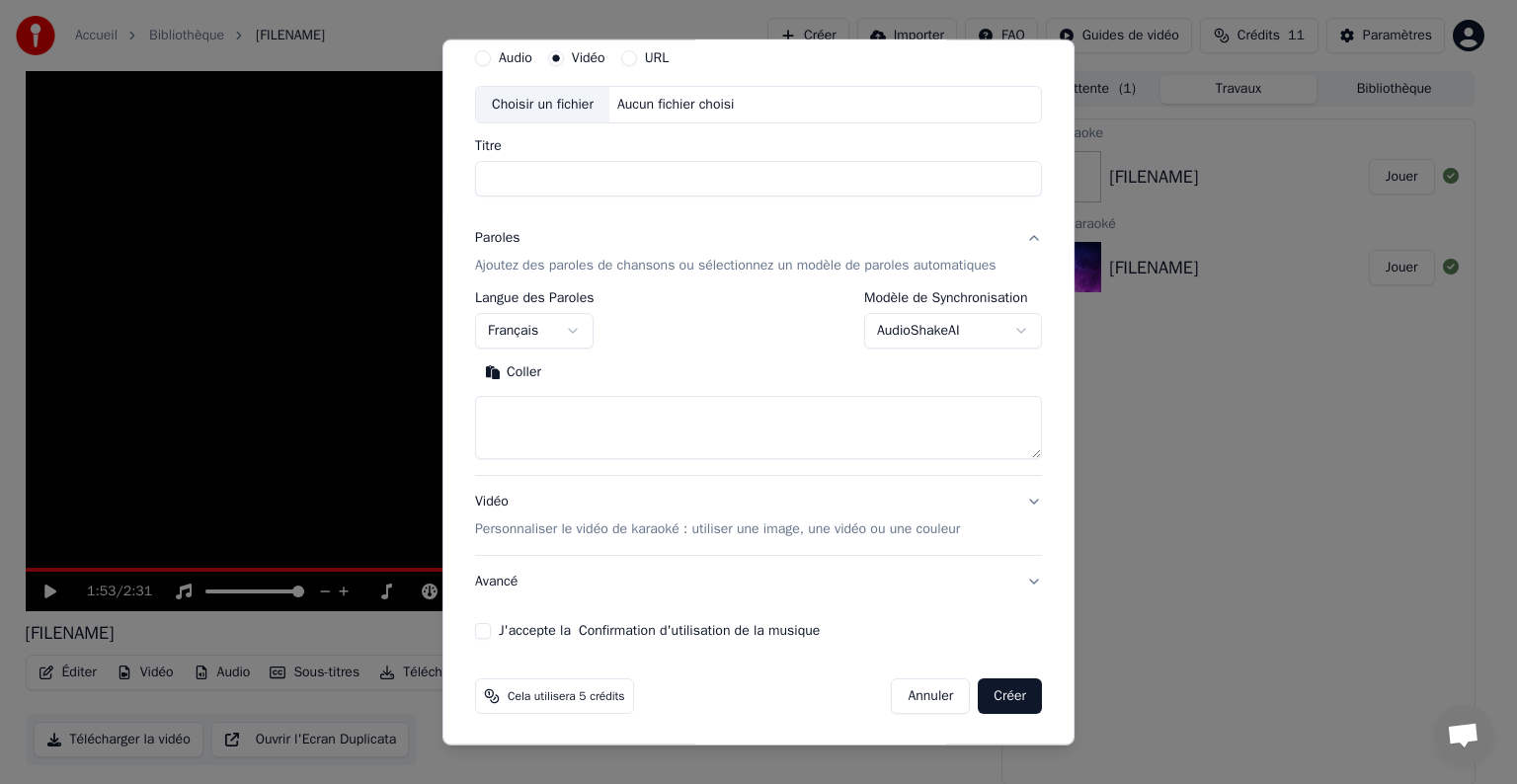click on "Coller" at bounding box center (513, 372) 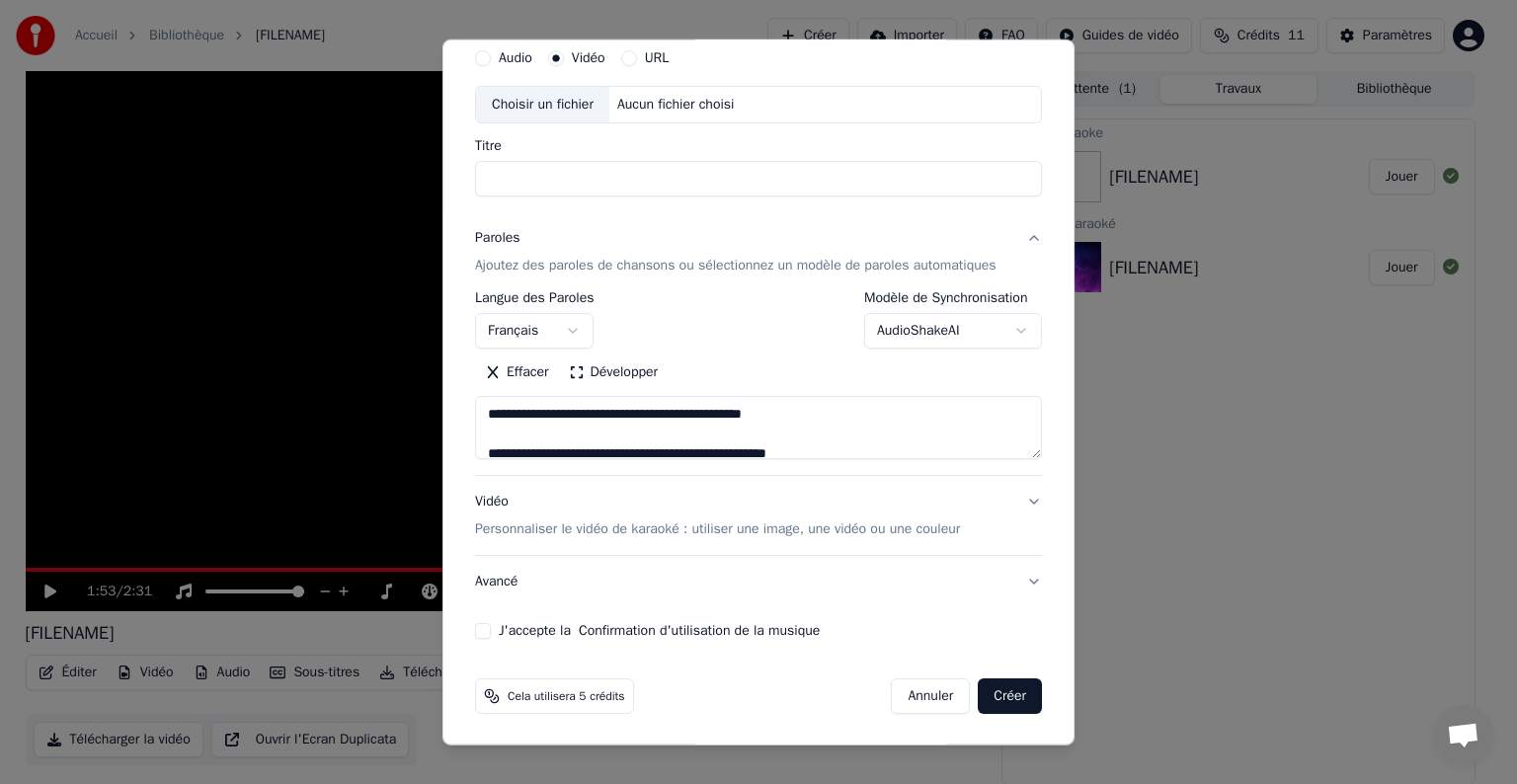 click on "Créer" at bounding box center (1009, 696) 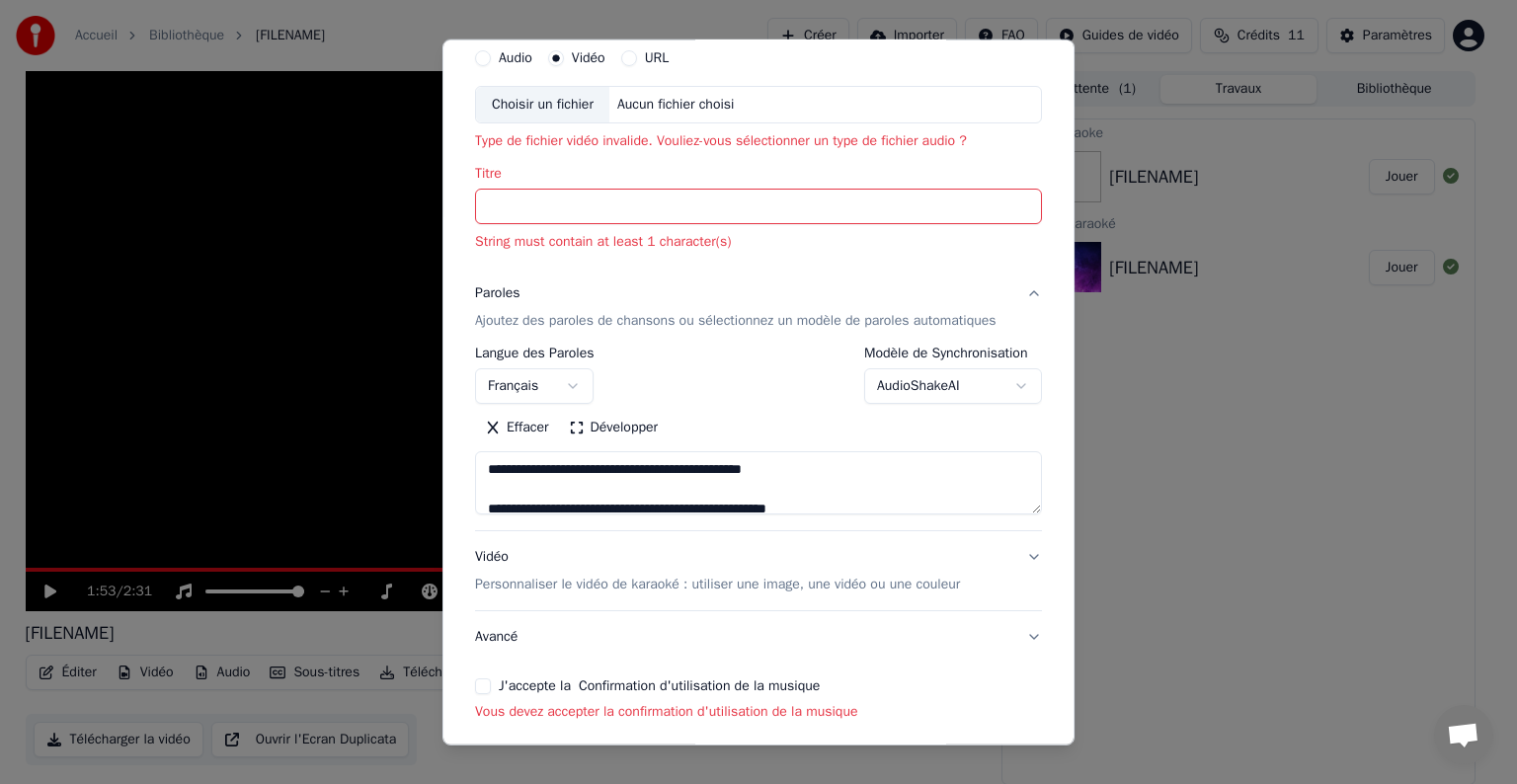 click on "J'accepte la   Confirmation d'utilisation de la musique" at bounding box center [483, 686] 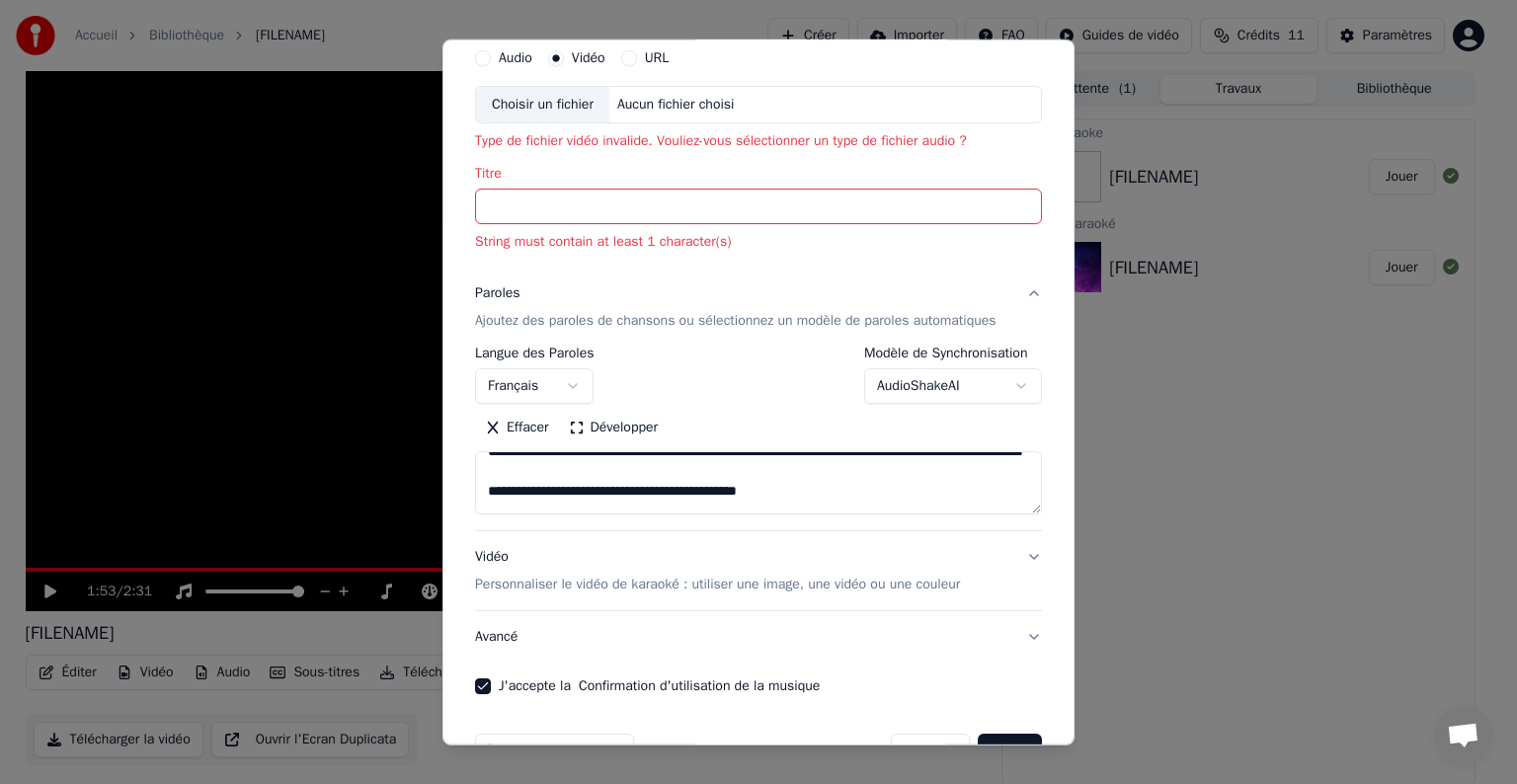 scroll, scrollTop: 395, scrollLeft: 0, axis: vertical 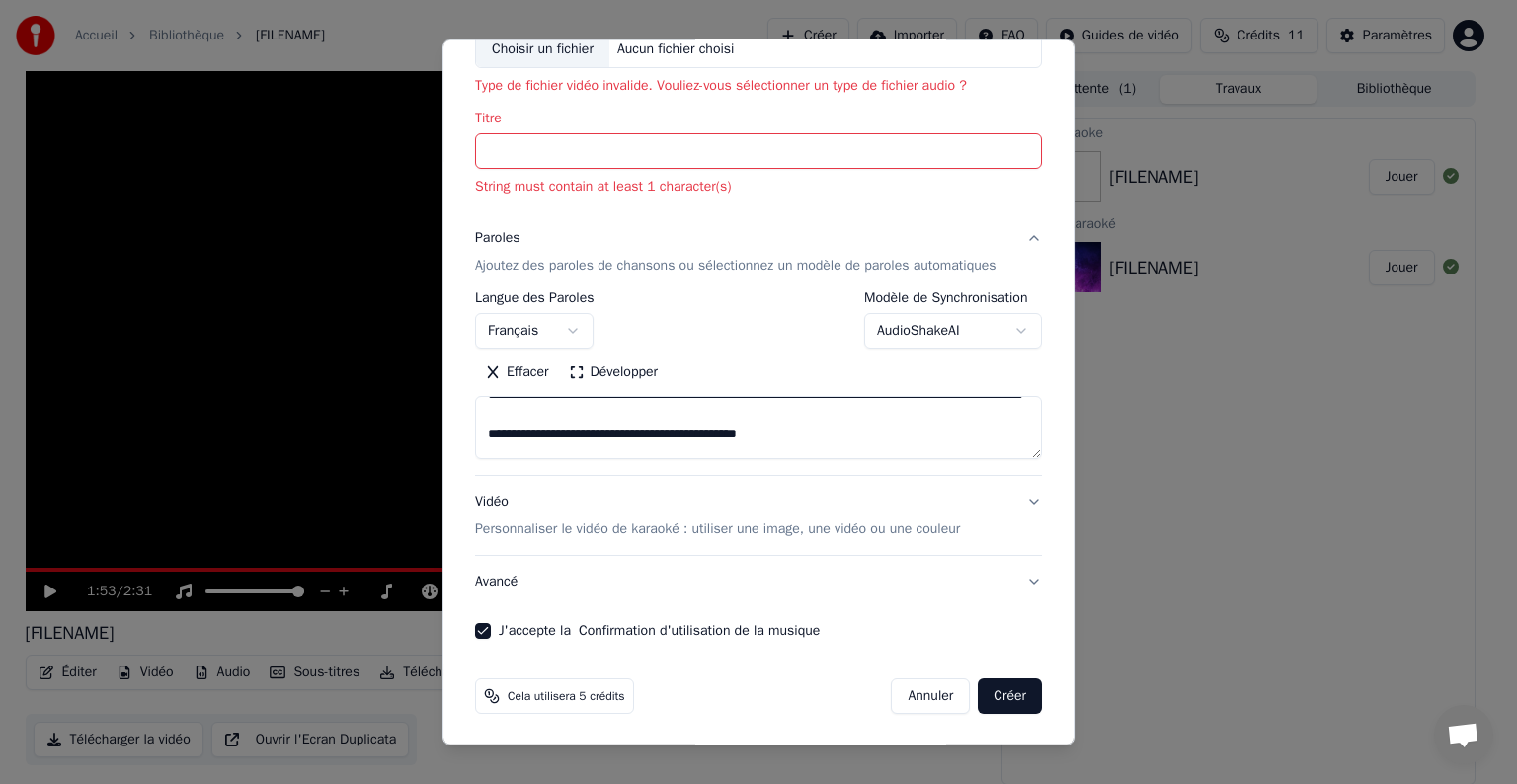 click on "Créer" at bounding box center (1009, 696) 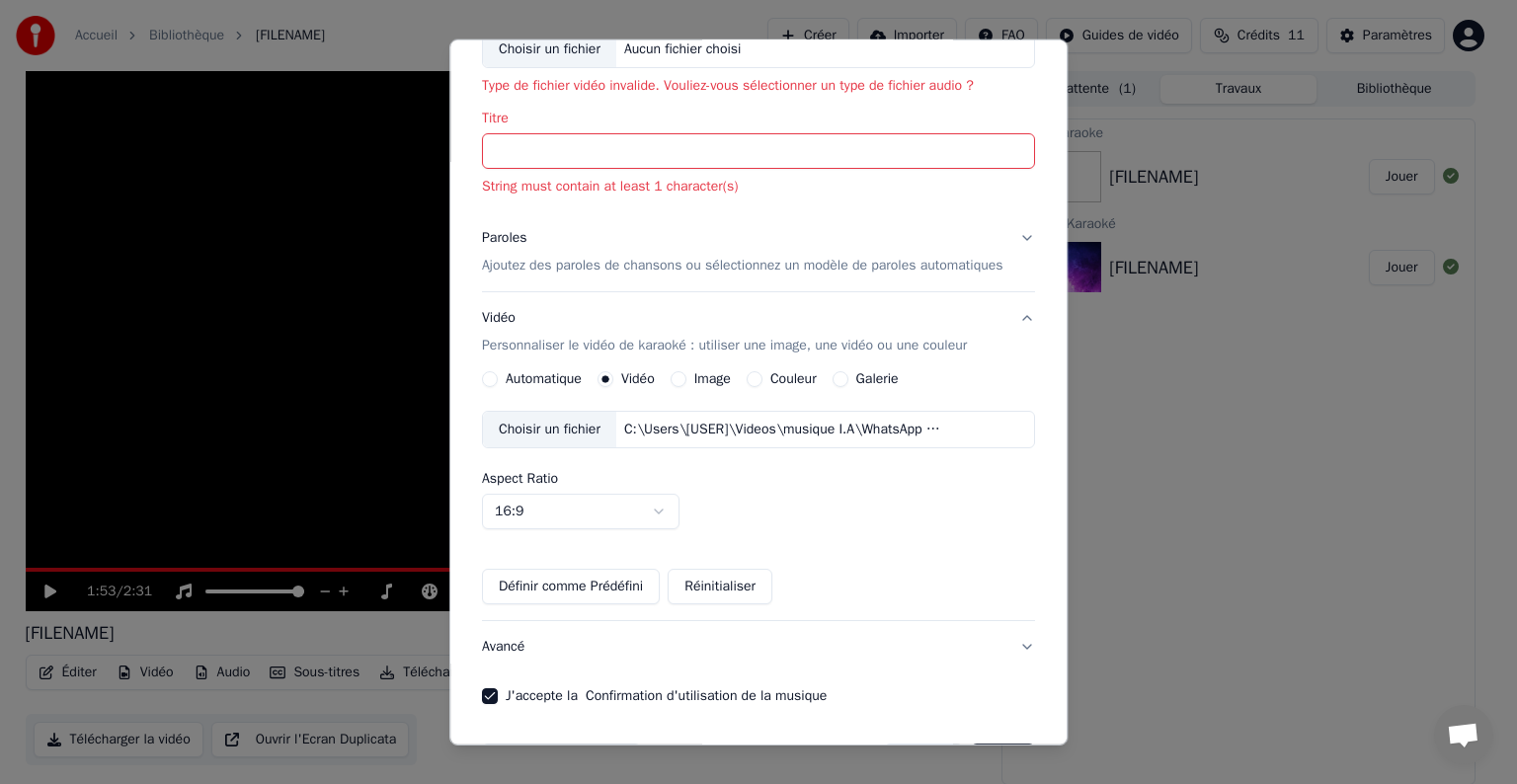click on "Image" at bounding box center [700, 379] 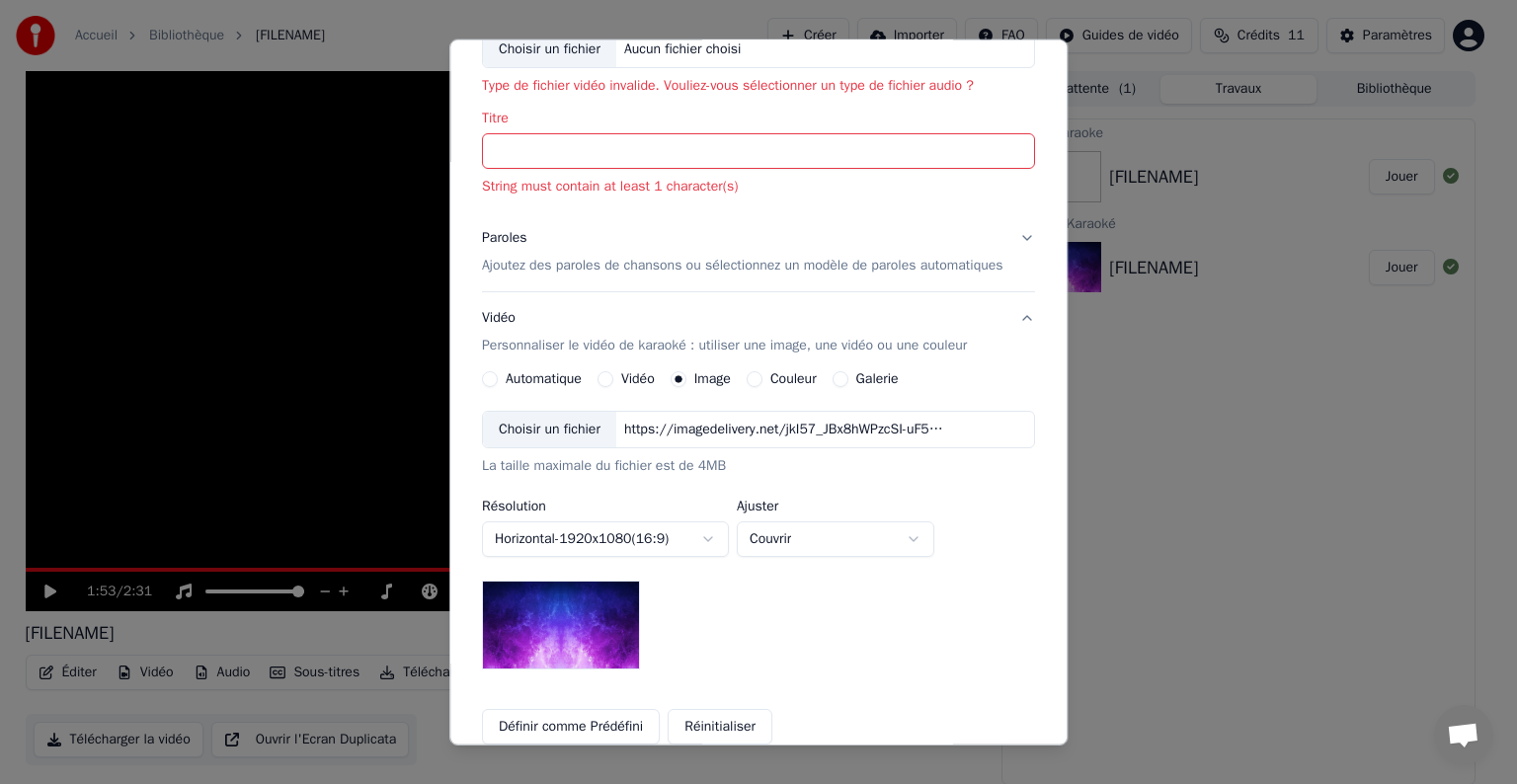 click on "Choisir un fichier" at bounding box center [549, 430] 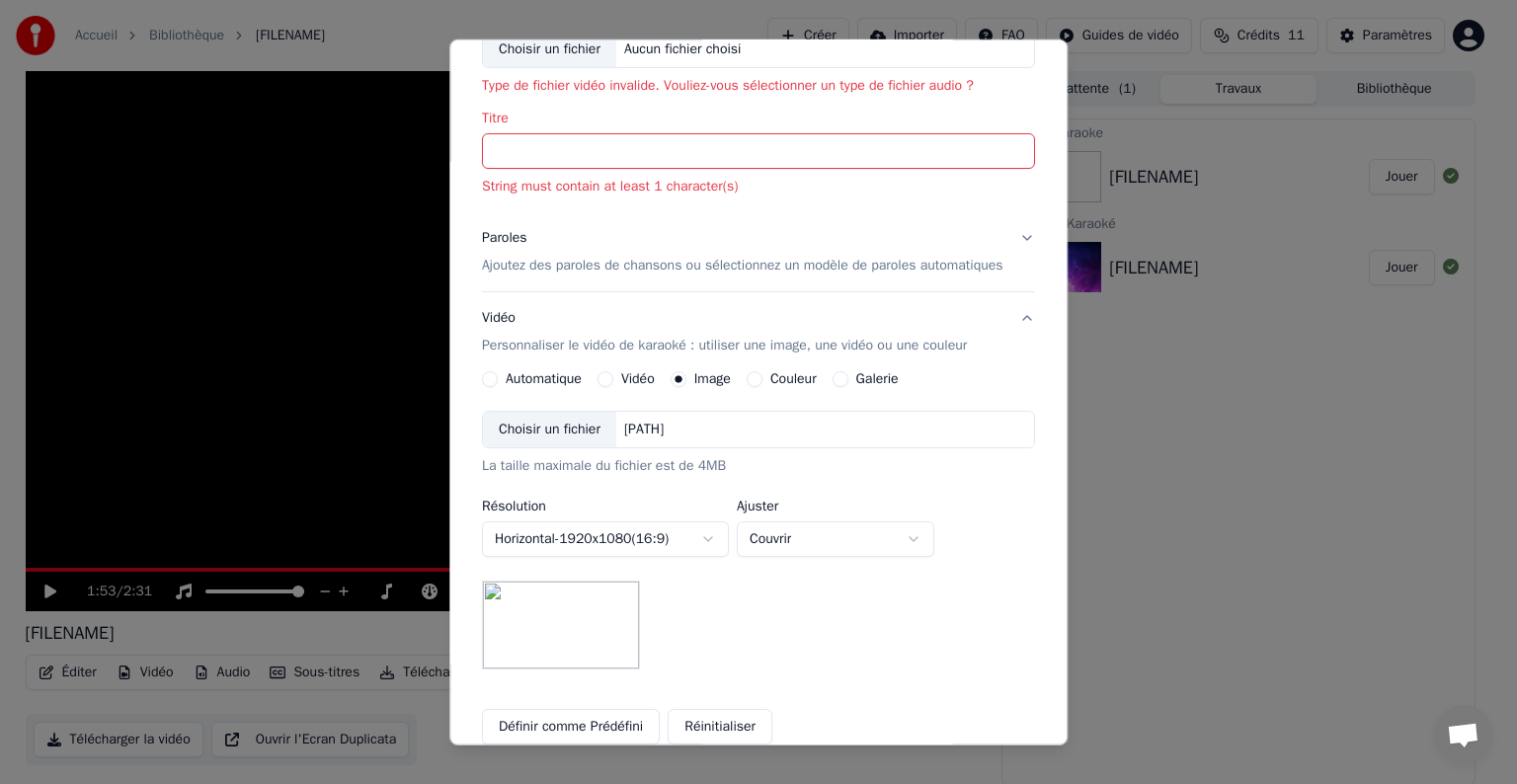 scroll, scrollTop: 32, scrollLeft: 0, axis: vertical 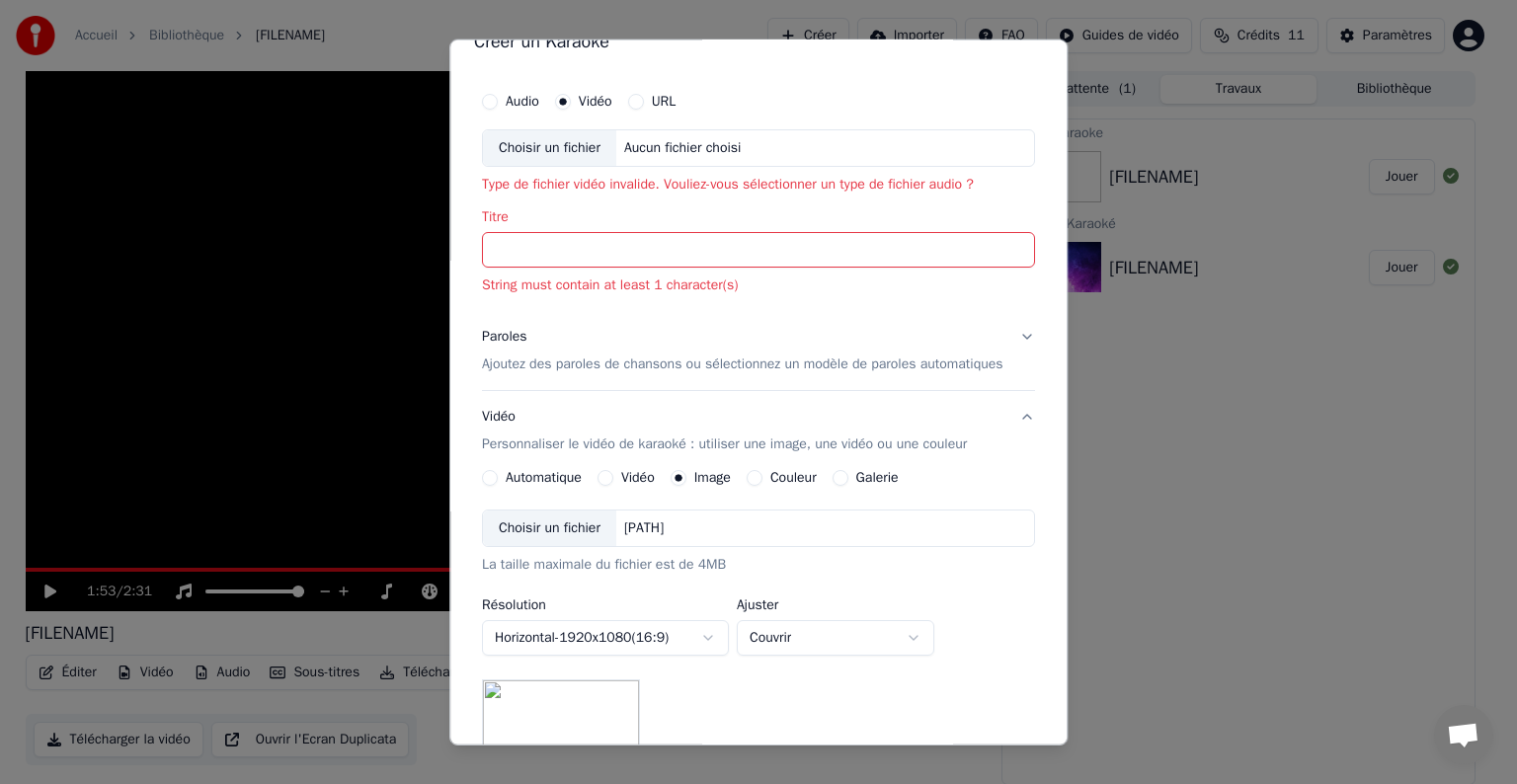 click on "Ajoutez des paroles de chansons ou sélectionnez un modèle de paroles automatiques" at bounding box center [743, 364] 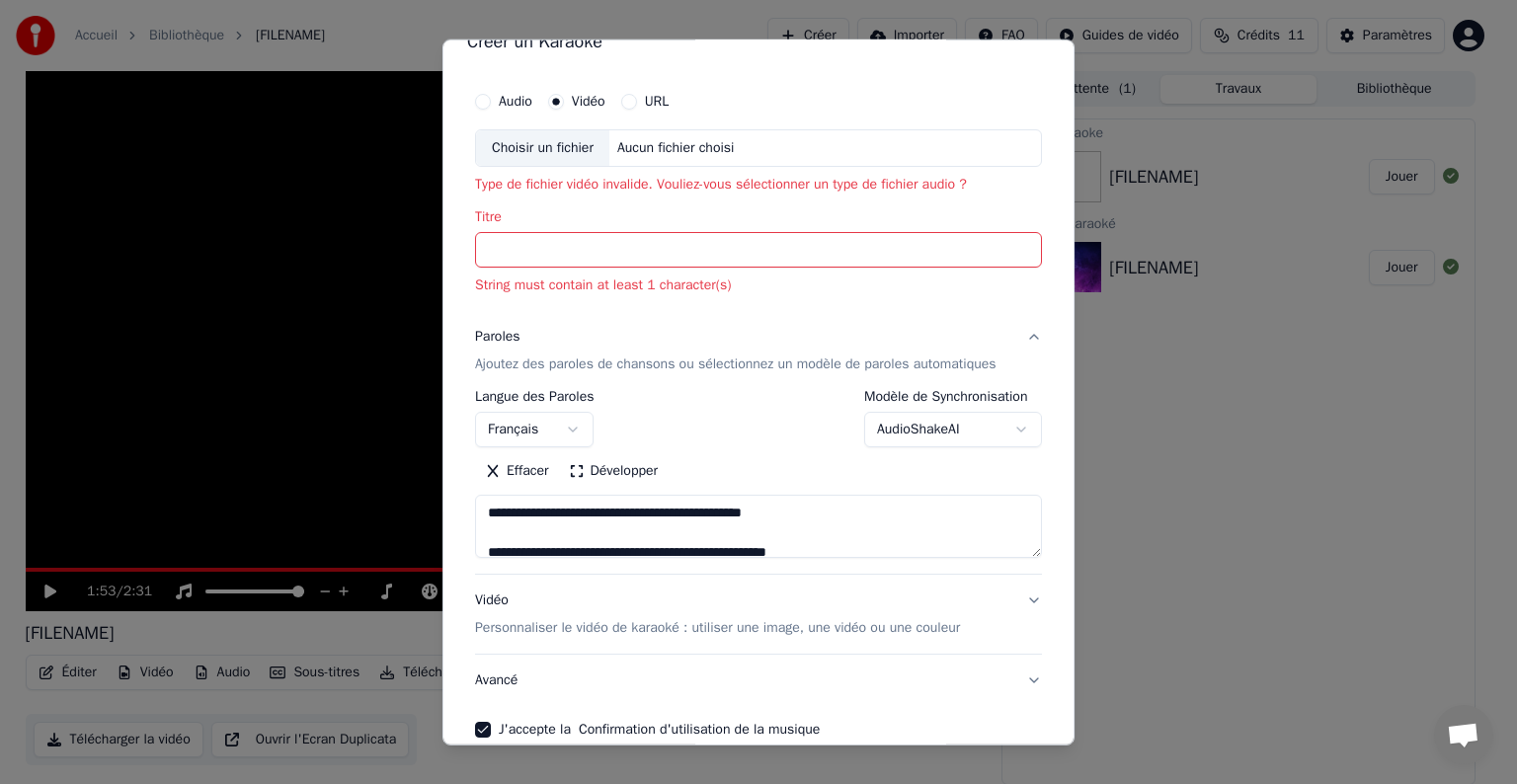click on "Titre" at bounding box center [758, 250] 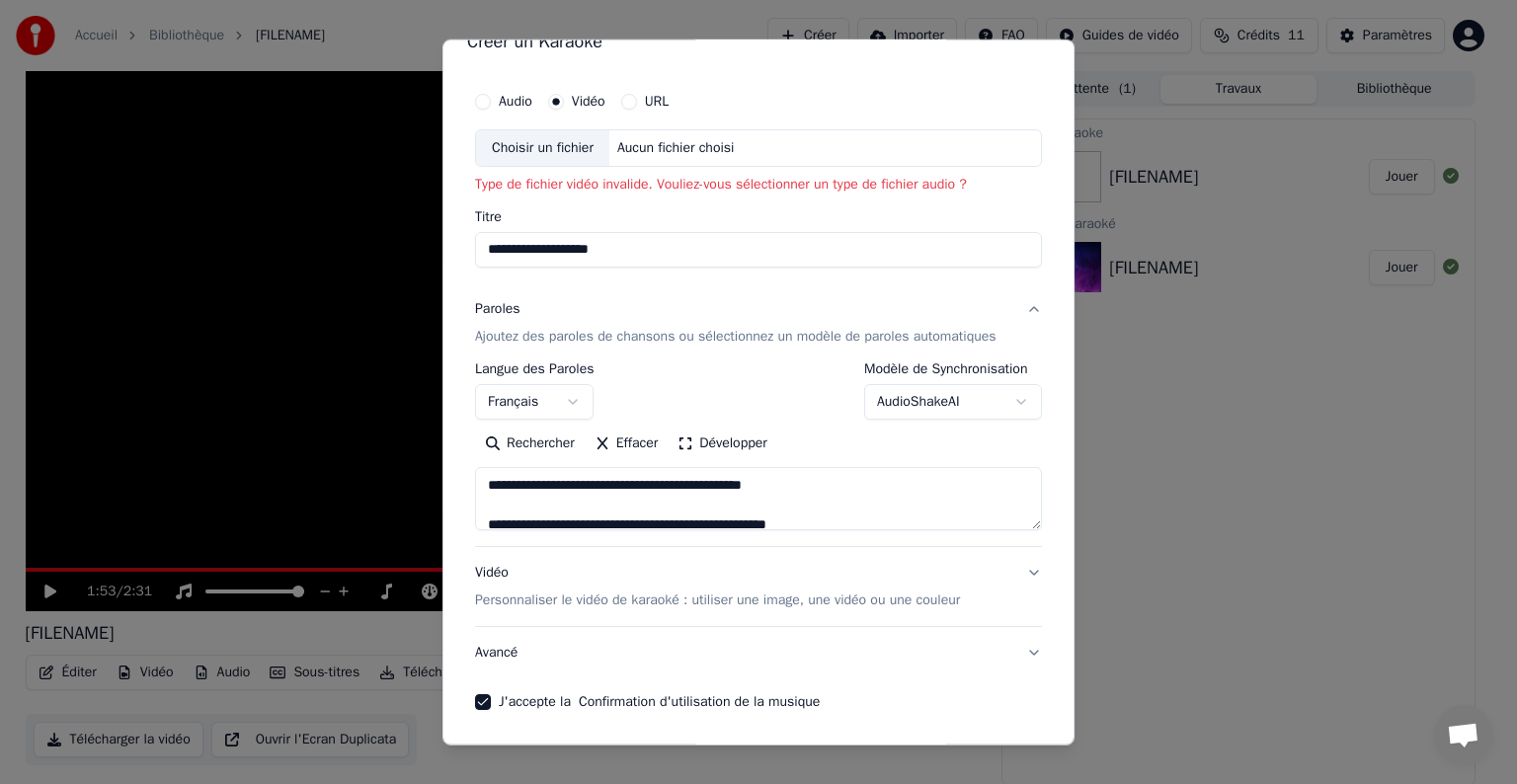 scroll, scrollTop: 0, scrollLeft: 0, axis: both 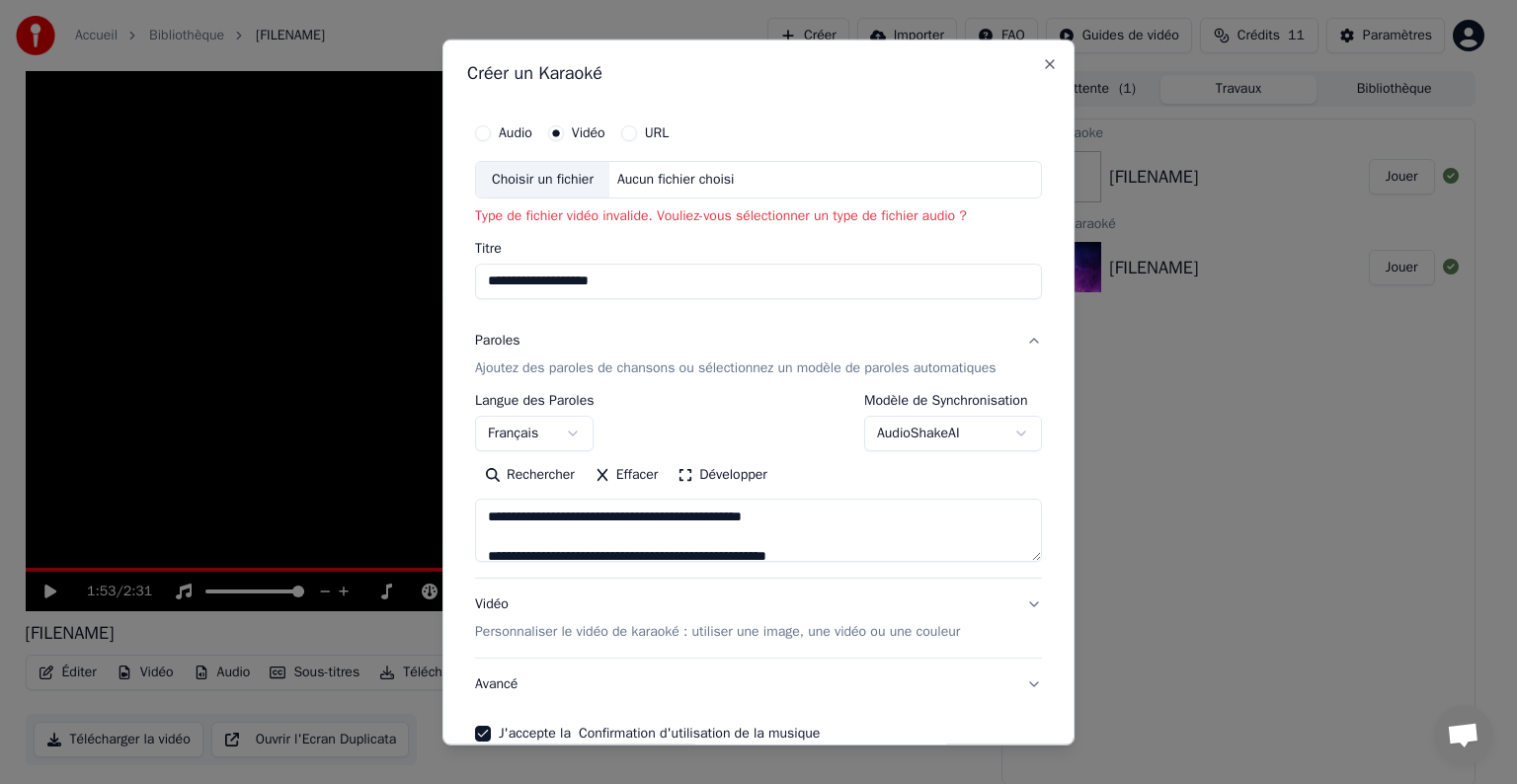 click on "Choisir un fichier" at bounding box center [542, 180] 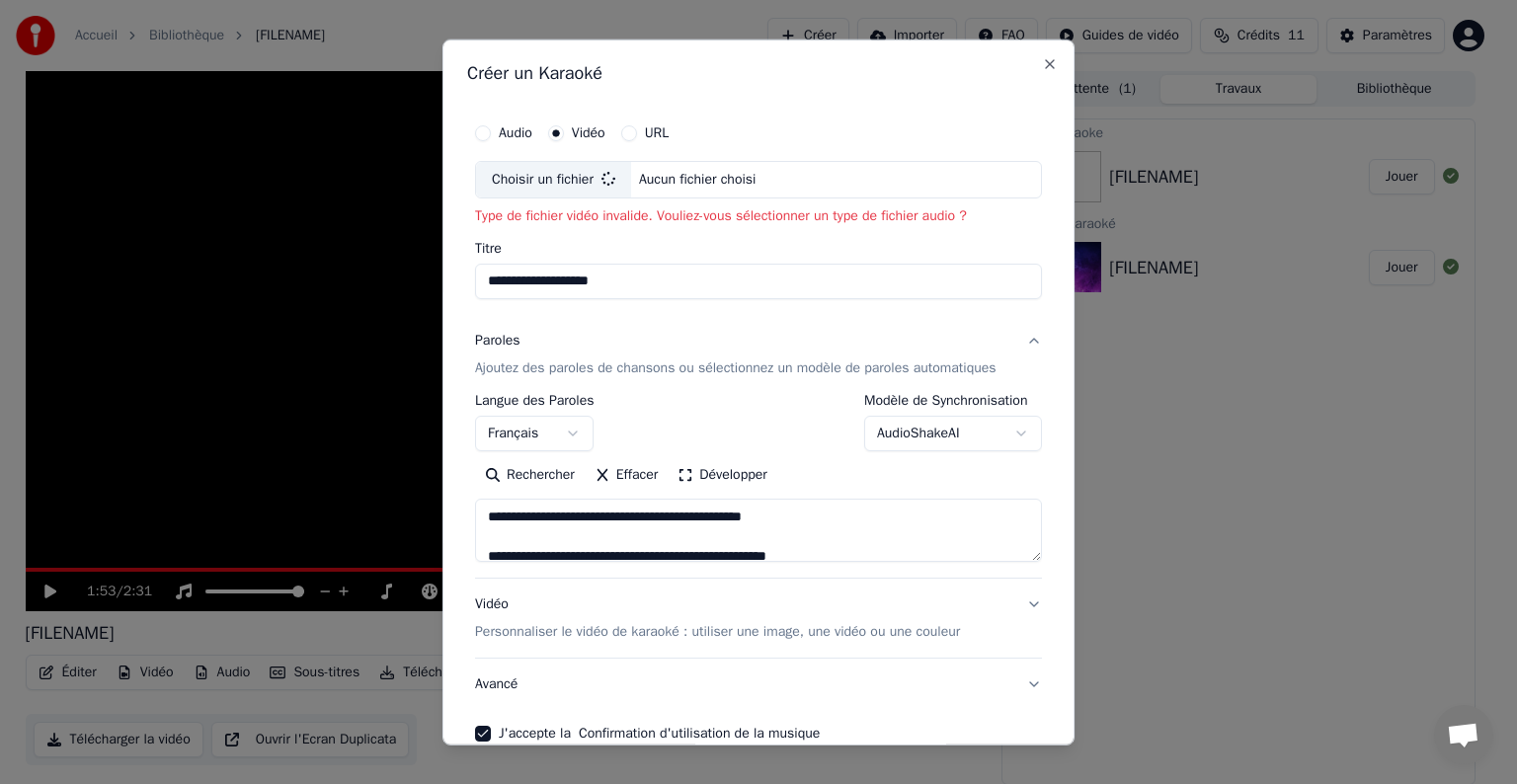 type on "**********" 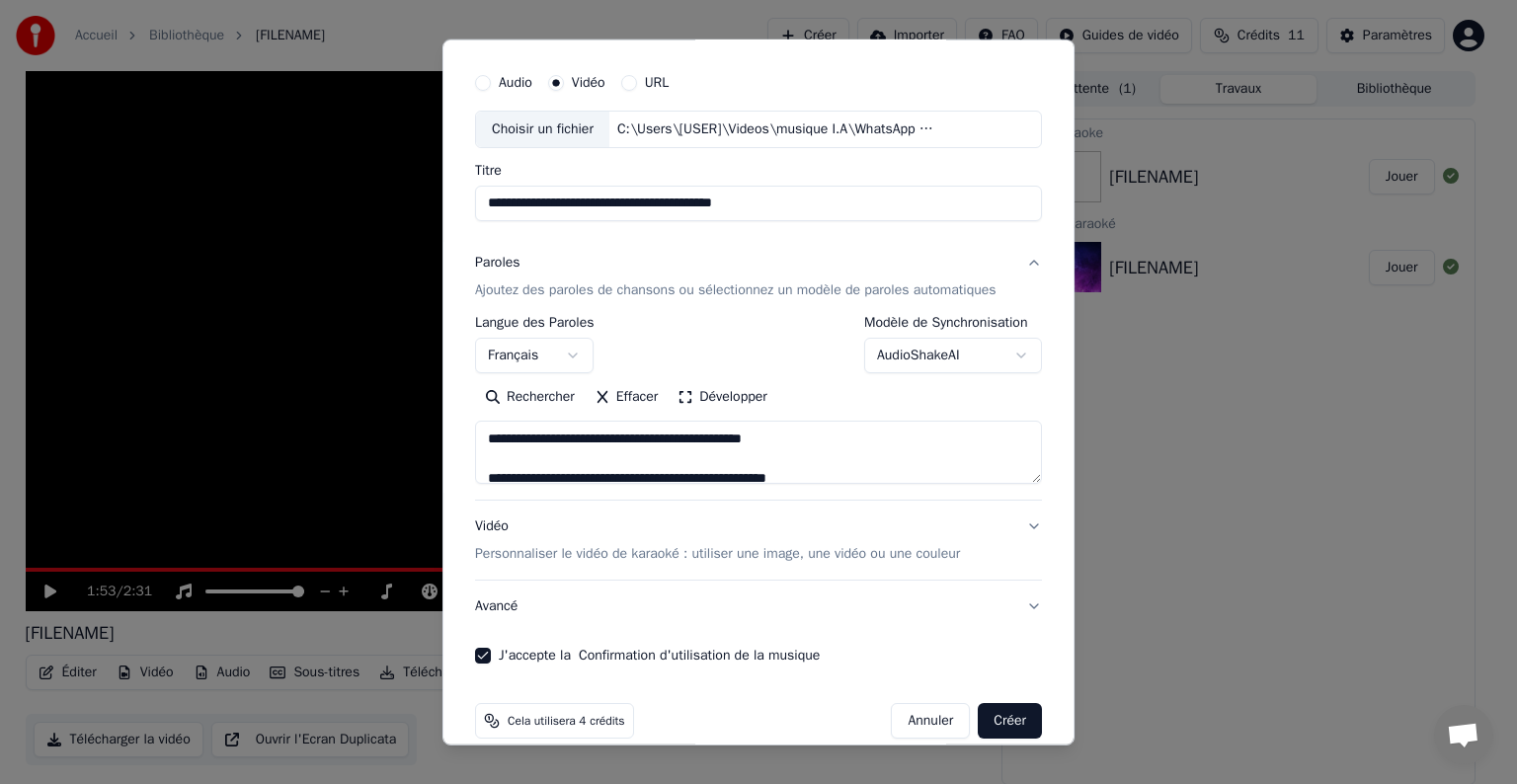 scroll, scrollTop: 75, scrollLeft: 0, axis: vertical 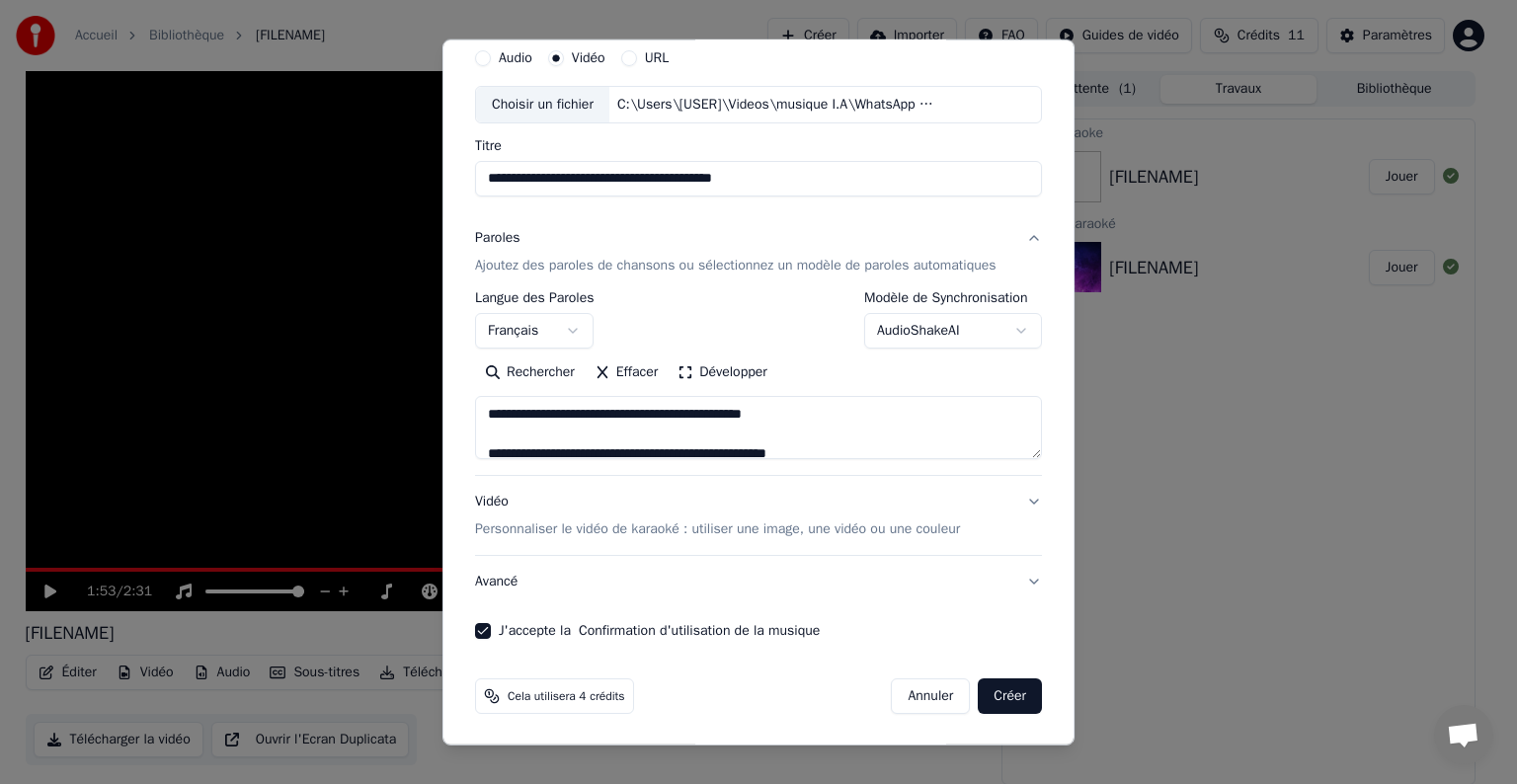 click on "Créer" at bounding box center [1009, 696] 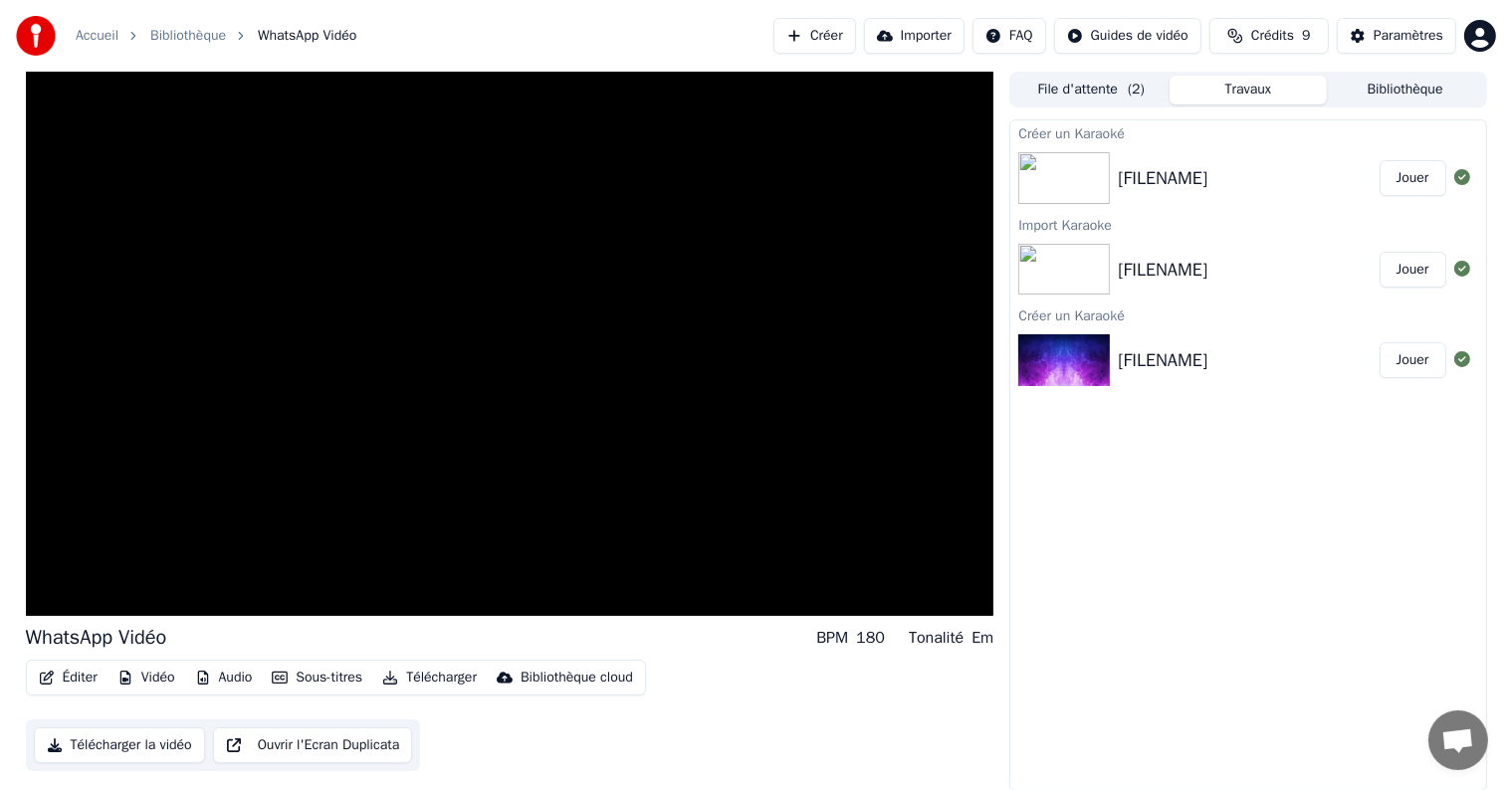 click on "Jouer" at bounding box center (1412, 178) 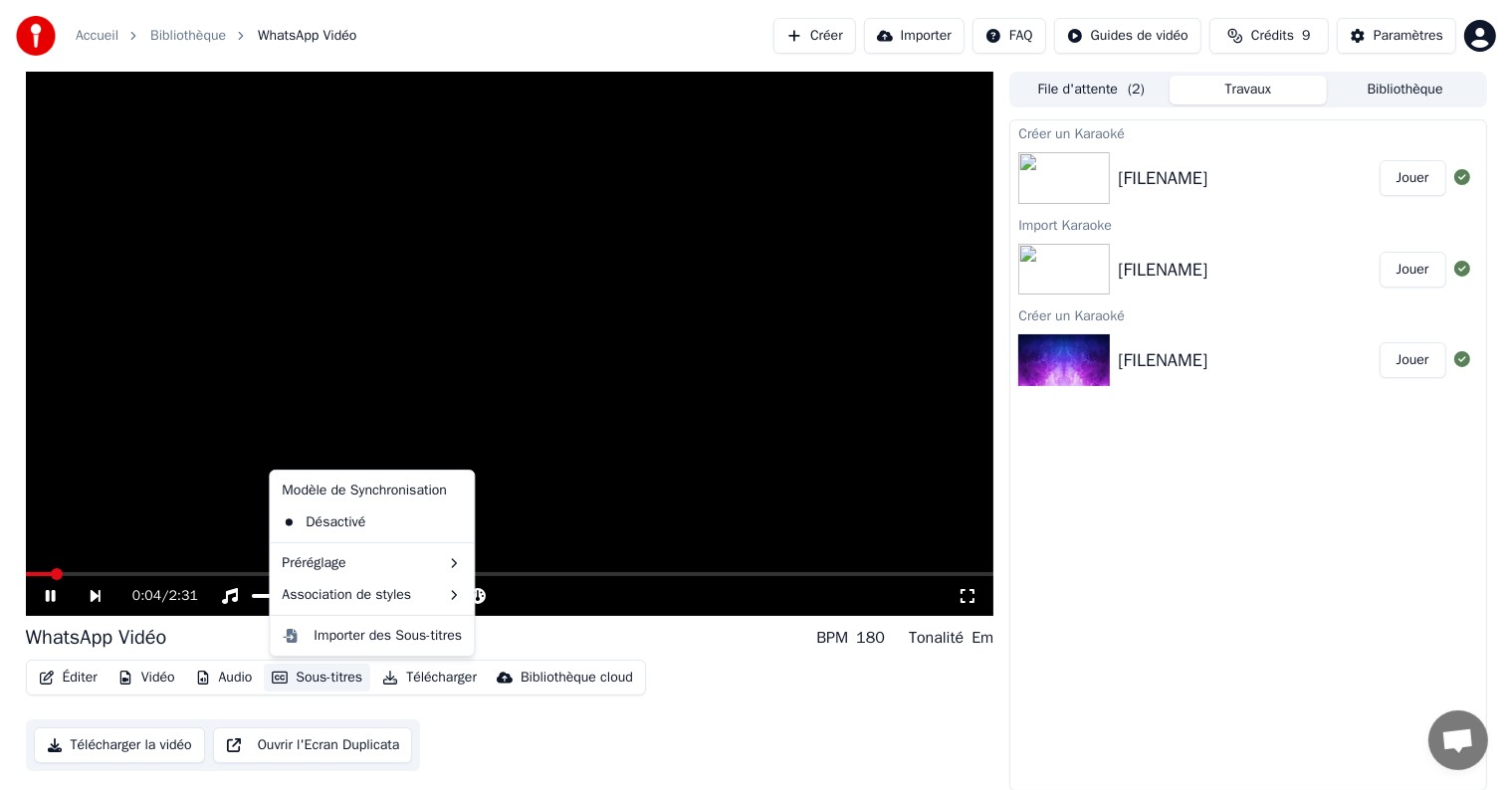 click on "Sous-titres" at bounding box center [317, 678] 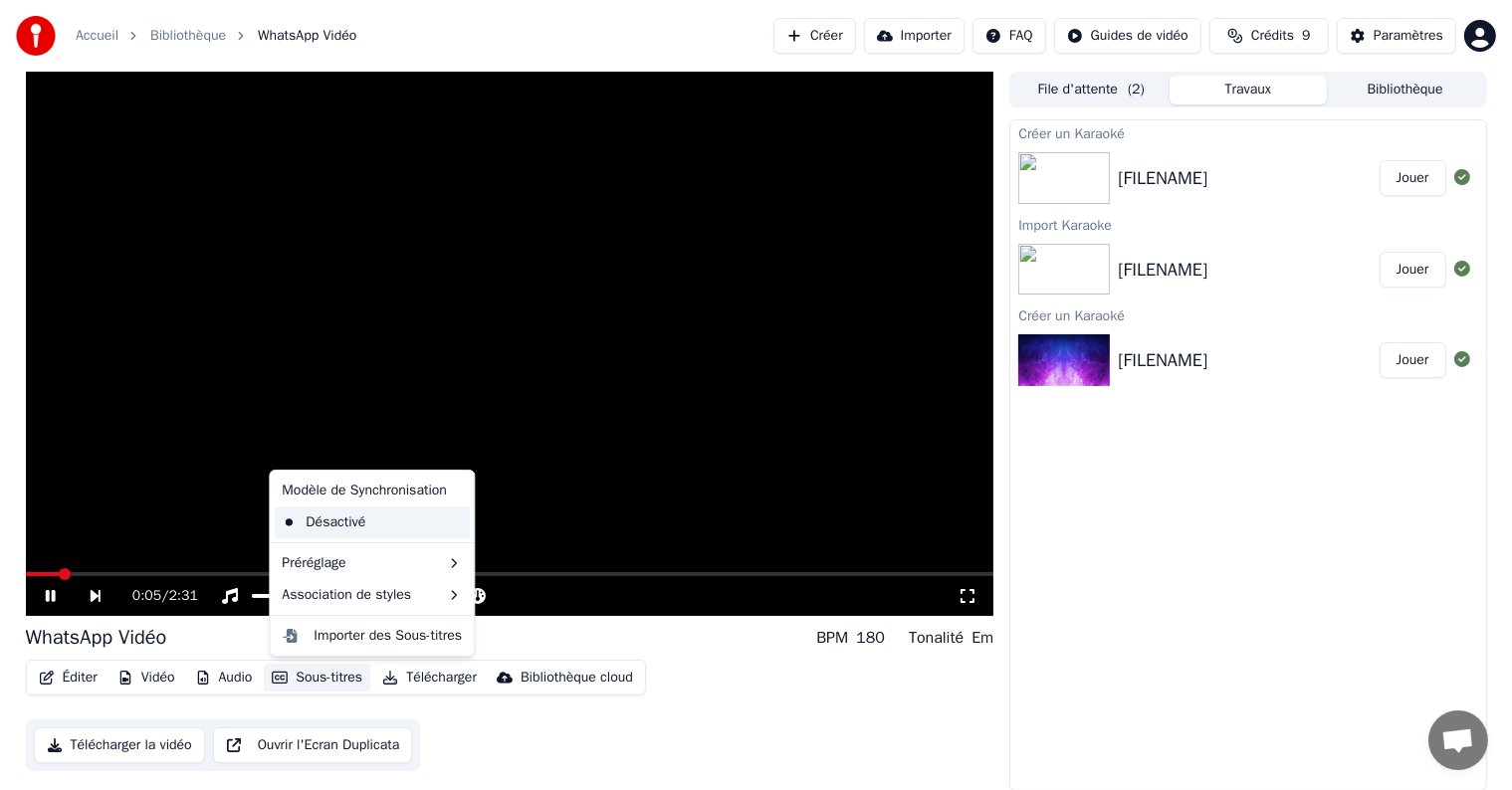 click on "Désactivé" at bounding box center [371, 522] 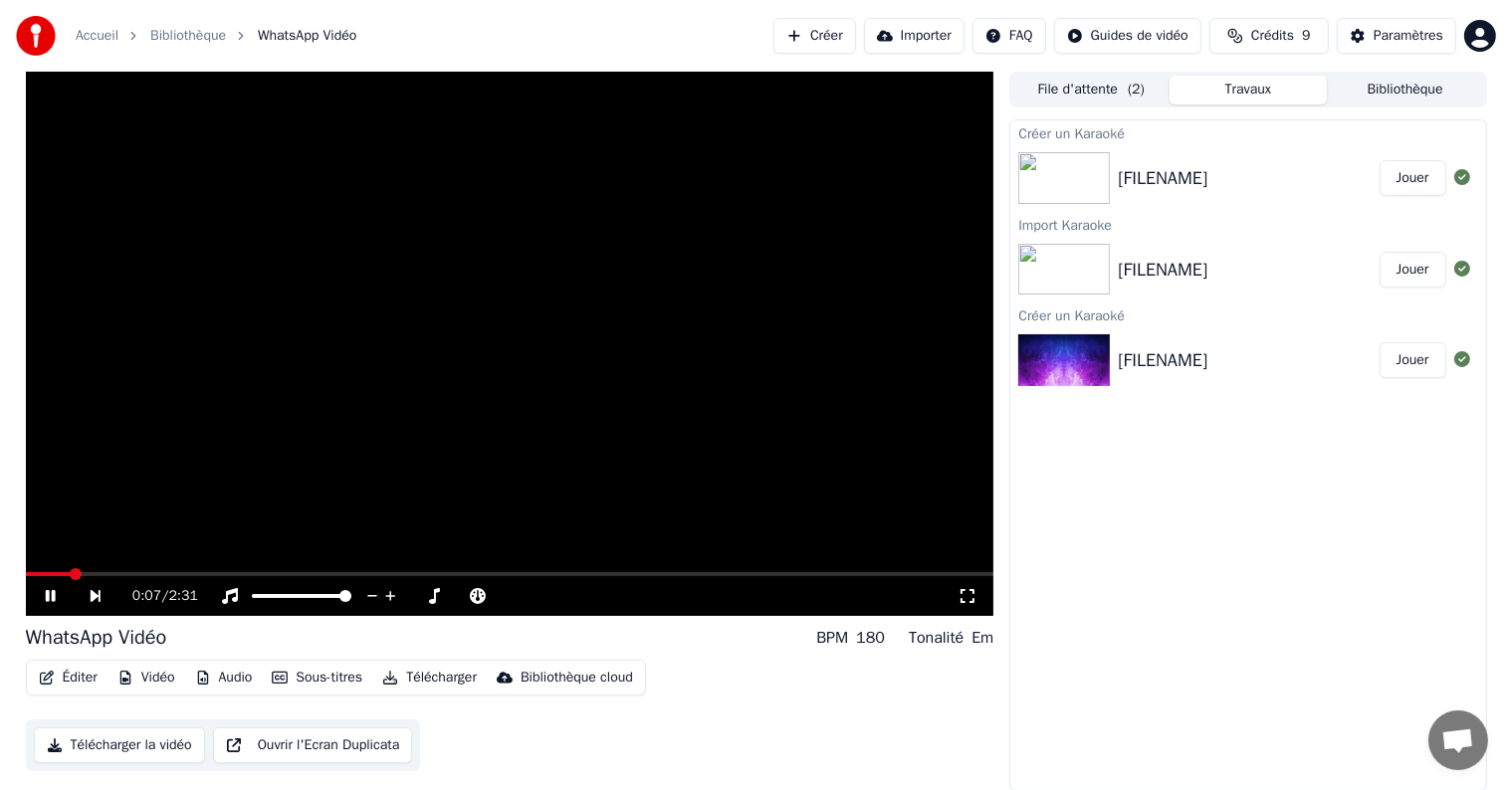 click on "Sous-titres" at bounding box center (317, 678) 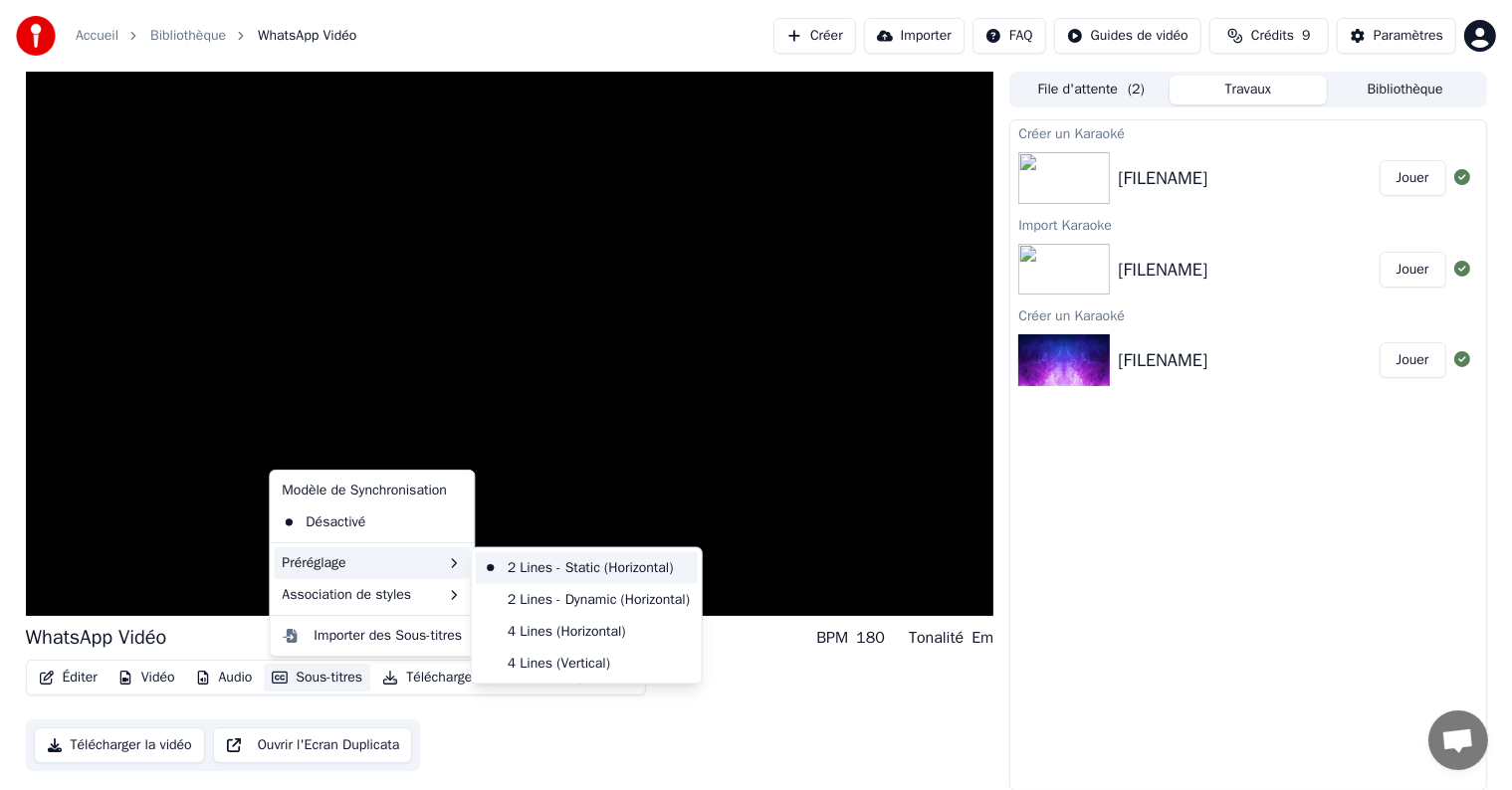 click on "2 Lines - Static (Horizontal)" at bounding box center (586, 568) 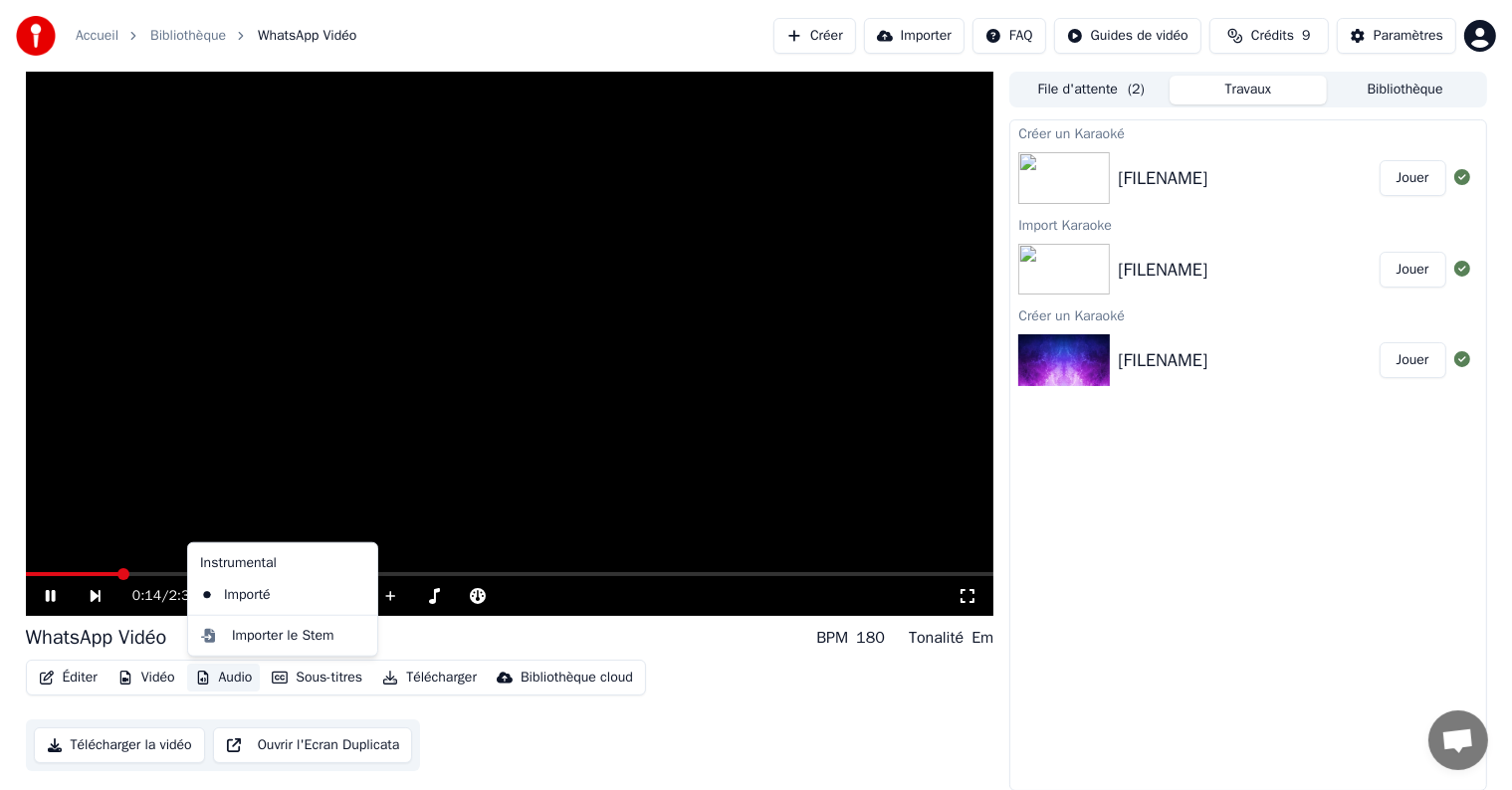 click on "Audio" at bounding box center (224, 678) 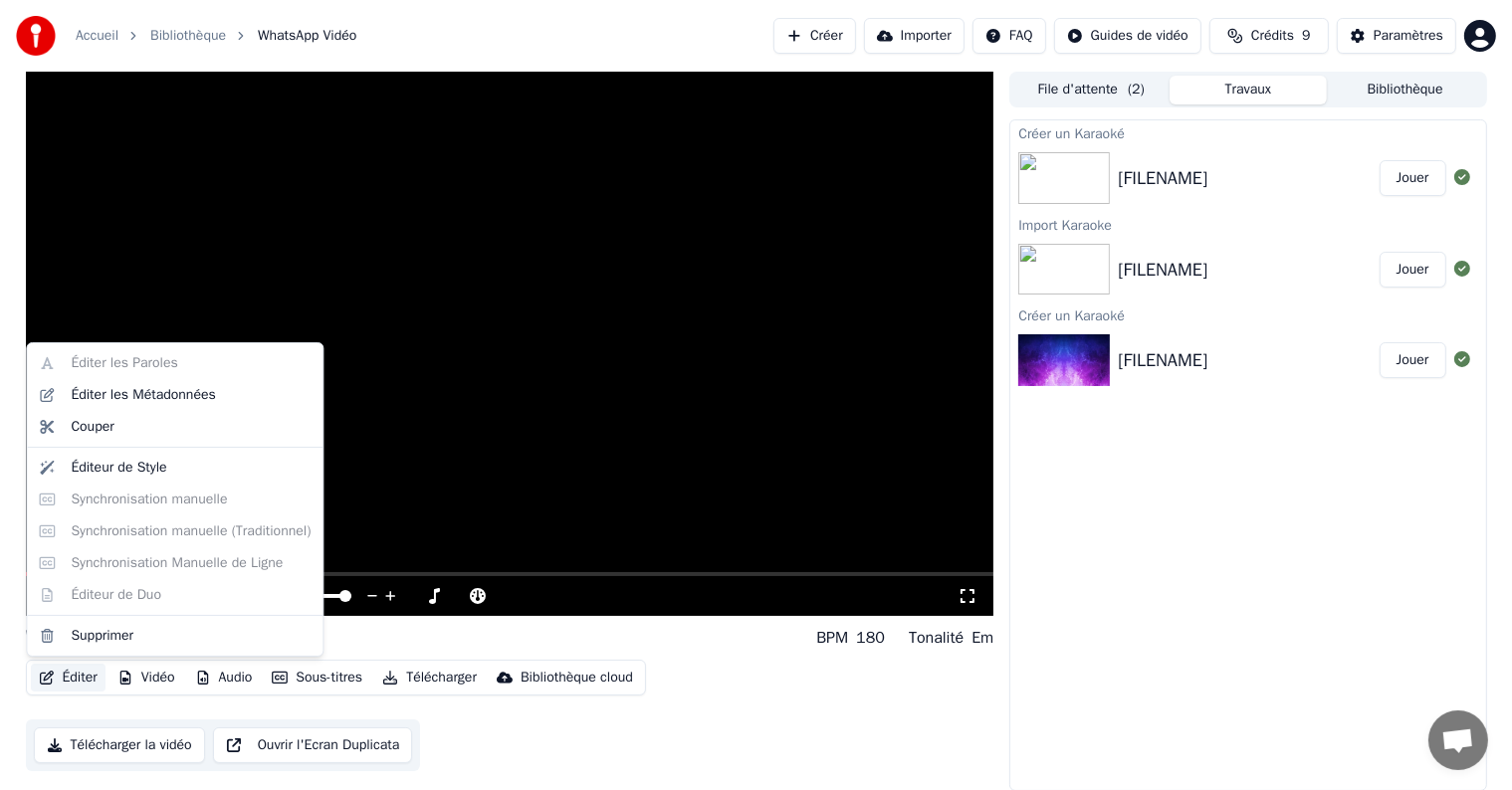 click on "Éditer" at bounding box center [68, 678] 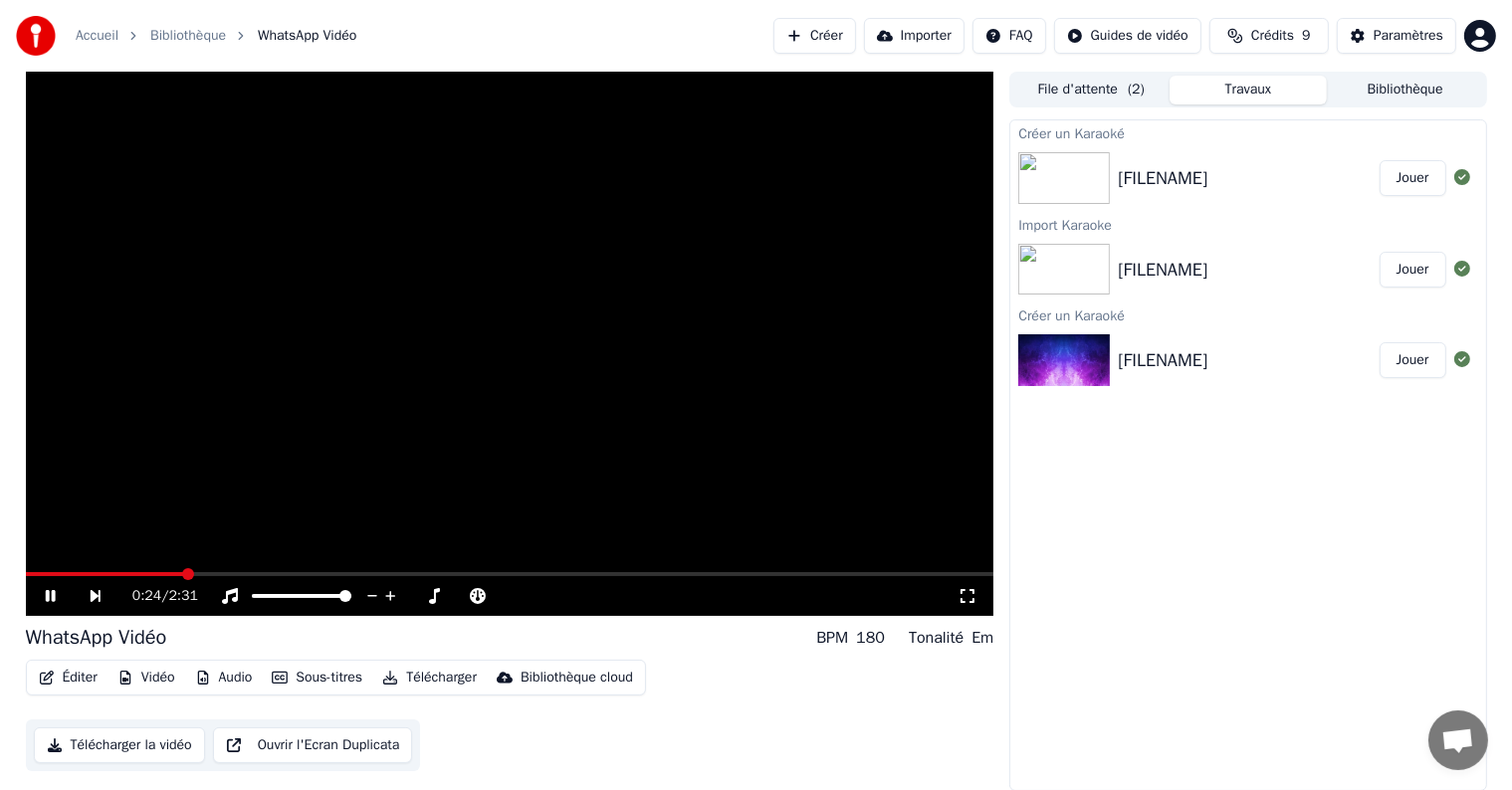 click on "Éditer" at bounding box center (68, 678) 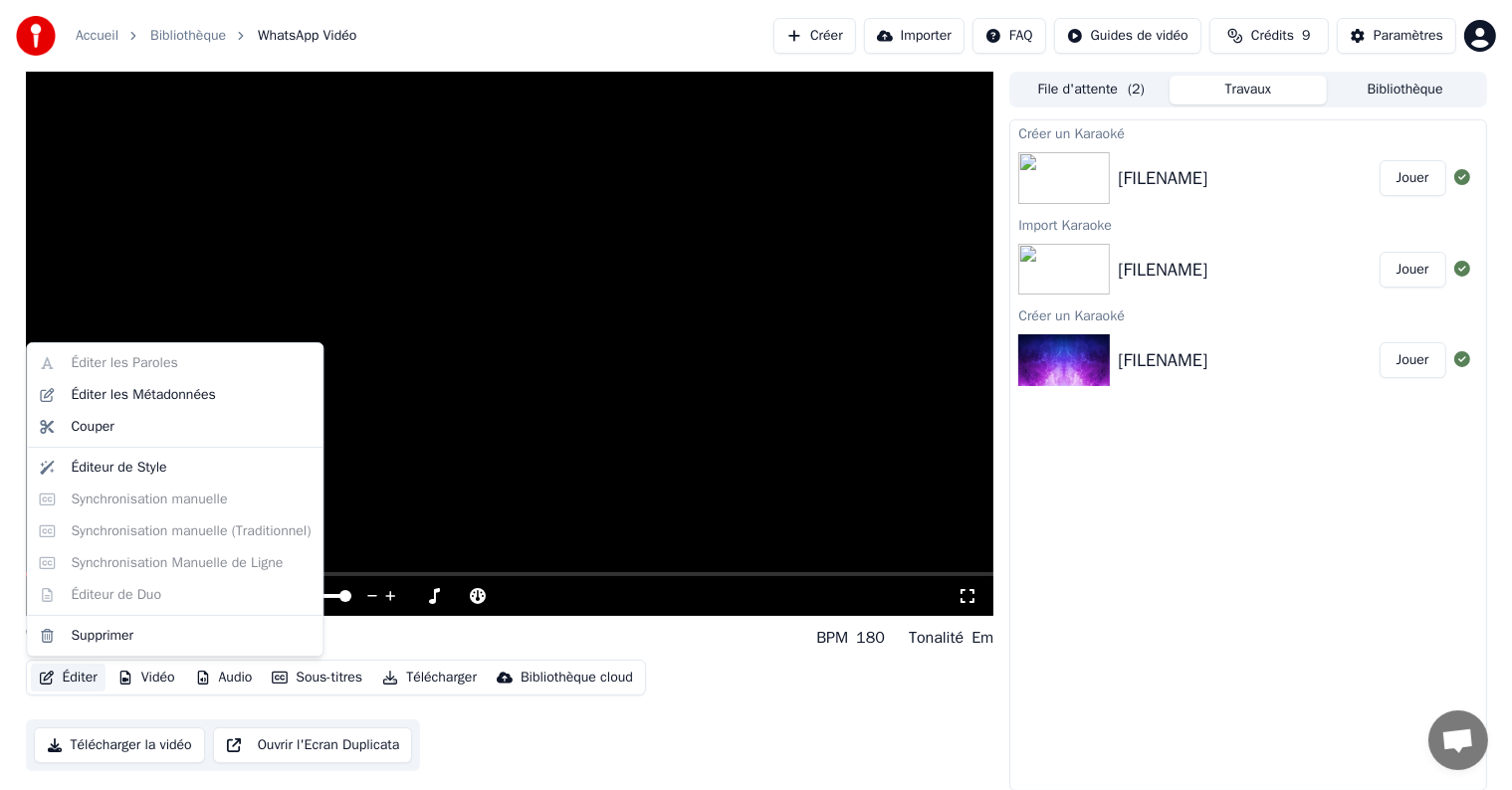 click on "Éditer Vidéo Audio Sous-titres Télécharger Bibliothèque cloud Télécharger la vidéo Ouvrir l'Ecran Duplicata" at bounding box center (510, 715) 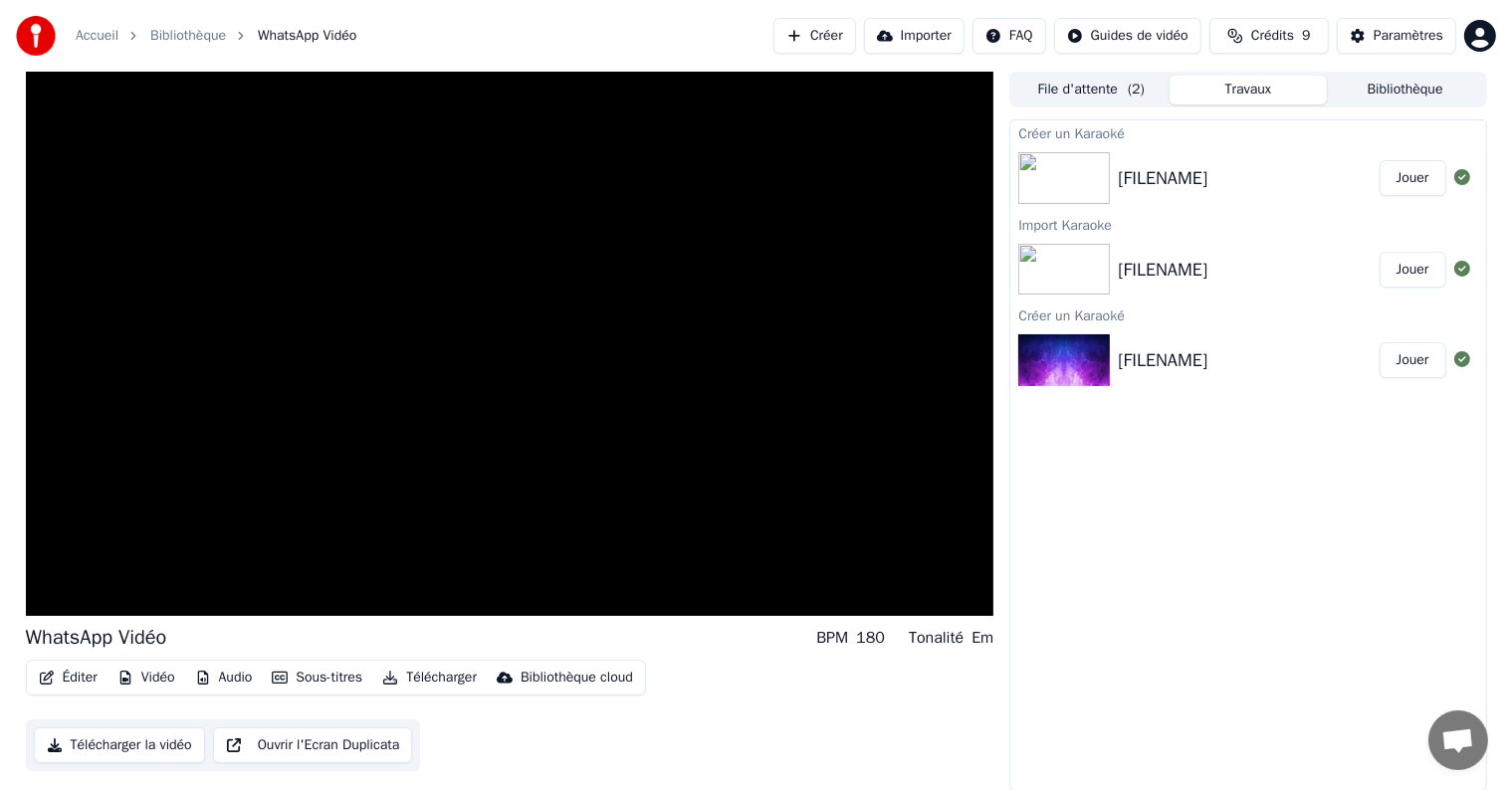 click on "[FILENAME]" at bounding box center [1163, 178] 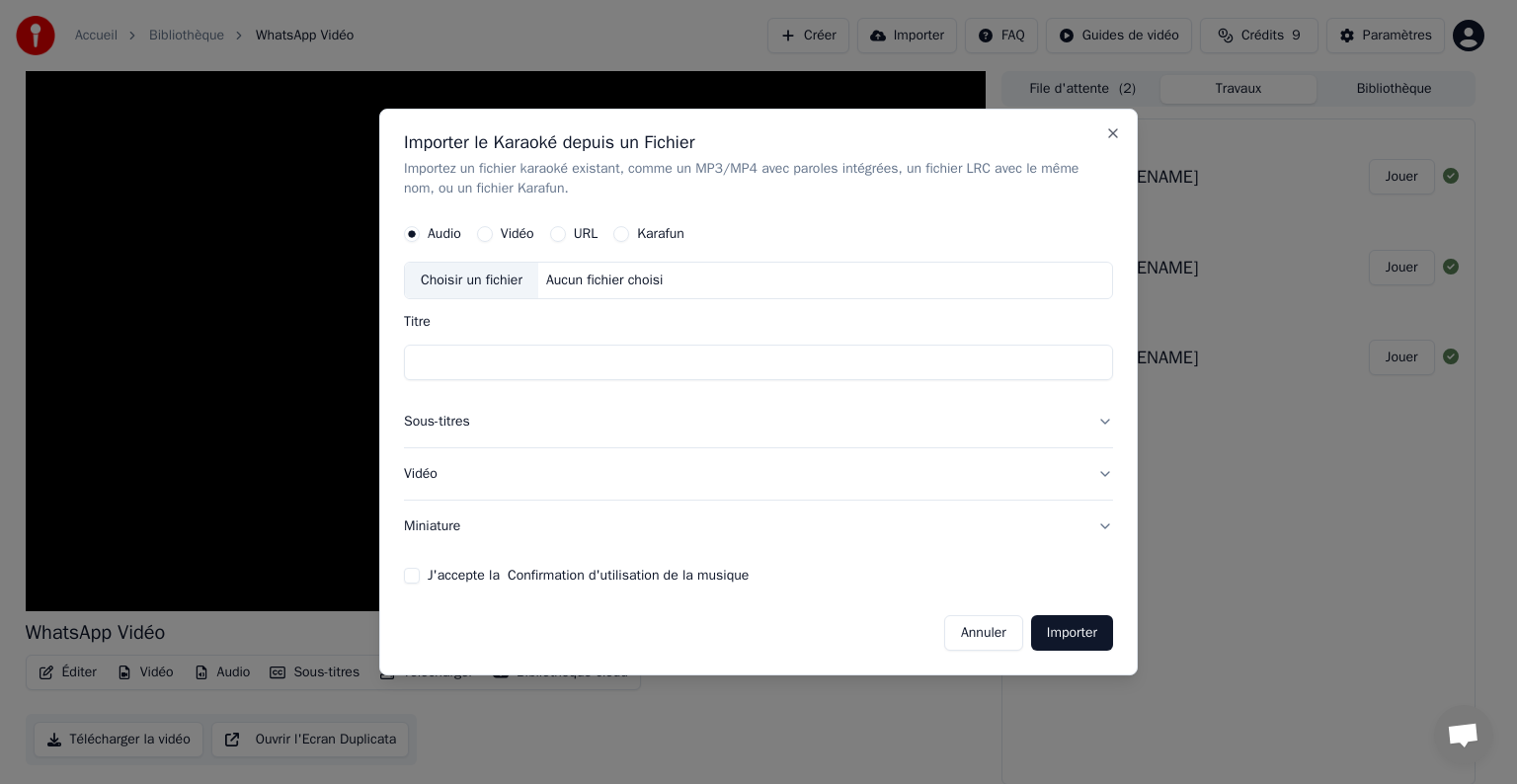 click on "Sous-titres" at bounding box center [758, 422] 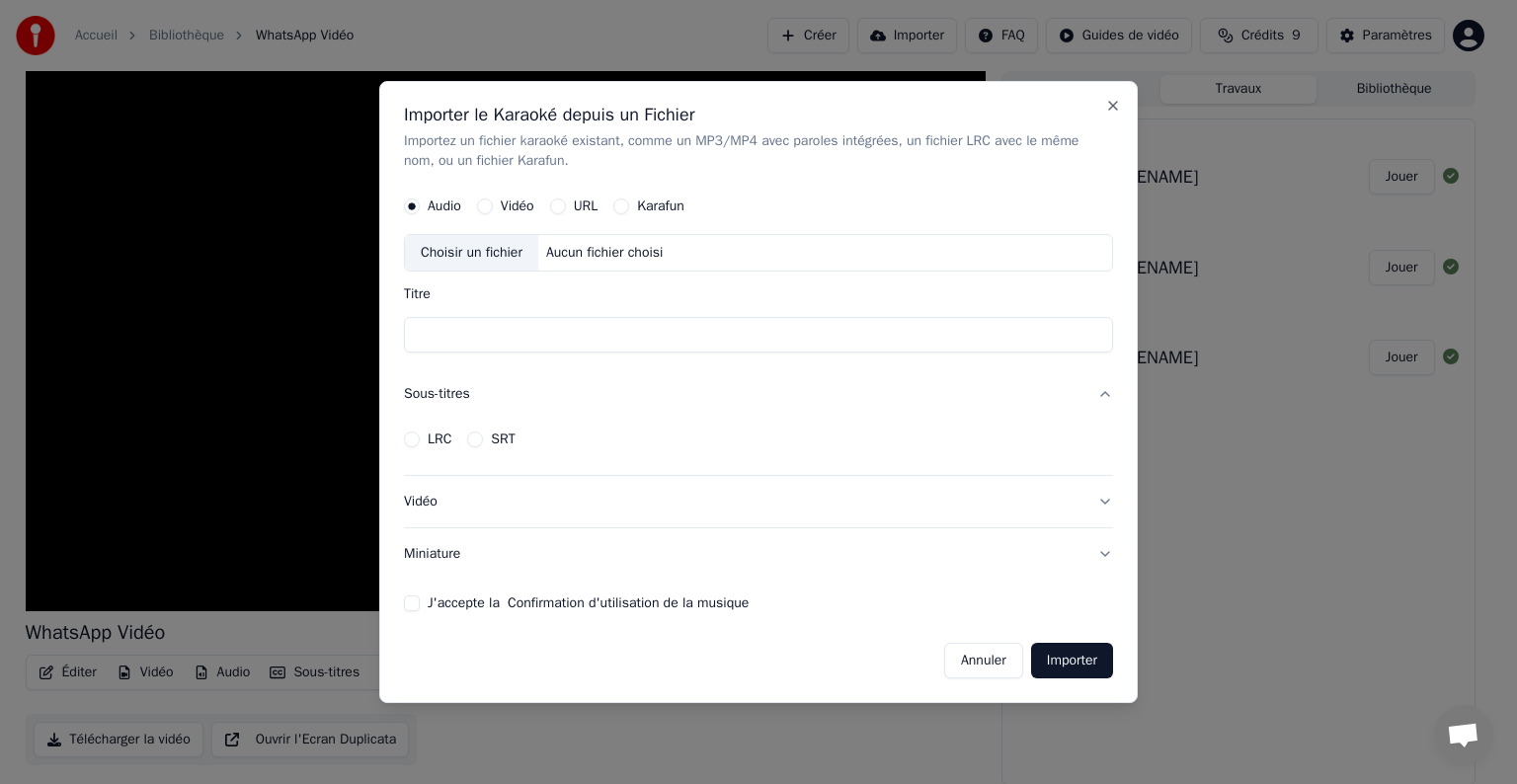 click on "Sous-titres" at bounding box center (758, 394) 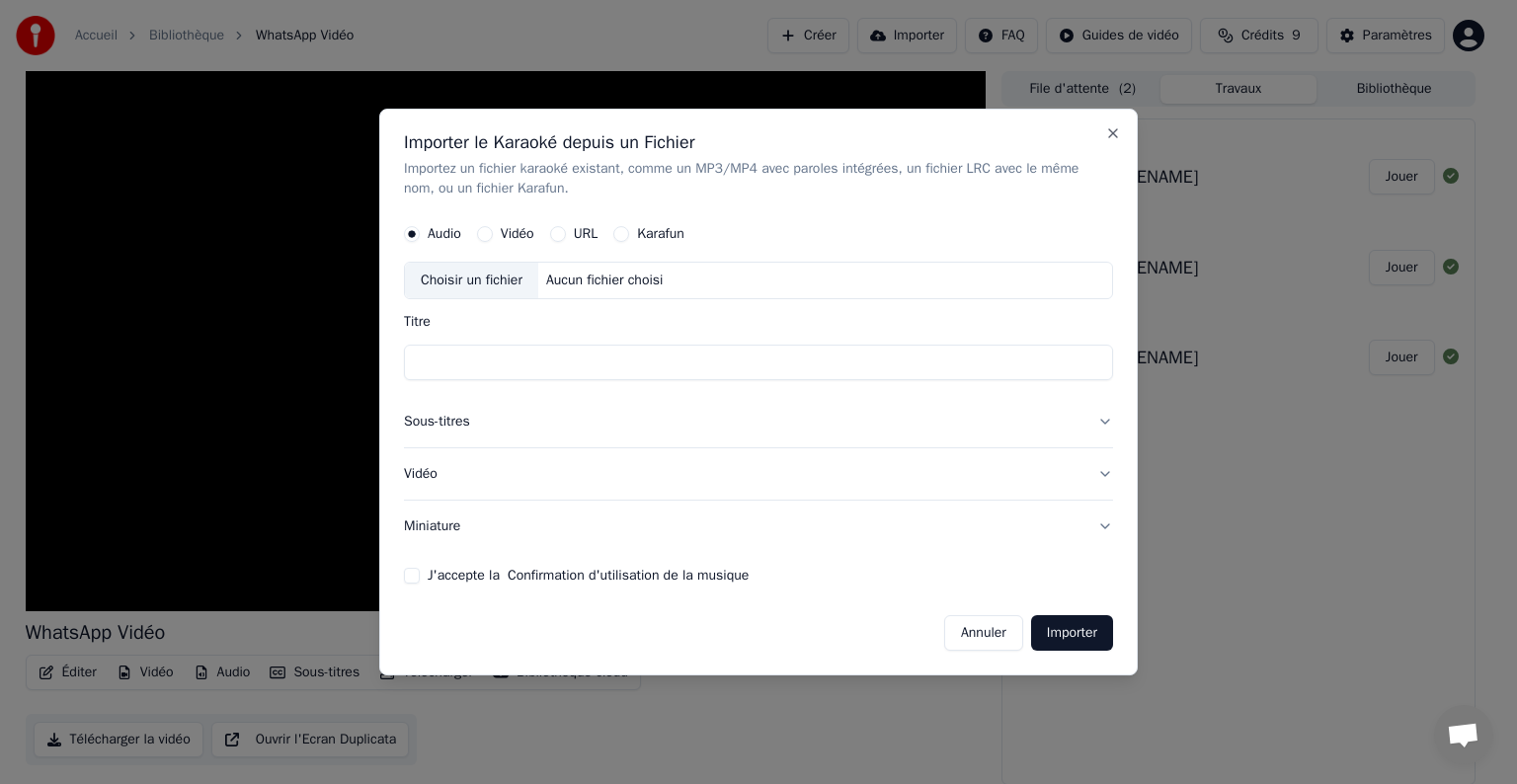 click on "Vidéo" at bounding box center (506, 234) 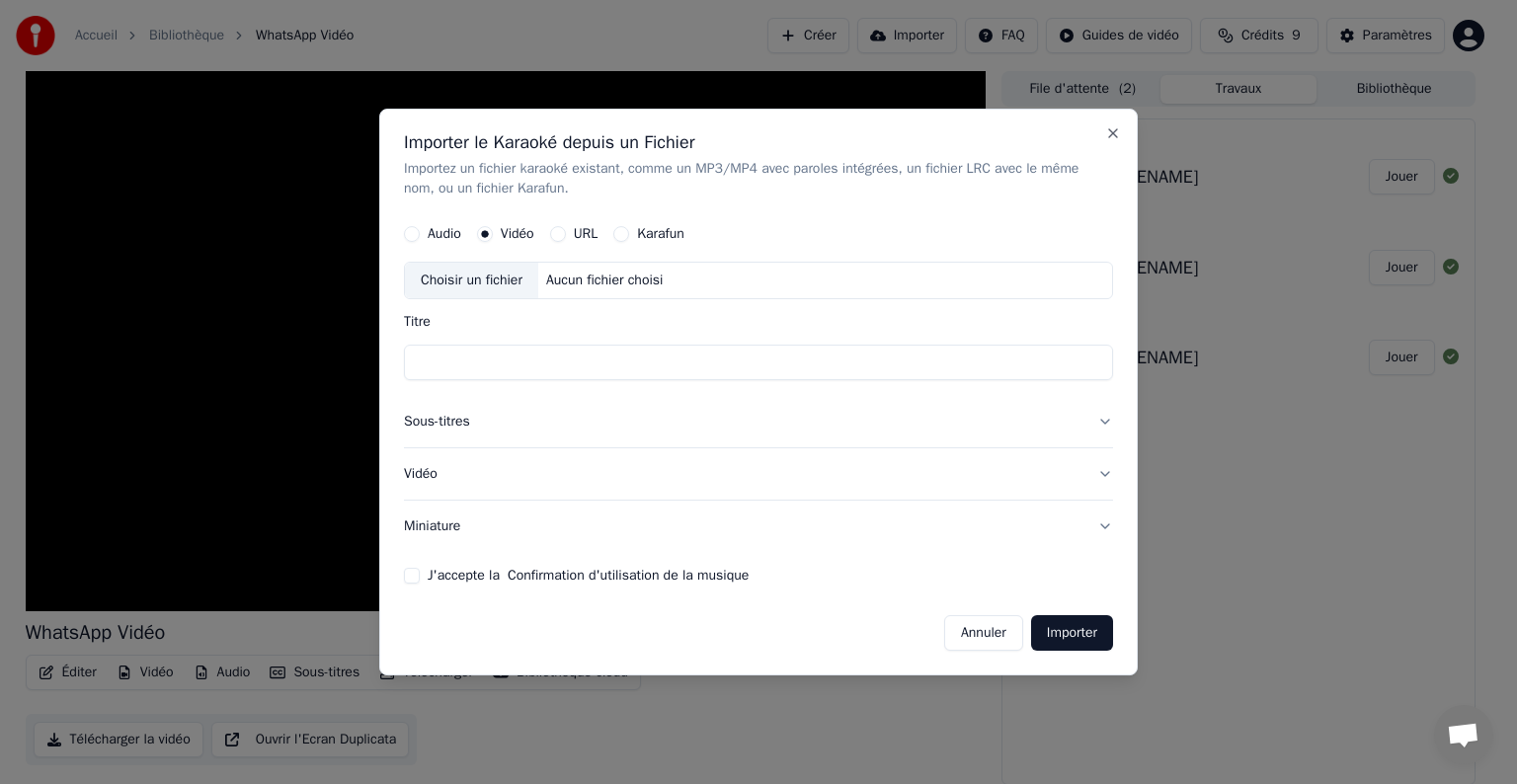 click on "Annuler Importer" at bounding box center [758, 625] 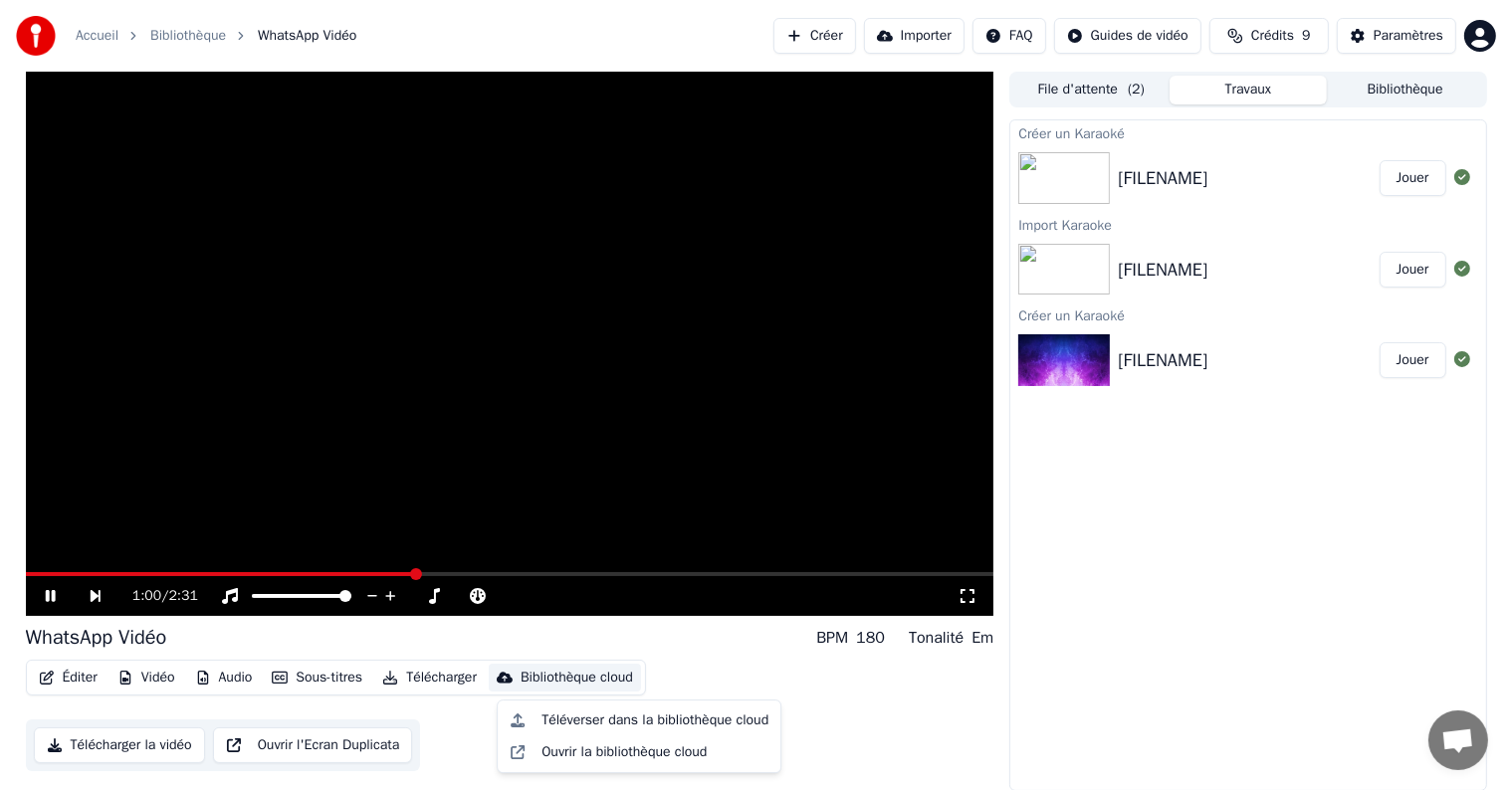 click on "Bibliothèque cloud" at bounding box center [576, 678] 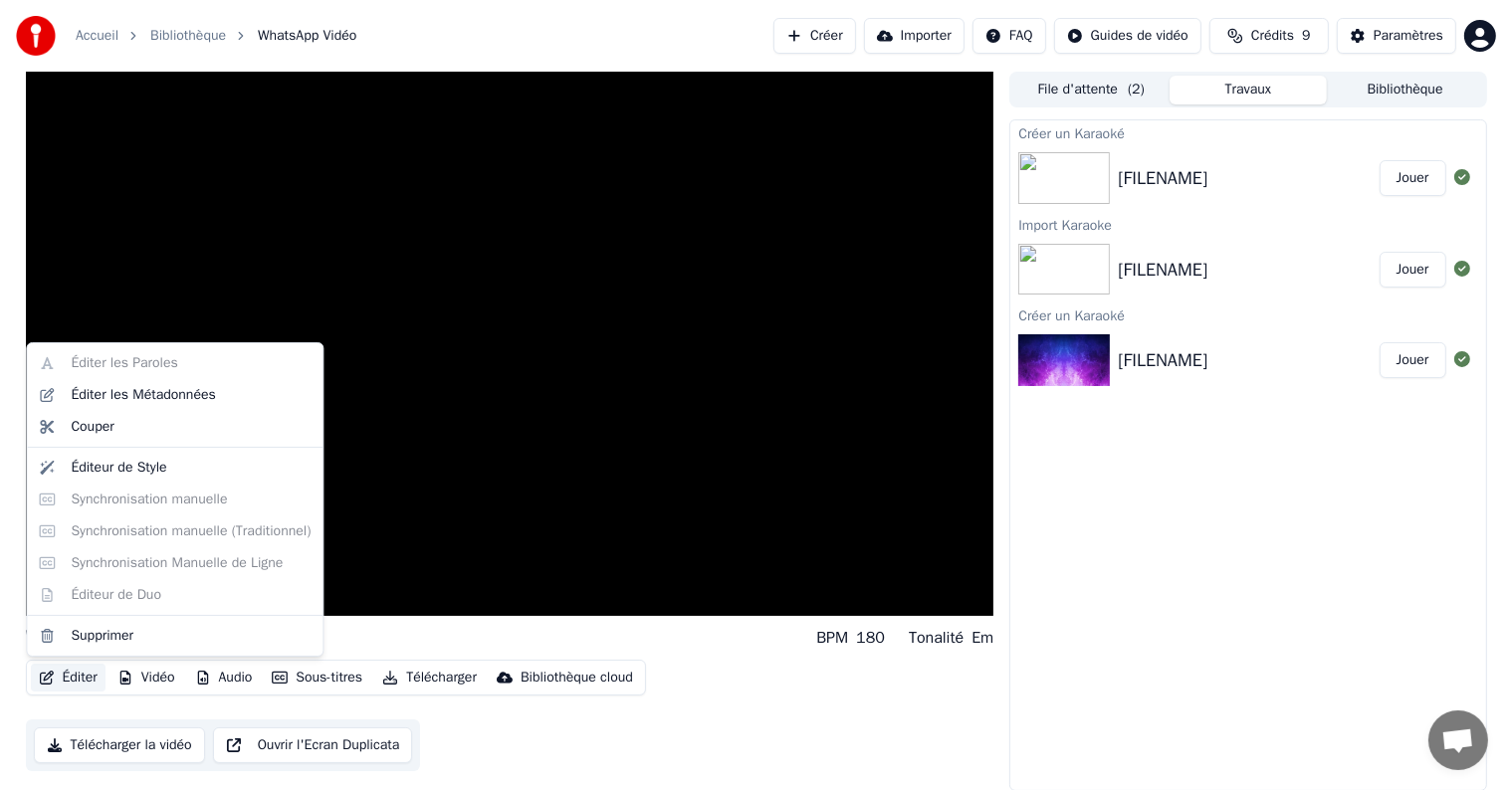 click on "Éditer" at bounding box center (68, 678) 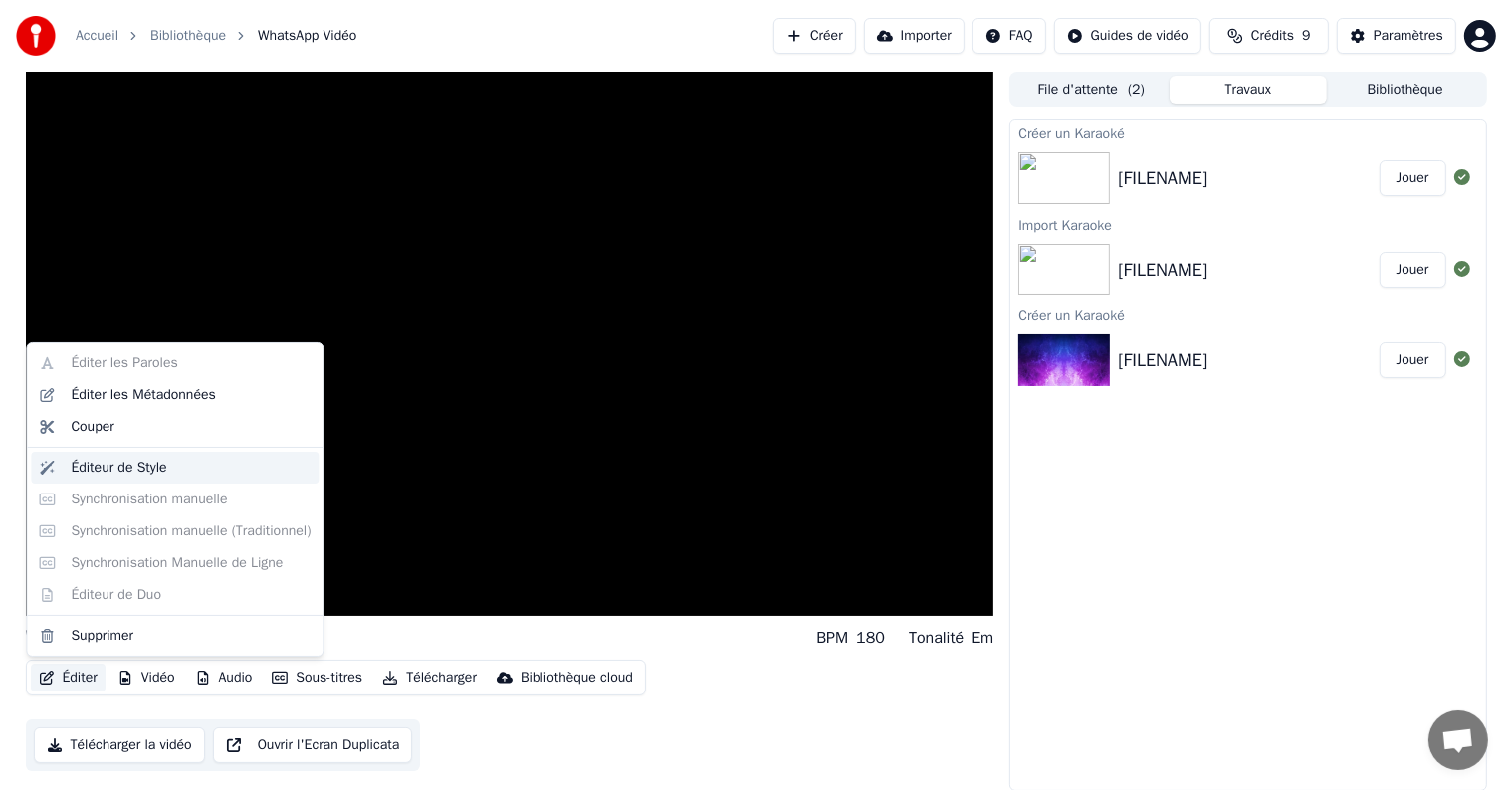 click on "Éditeur de Style" at bounding box center (118, 468) 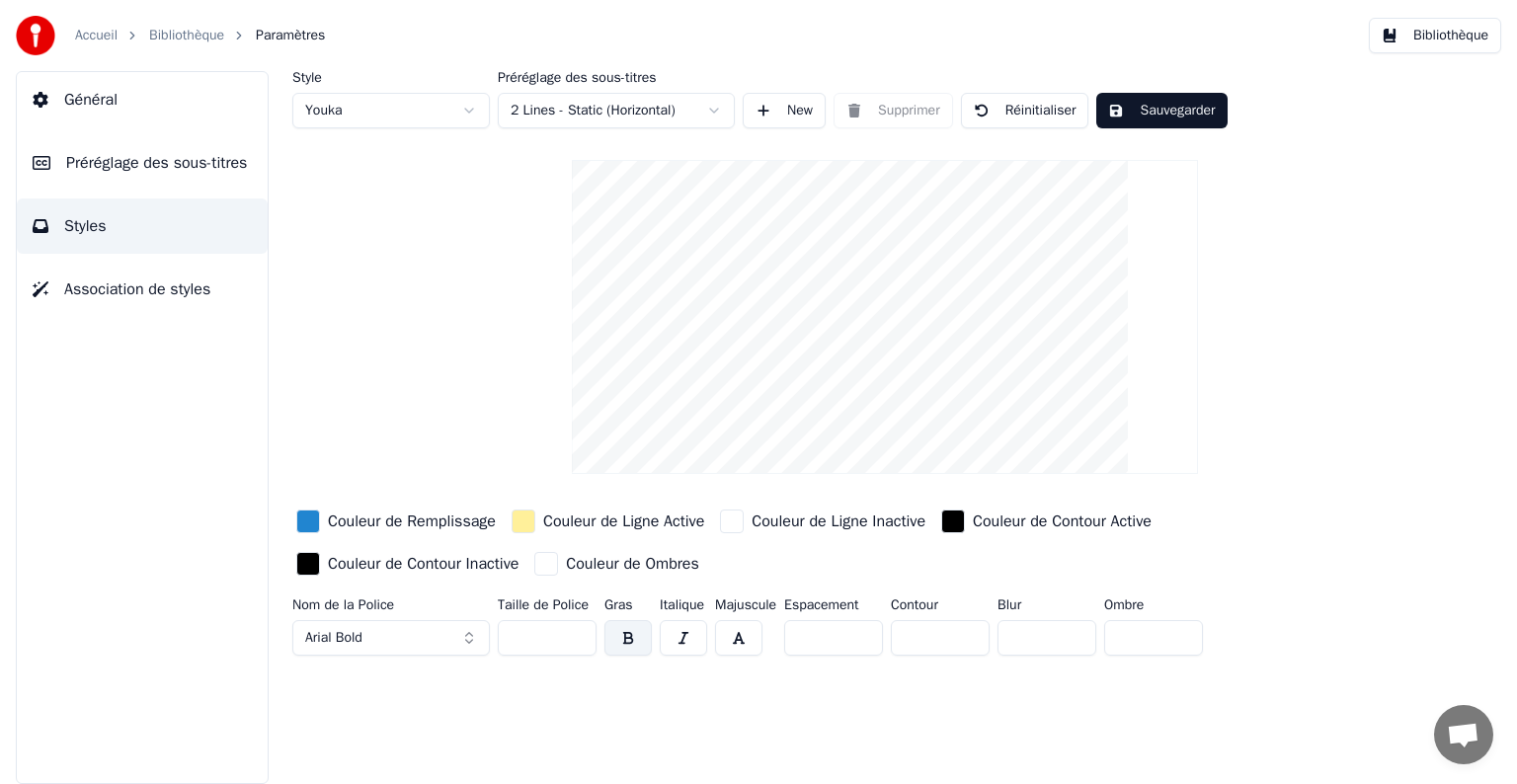 click on "Couleur de Remplissage" at bounding box center (412, 521) 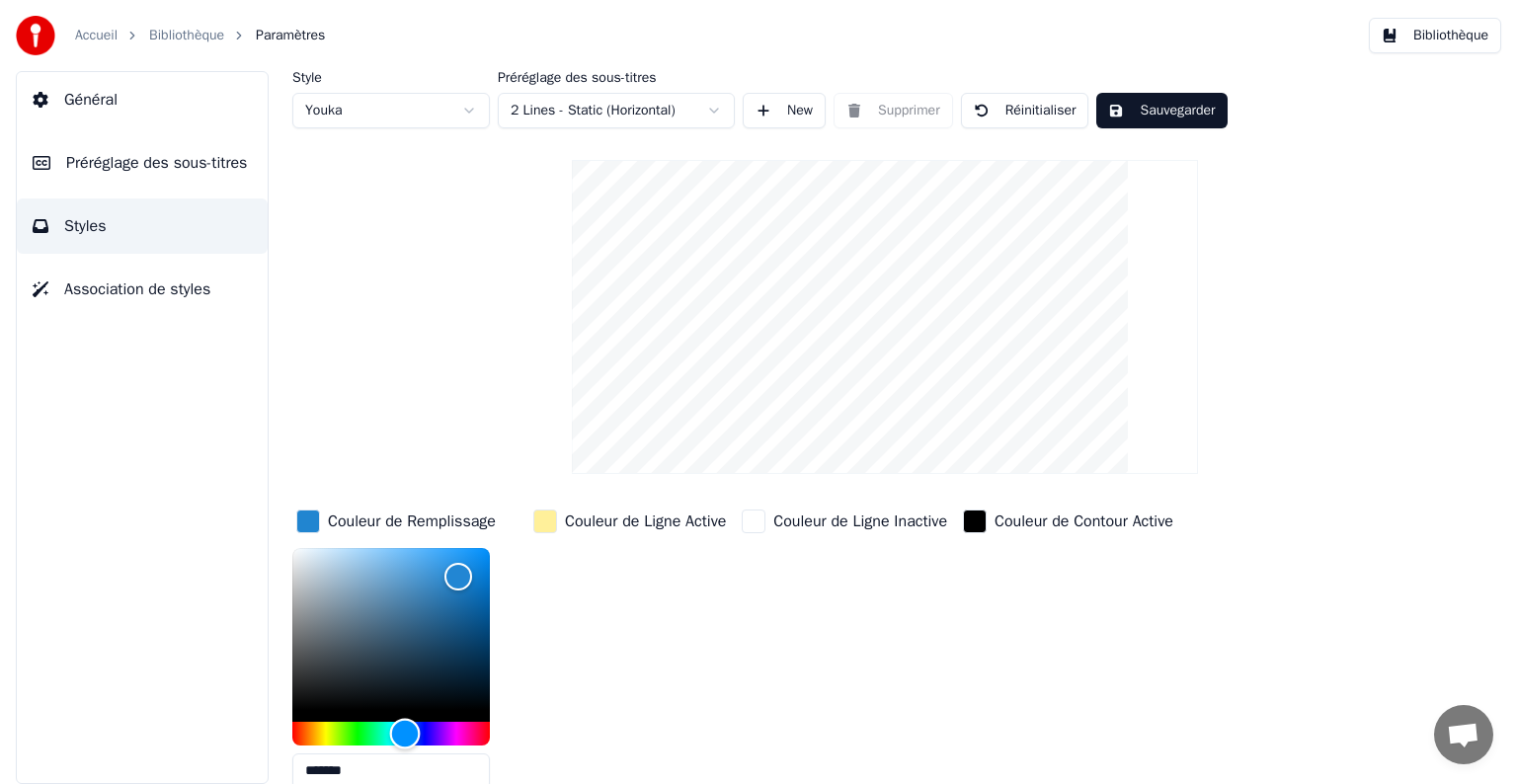 click at bounding box center [391, 734] 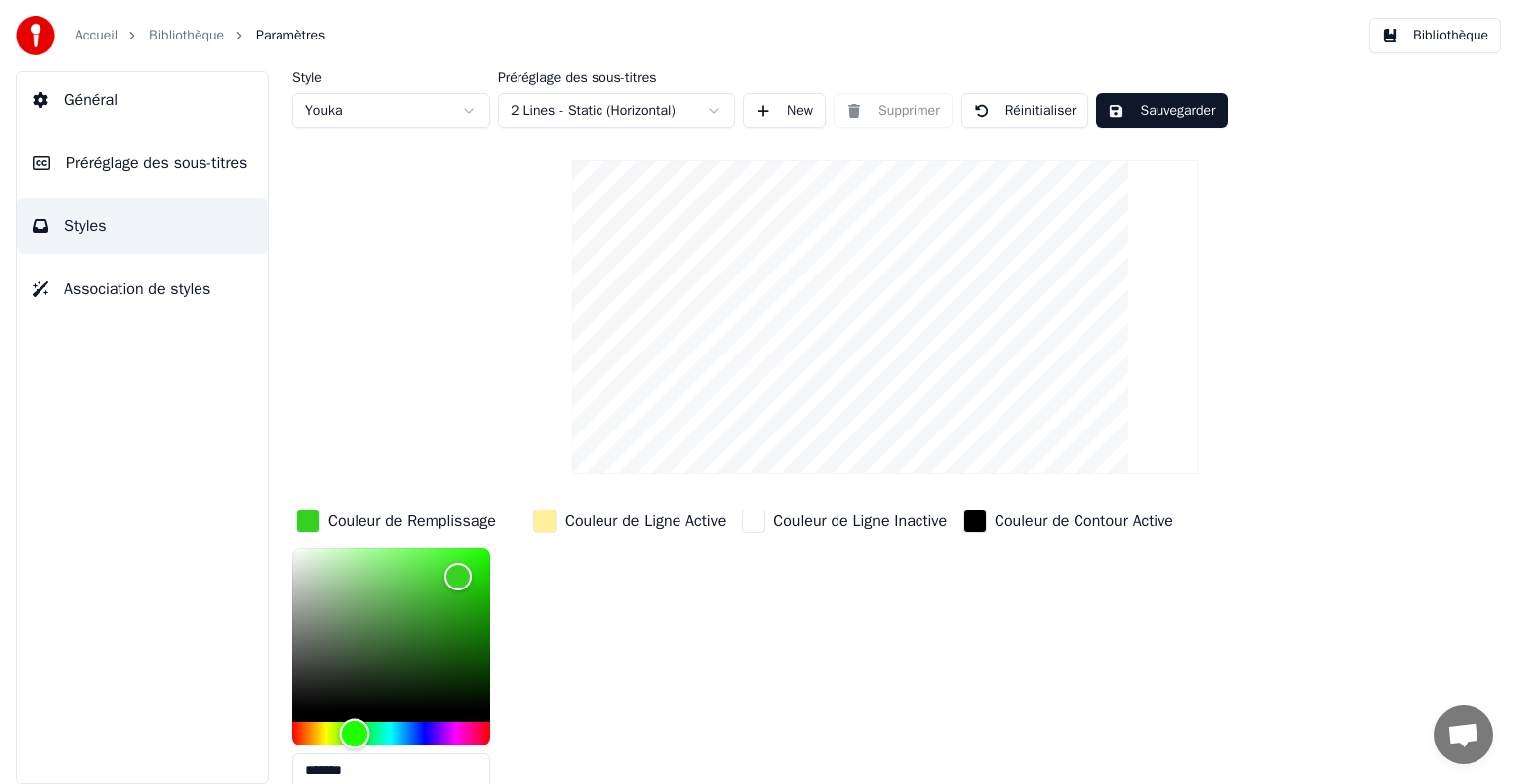 type on "*******" 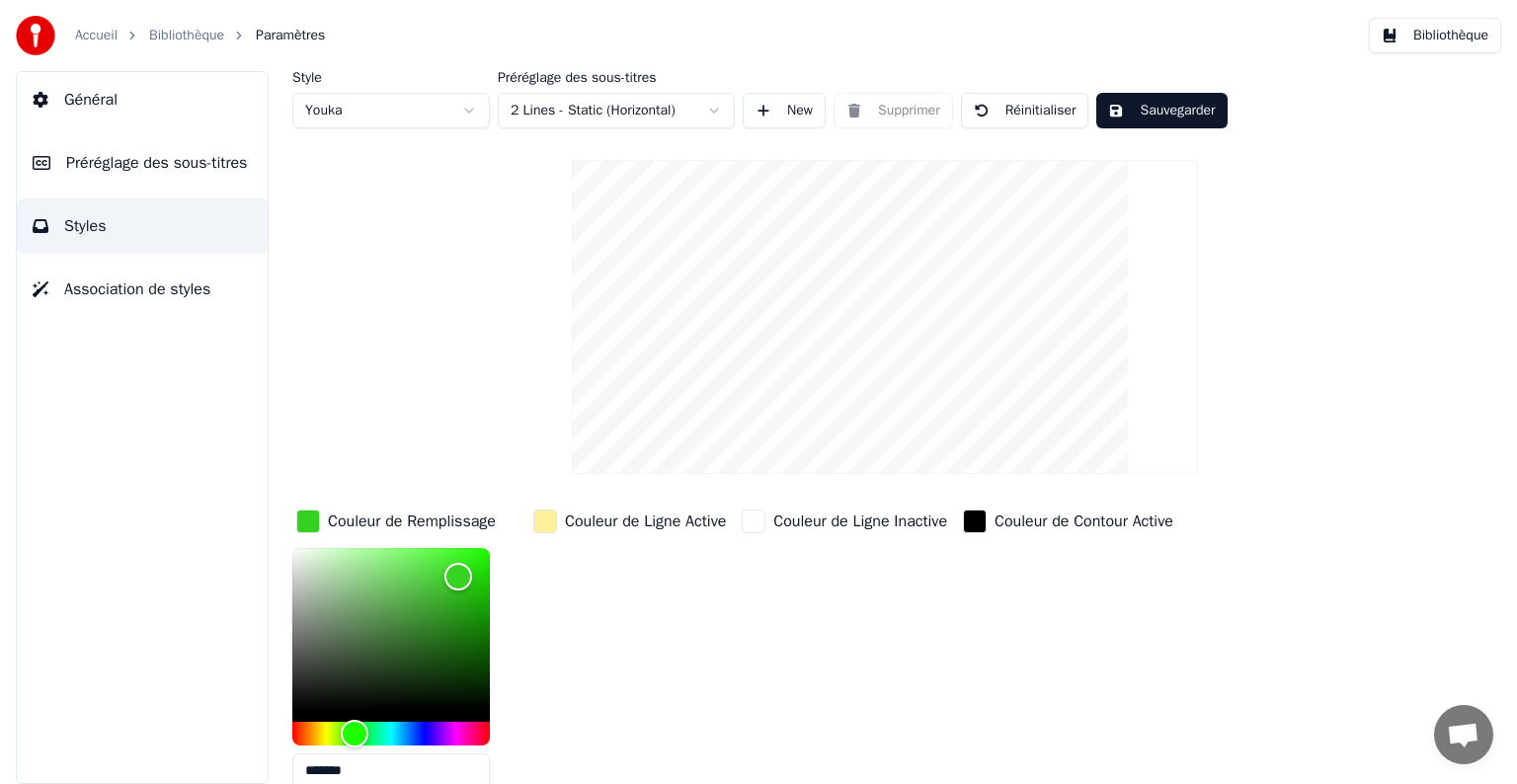 click on "Couleur de Ligne Active" at bounding box center [629, 655] 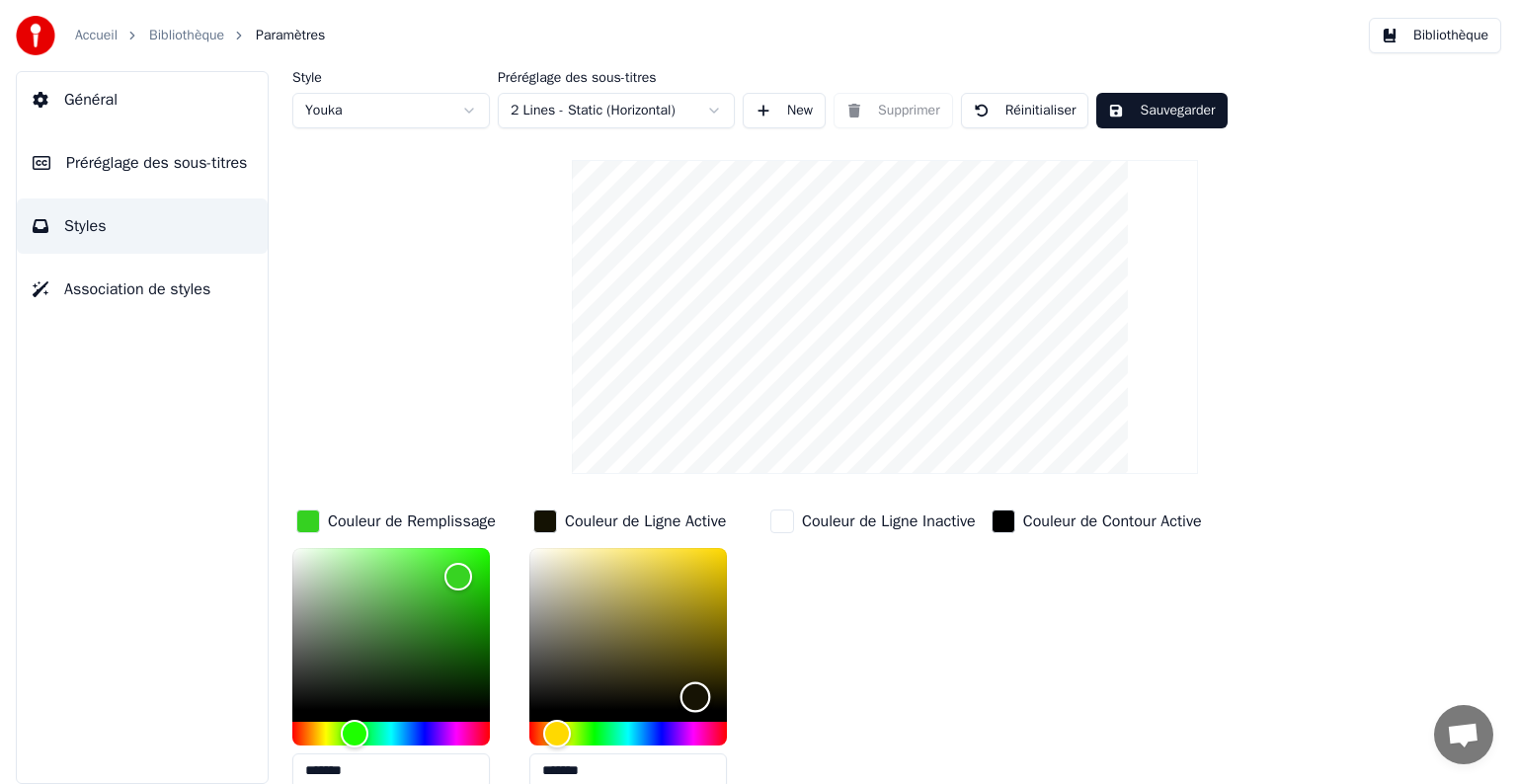 click at bounding box center [628, 629] 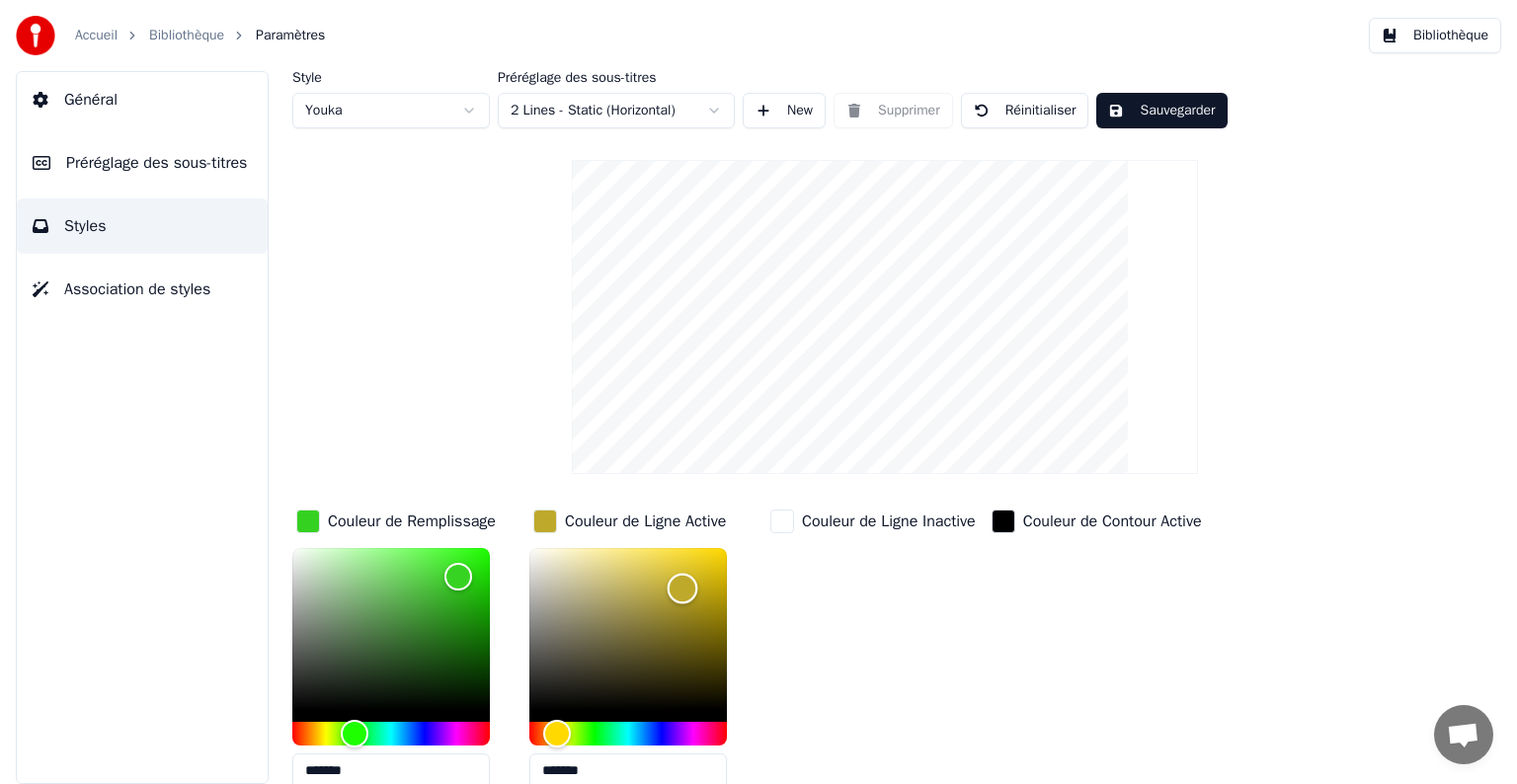 click at bounding box center (628, 629) 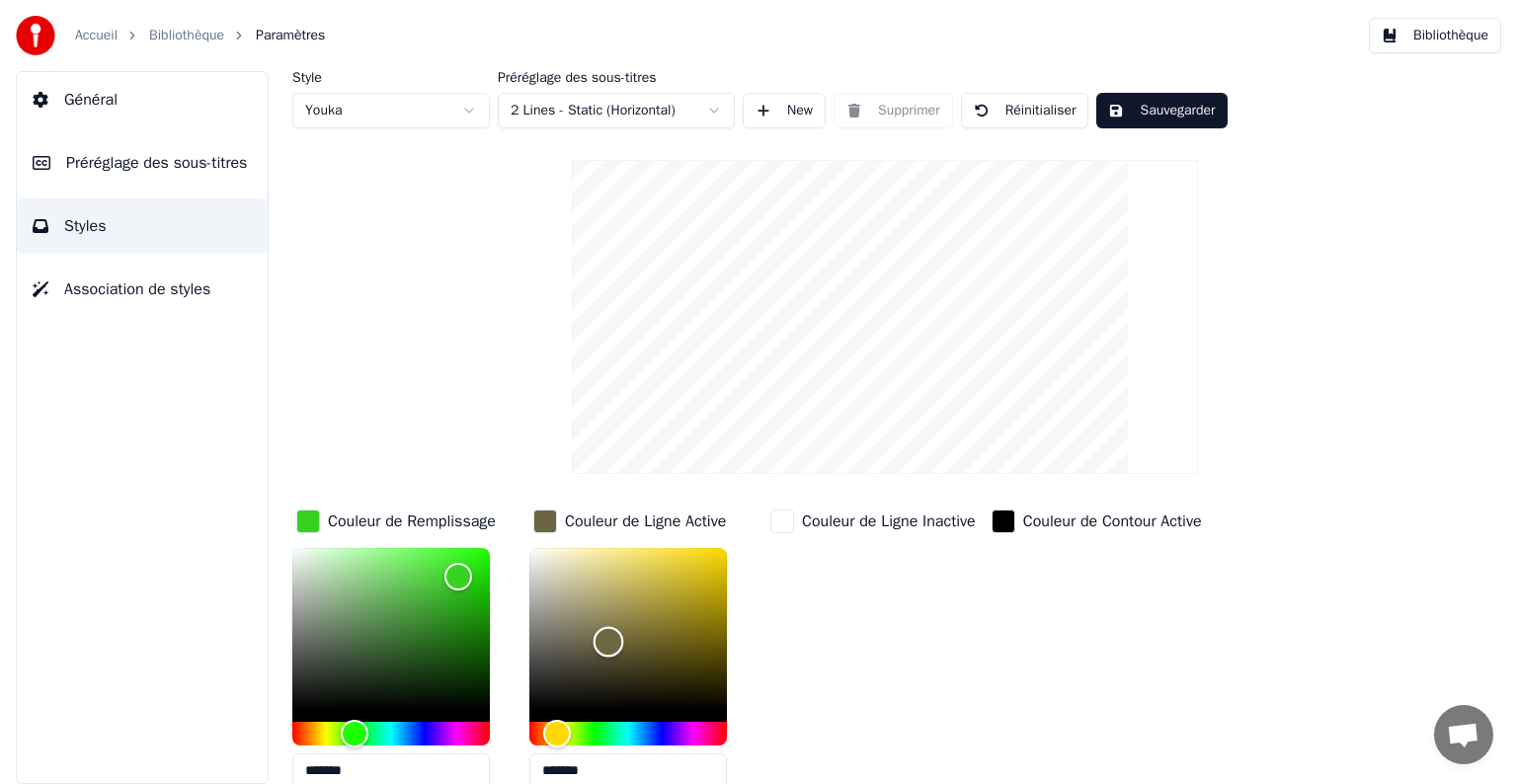 click at bounding box center [628, 629] 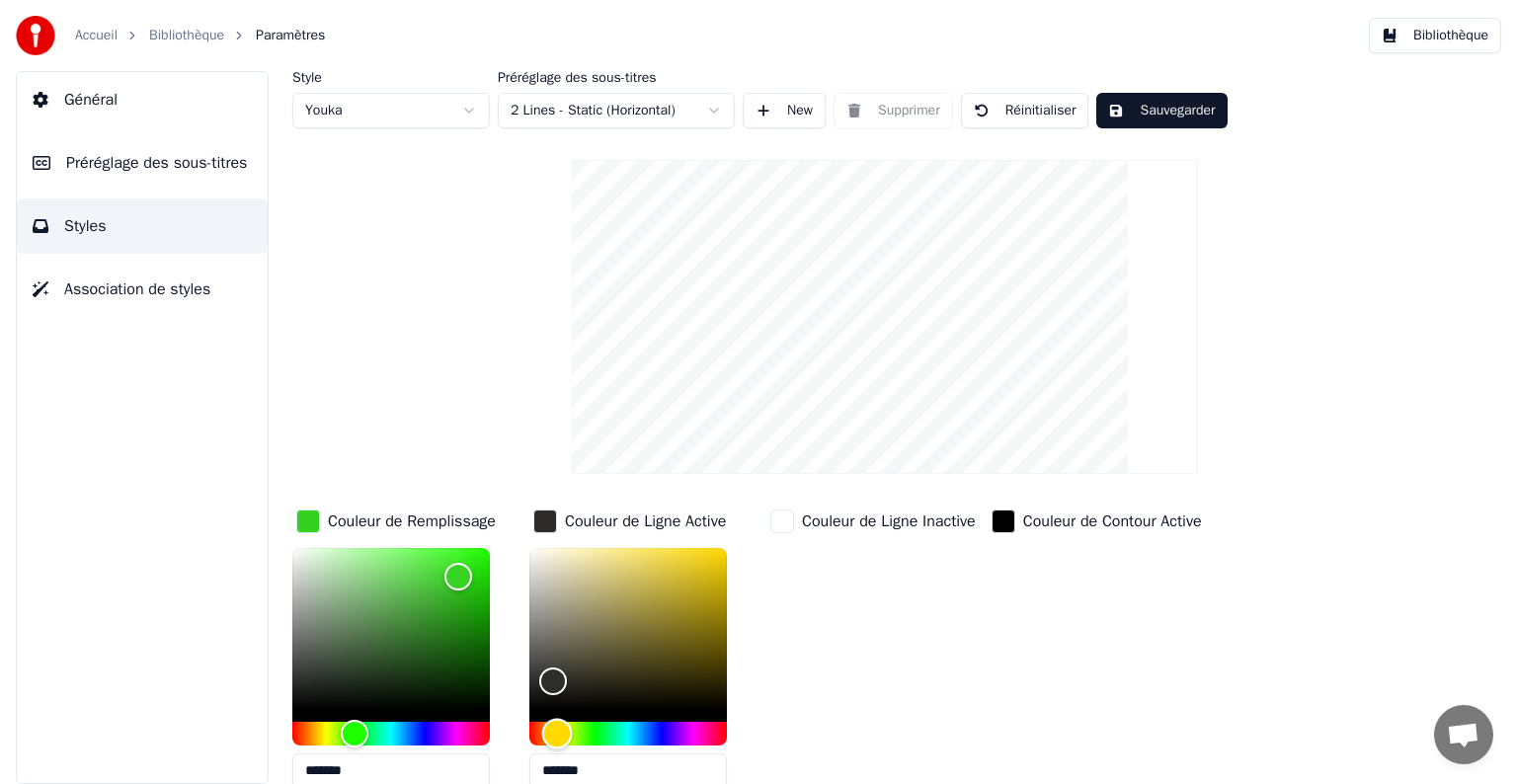 click at bounding box center [628, 734] 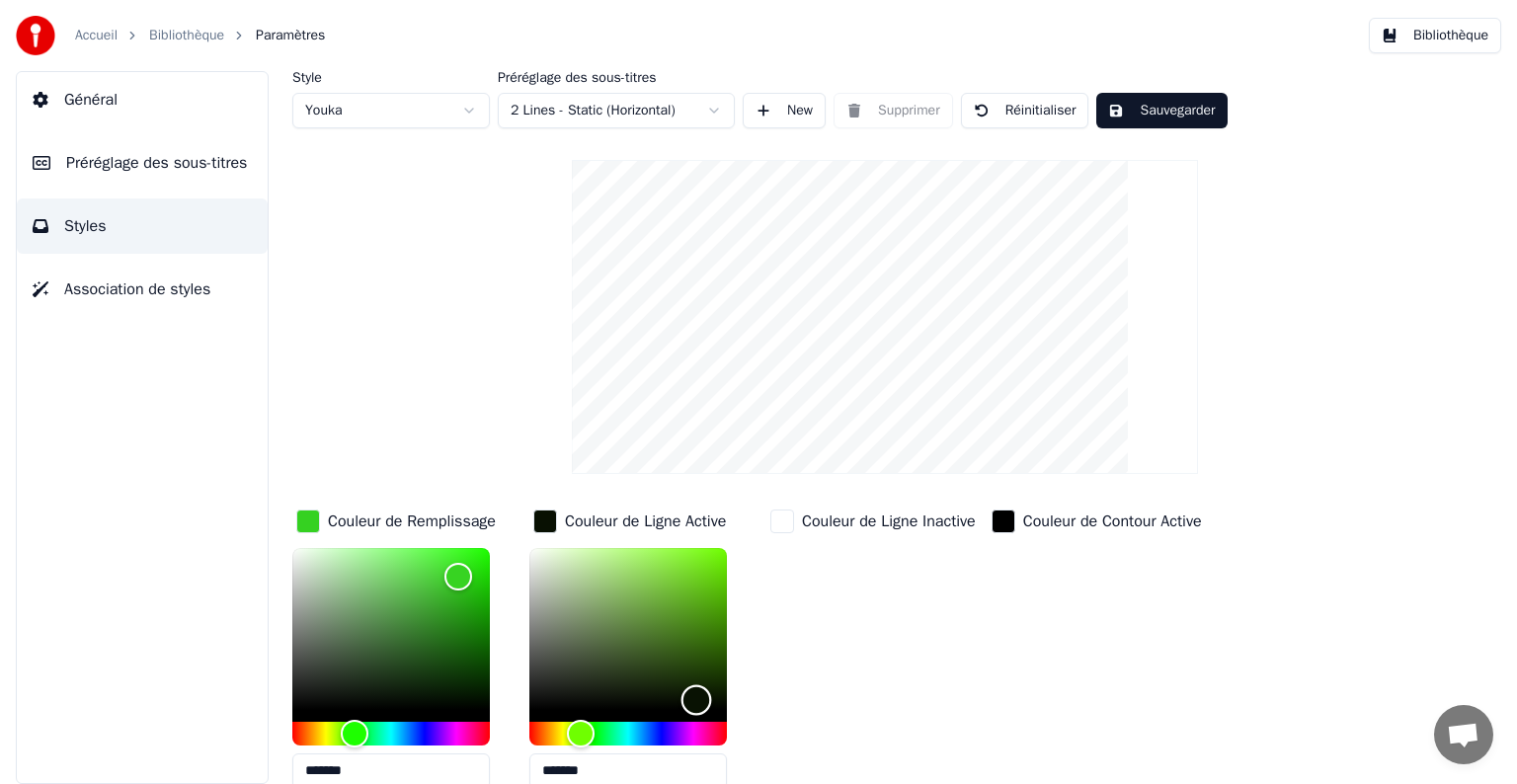 click at bounding box center [628, 629] 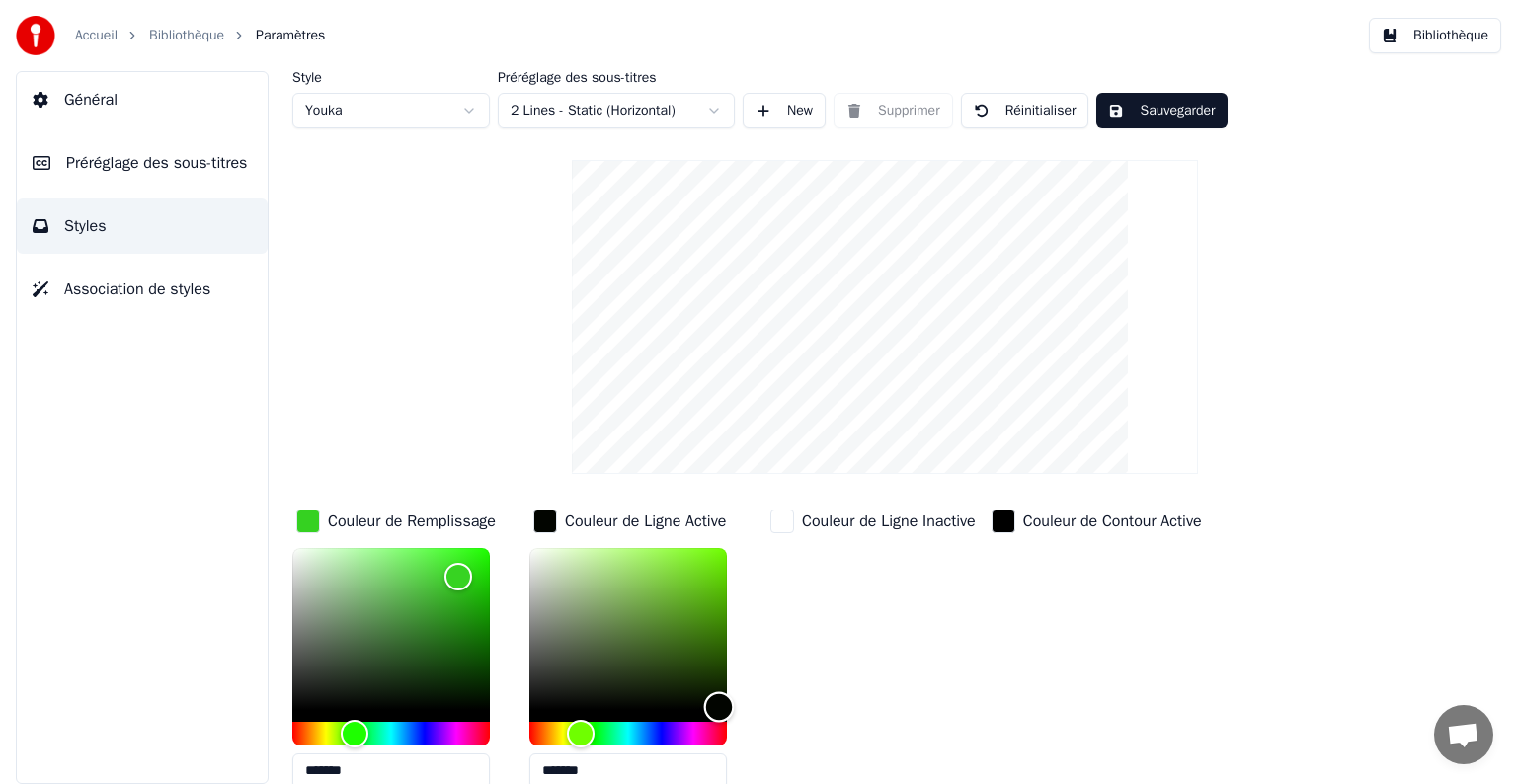 click at bounding box center (628, 629) 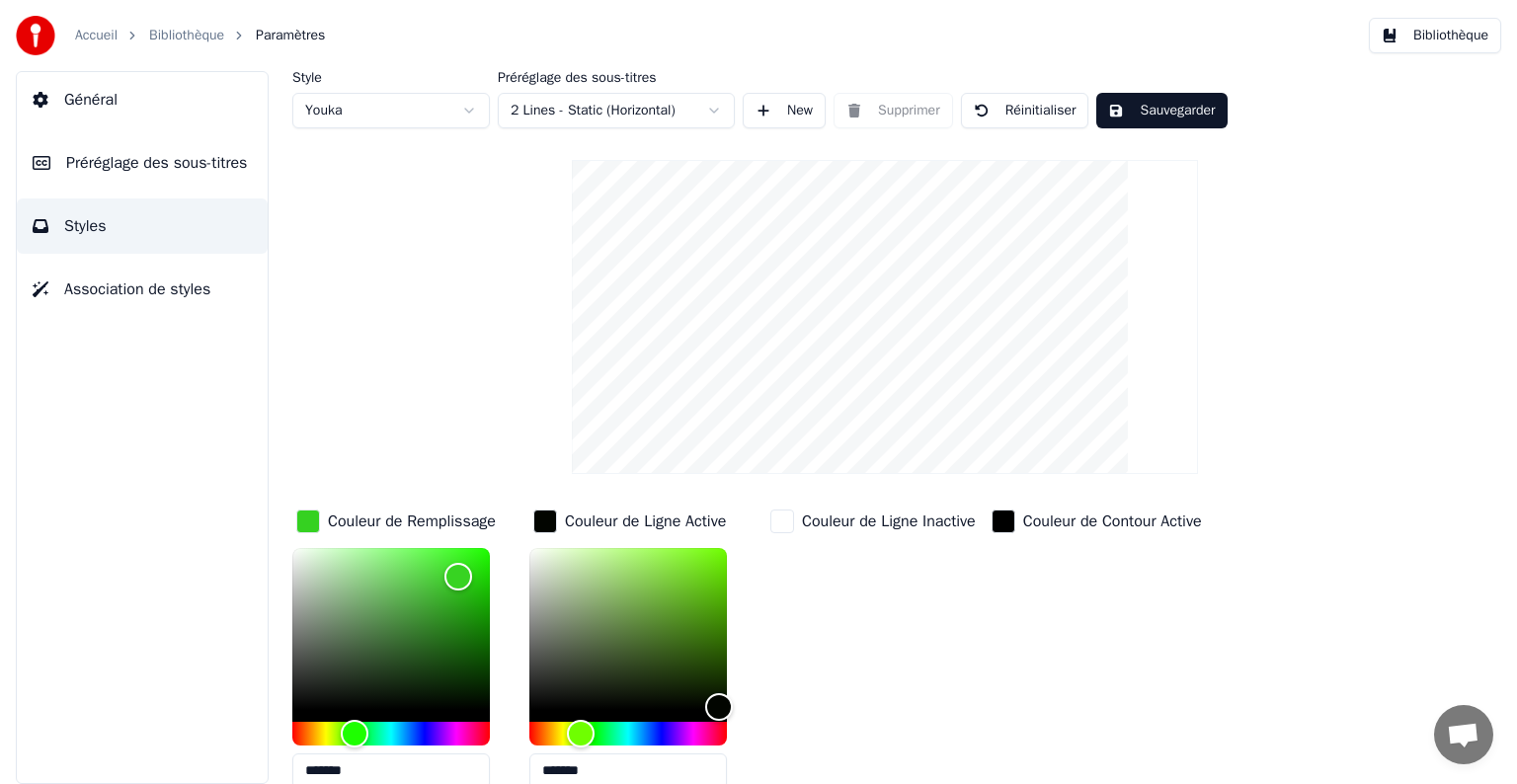 click on "Couleur de Ligne Inactive" at bounding box center [873, 655] 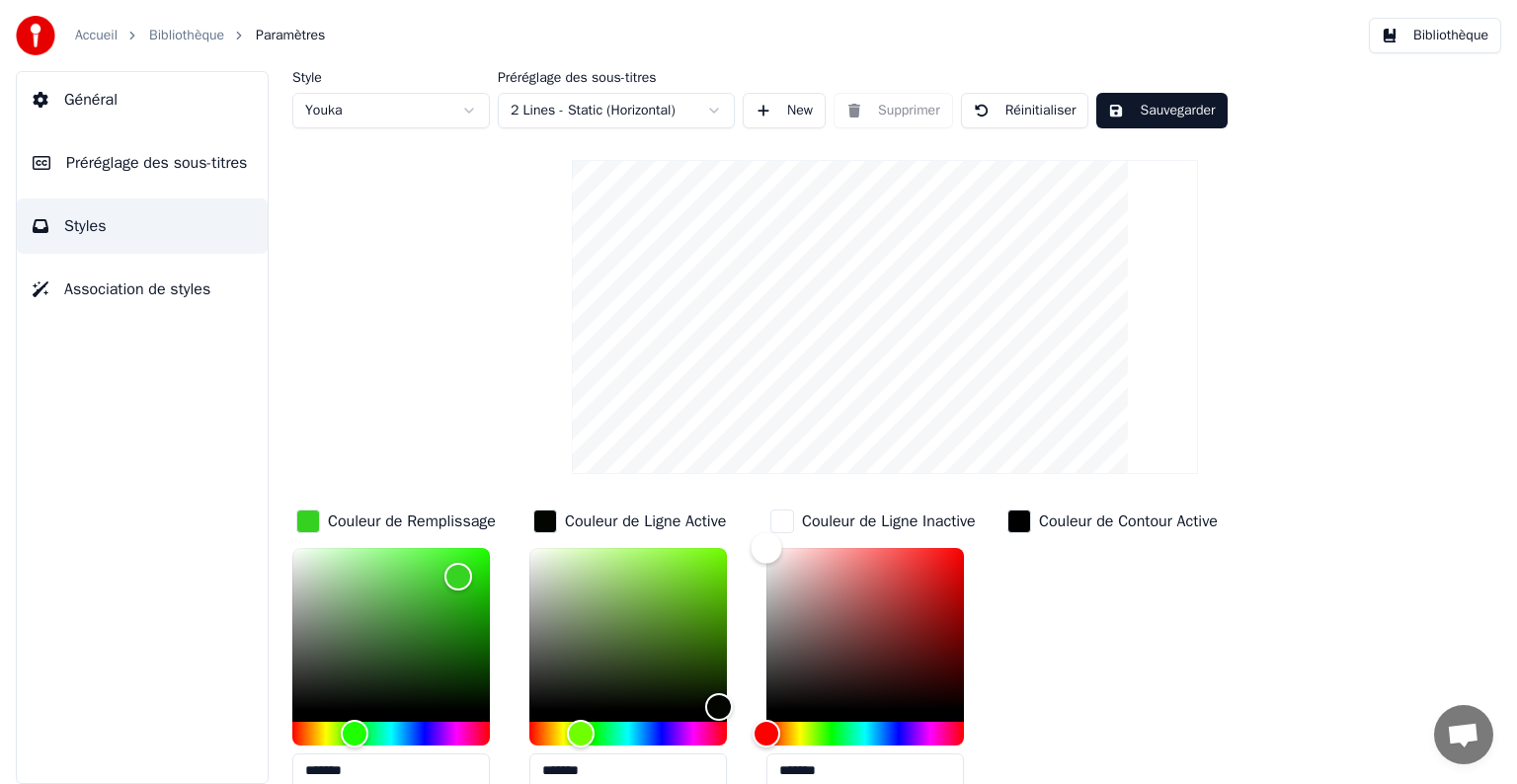type on "*******" 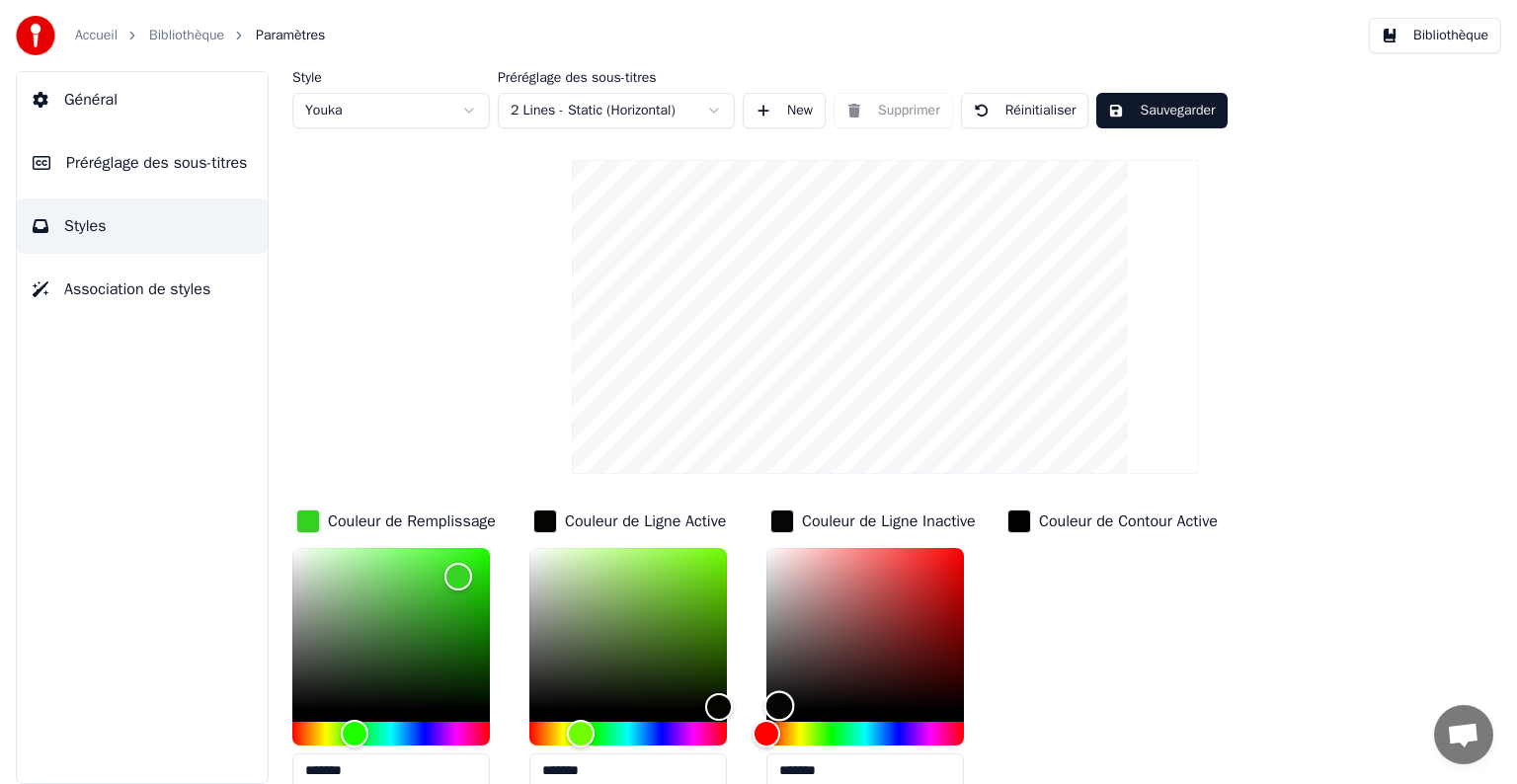 click at bounding box center [865, 629] 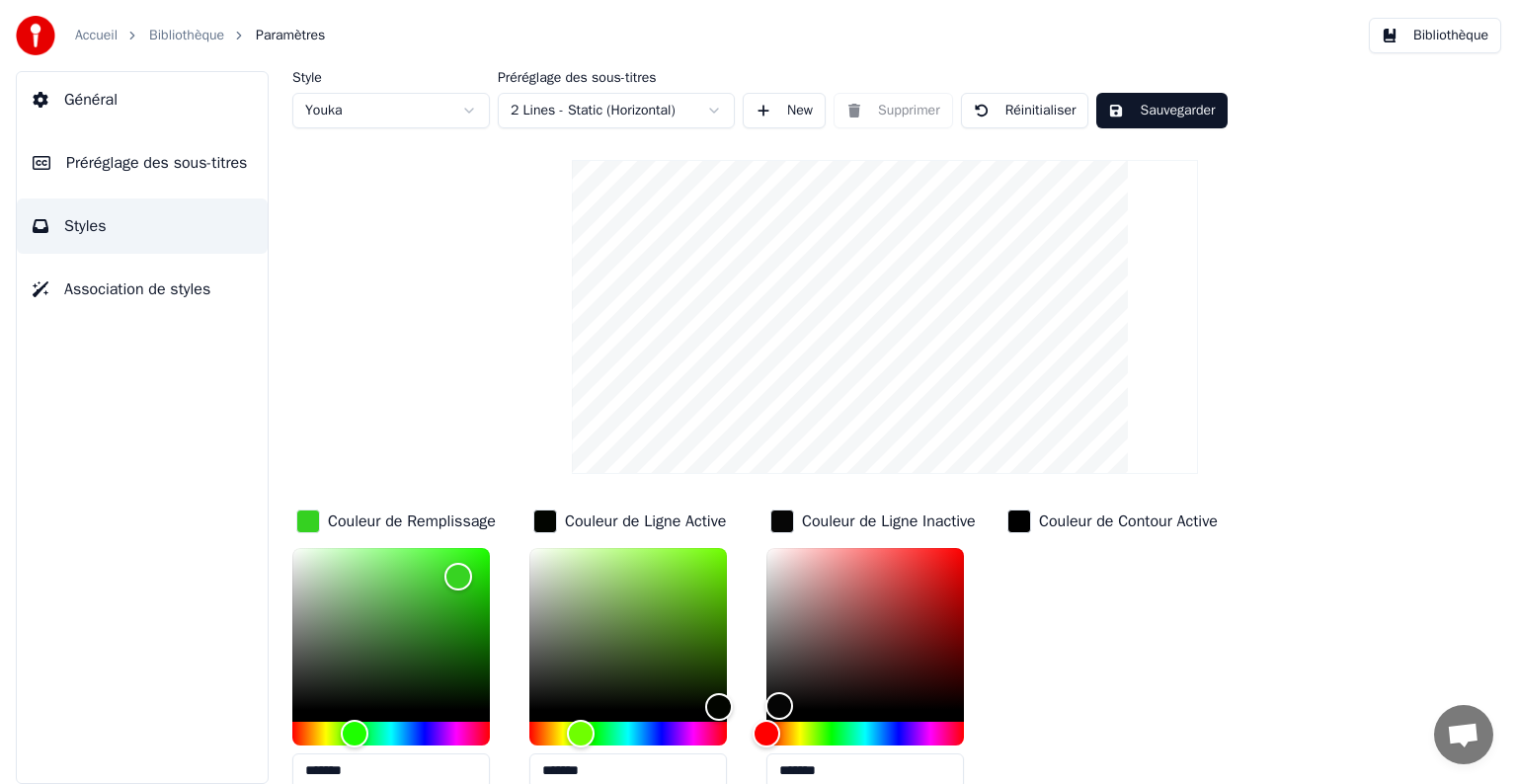 click on "Couleur de Contour Active" at bounding box center (1128, 521) 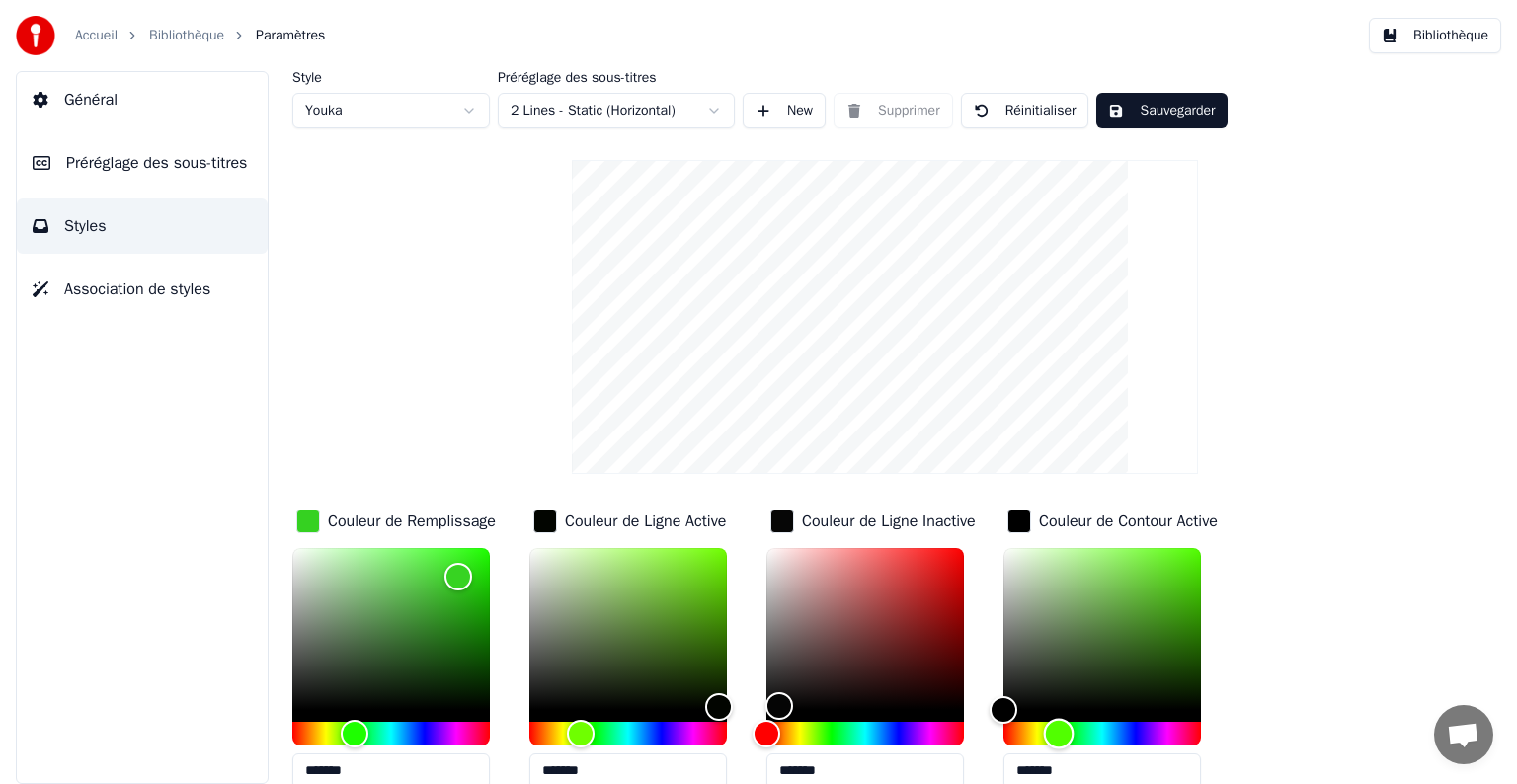 click at bounding box center [1102, 734] 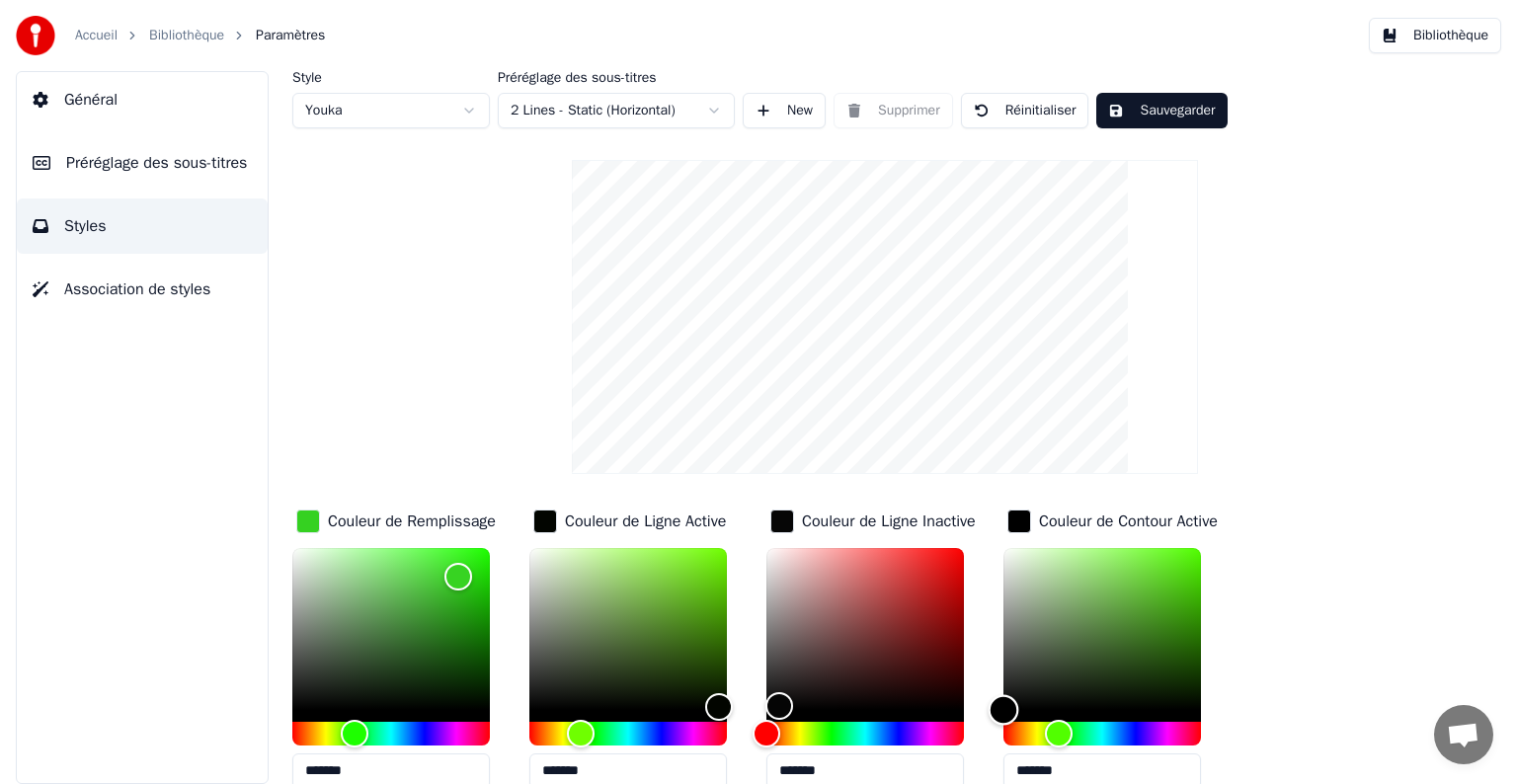 click at bounding box center [1102, 629] 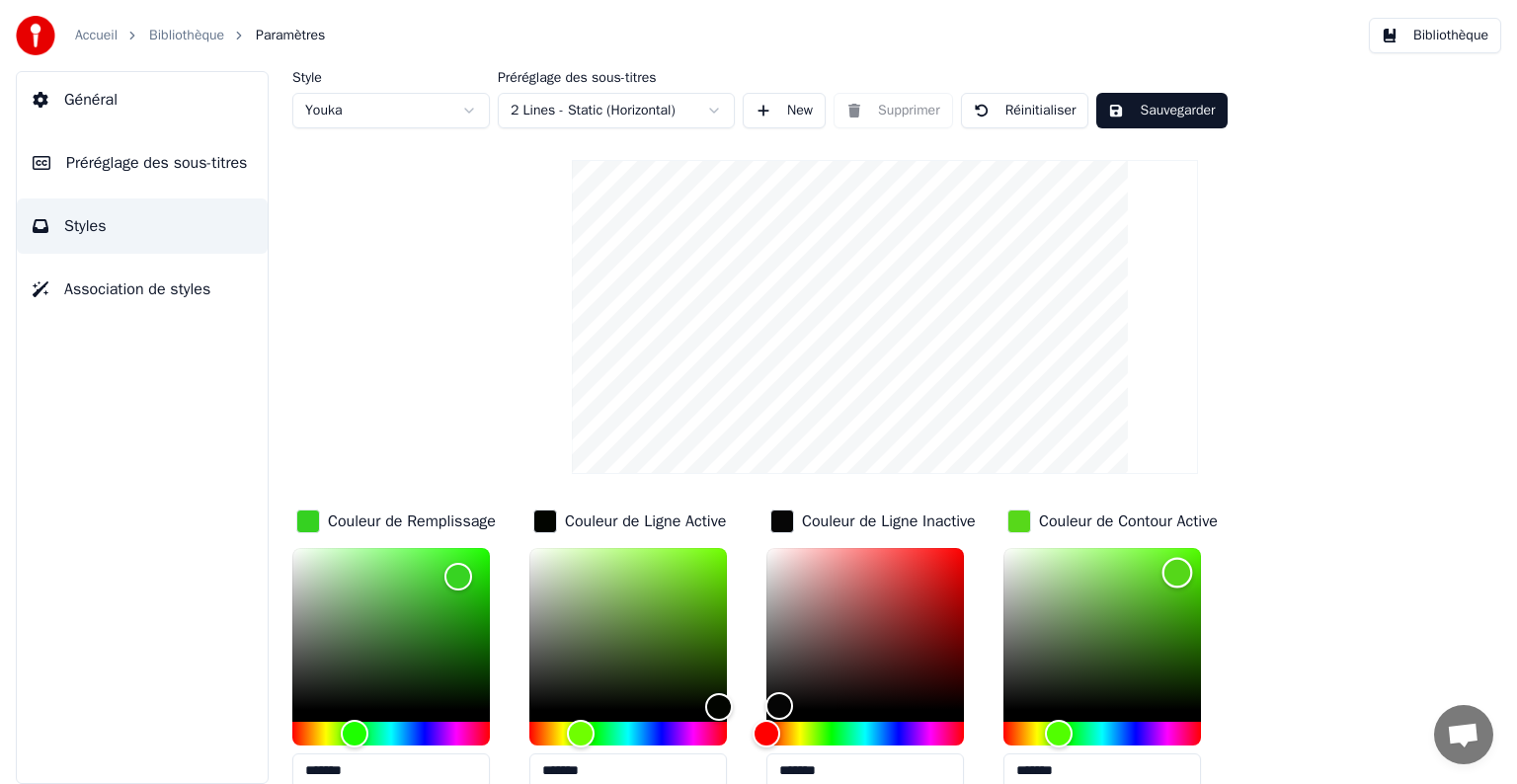 click at bounding box center (1102, 629) 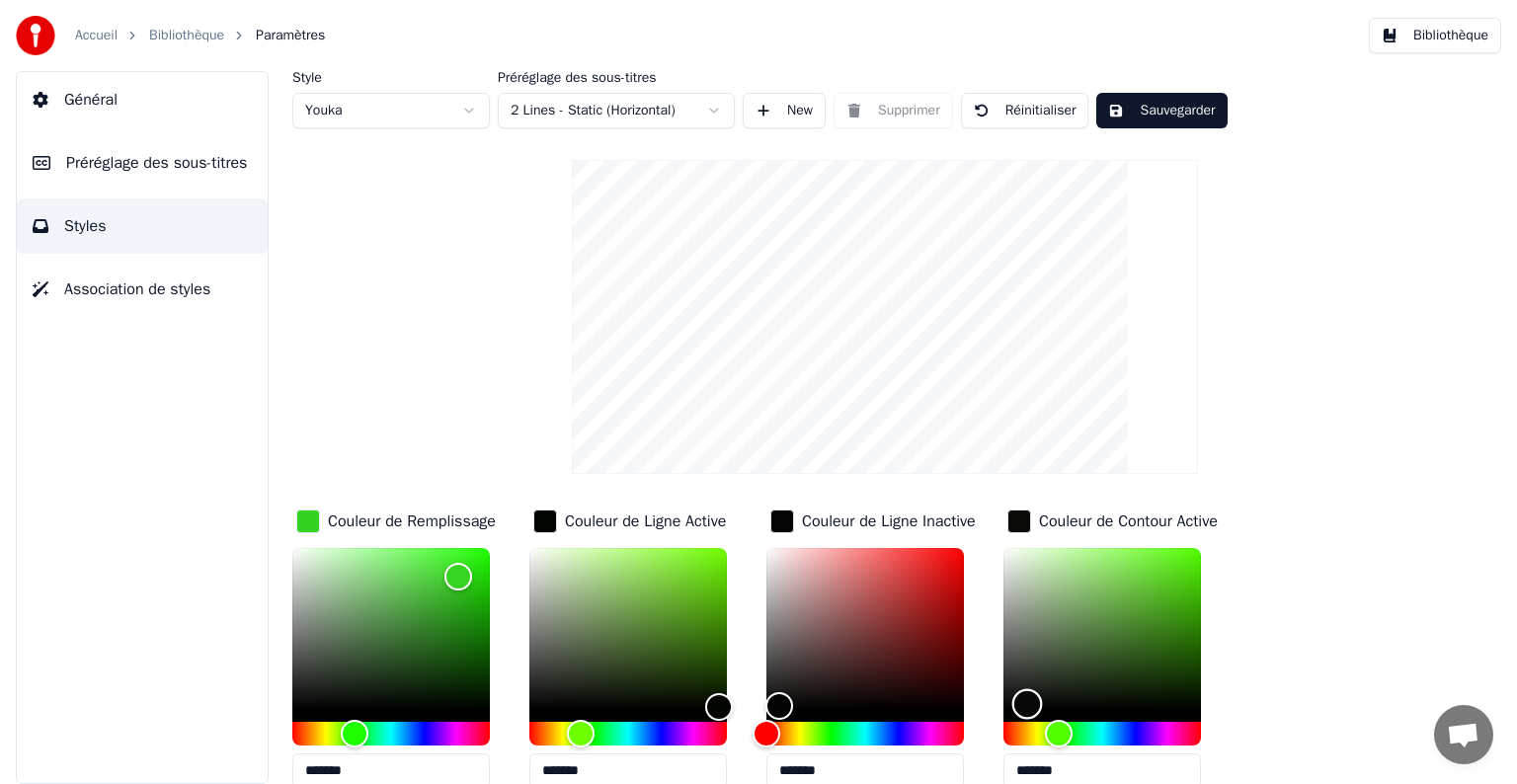 click at bounding box center [1102, 629] 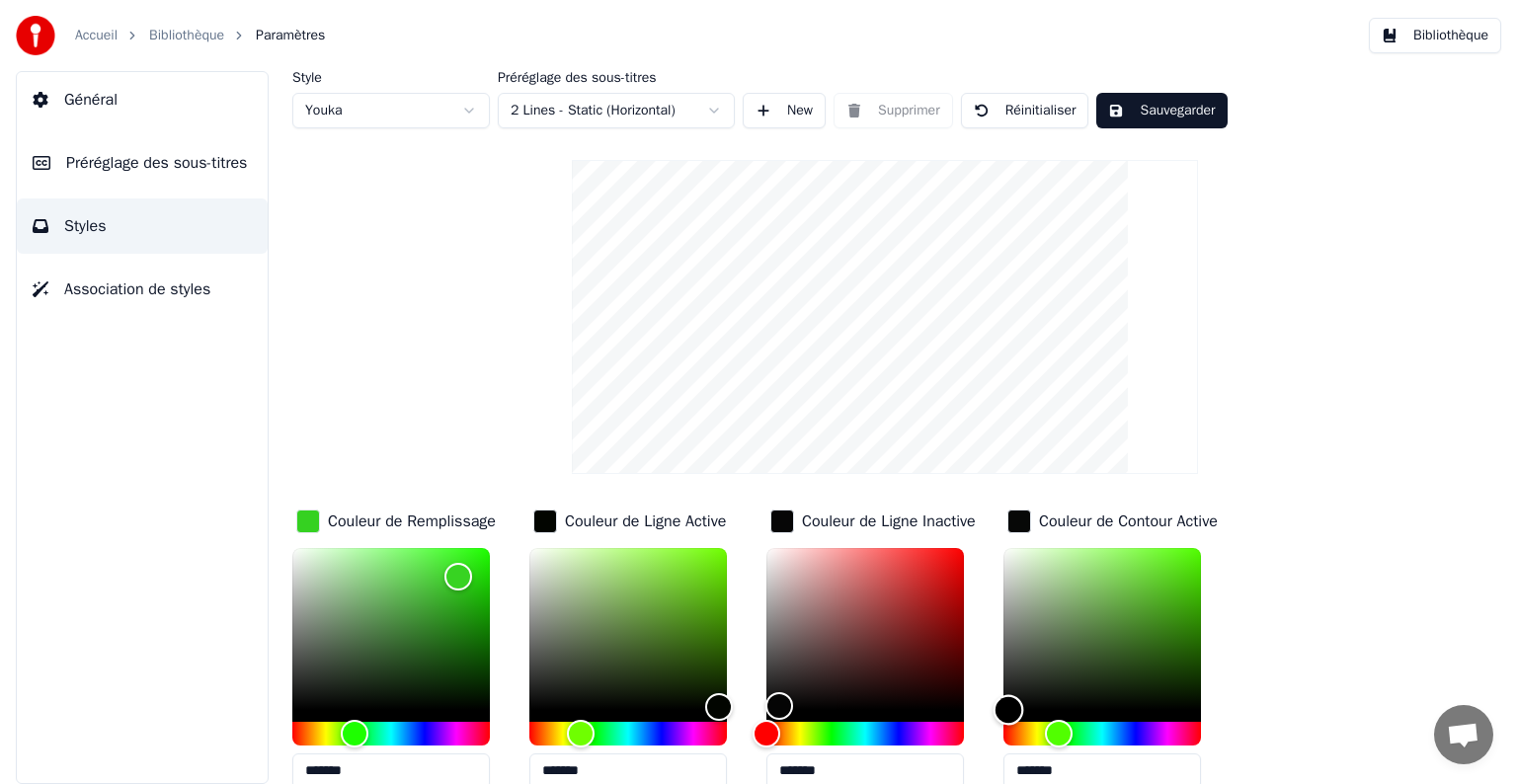 type on "*******" 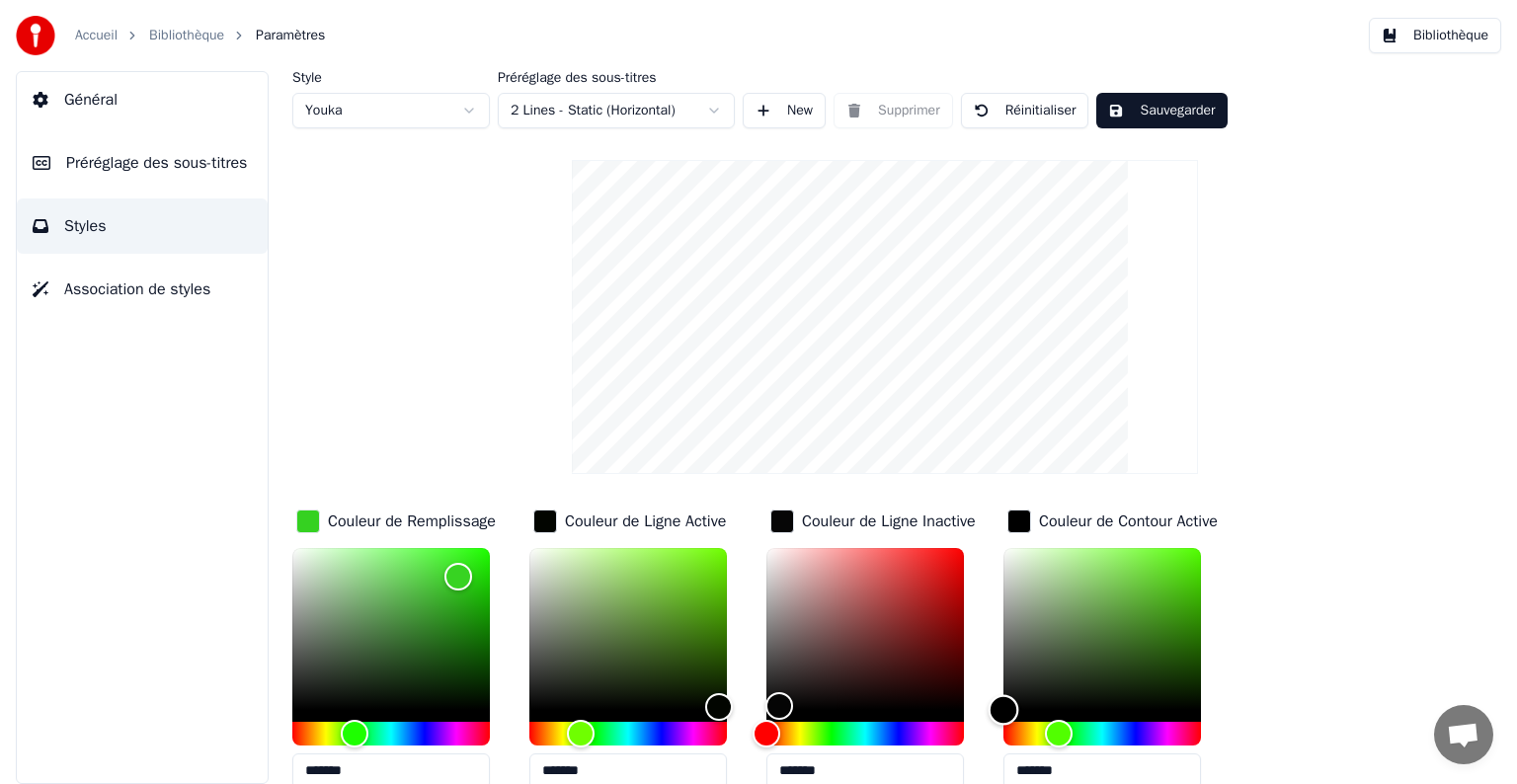 drag, startPoint x: 1024, startPoint y: 698, endPoint x: 975, endPoint y: 736, distance: 62.008064 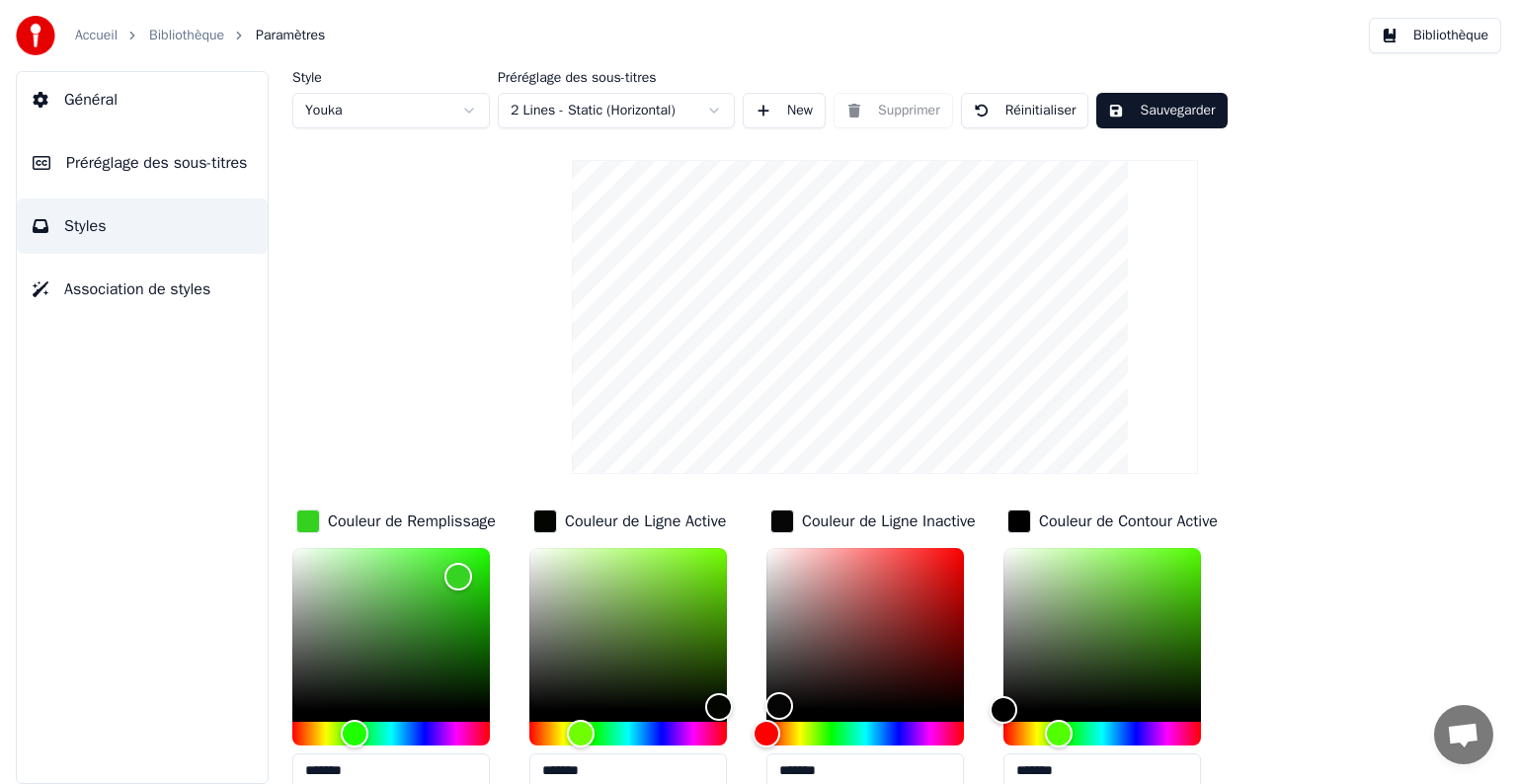 click on "Style Youka Préréglage des sous-titres 2 Lines - Static (Horizontal) New Supprimer Réinitialiser Sauvegarder Couleur de Remplissage ******* Couleur de Ligne Active ******* Couleur de Ligne Inactive ******* Couleur de Contour Active ******* Couleur de Contour Inactive Couleur de Ombres Nom de la Police Arial Bold Taille de Police ** Gras Italique Majuscule Espacement * Contour * Blur * Ombre *" at bounding box center (885, 500) 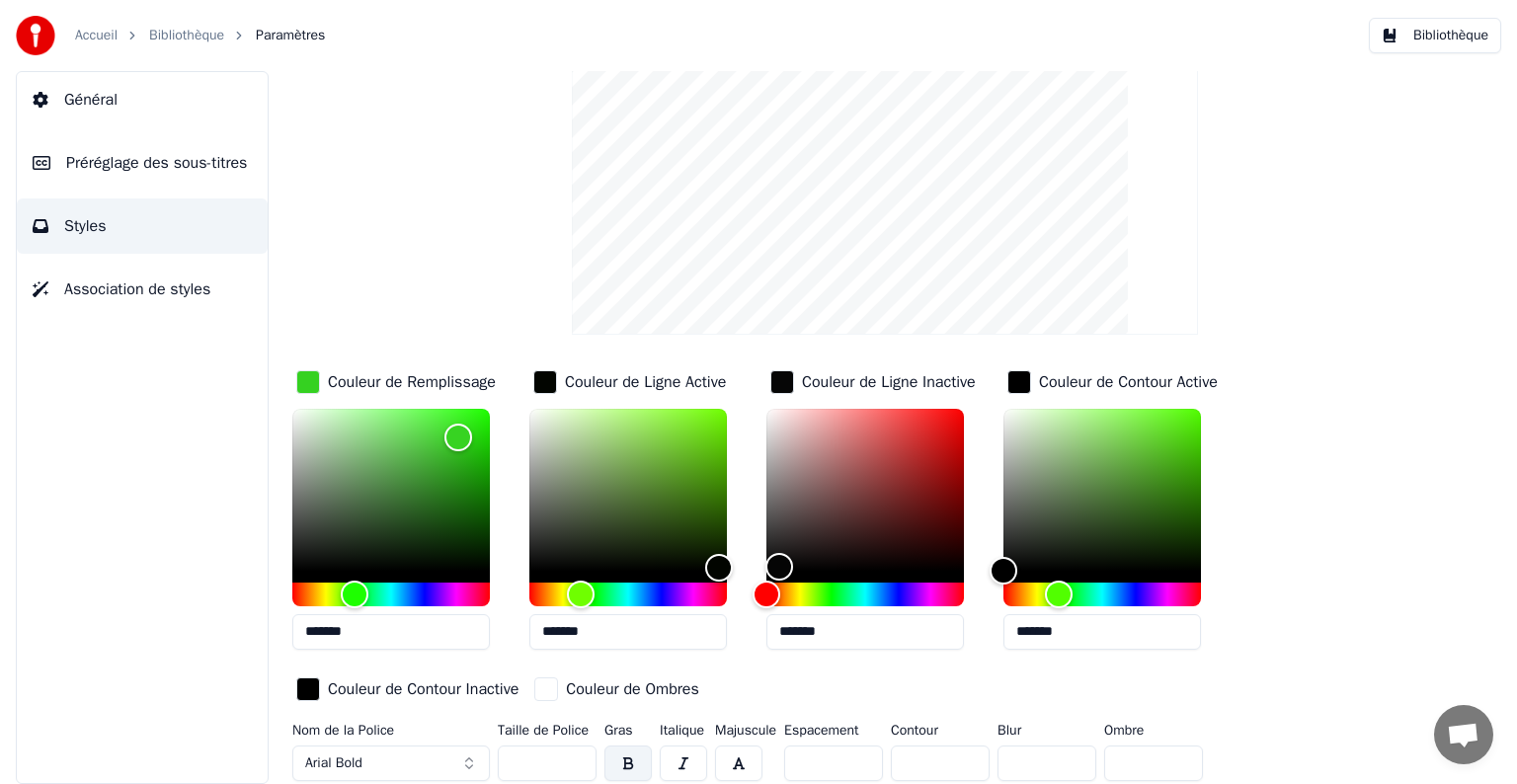 scroll, scrollTop: 141, scrollLeft: 0, axis: vertical 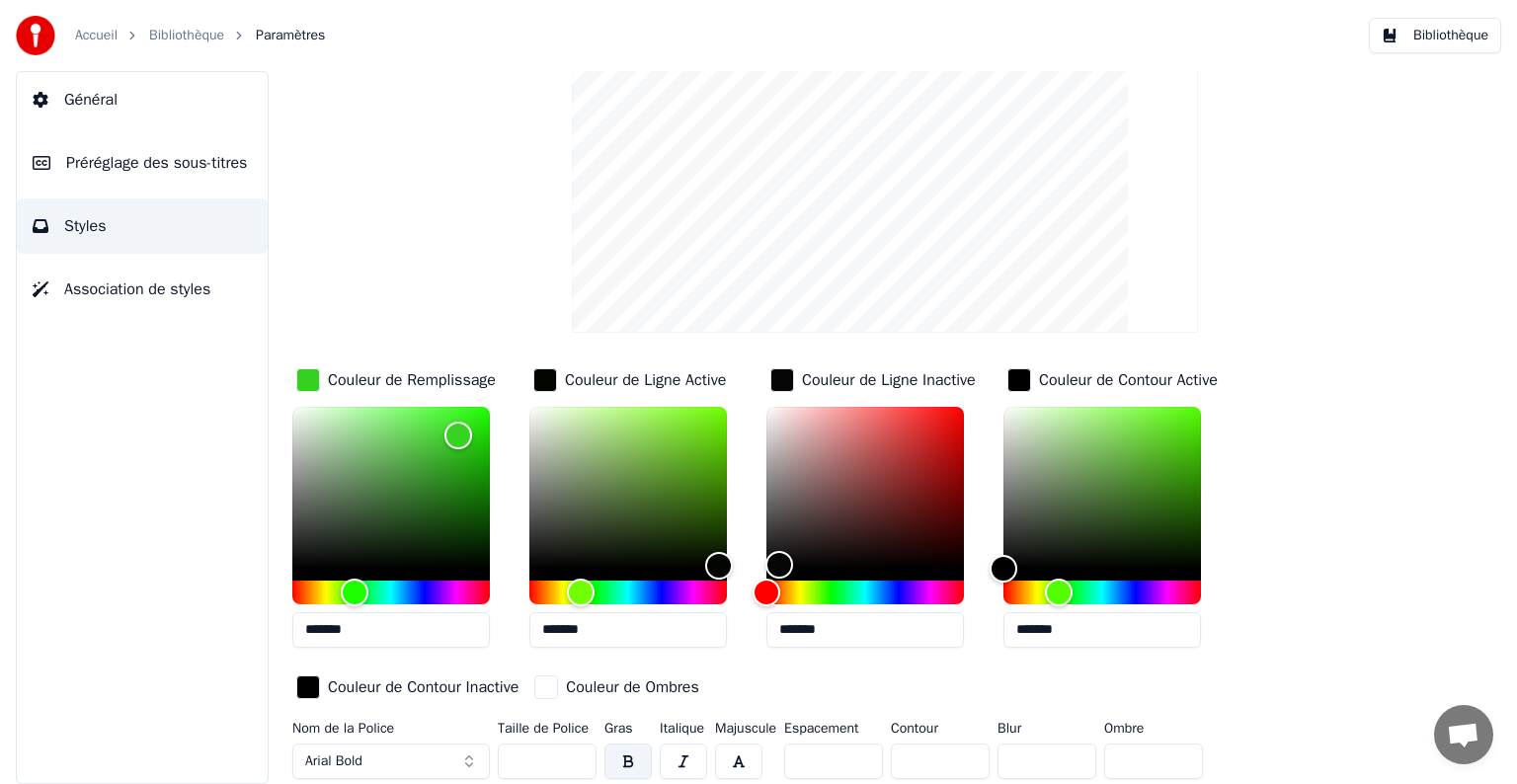 click at bounding box center (683, 761) 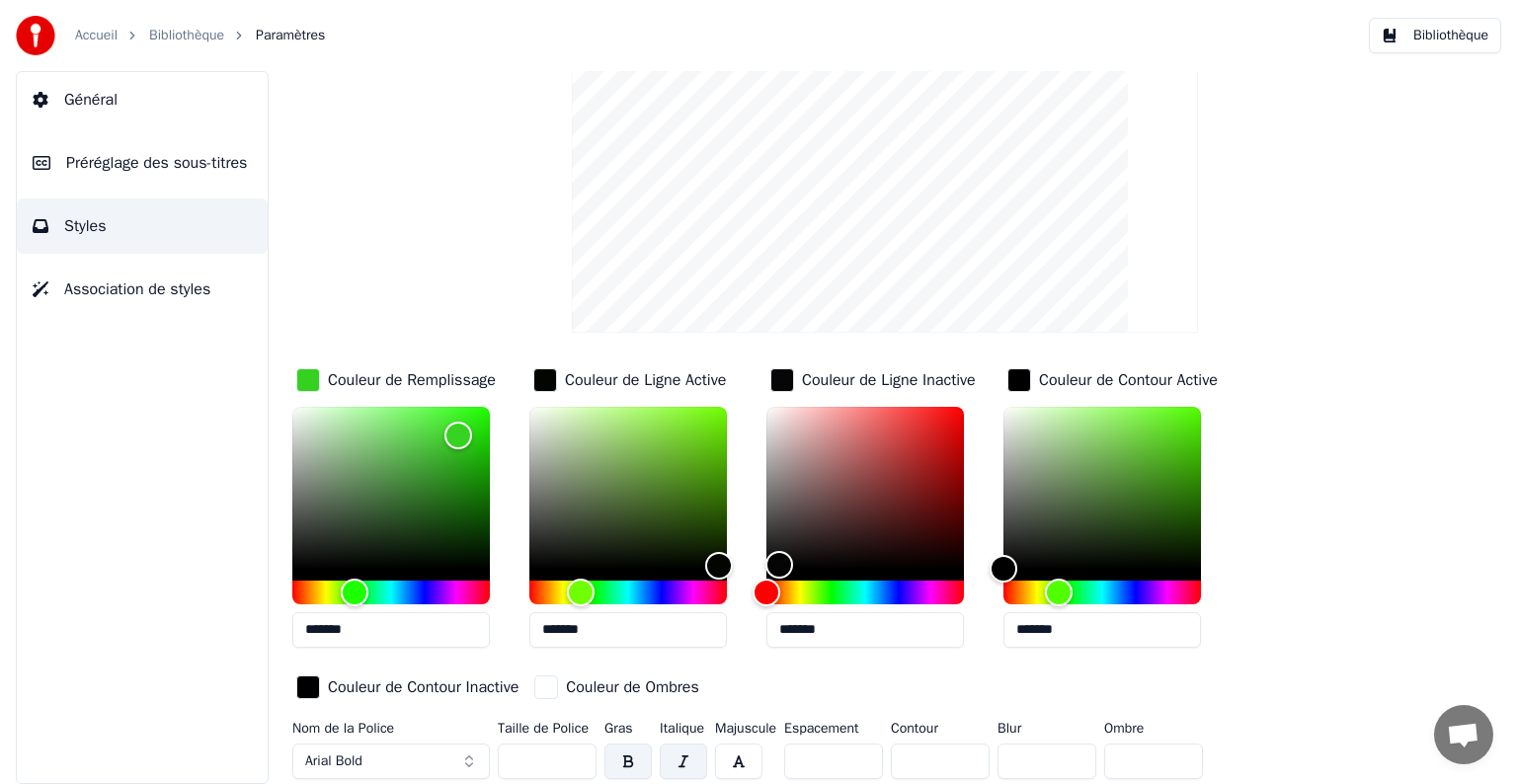 click at bounding box center (739, 761) 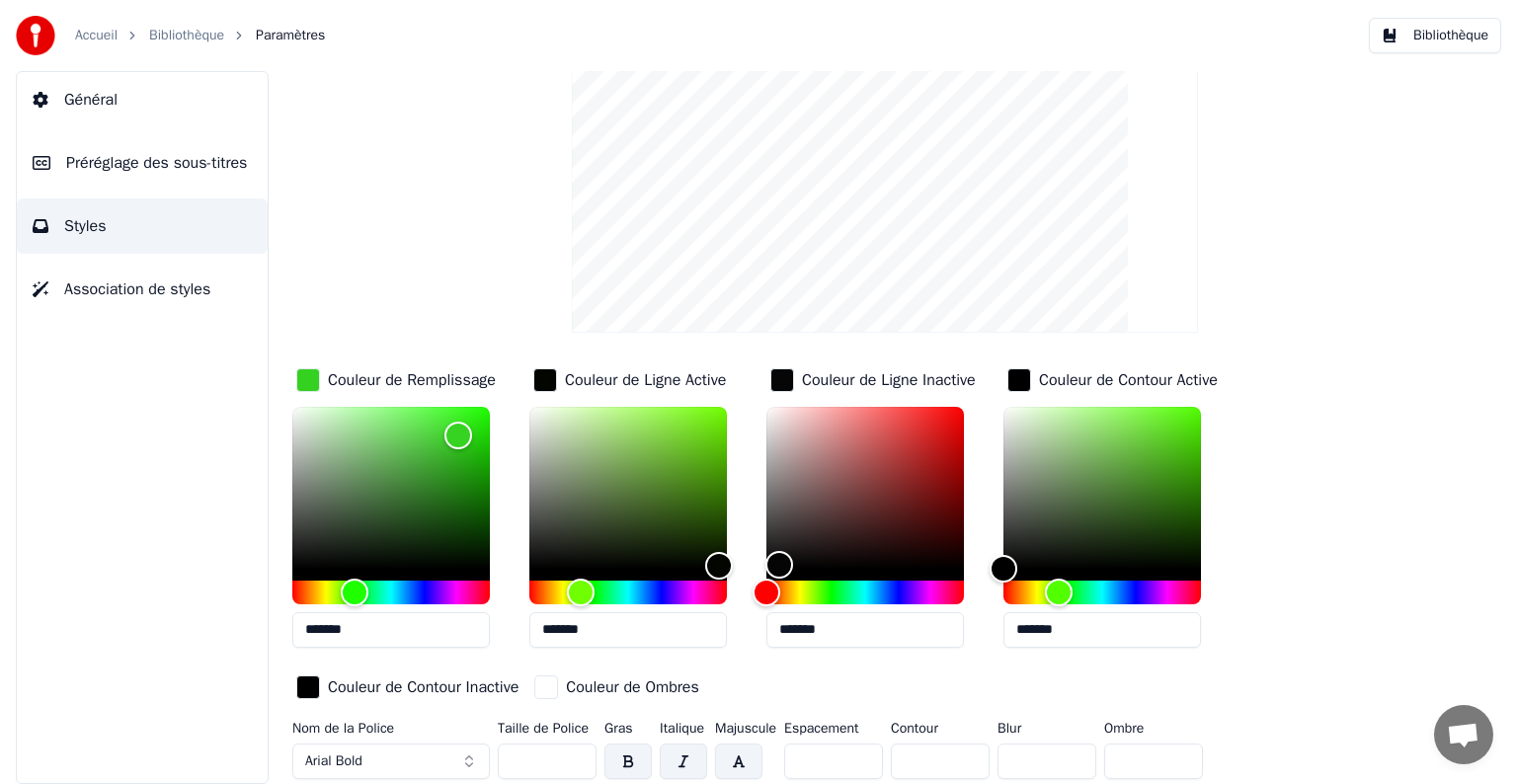 click at bounding box center (739, 761) 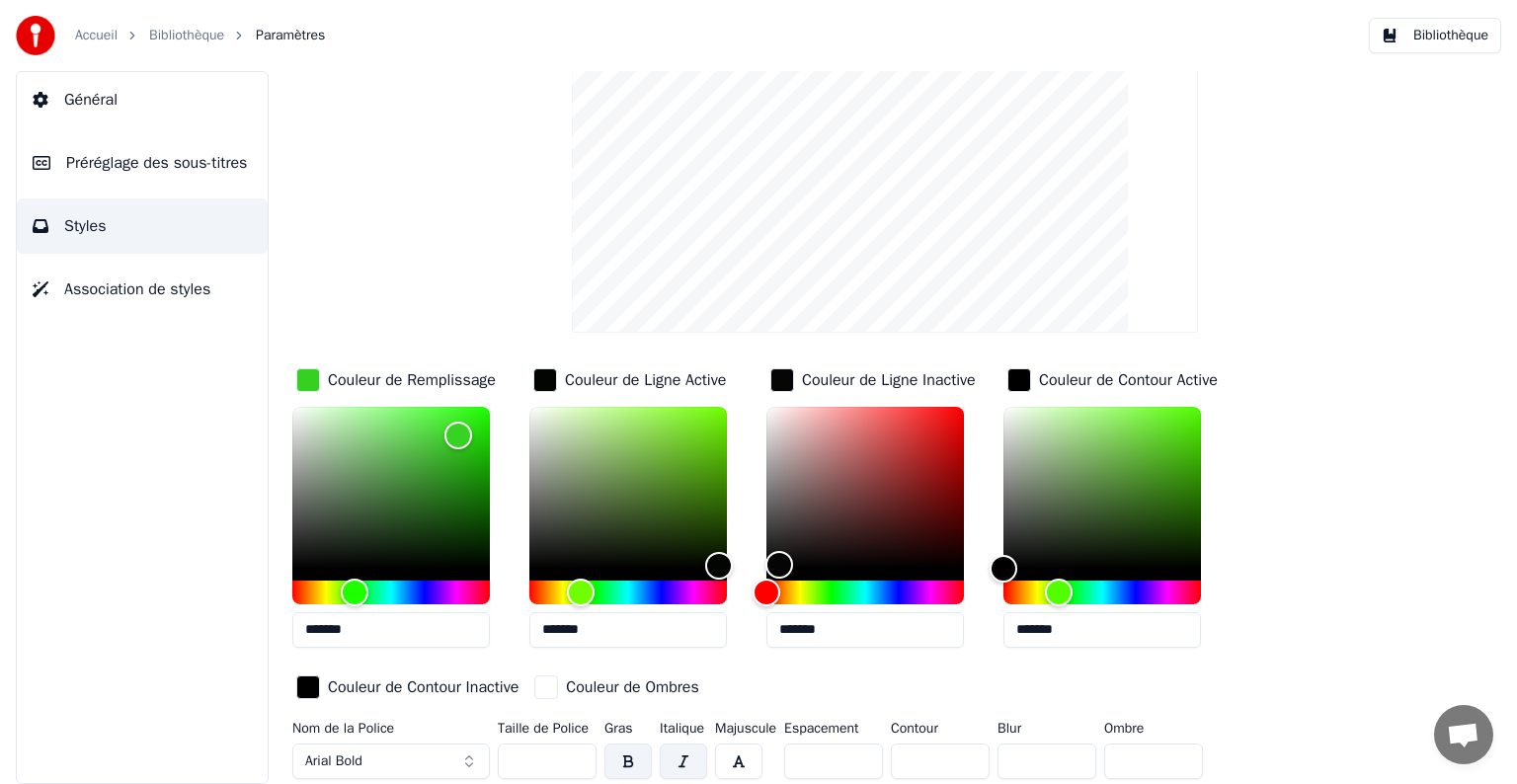click at bounding box center [628, 761] 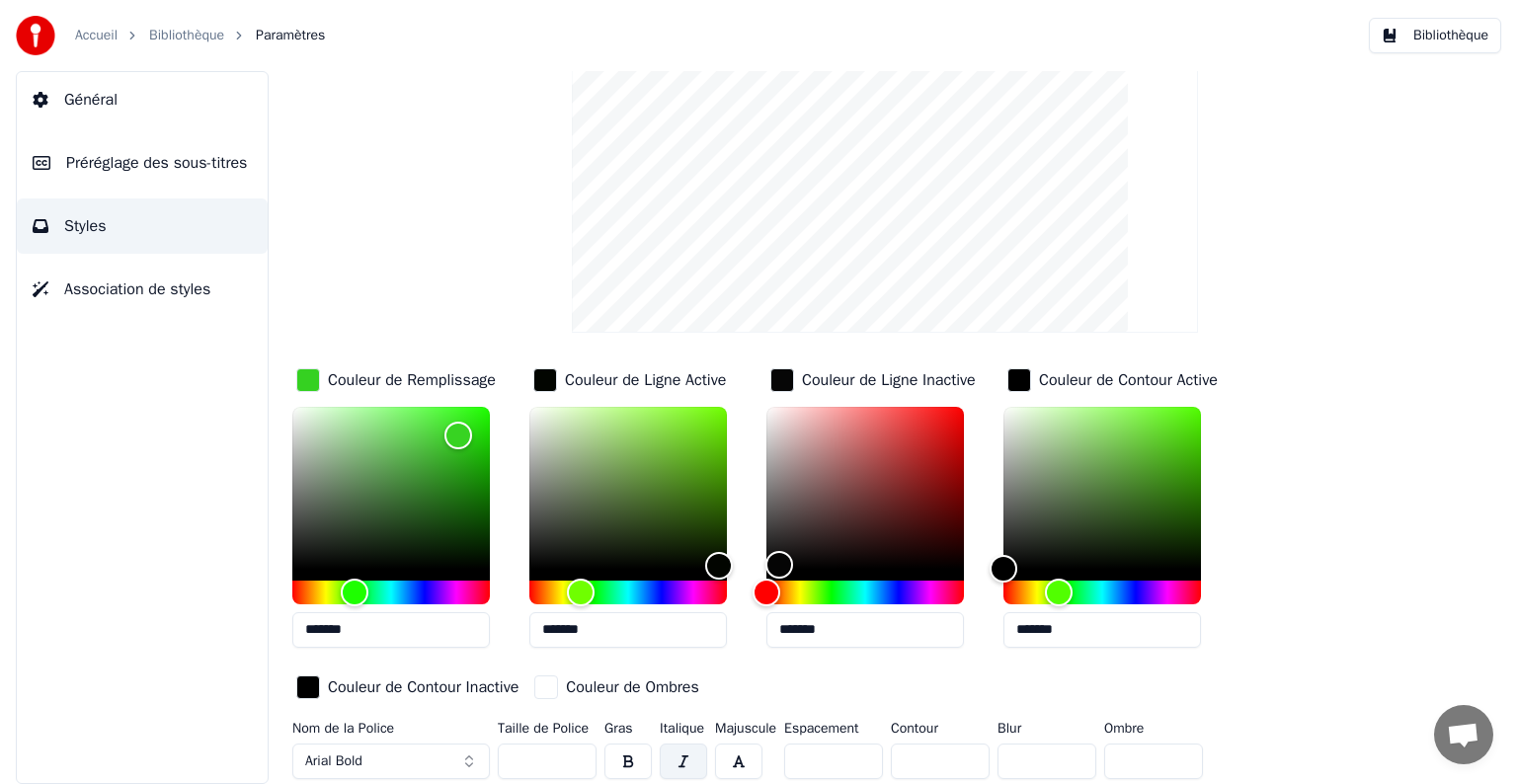 click at bounding box center (628, 761) 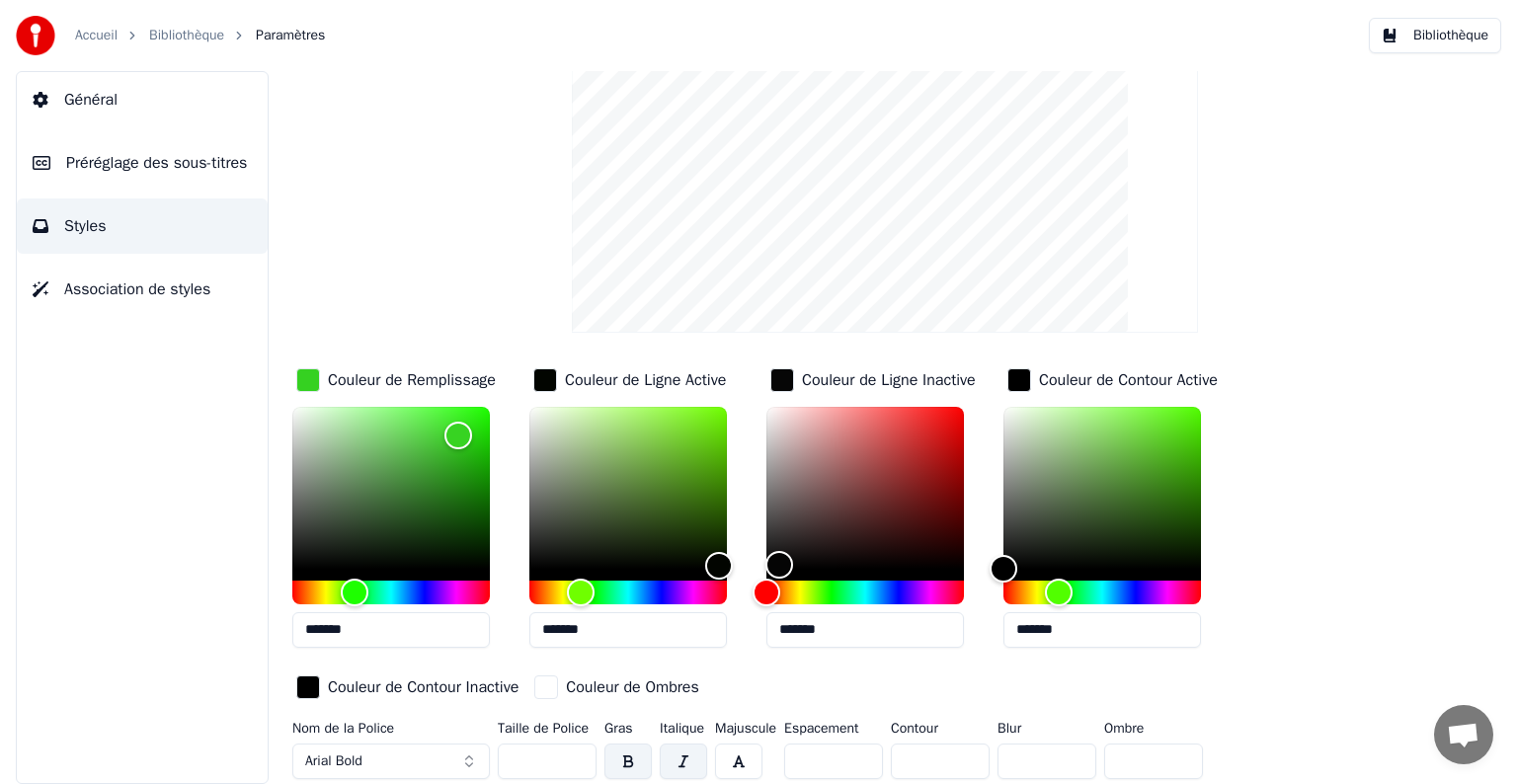 click at bounding box center (546, 687) 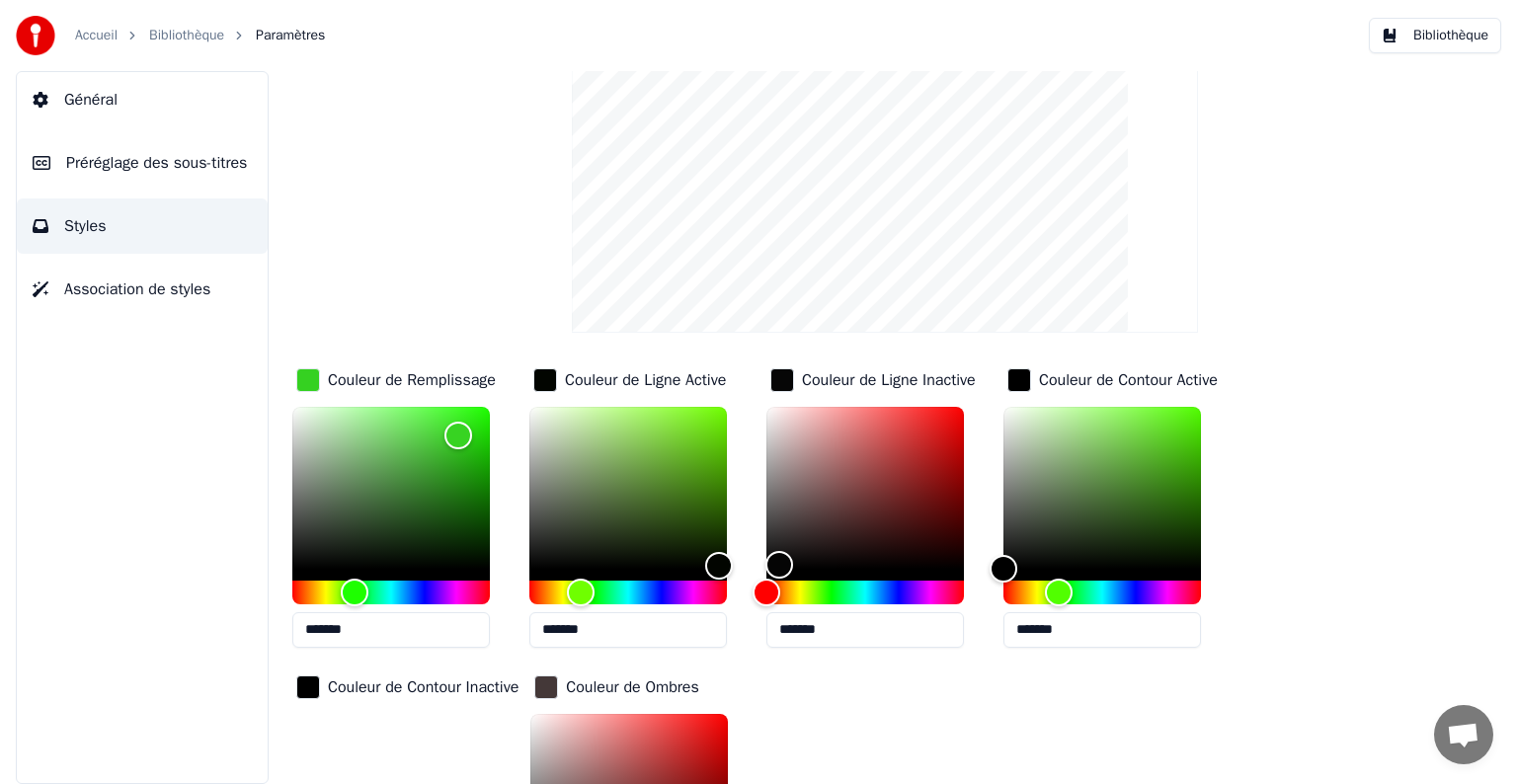 scroll, scrollTop: 229, scrollLeft: 0, axis: vertical 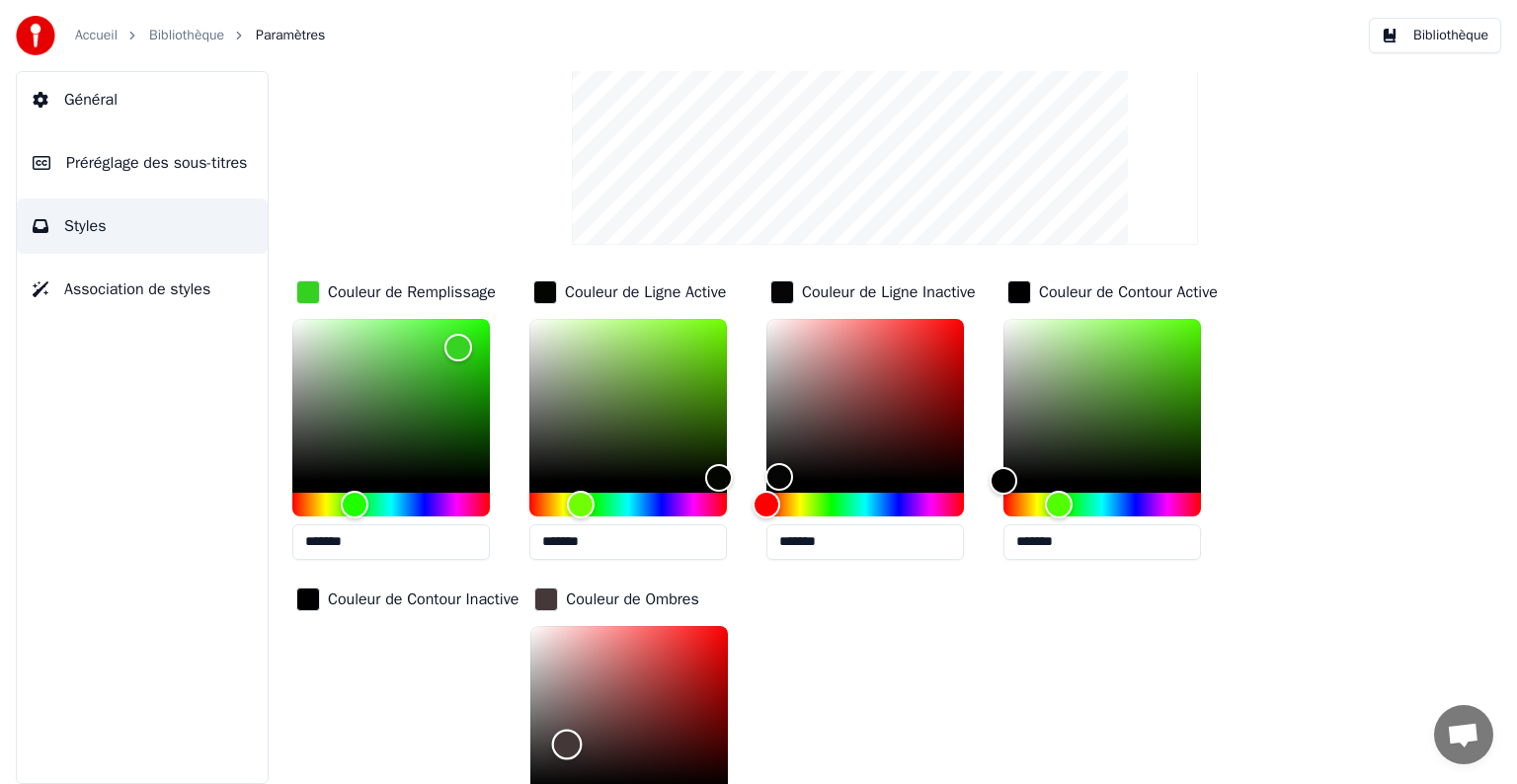 click at bounding box center (629, 707) 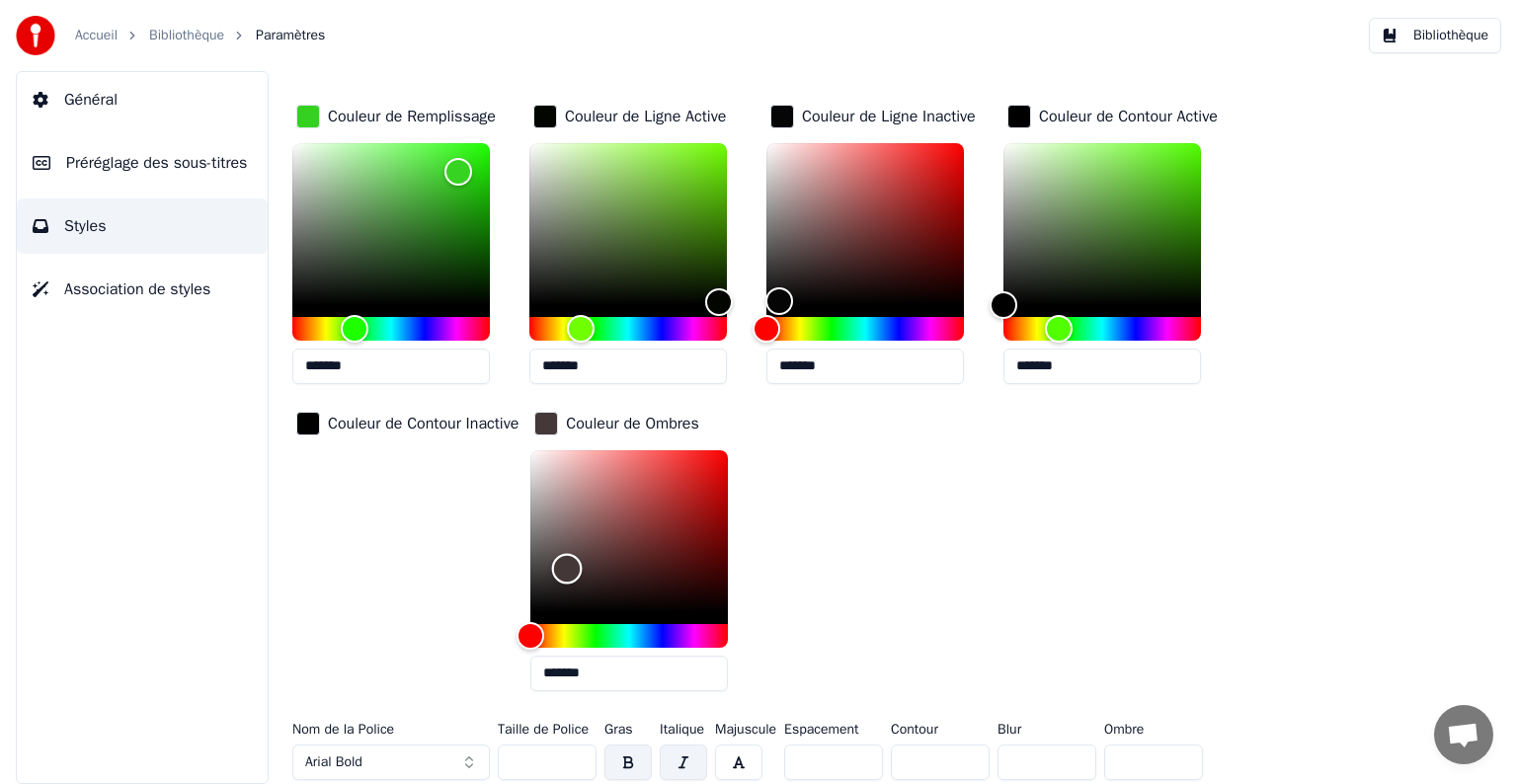 scroll, scrollTop: 406, scrollLeft: 0, axis: vertical 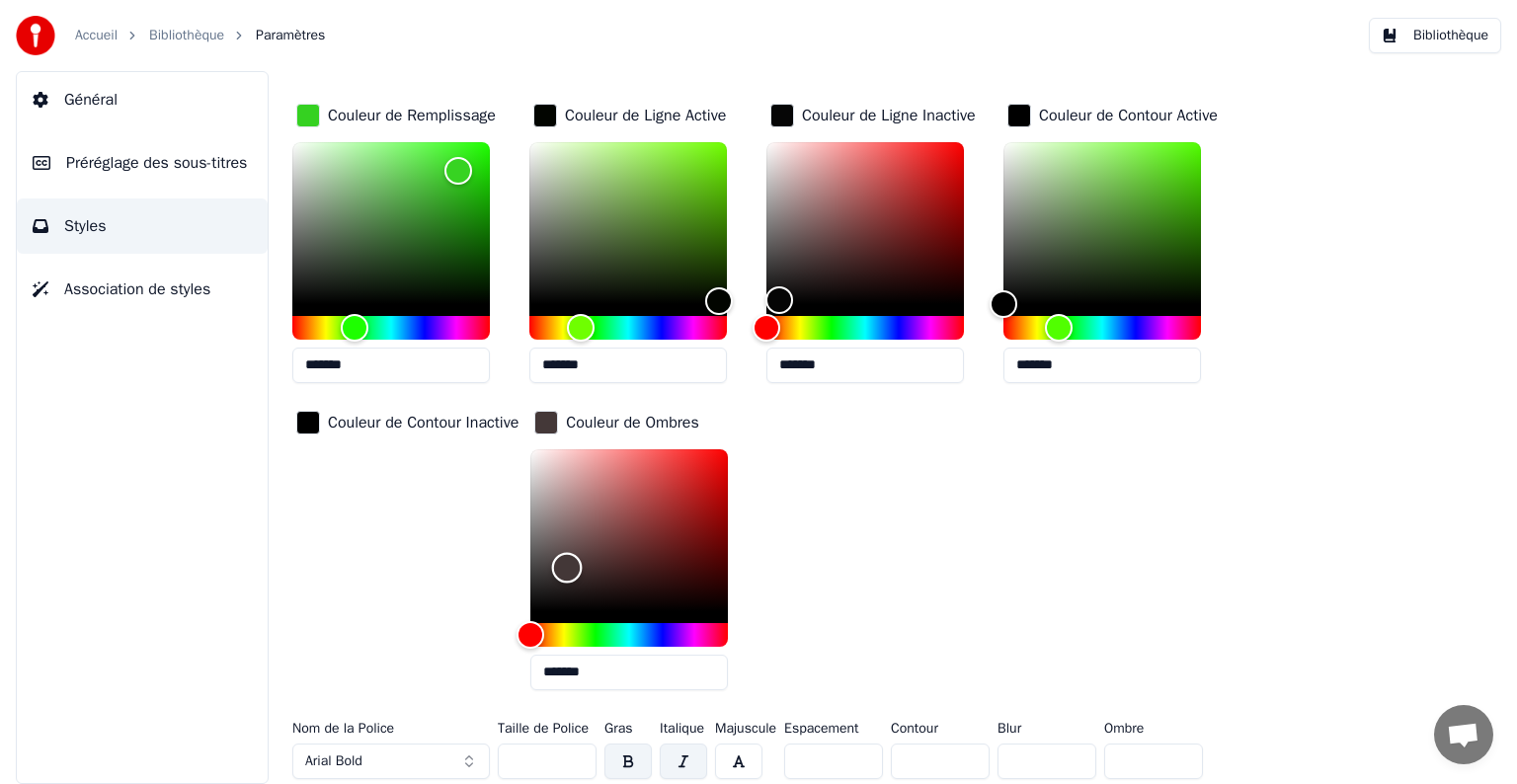 click at bounding box center (629, 530) 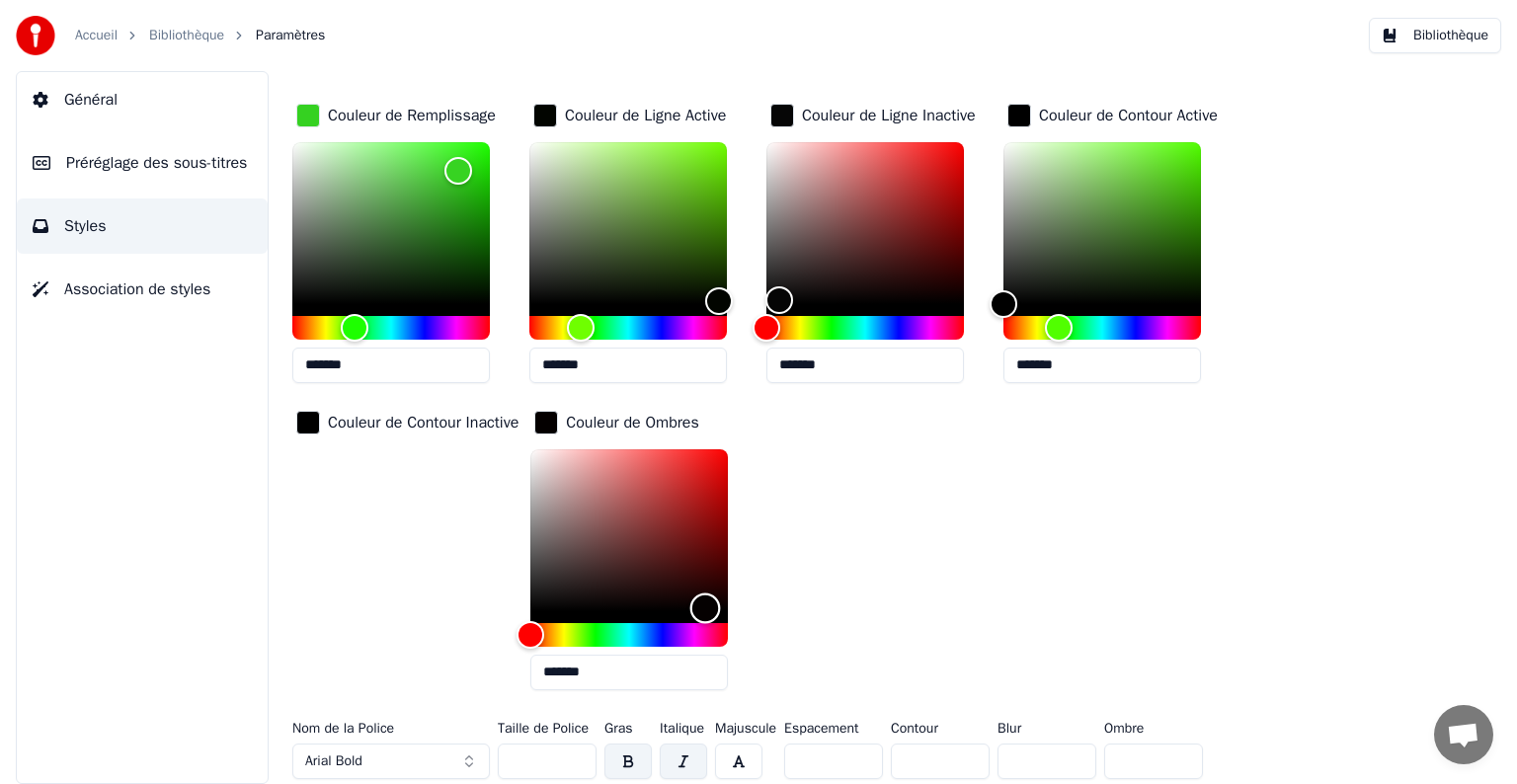 type on "*******" 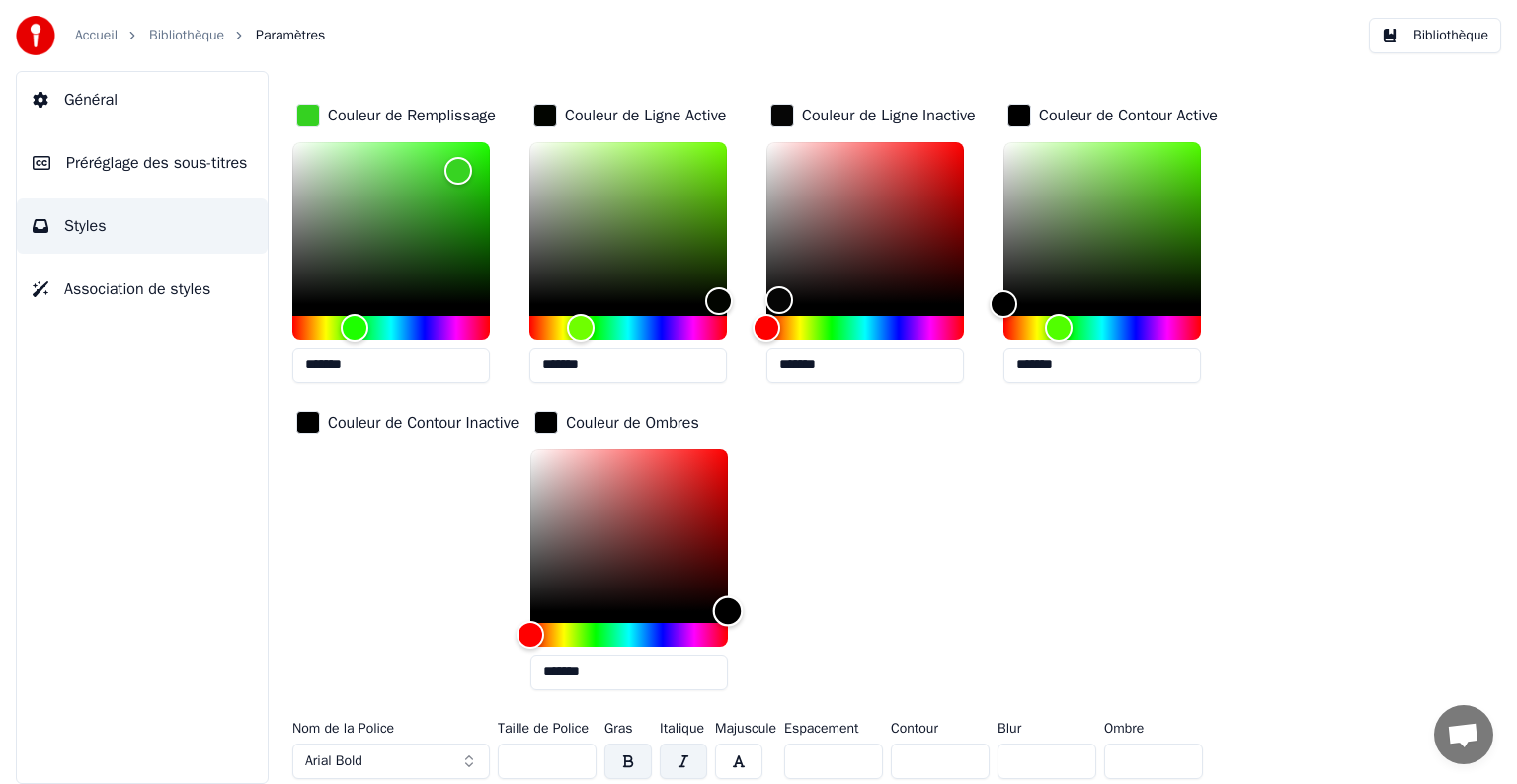 drag, startPoint x: 710, startPoint y: 605, endPoint x: 740, endPoint y: 622, distance: 34.48188 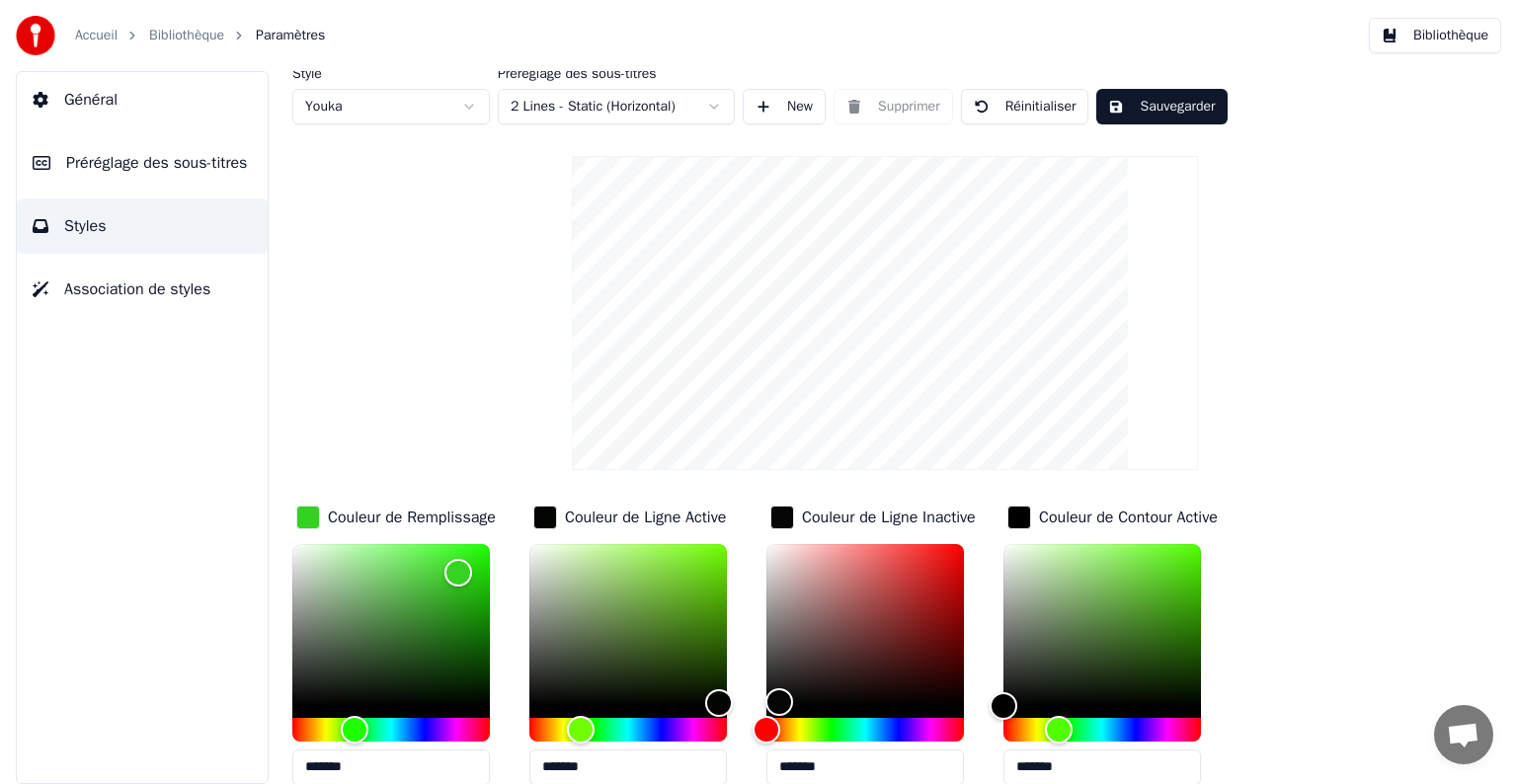 scroll, scrollTop: 0, scrollLeft: 0, axis: both 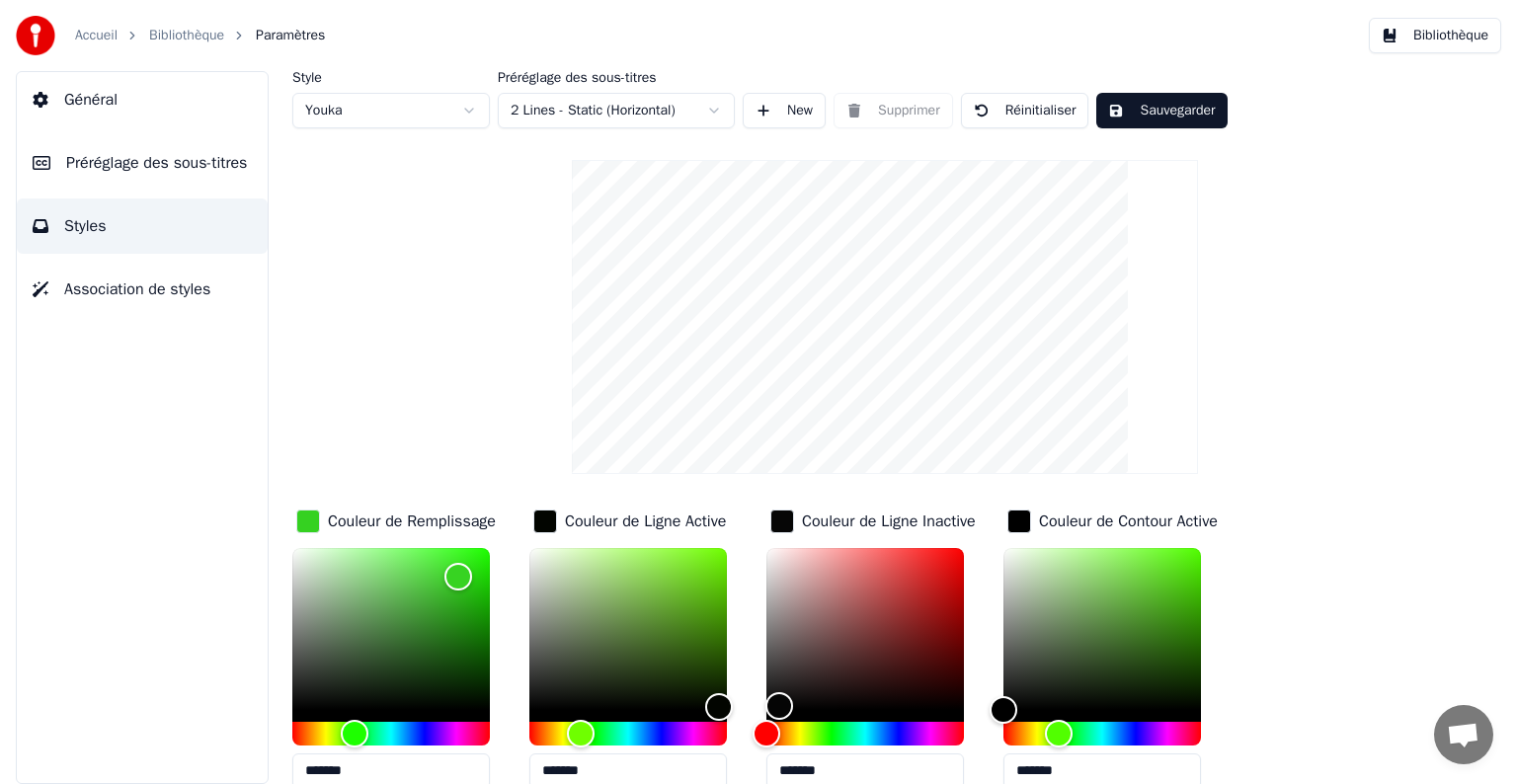click on "Sauvegarder" at bounding box center [1161, 111] 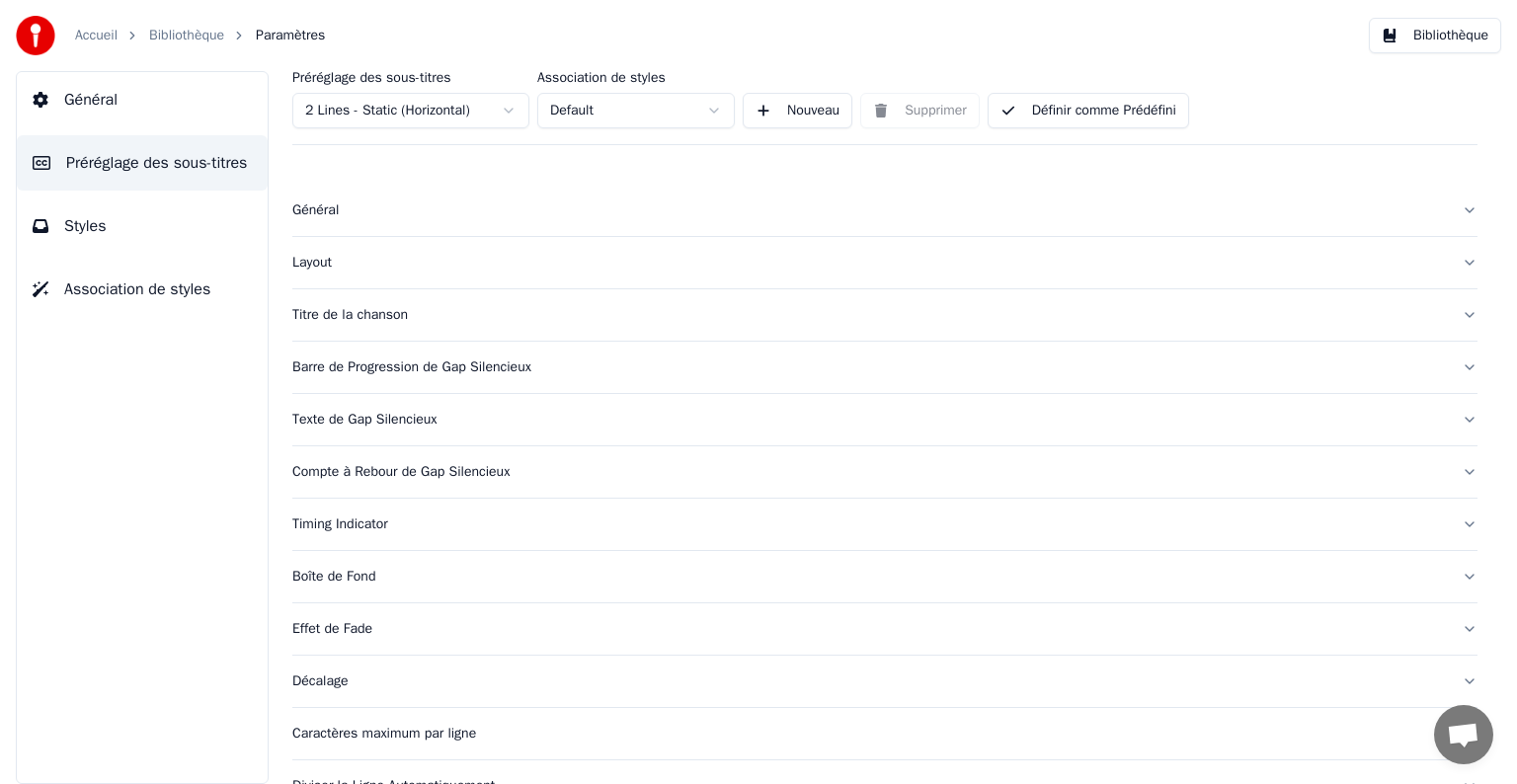 click on "Général" at bounding box center (869, 210) 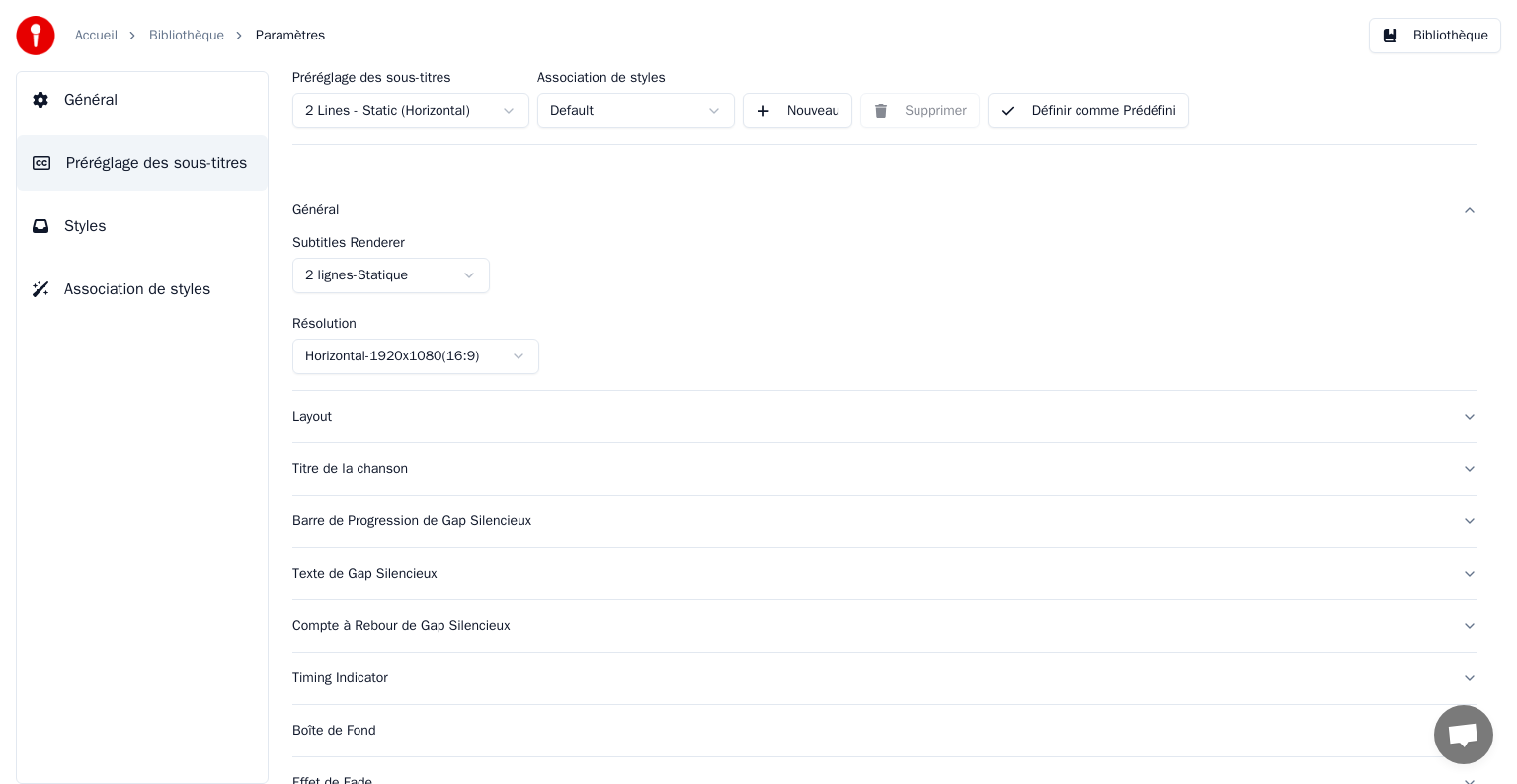 click on "Layout" at bounding box center [869, 417] 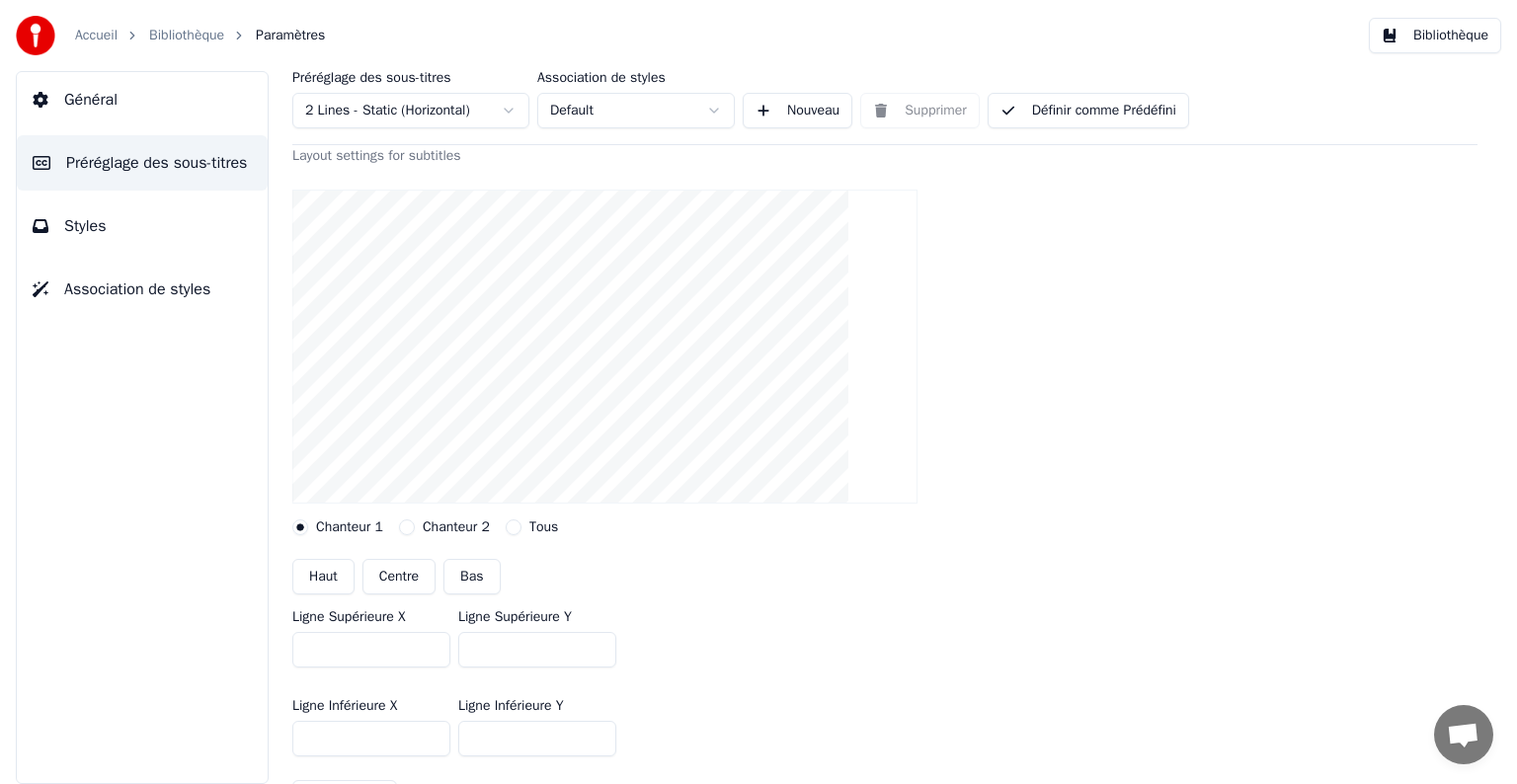 scroll, scrollTop: 197, scrollLeft: 0, axis: vertical 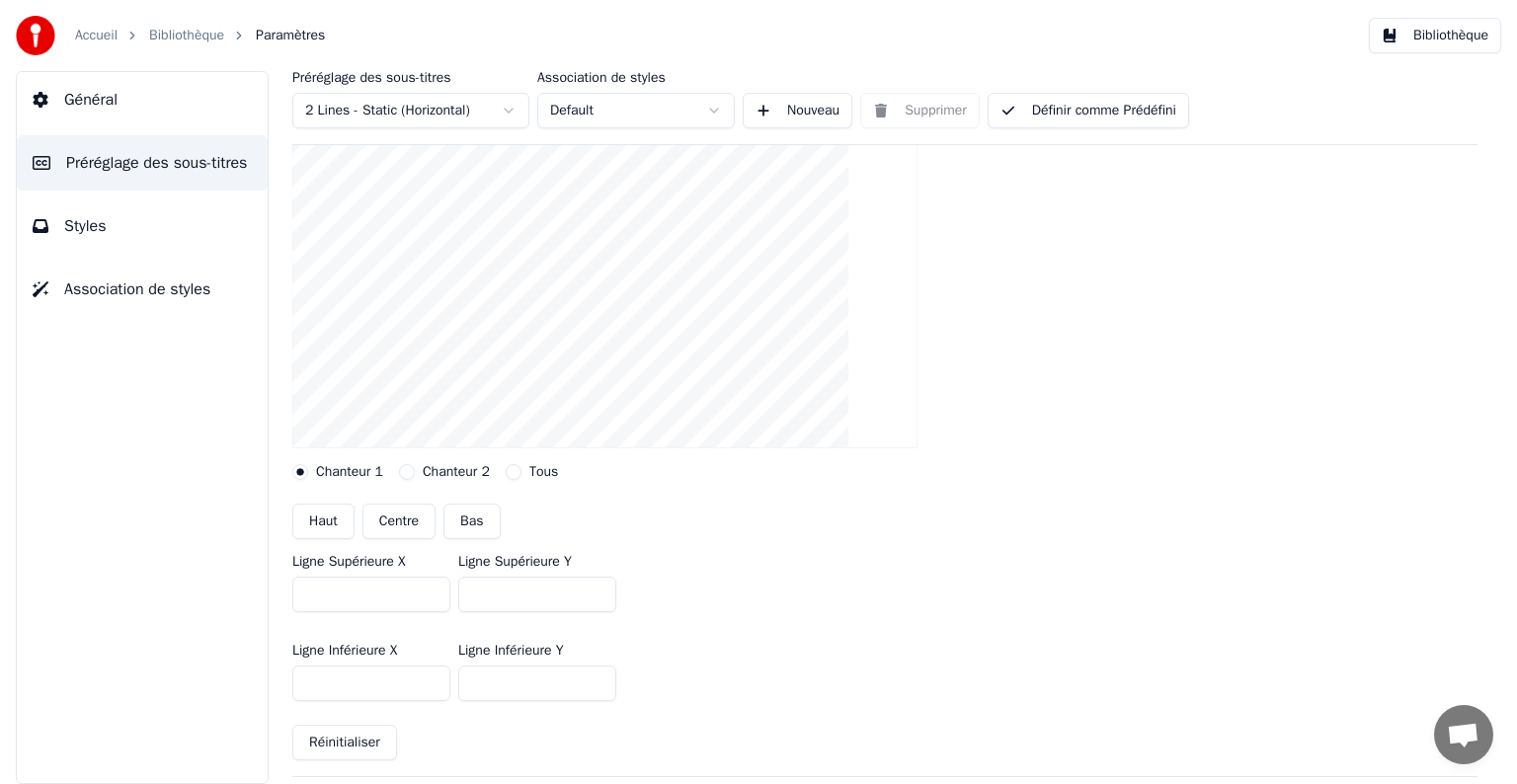 click at bounding box center (604, 291) 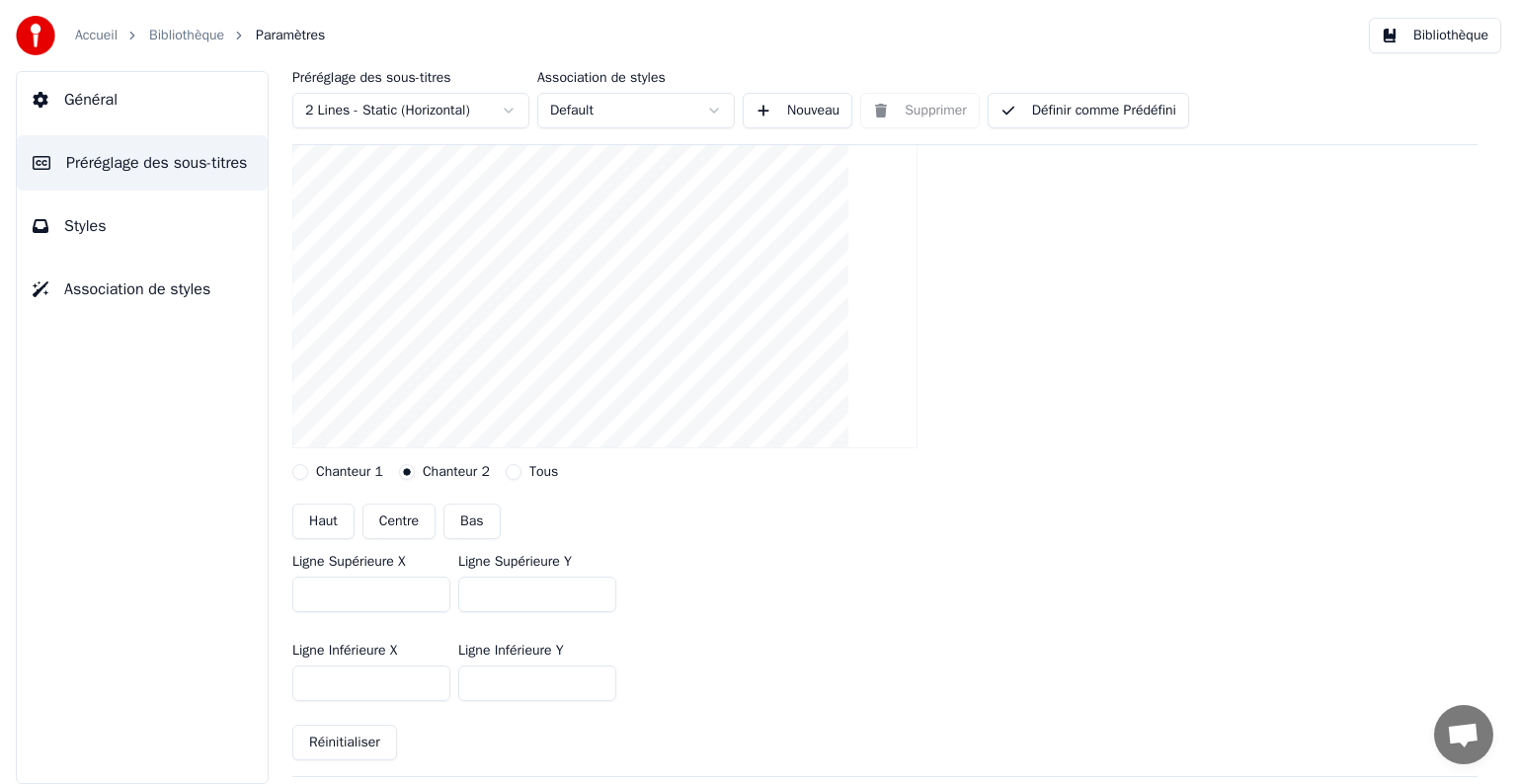 click on "Bas" at bounding box center (472, 521) 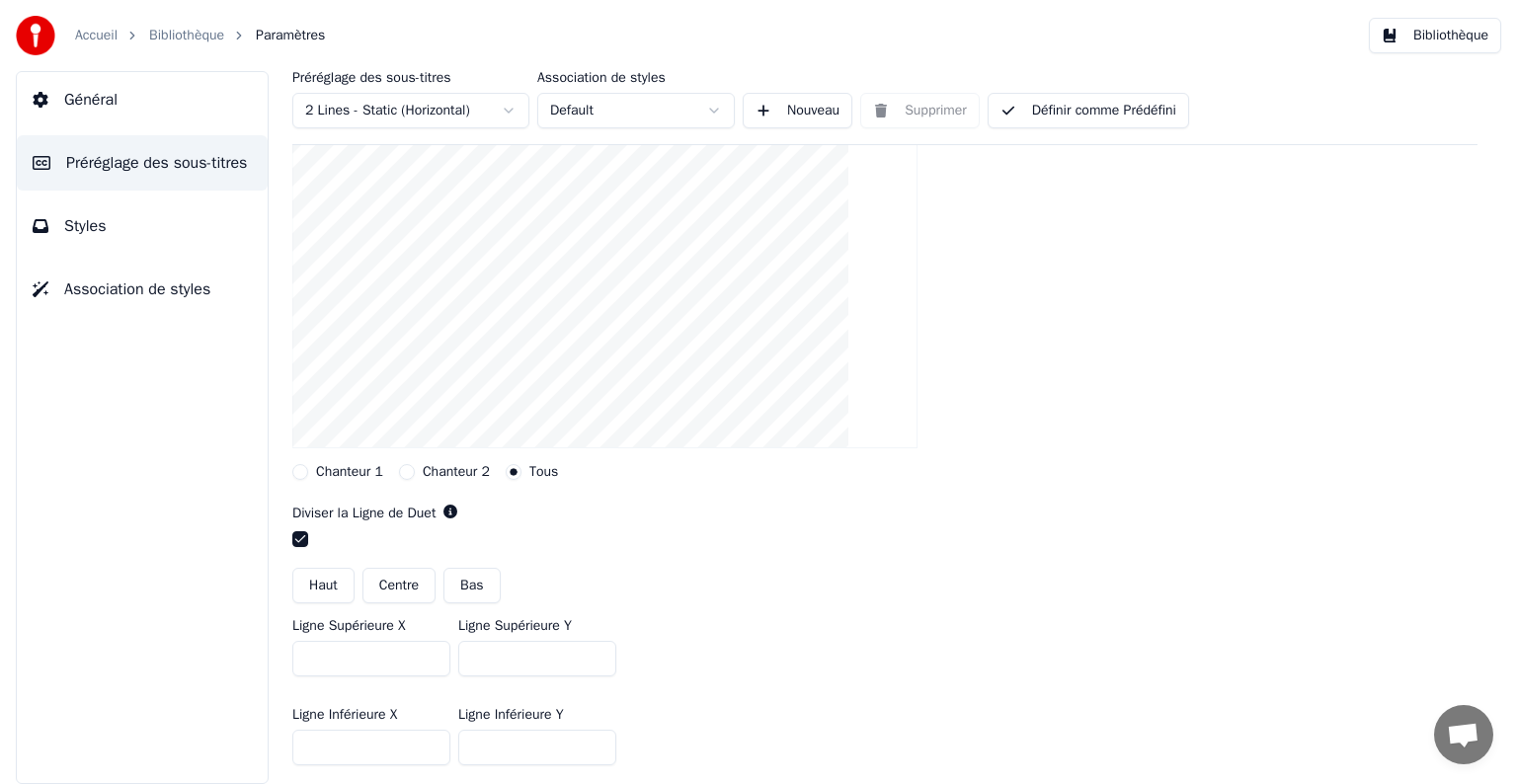 click on "Centre" at bounding box center (399, 586) 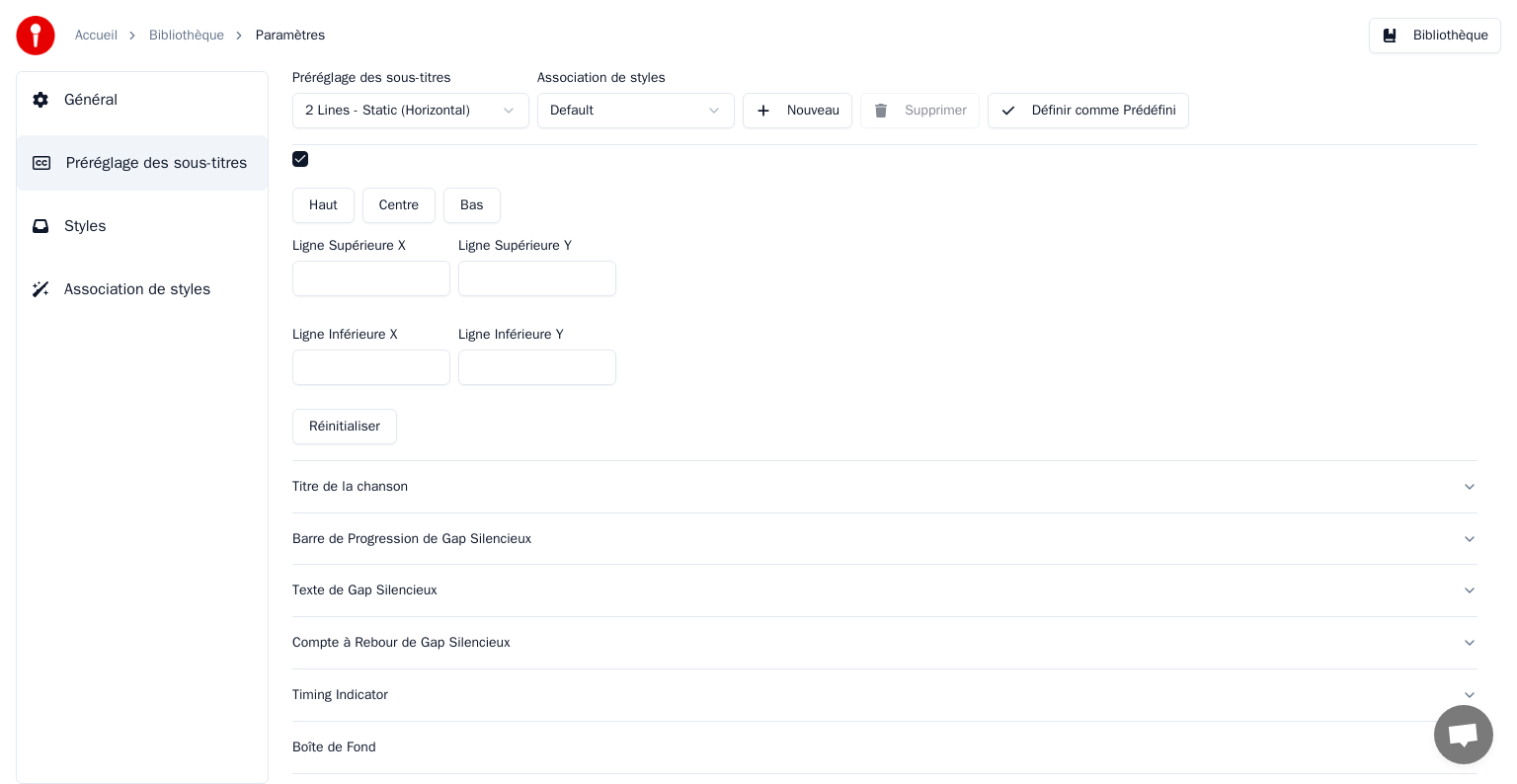 scroll, scrollTop: 592, scrollLeft: 0, axis: vertical 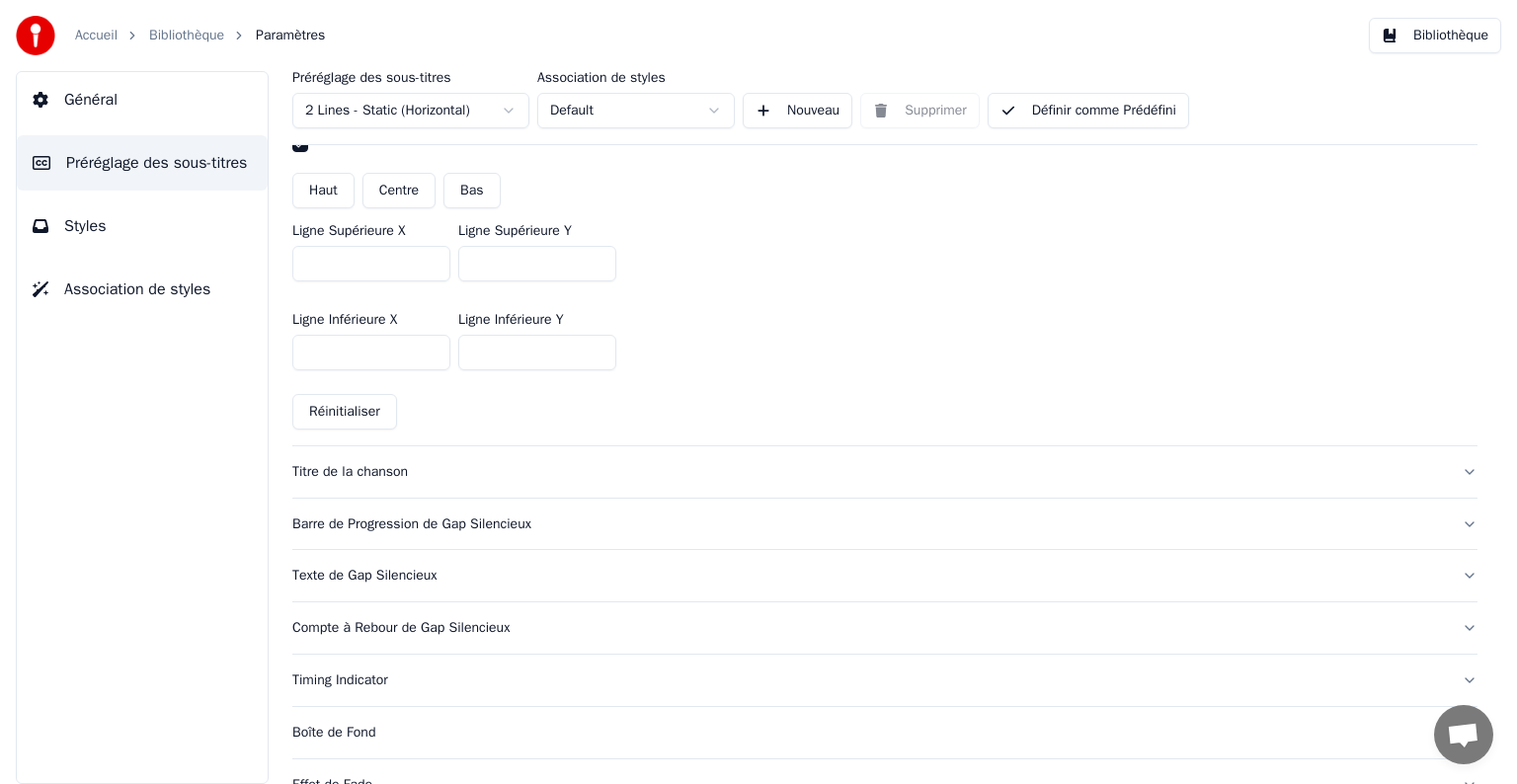 click on "Titre de la chanson" at bounding box center (869, 472) 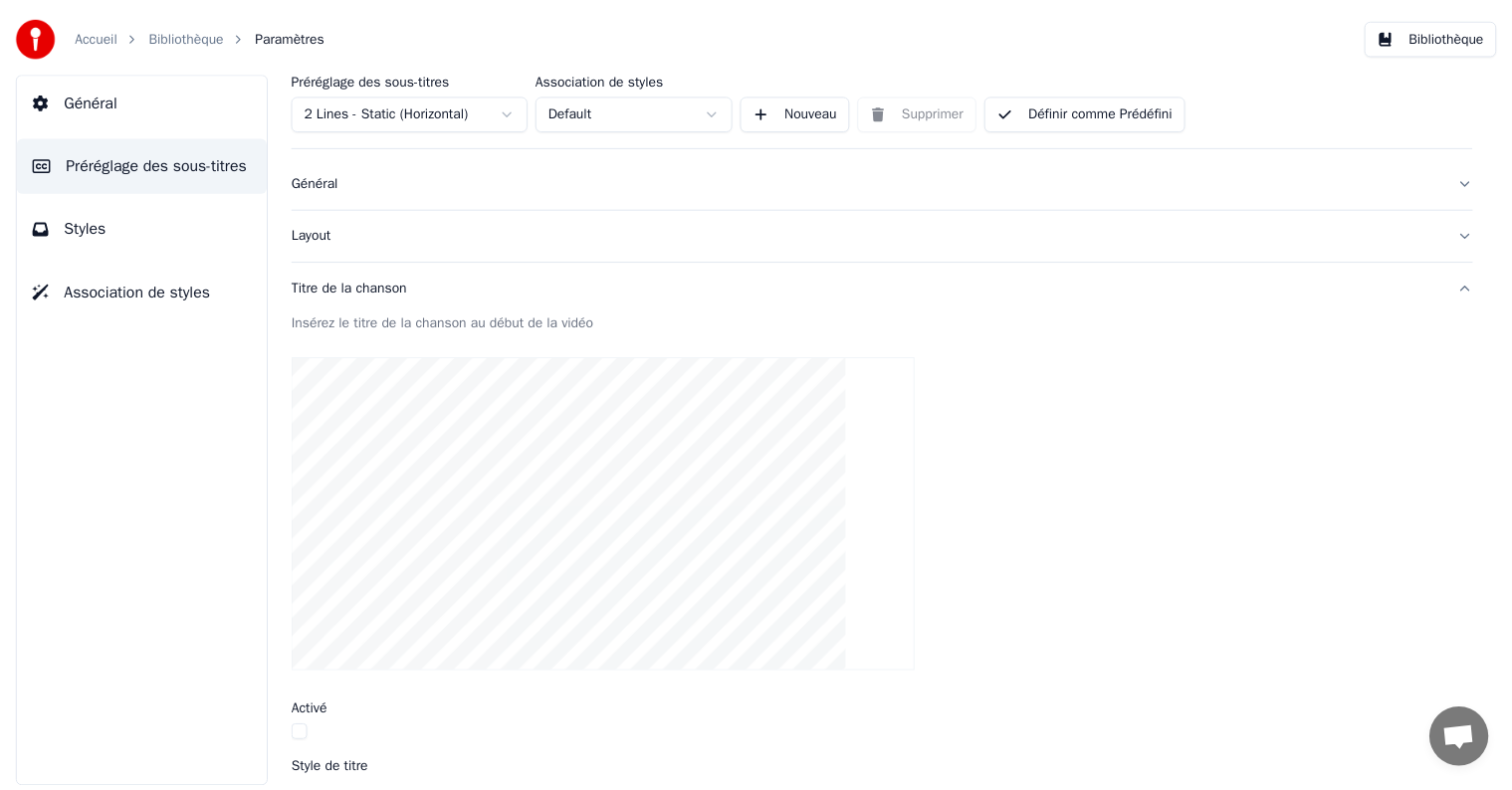 scroll, scrollTop: 0, scrollLeft: 0, axis: both 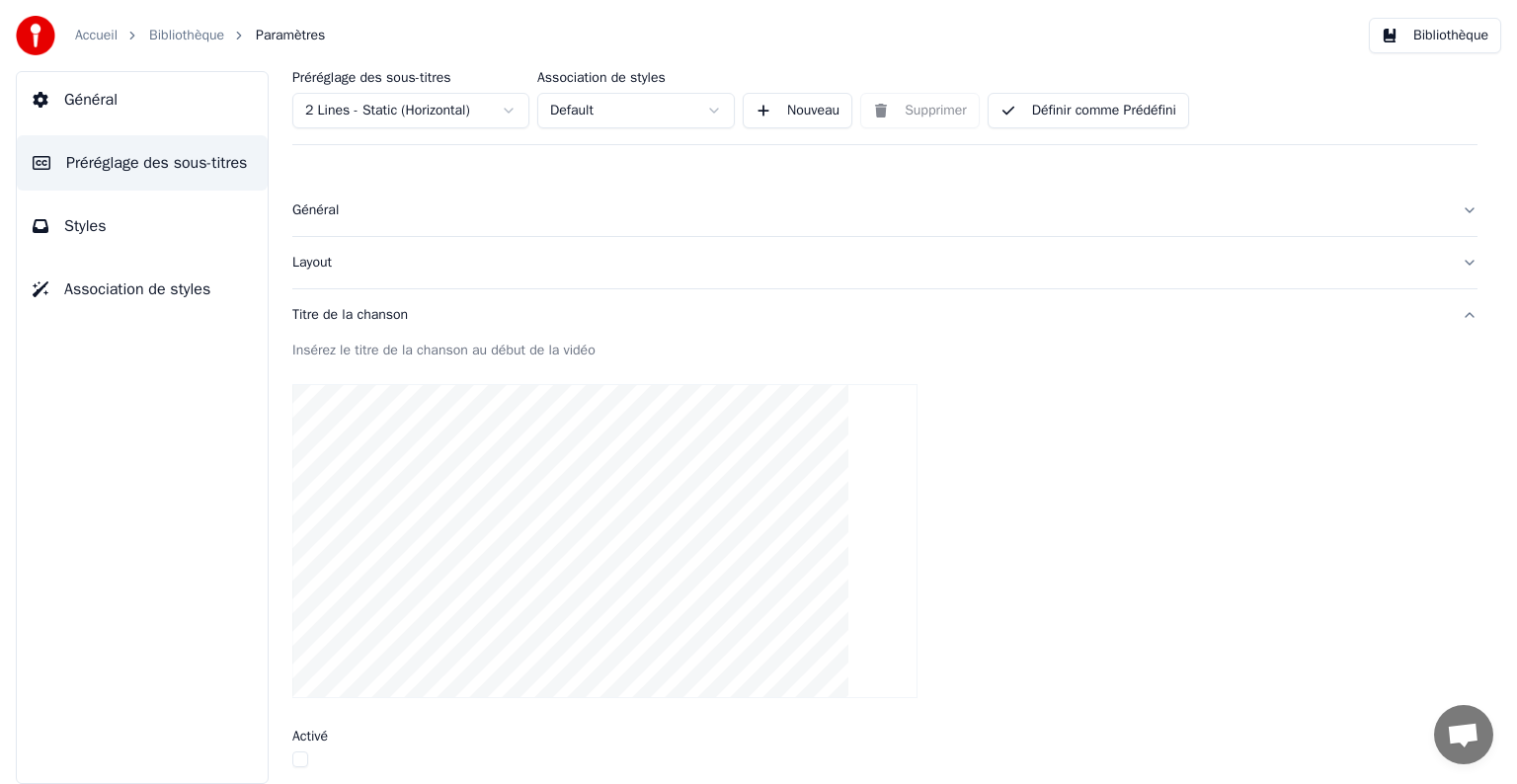 click on "Styles" at bounding box center [142, 226] 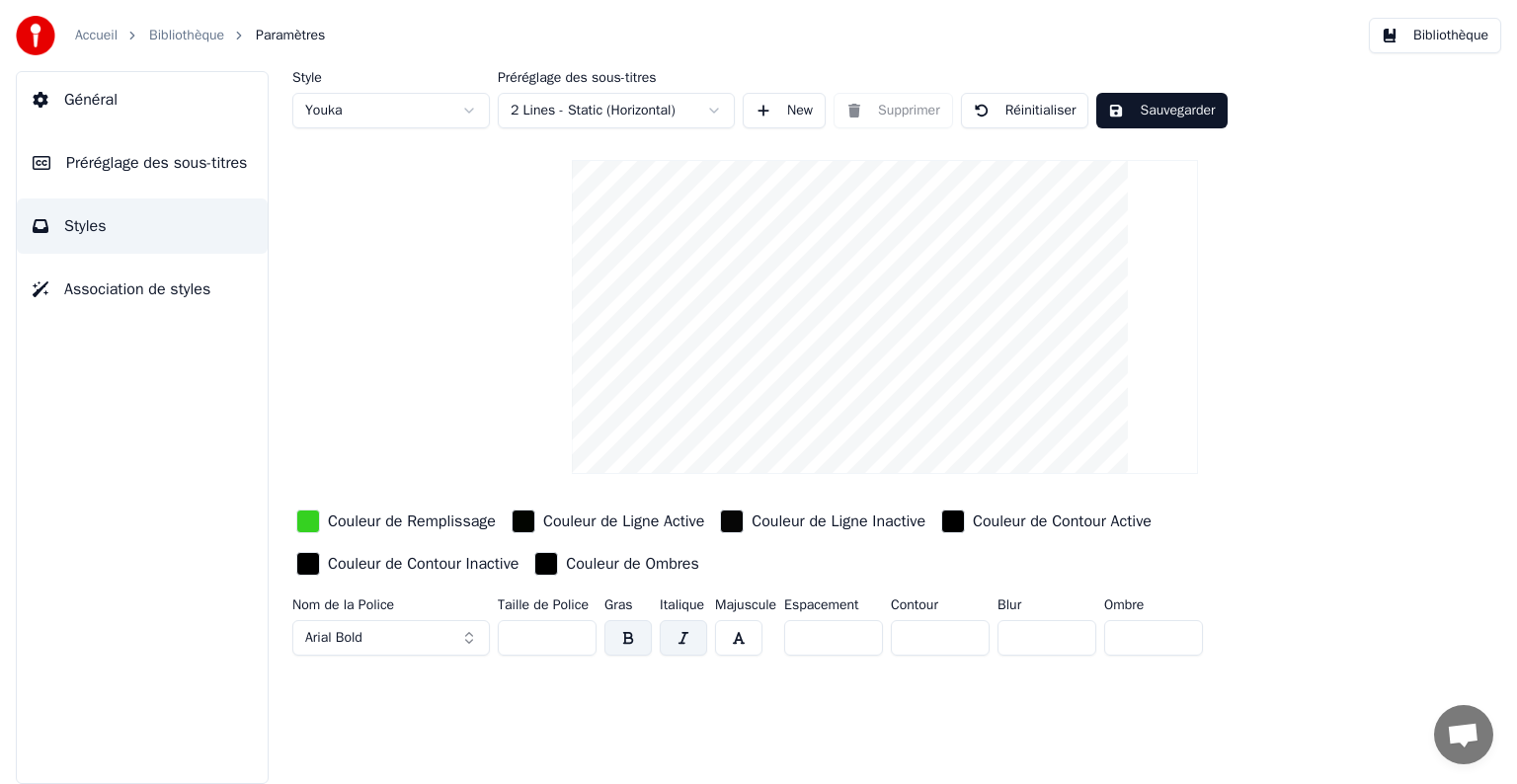 click on "Association de styles" at bounding box center [137, 289] 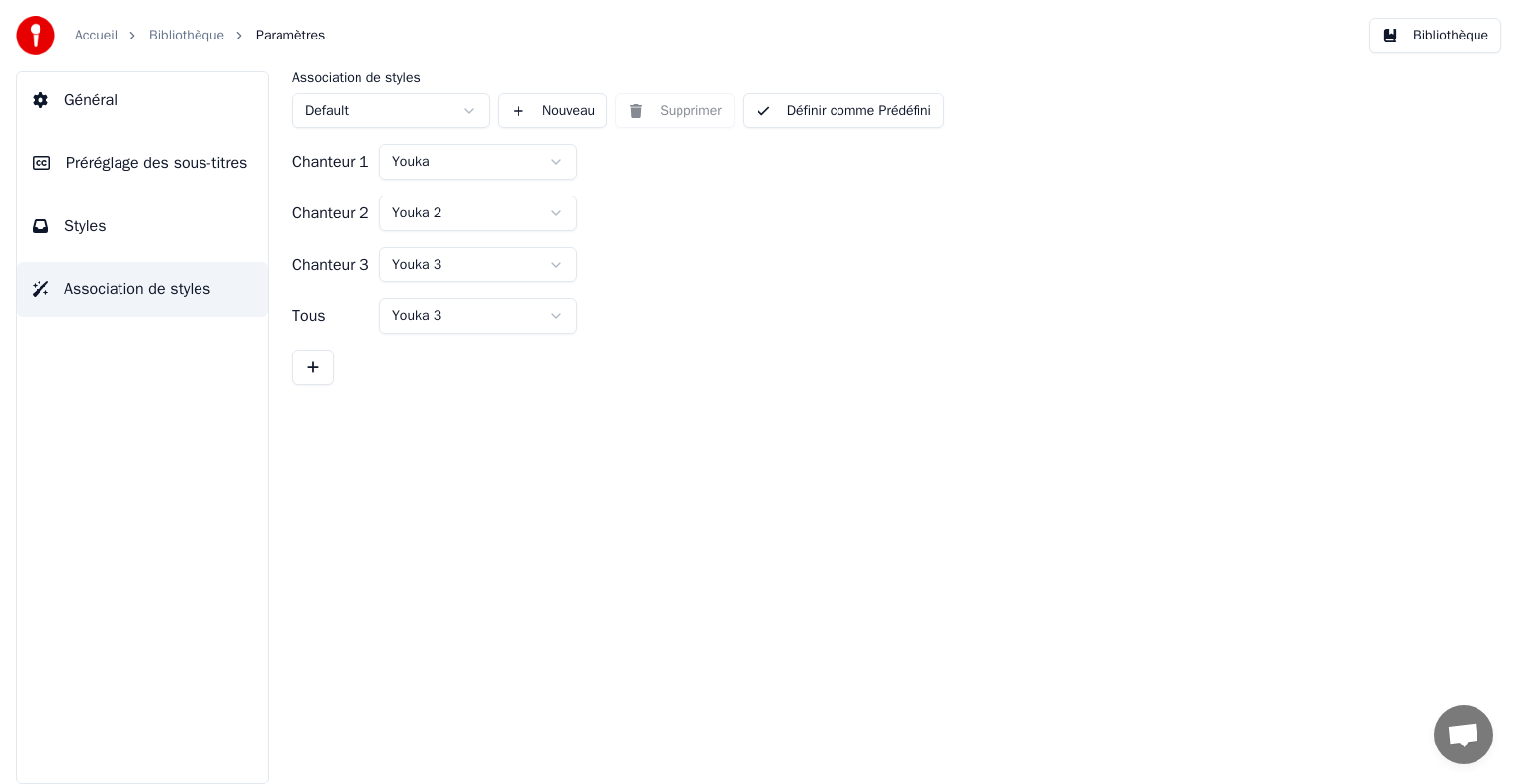 click on "Général" at bounding box center [142, 100] 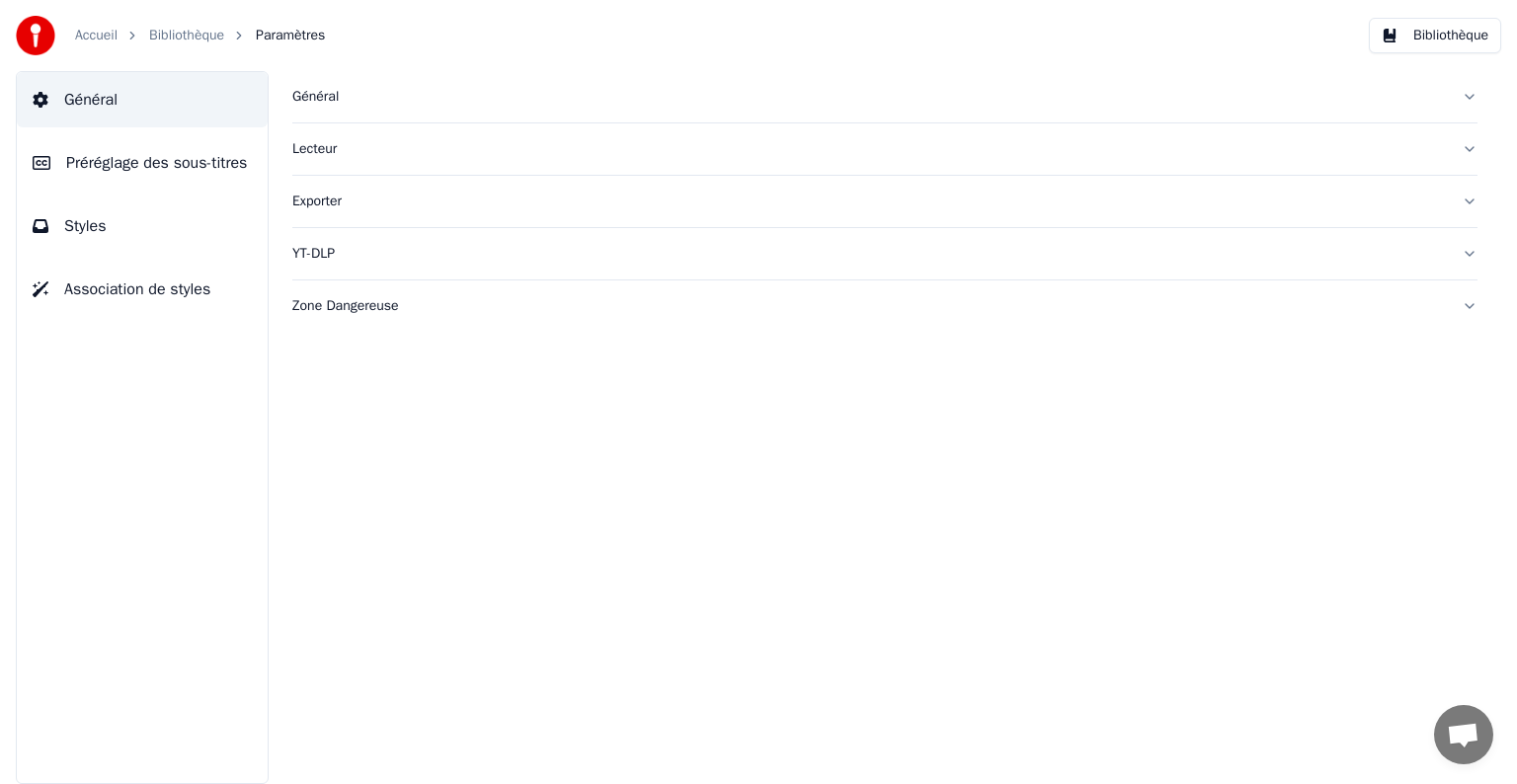 click on "Exporter" at bounding box center [885, 201] 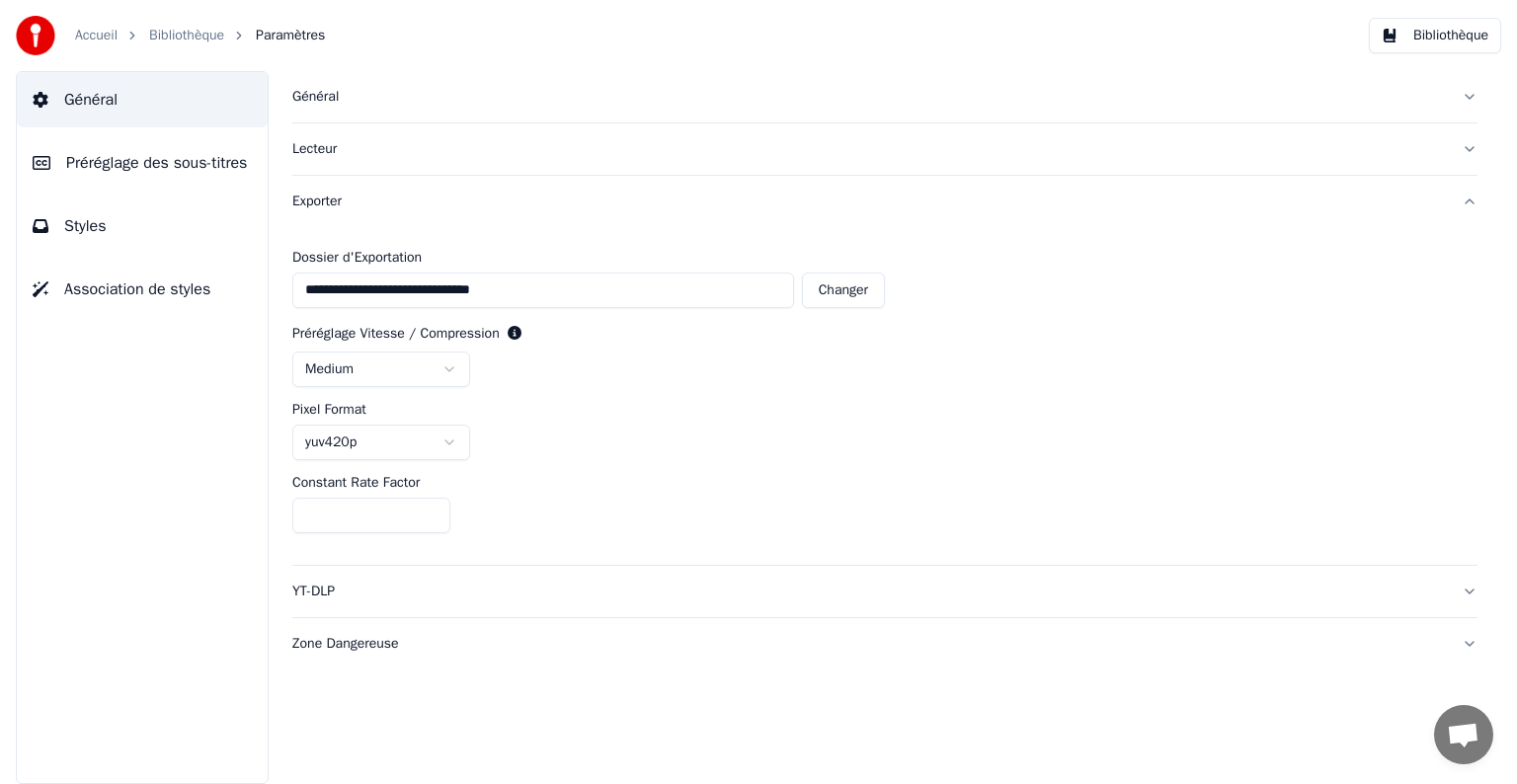 click on "Zone Dangereuse" at bounding box center [869, 644] 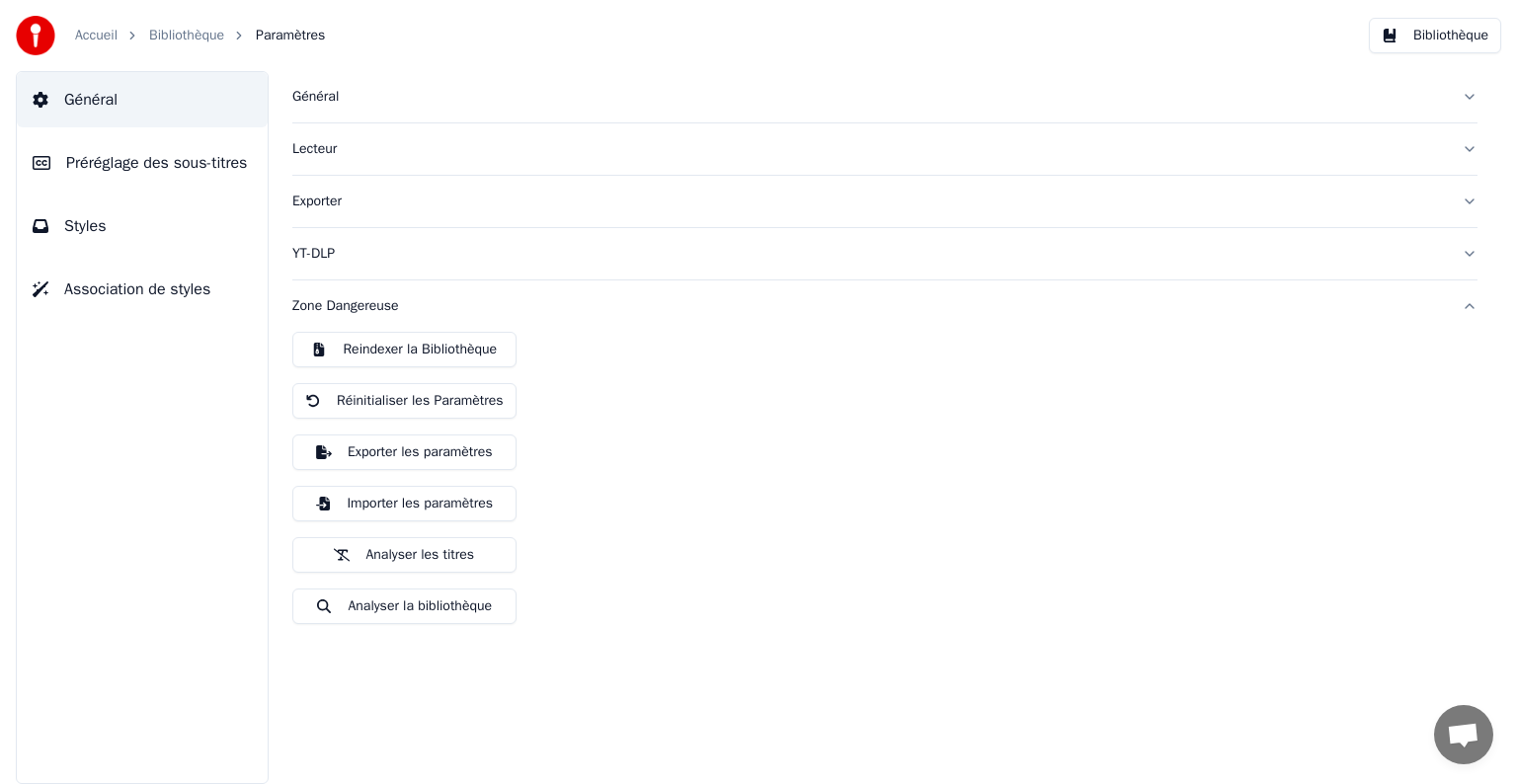 click on "Bibliothèque" at bounding box center [187, 36] 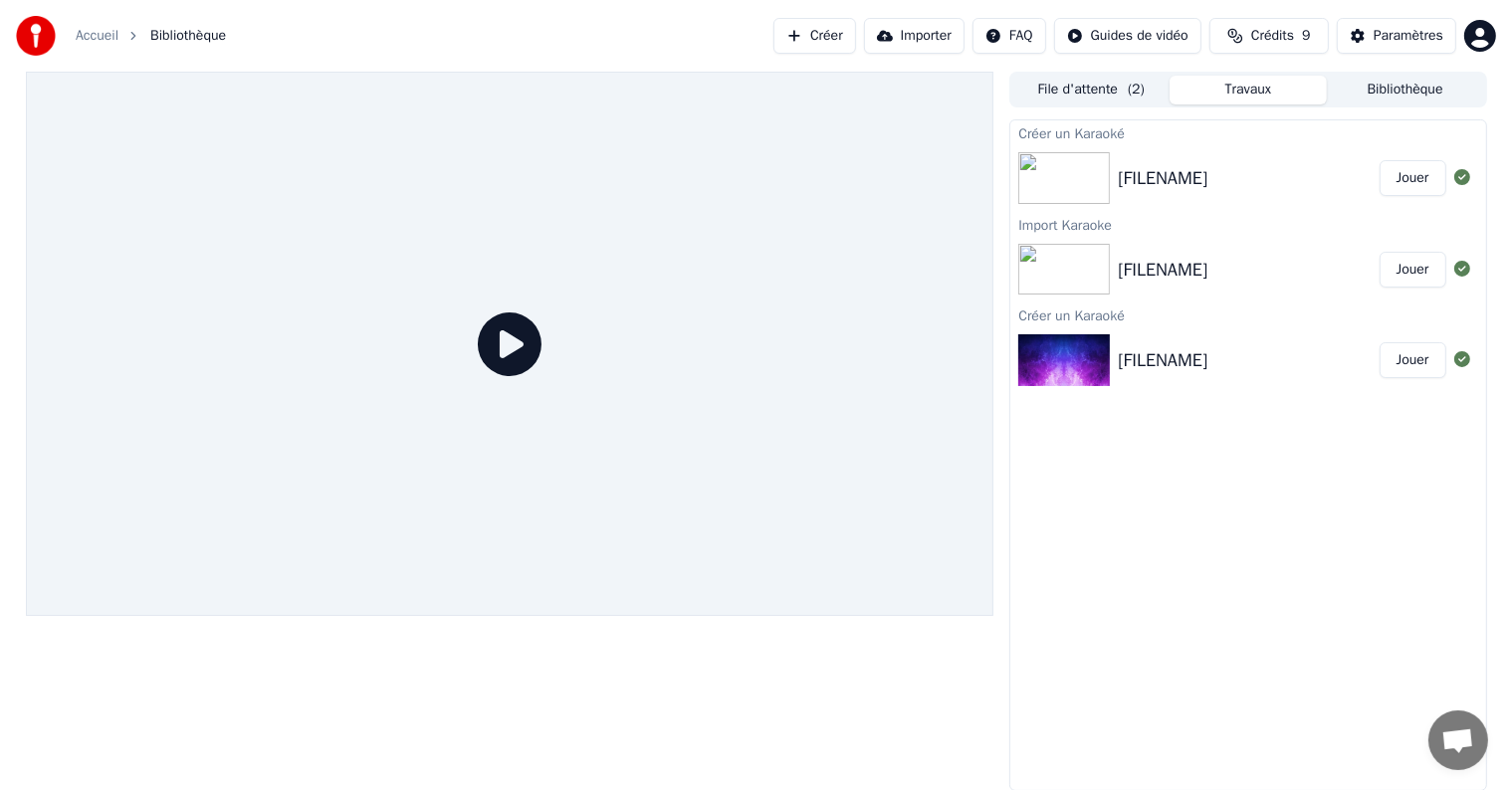 click 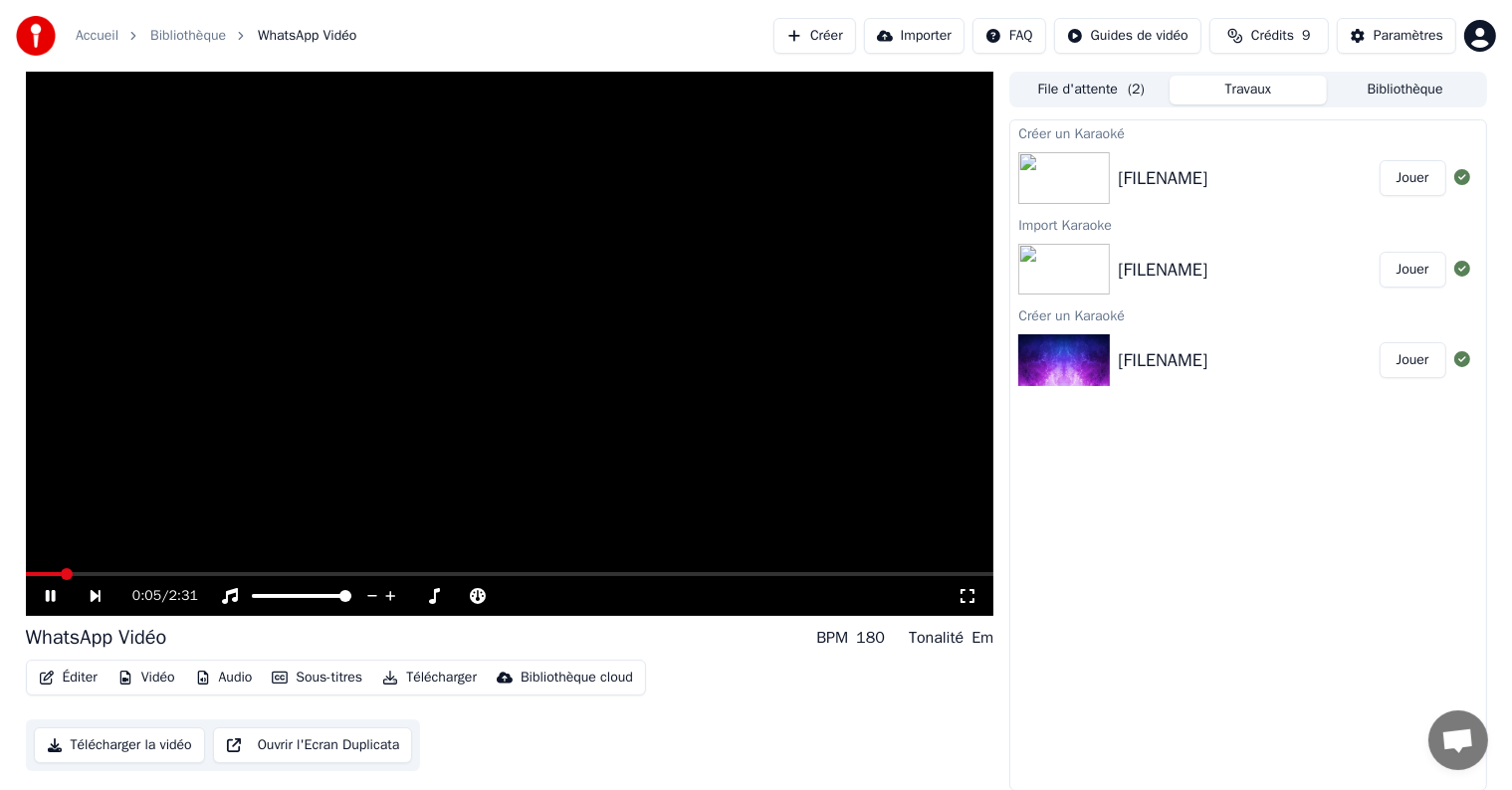 click on "Éditer" at bounding box center (68, 678) 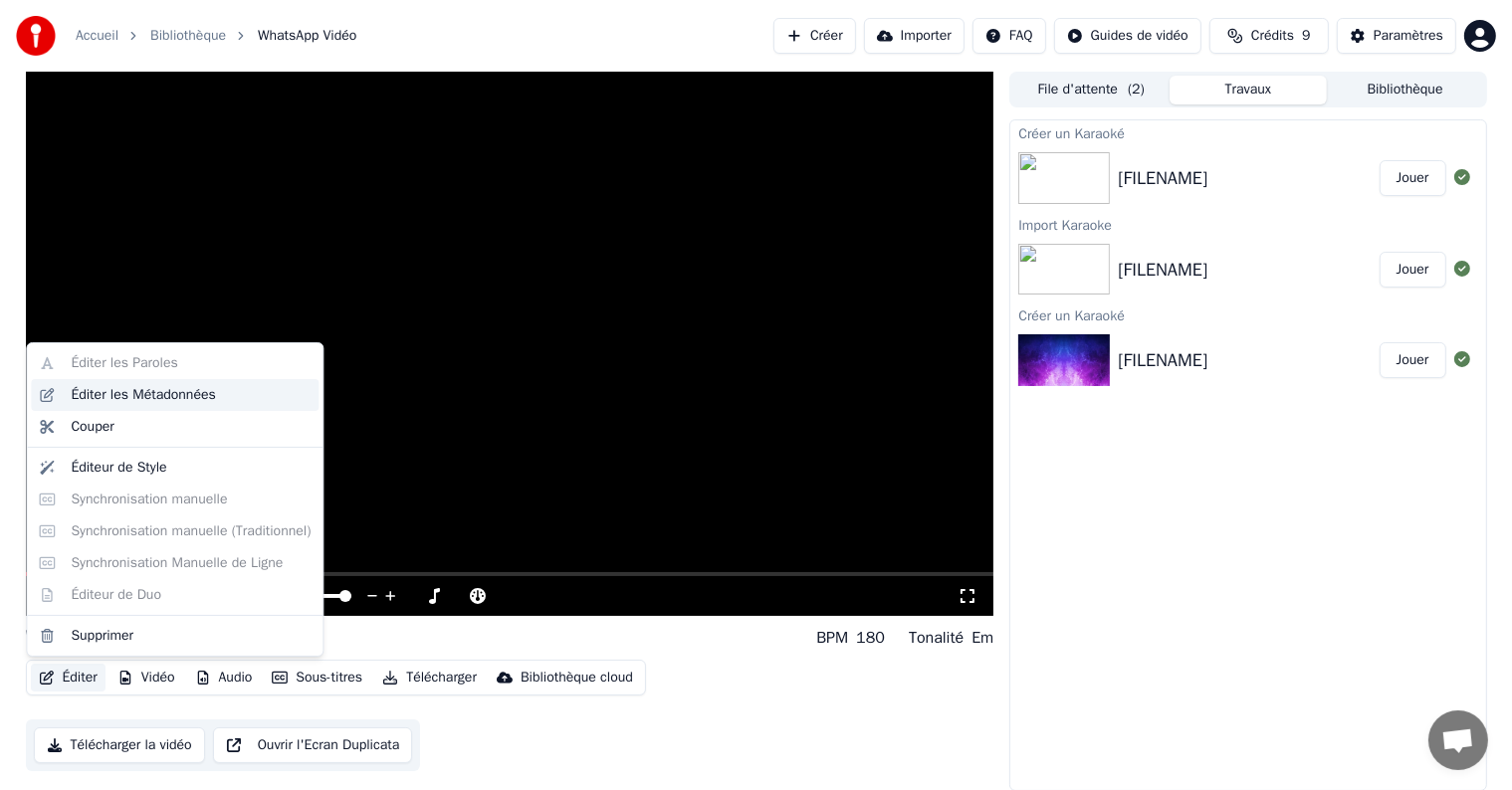 click on "Éditer les Métadonnées" at bounding box center [142, 395] 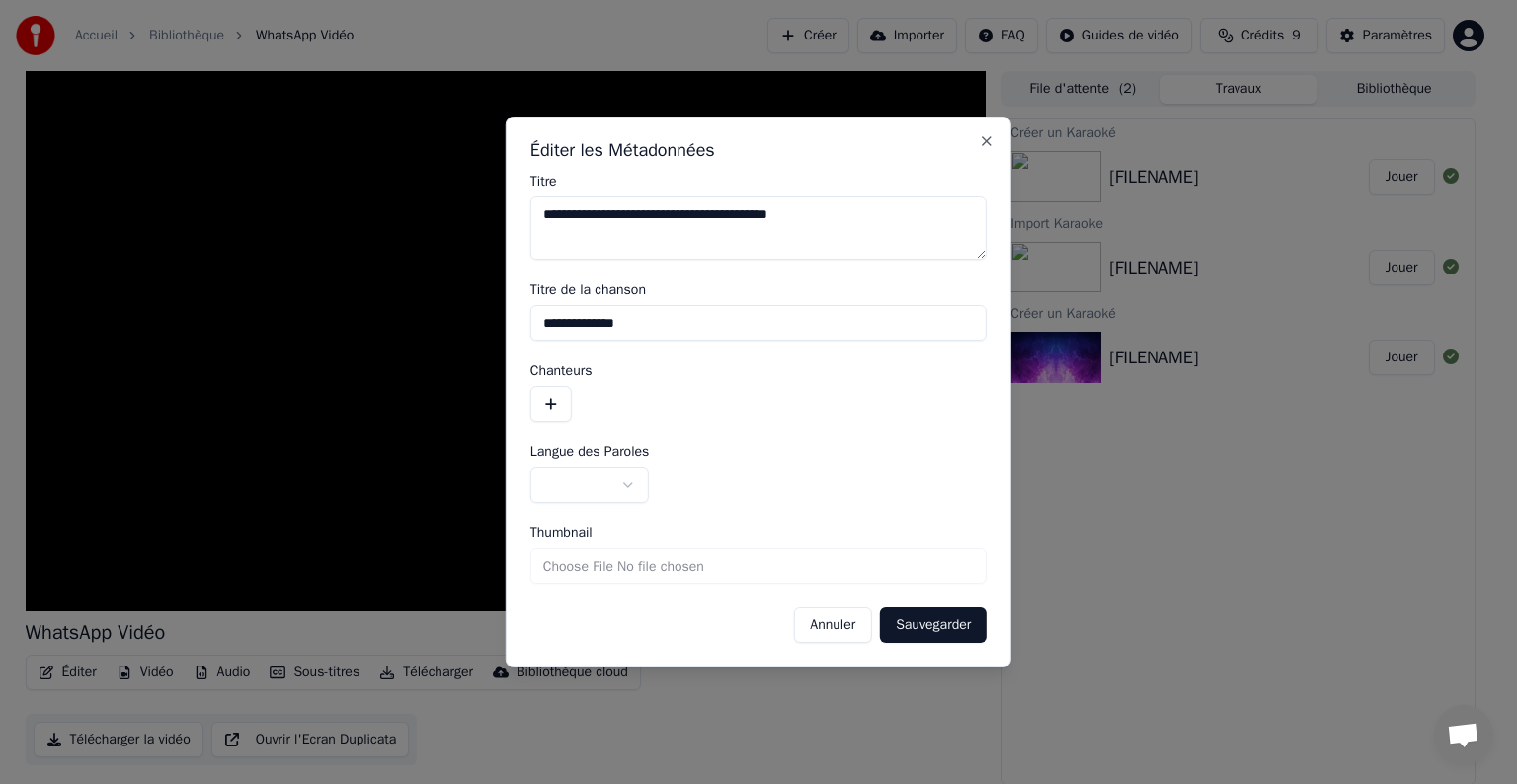 click at bounding box center (590, 485) 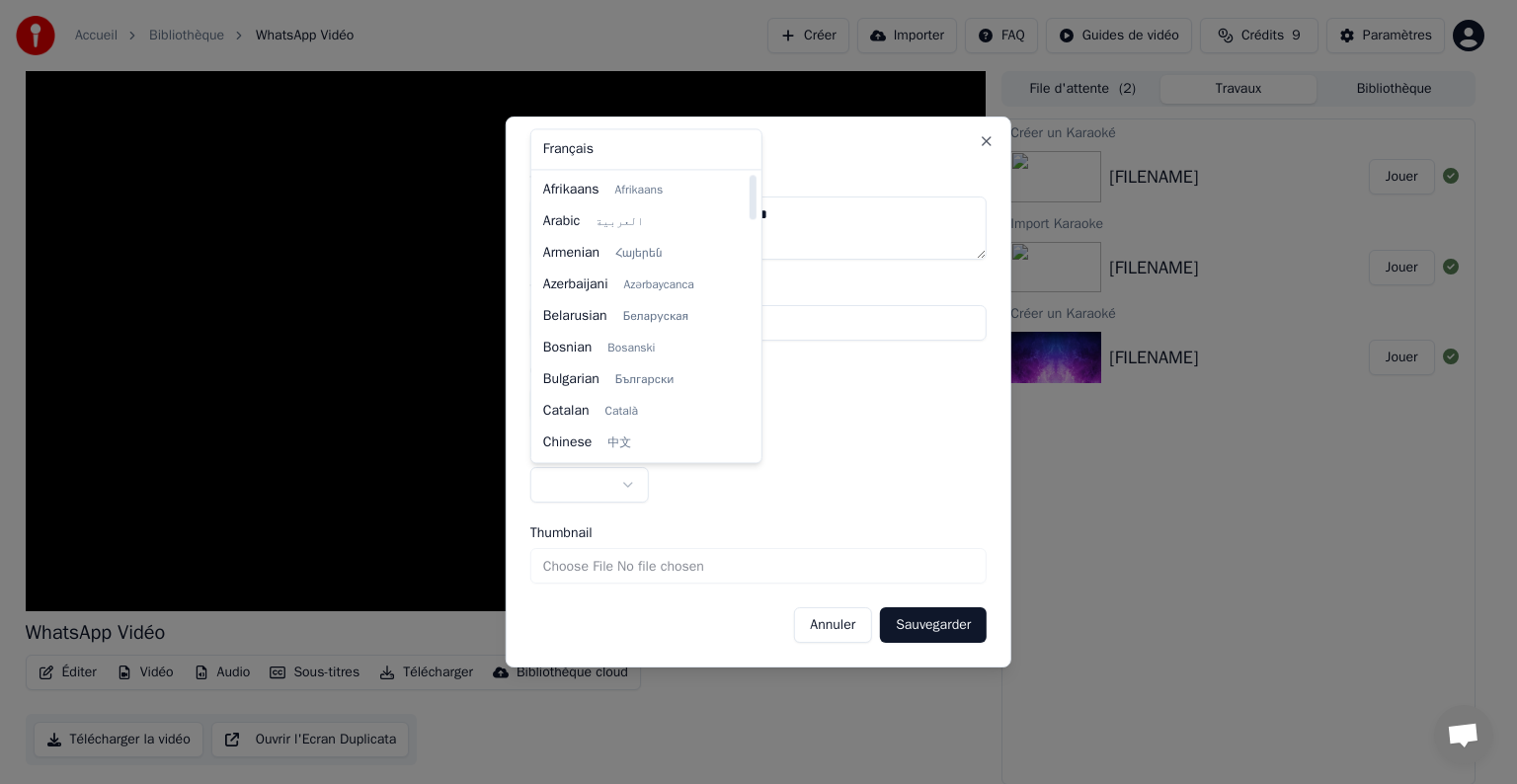 select on "**" 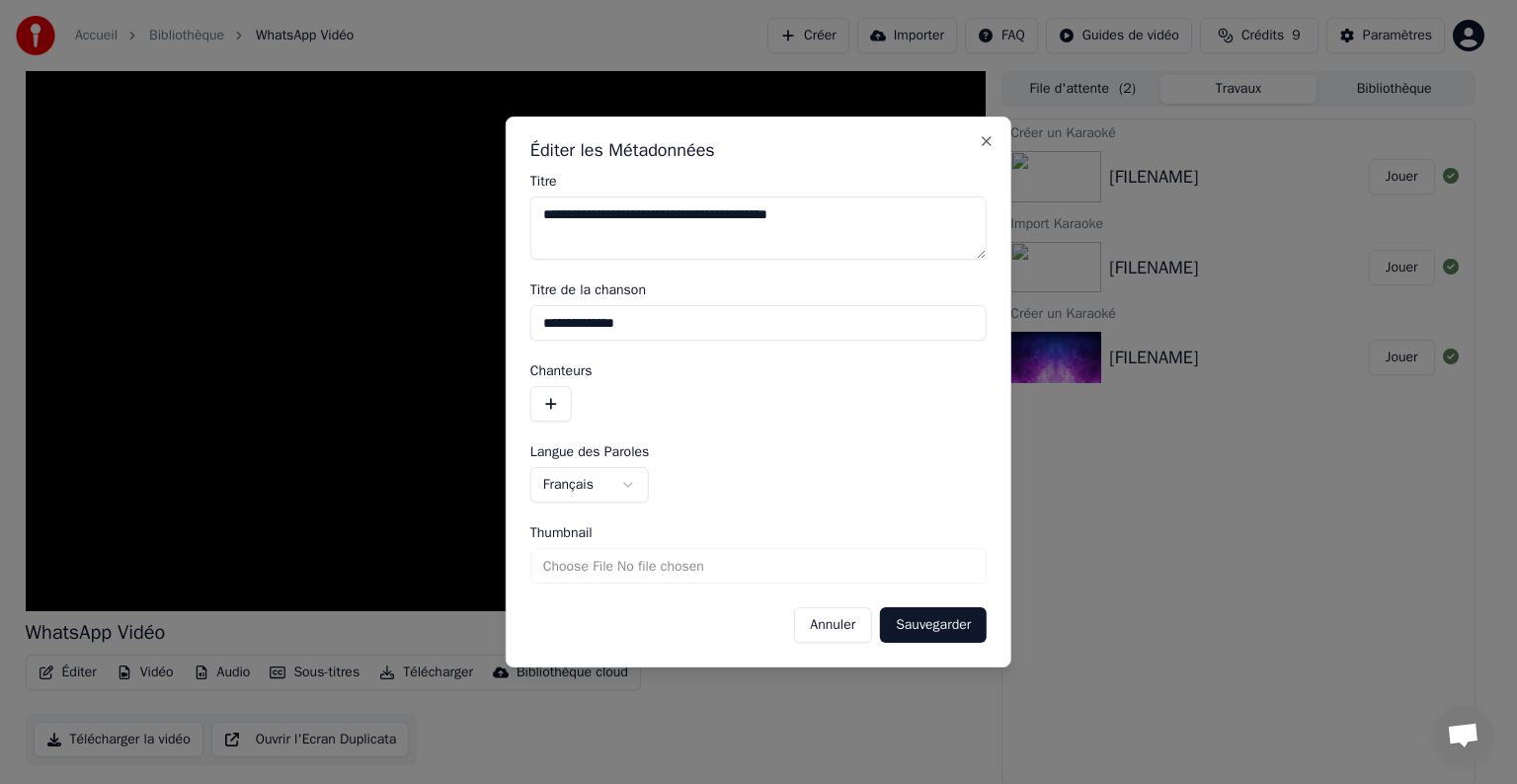 click at bounding box center [551, 404] 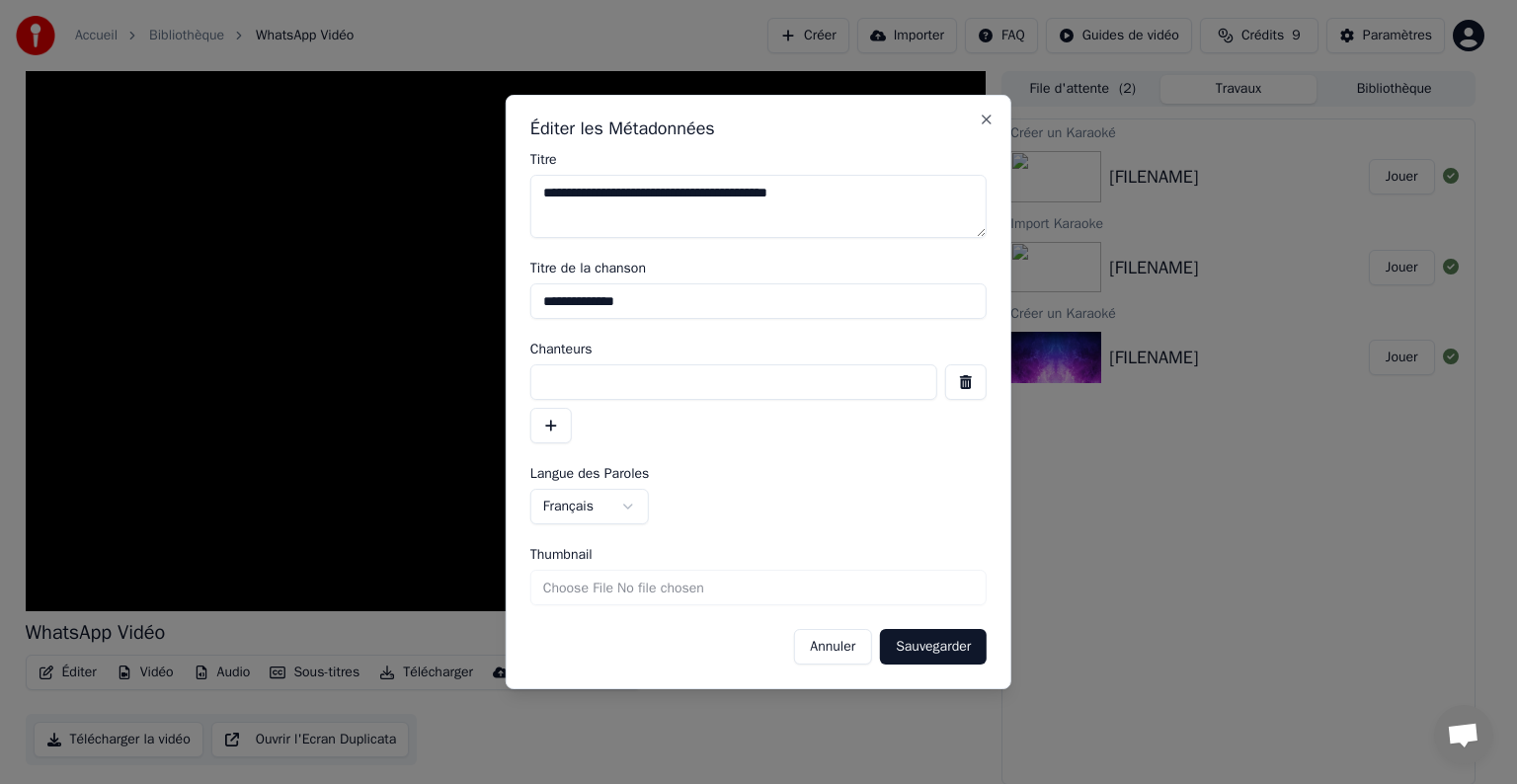 click on "Chanteurs" at bounding box center (758, 393) 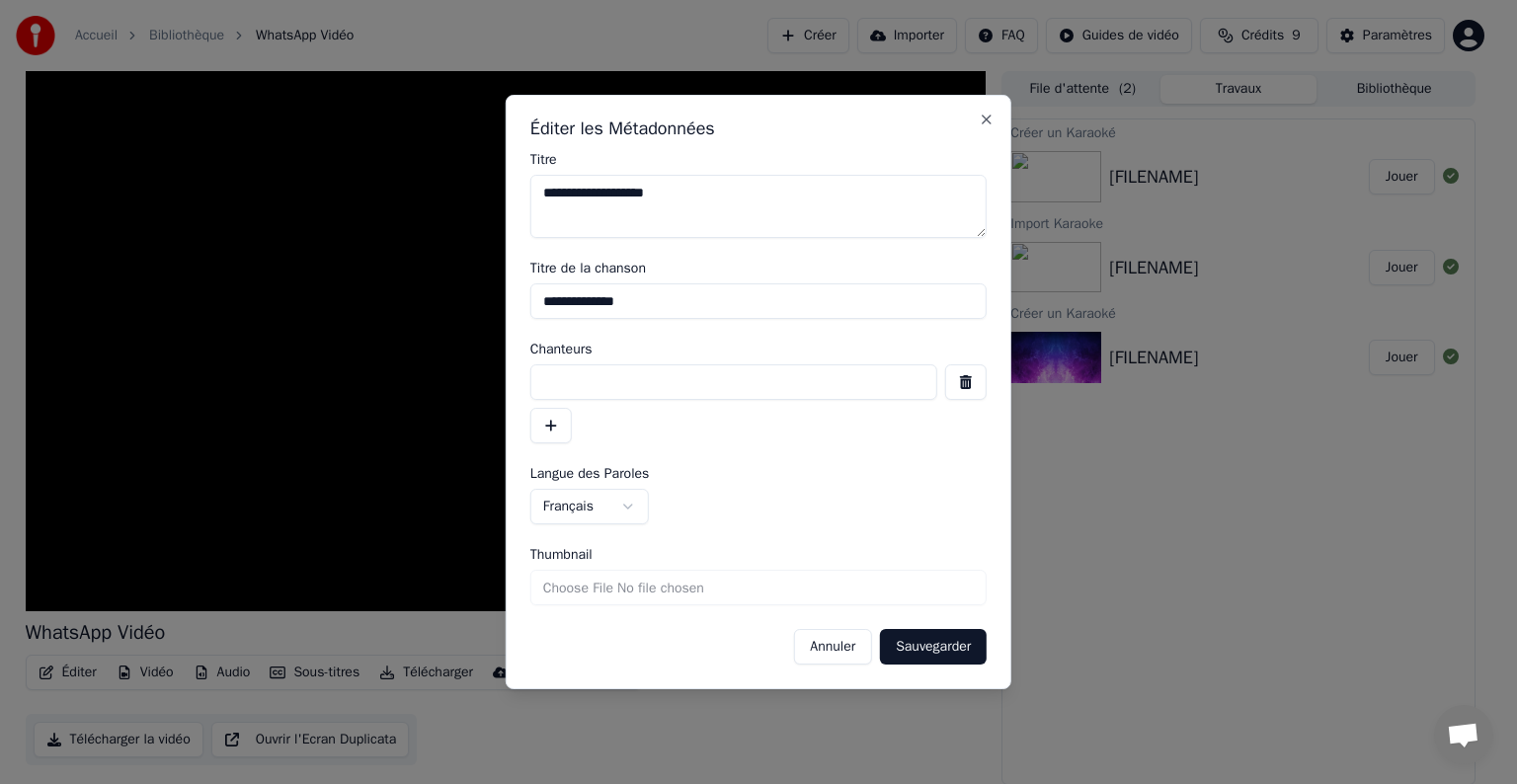 type on "**********" 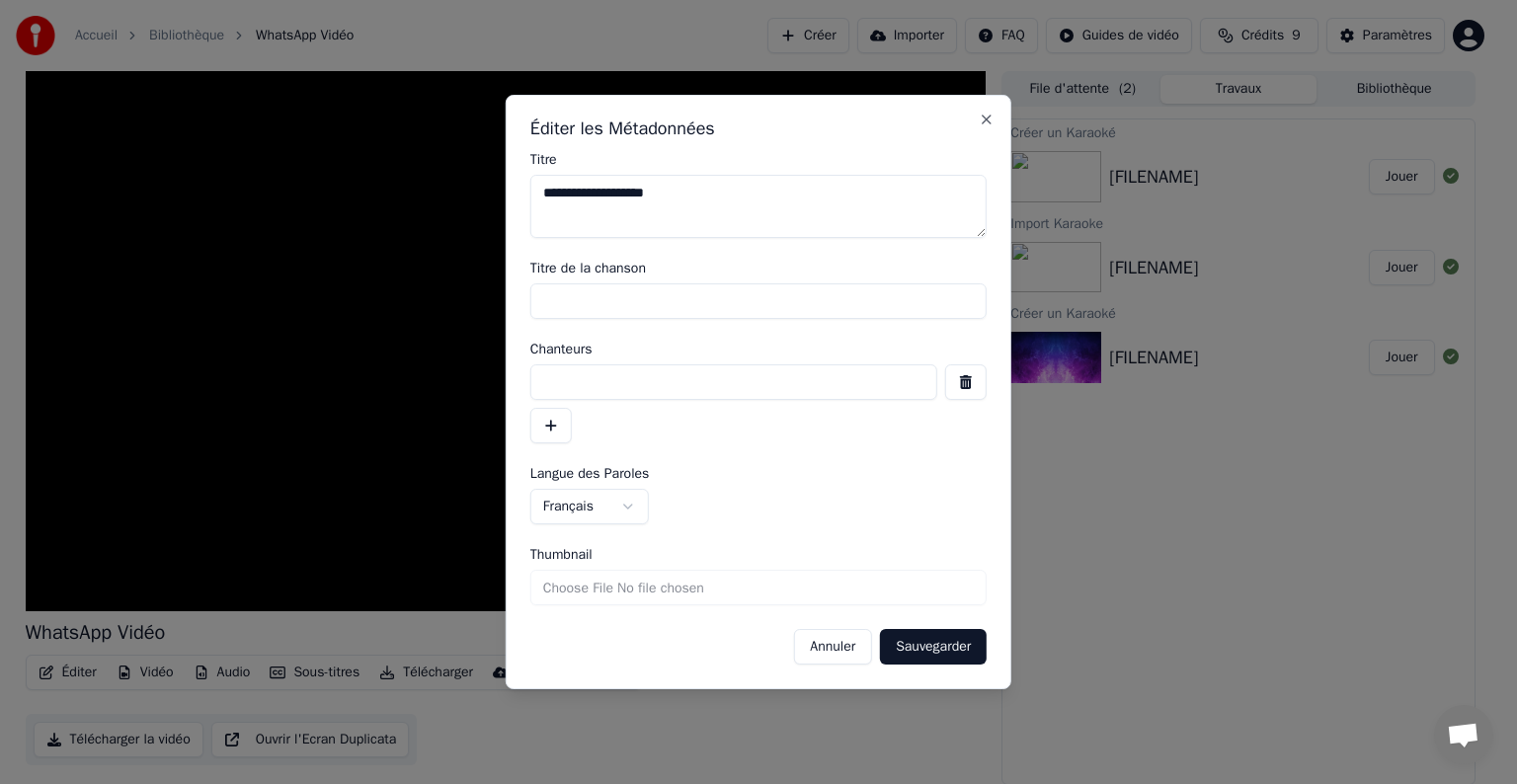 drag, startPoint x: 642, startPoint y: 198, endPoint x: 514, endPoint y: 205, distance: 128.19126 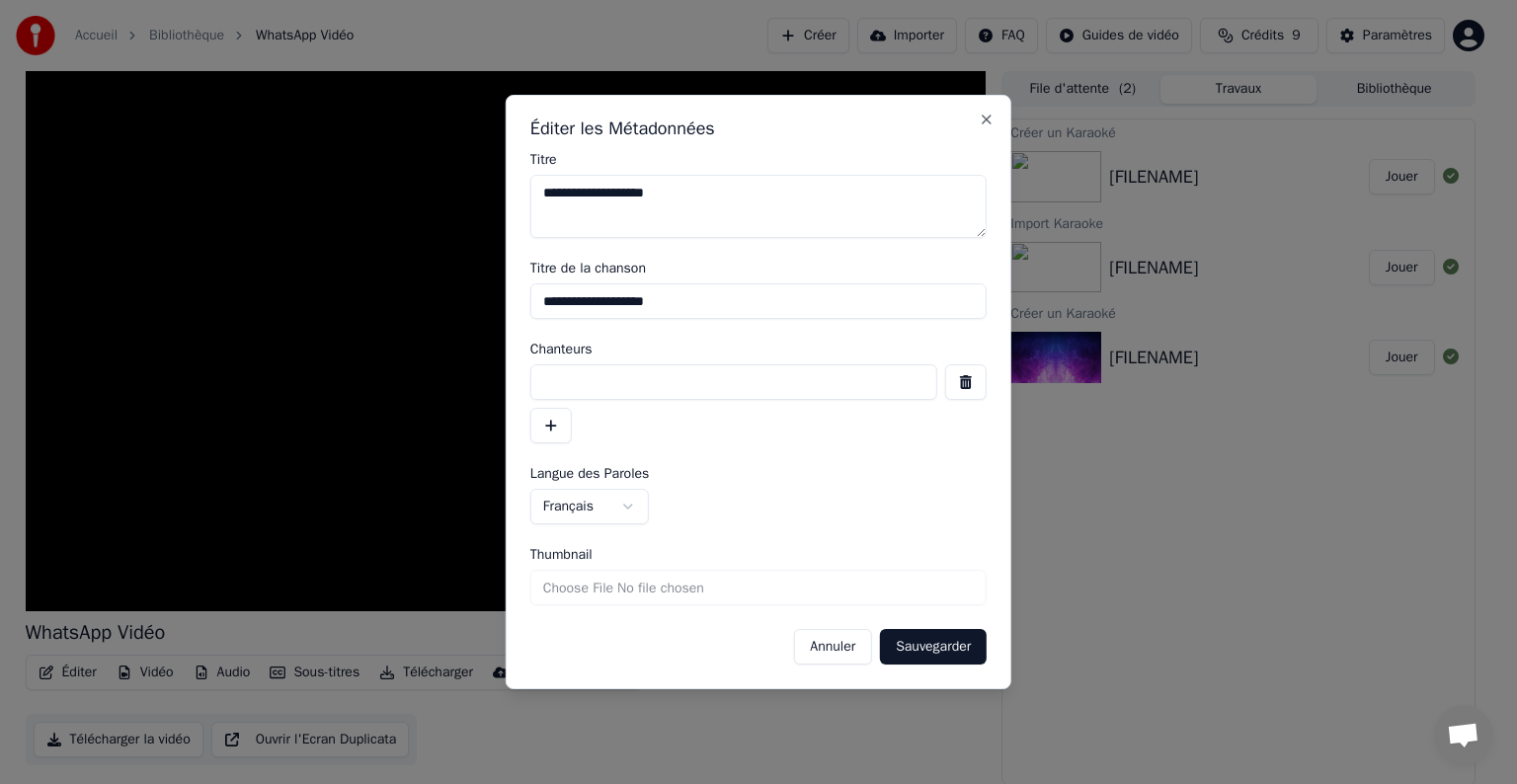 type on "**********" 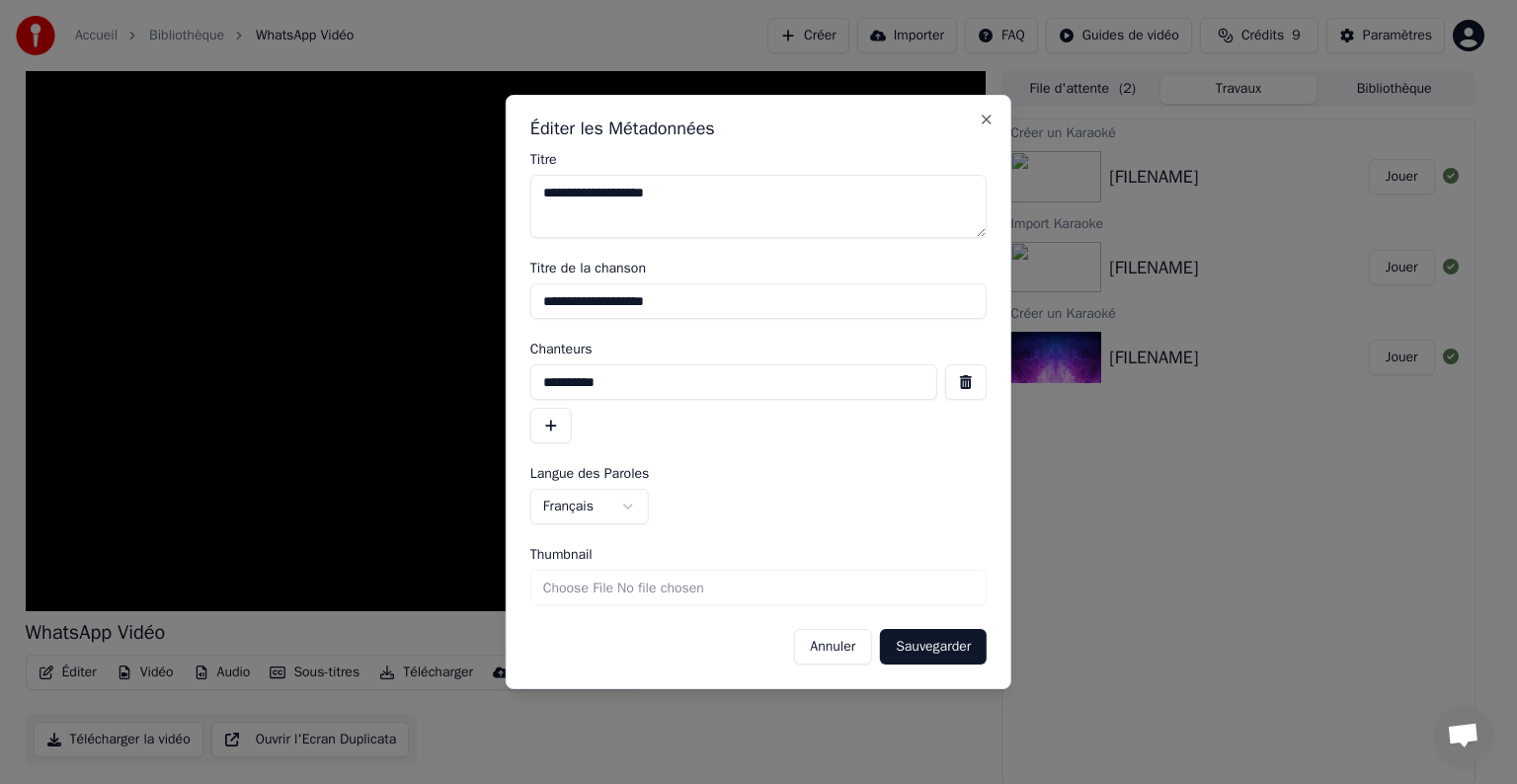click on "*********" at bounding box center [734, 382] 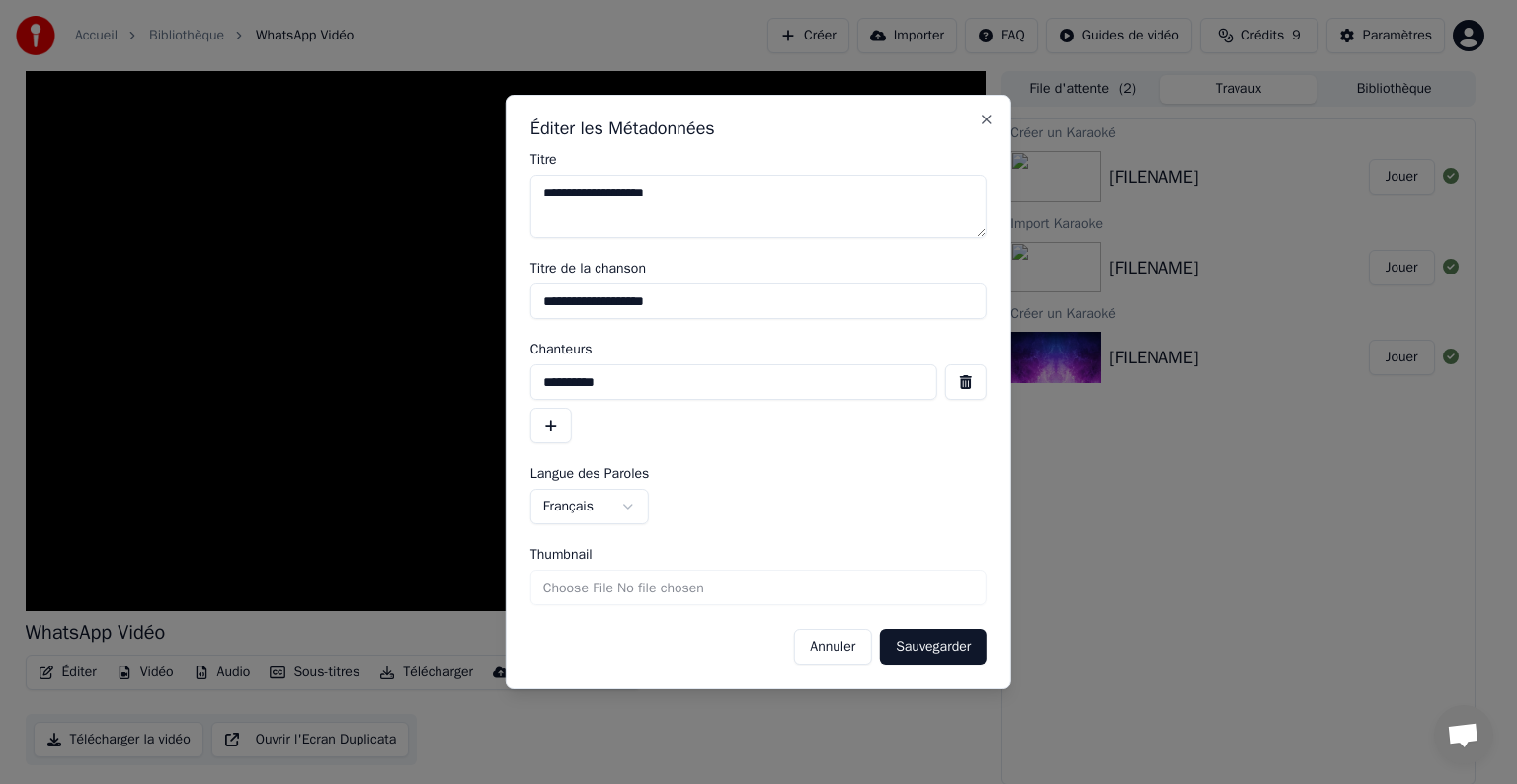 click on "*********" at bounding box center [734, 382] 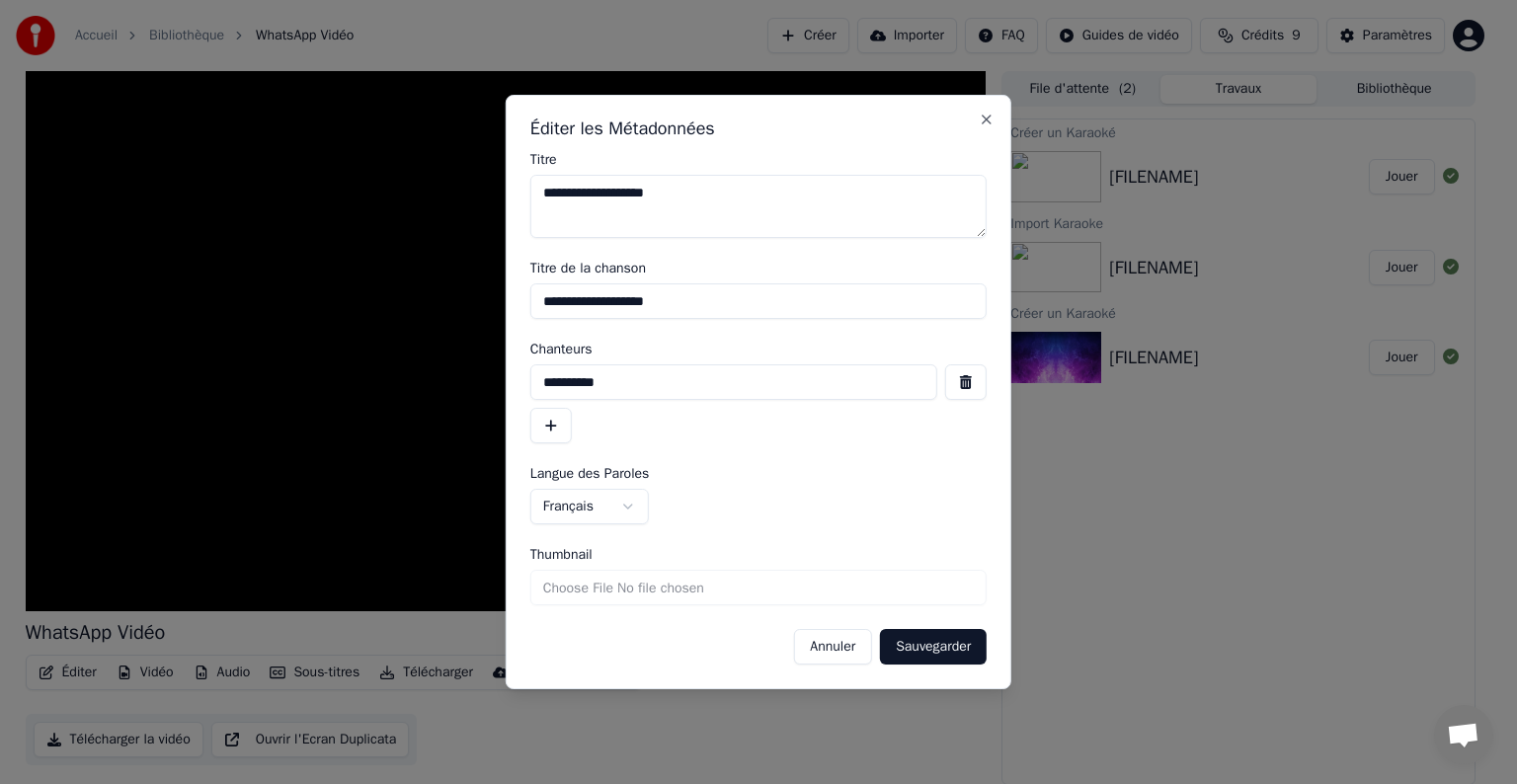 click on "**********" at bounding box center [750, 392] 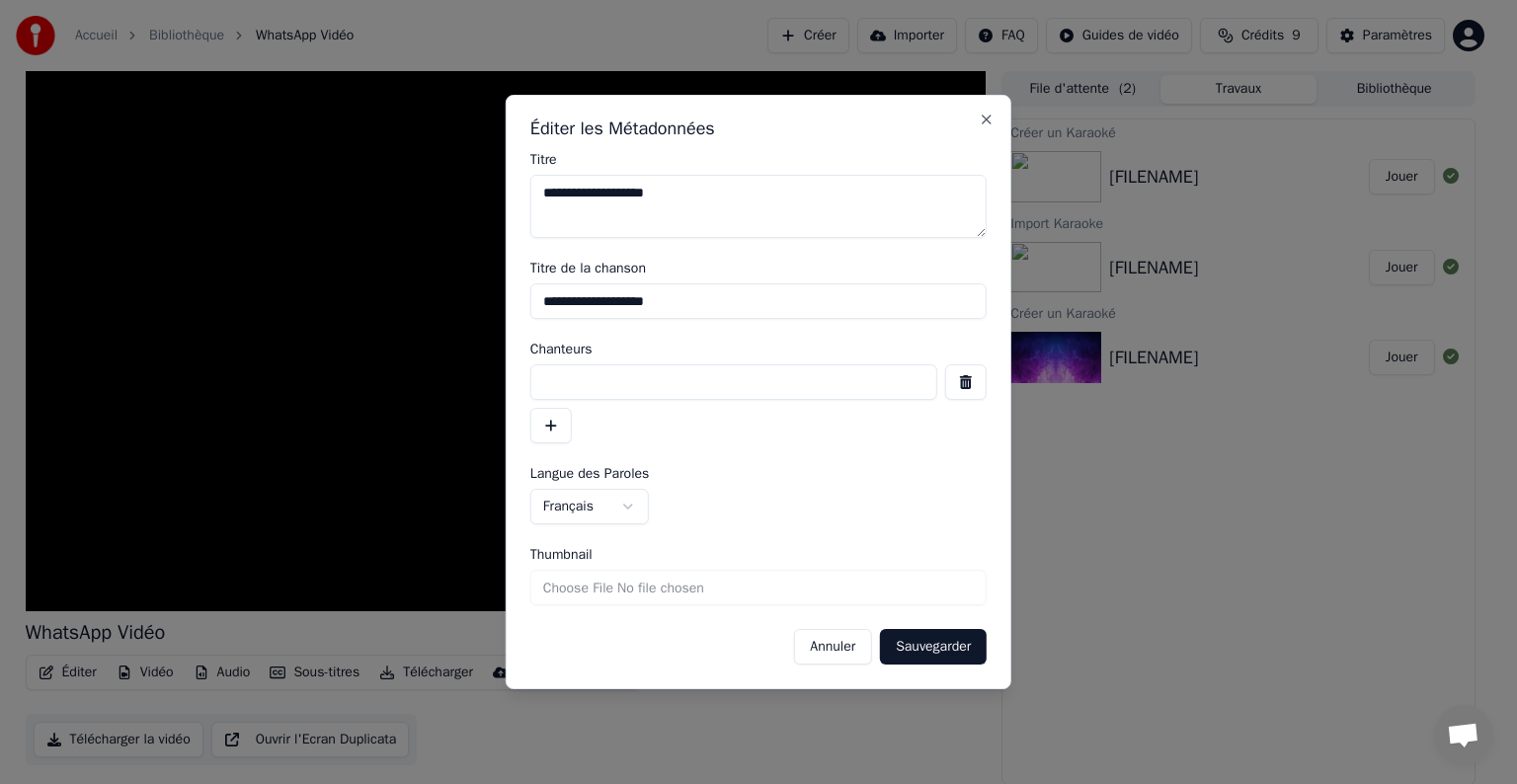 paste on "**********" 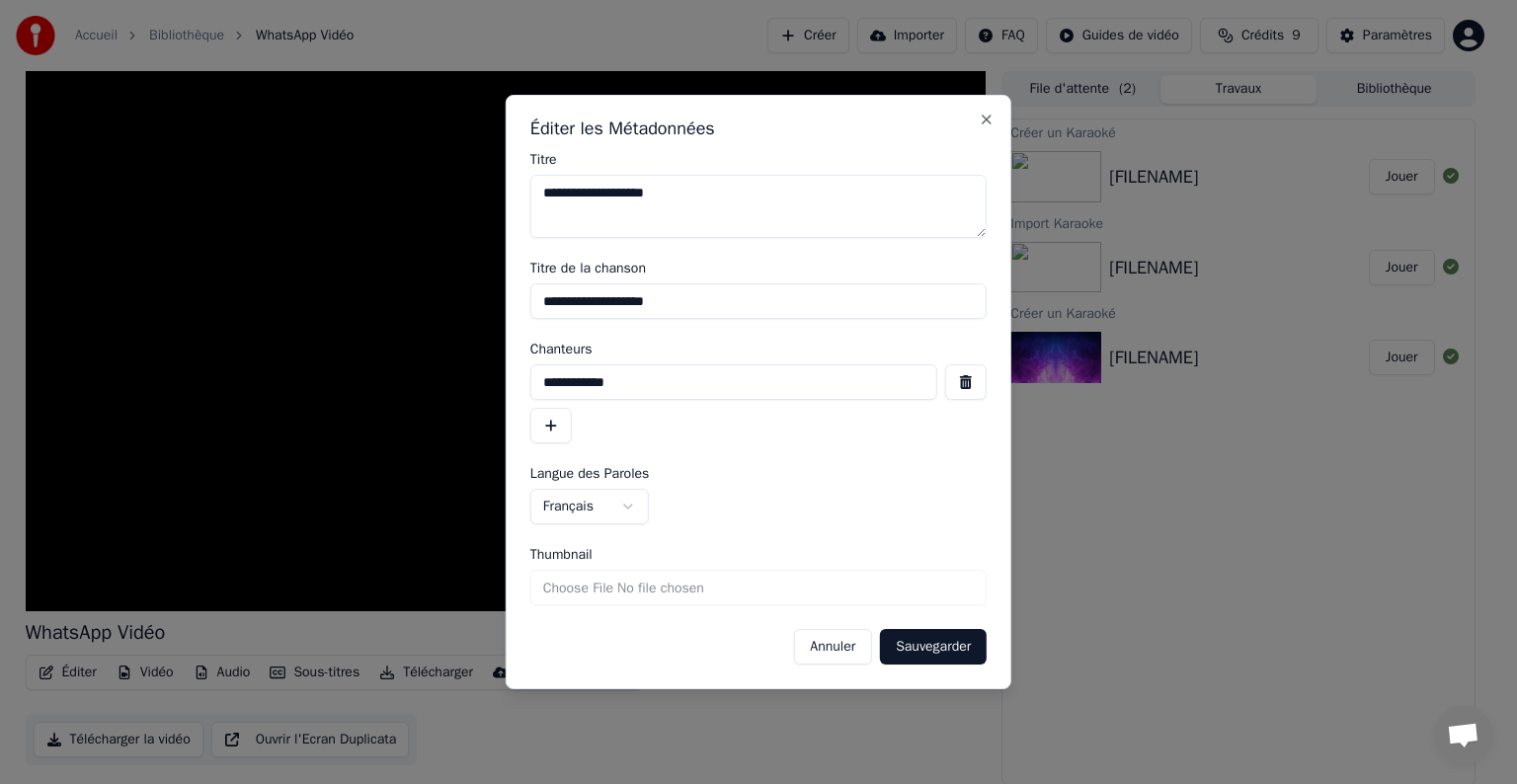type on "**********" 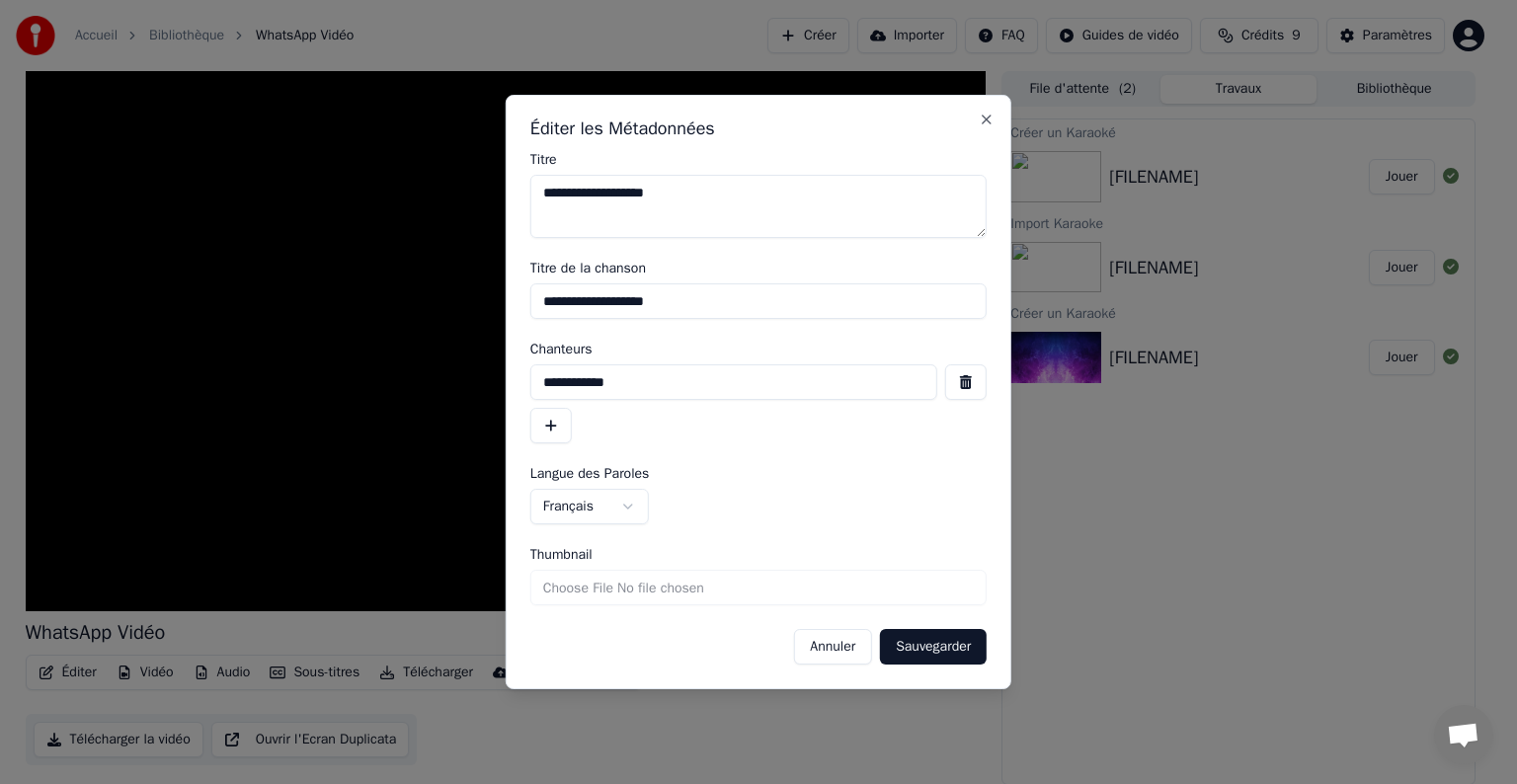 click on "**********" at bounding box center (758, 507) 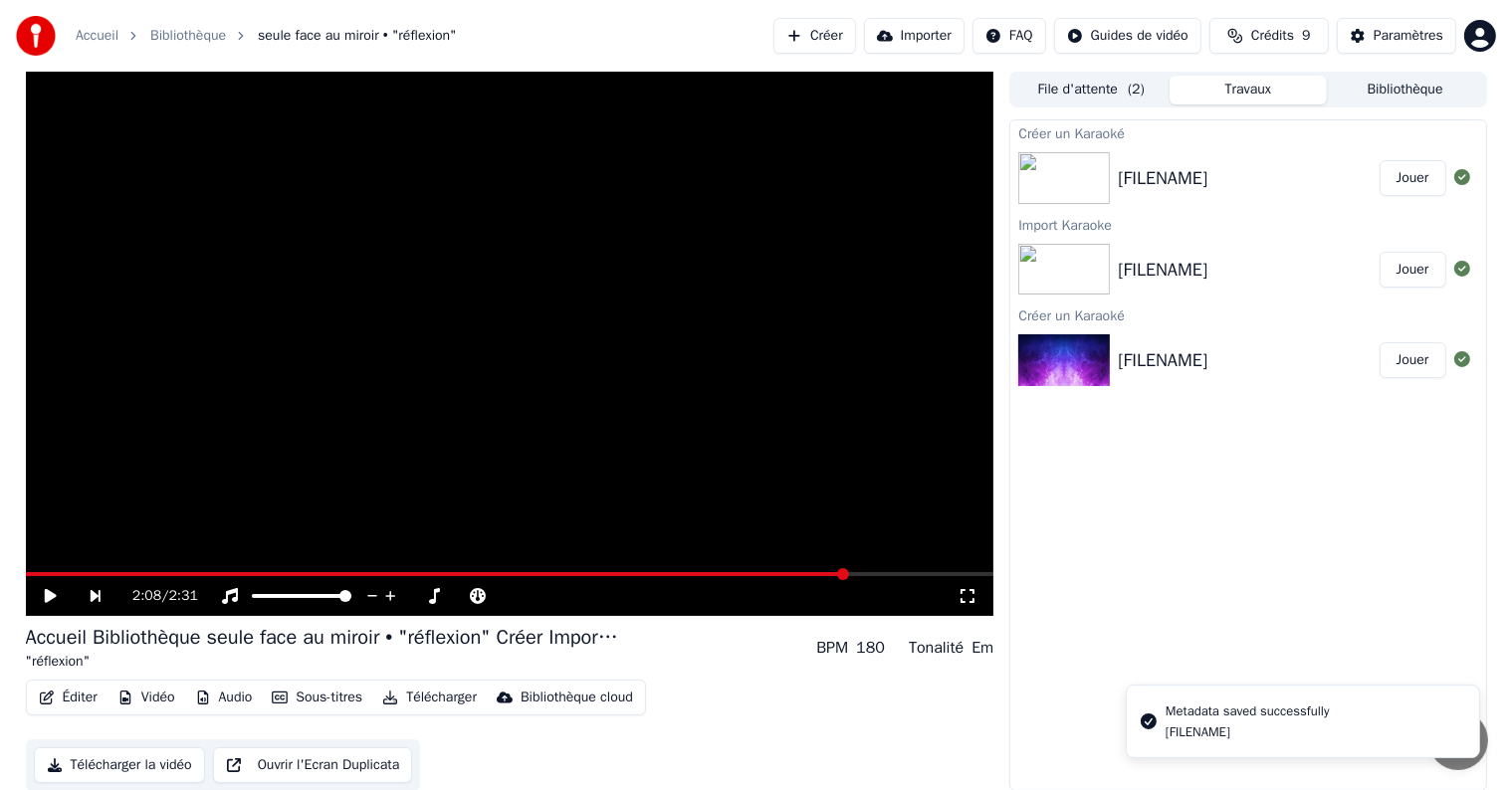 click at bounding box center (510, 343) 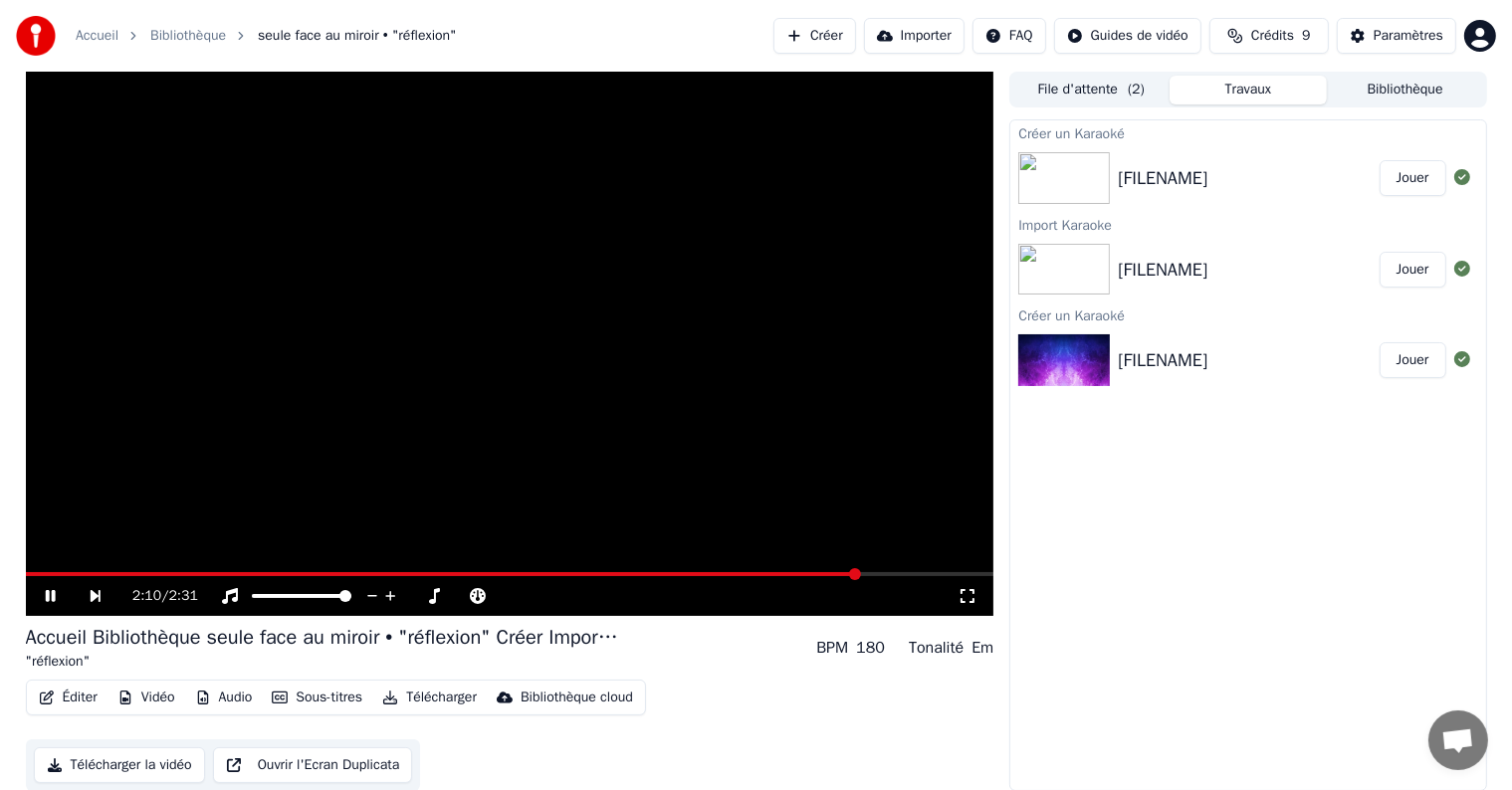 click at bounding box center (510, 343) 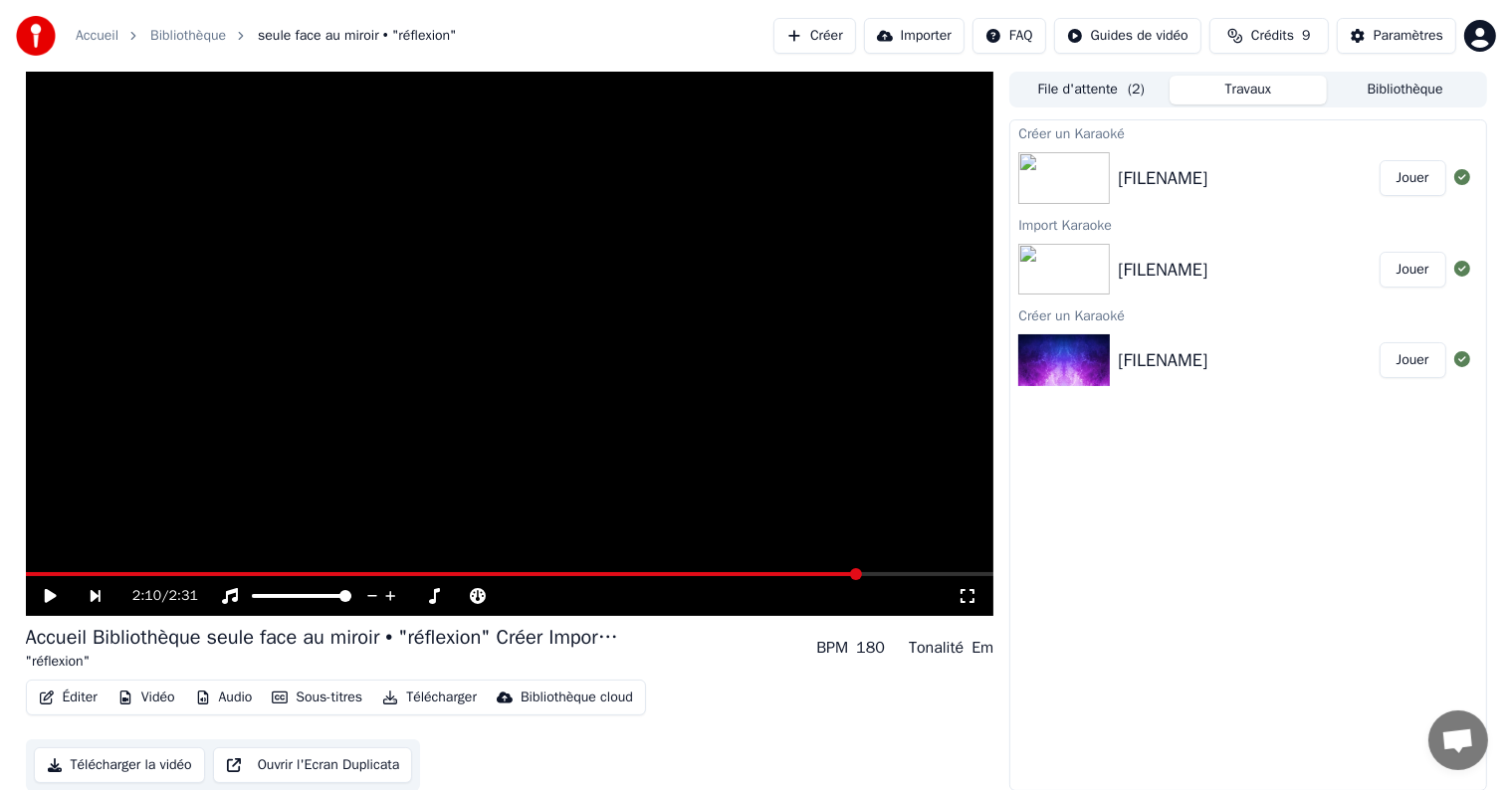 click on "Accueil Bibliothèque seule face au miroir • "réflexion"  Créer Importer FAQ Guides de vidéo Crédits 9 Paramètres 2:10  /  2:31 seule face au miroir "réflexion"  BPM 180 Tonalité Em Éditer Vidéo Audio Sous-titres Télécharger Bibliothèque cloud Télécharger la vidéo Ouvrir l'Ecran Duplicata File d'attente ( 2 ) Travaux Bibliothèque Créer un Karaoké [FILENAME] Jouer Import Karaoke [FILENAME] Jouer Créer un Karaoké [FILENAME] Jouer" at bounding box center [756, 395] 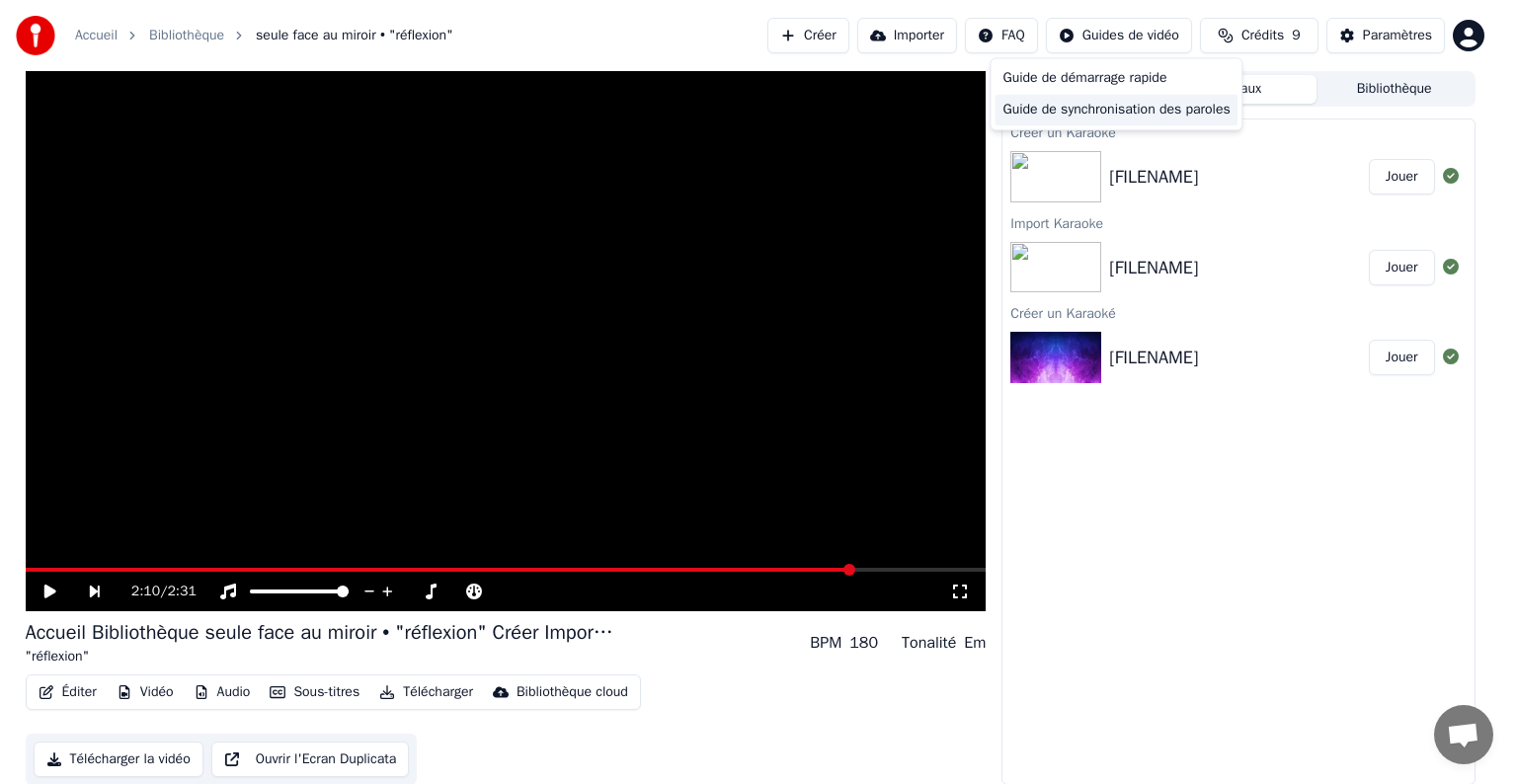 click on "Guide de synchronisation des paroles" at bounding box center (1116, 110) 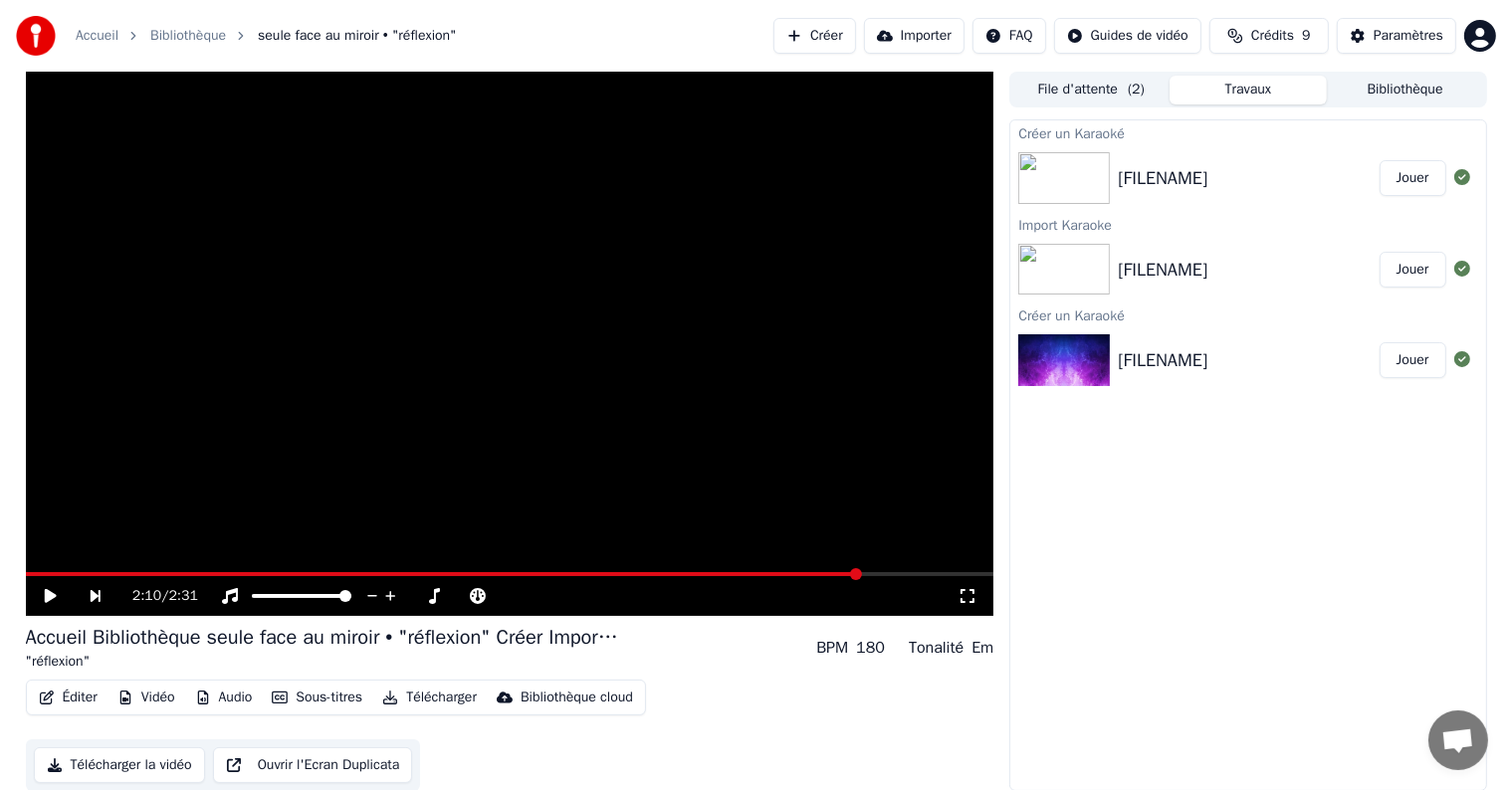 click on "Importer" at bounding box center [914, 36] 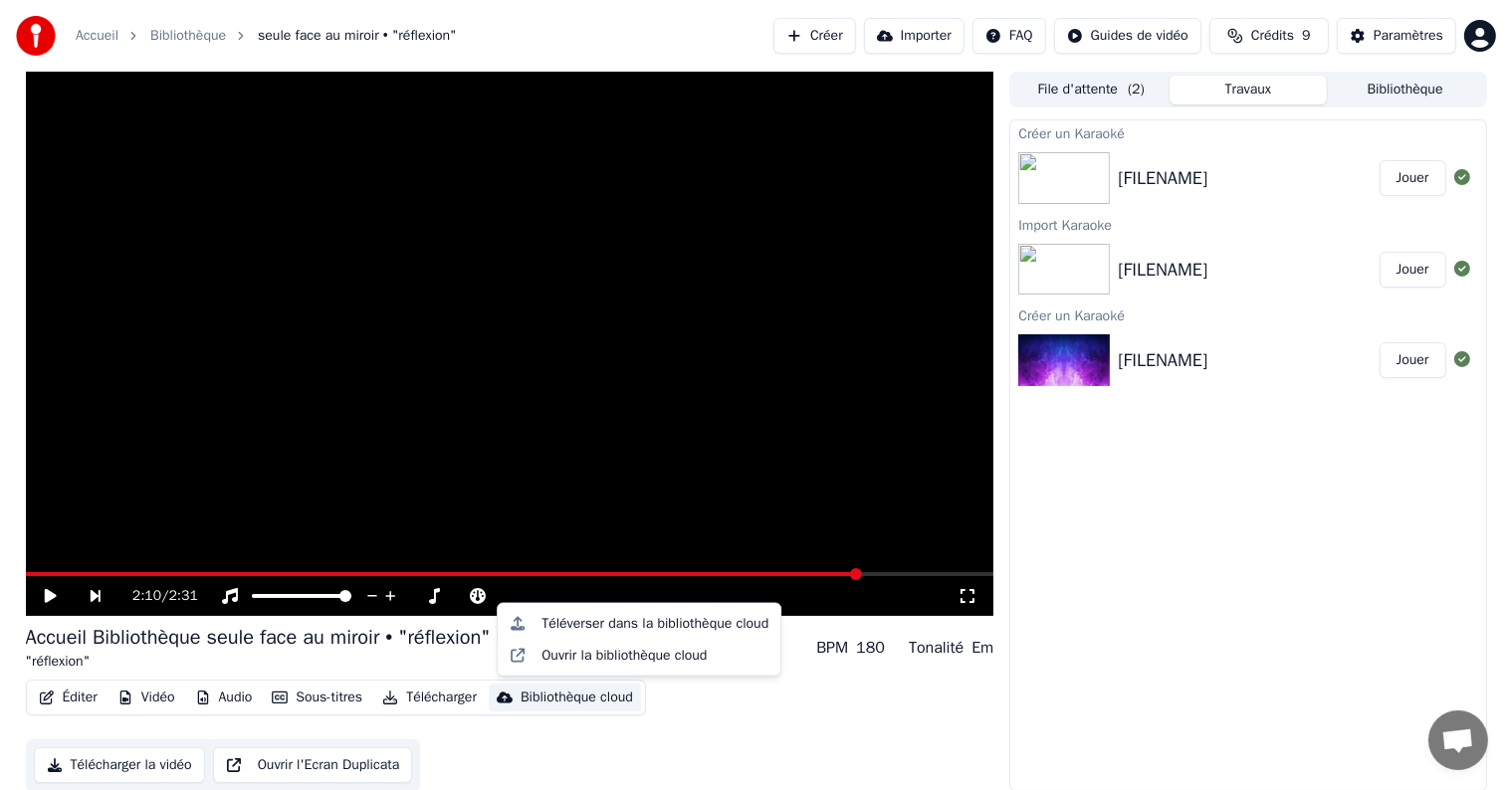 click on "Bibliothèque cloud" at bounding box center (576, 697) 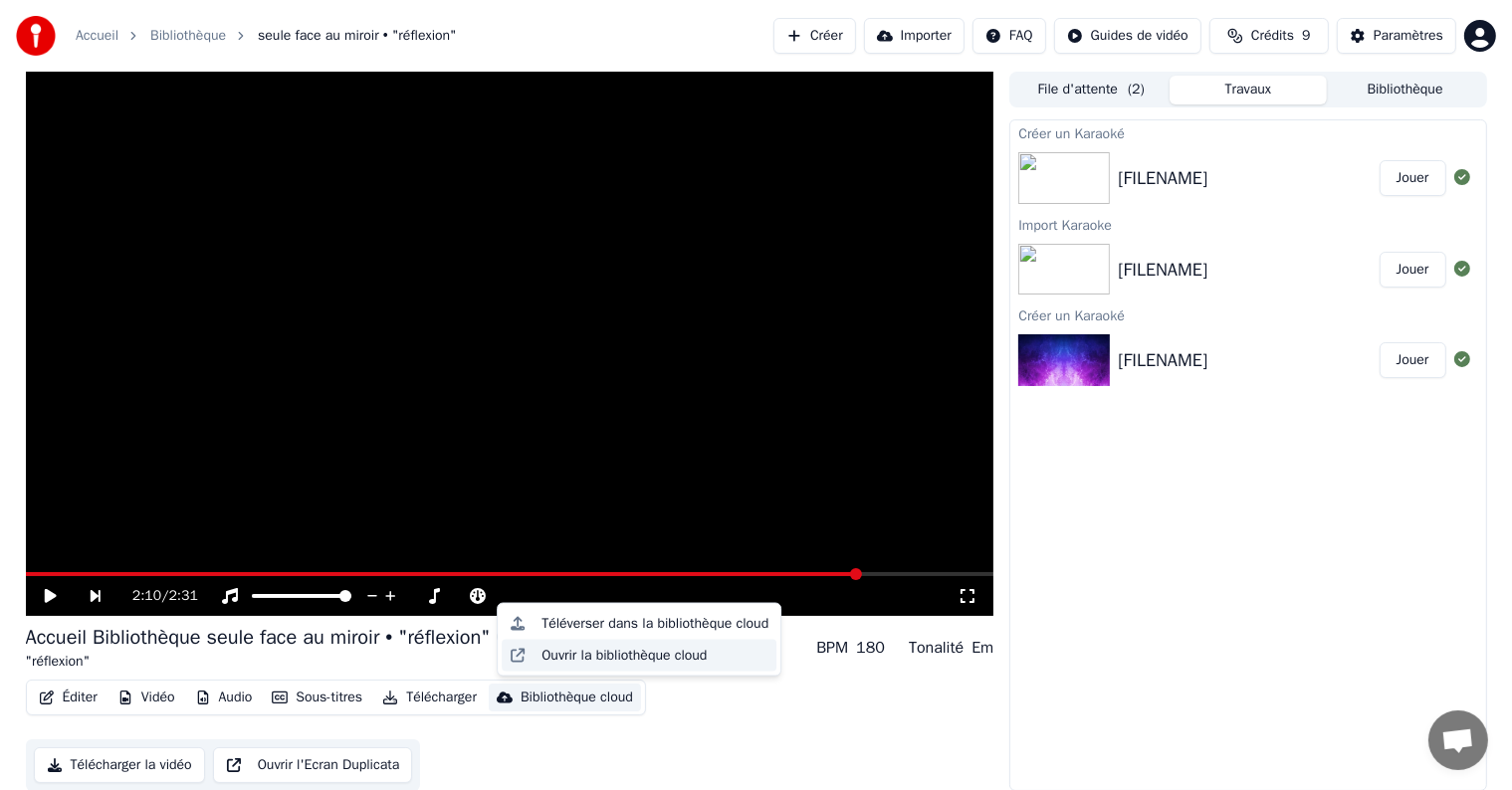 click on "Ouvrir la bibliothèque cloud" at bounding box center (624, 656) 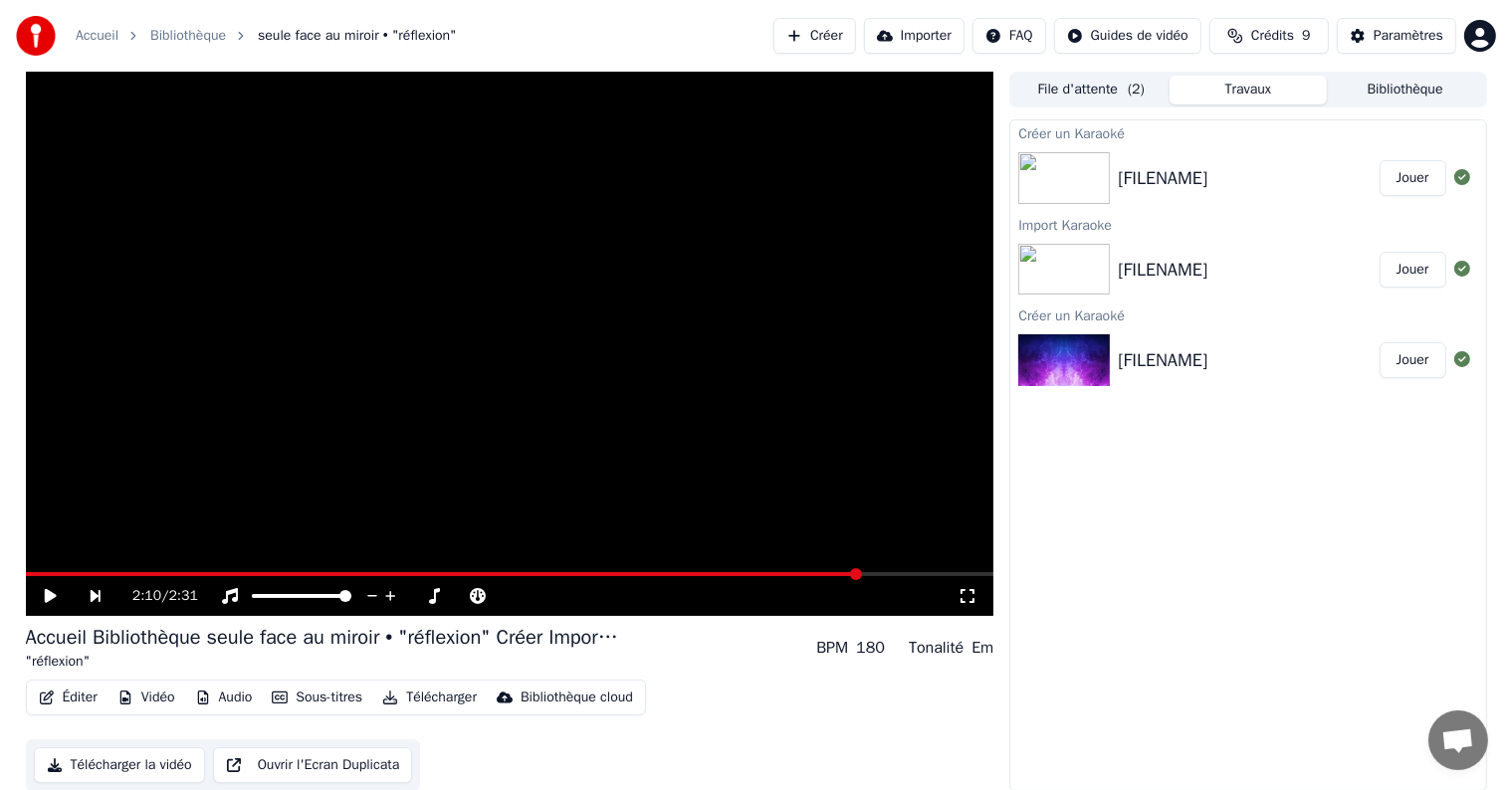 click on "Créer" at bounding box center (814, 36) 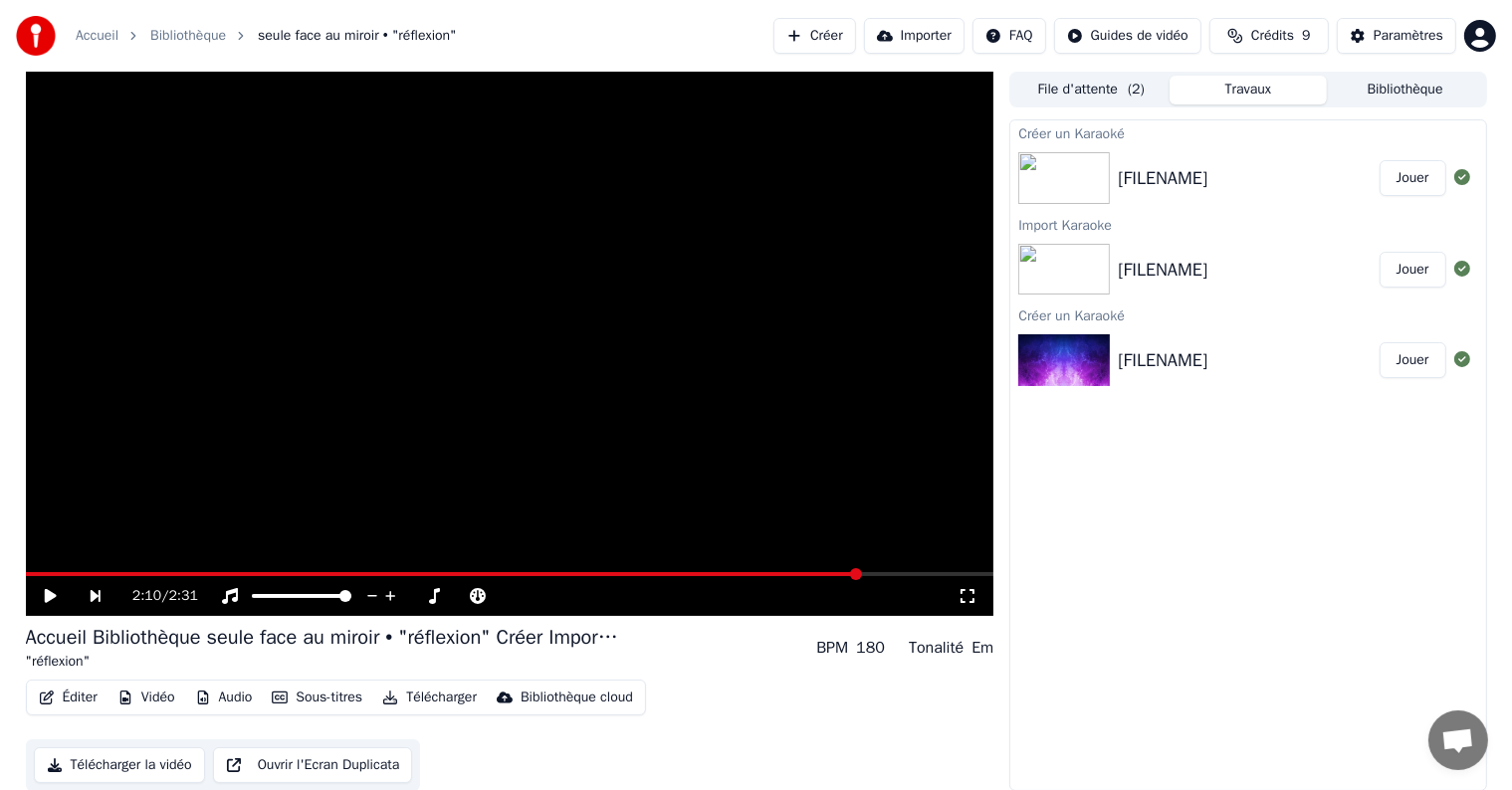 click at bounding box center [510, 343] 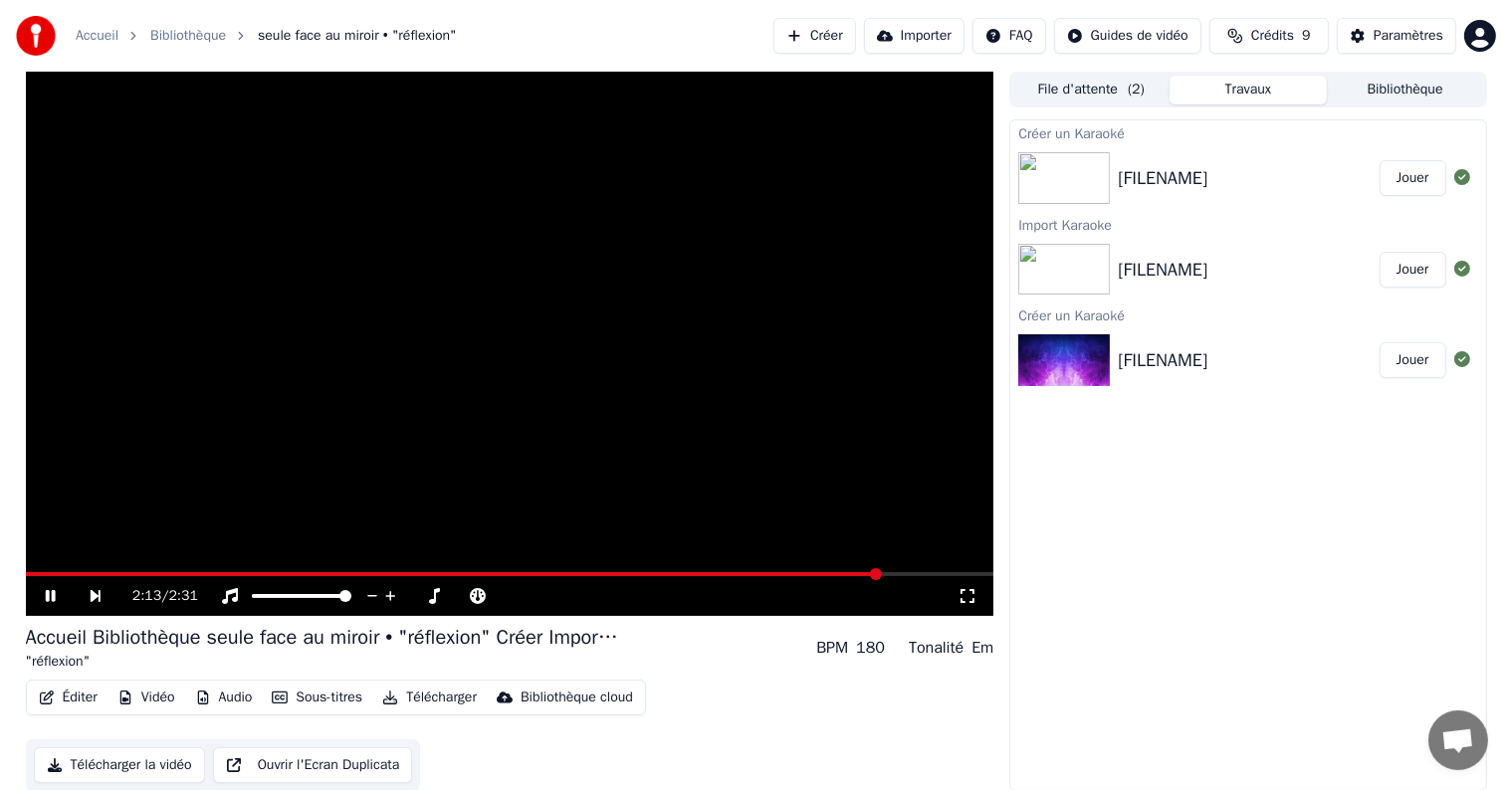 click on "[FILENAME]" at bounding box center [1163, 360] 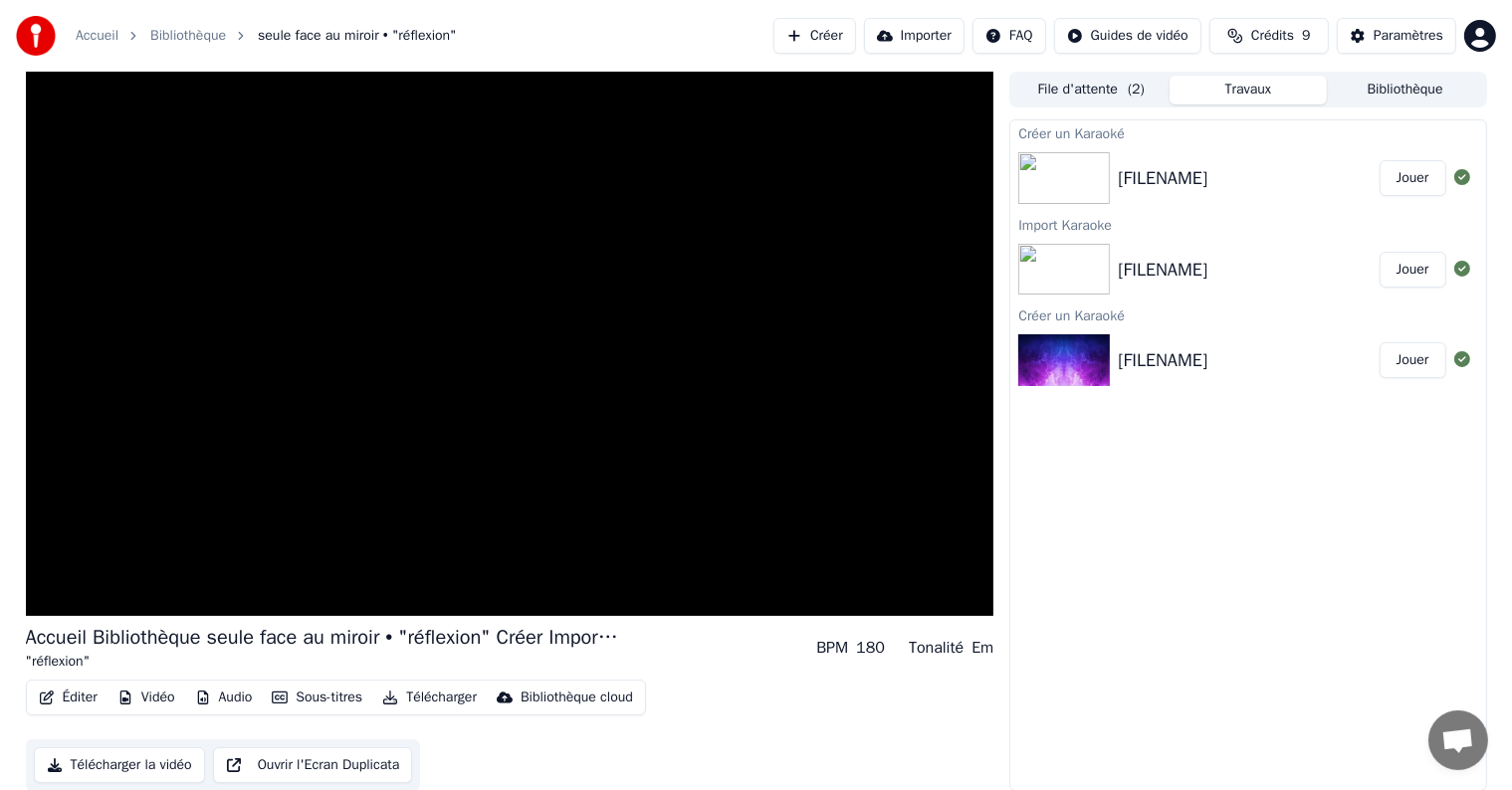 click on "Jouer" at bounding box center [1412, 270] 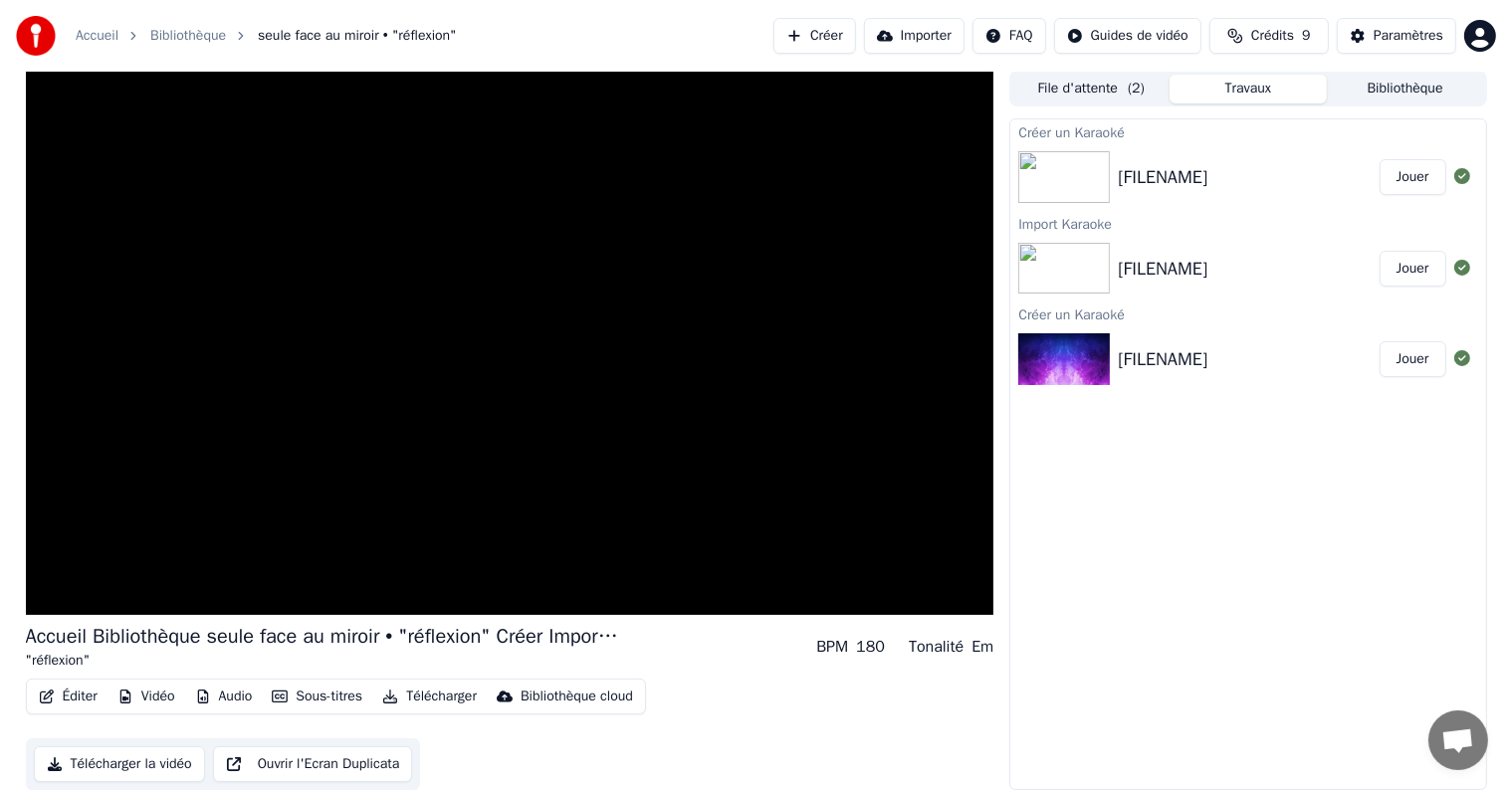 click on "Importer" at bounding box center [914, 36] 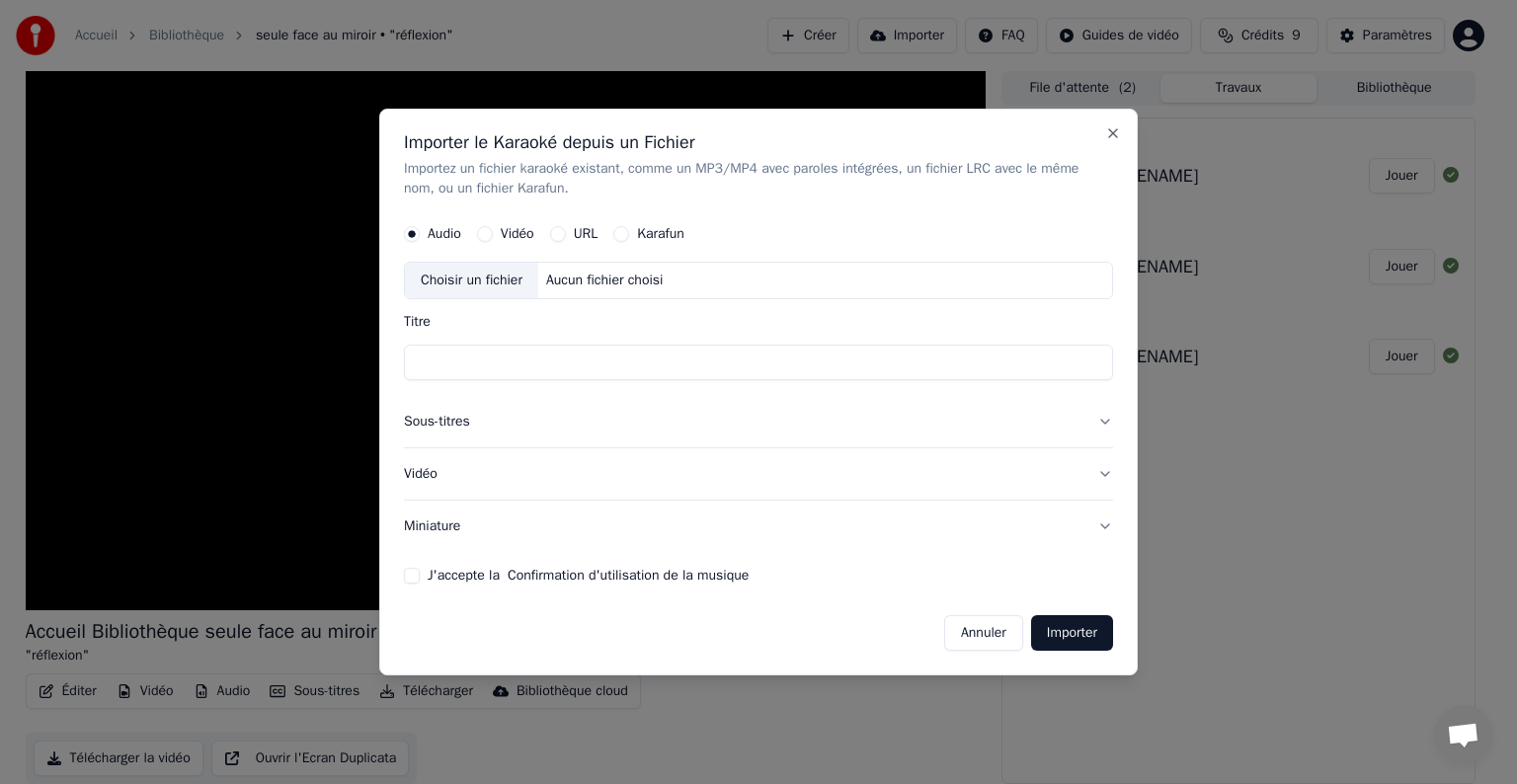 click on "Sous-titres" at bounding box center [758, 422] 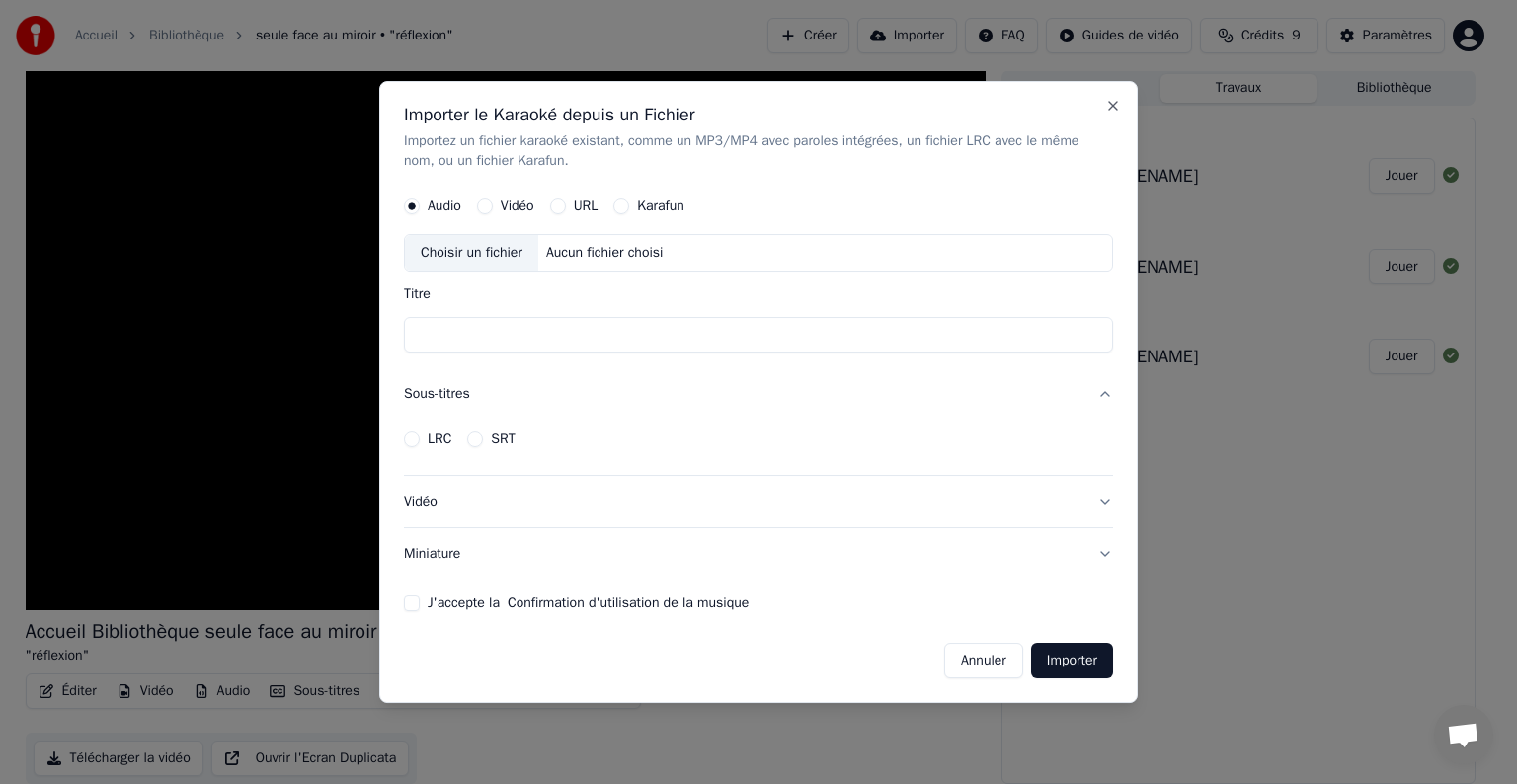 click on "SRT" at bounding box center [475, 439] 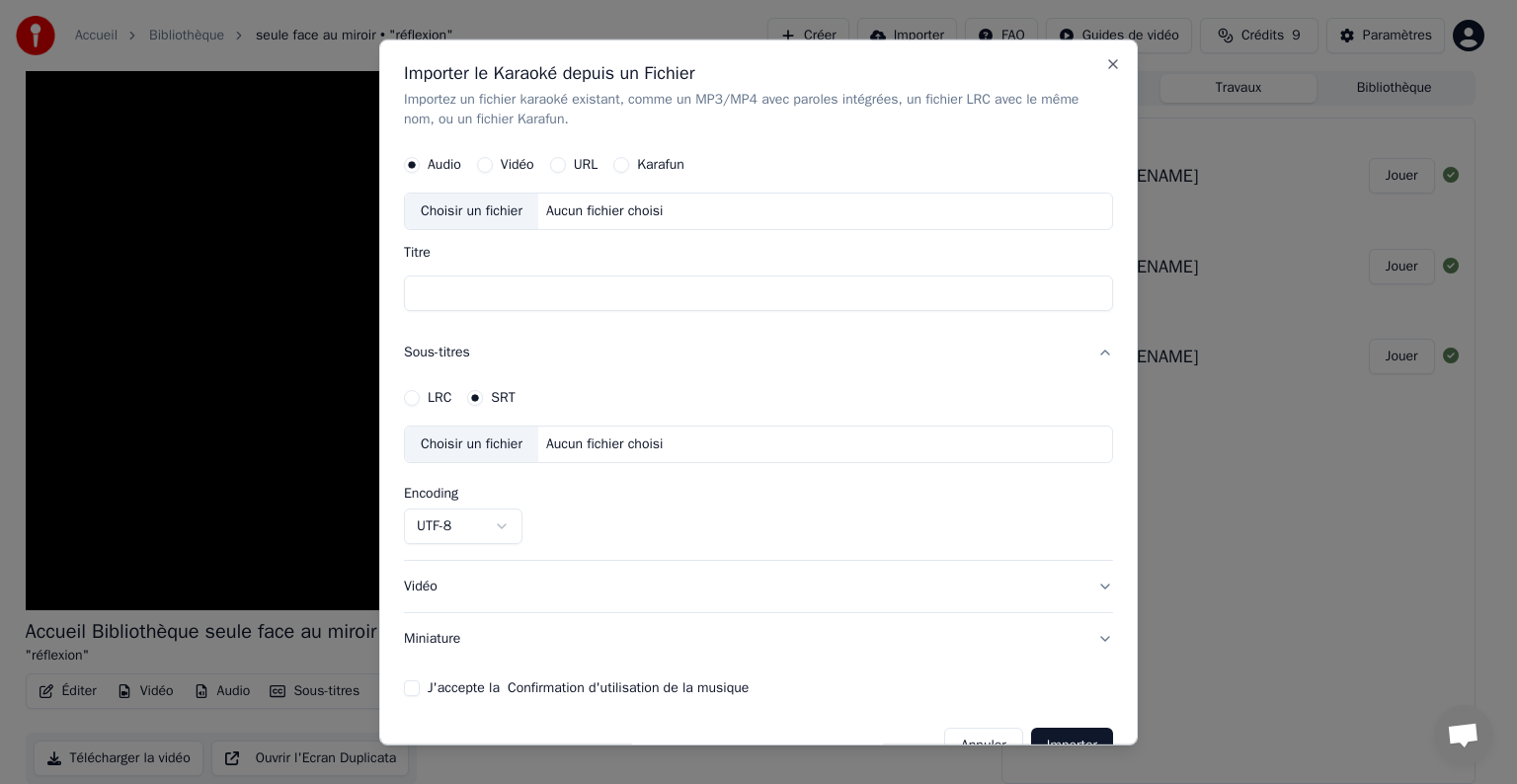 click on "Choisir un fichier" at bounding box center [471, 444] 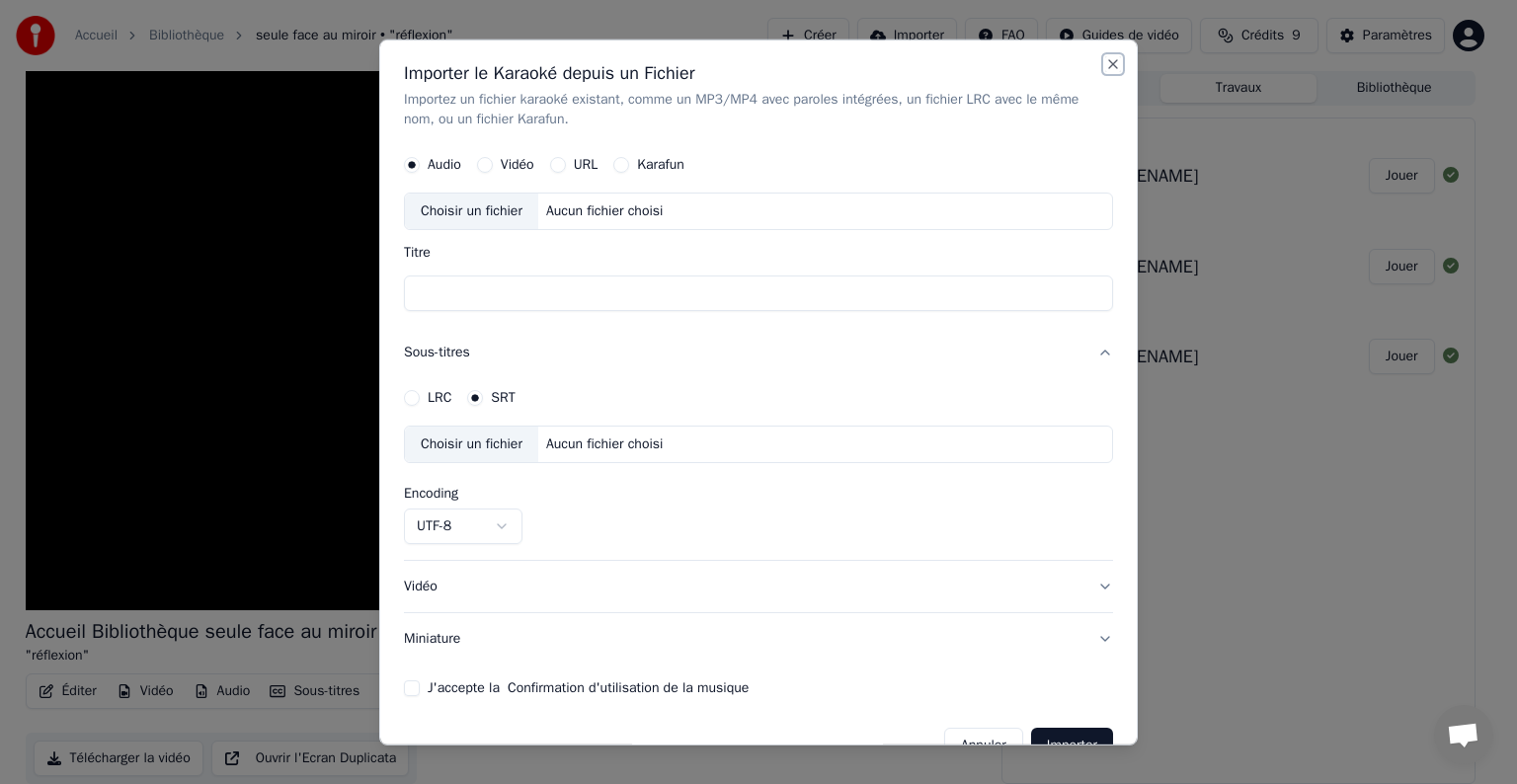click on "Close" at bounding box center (1113, 64) 